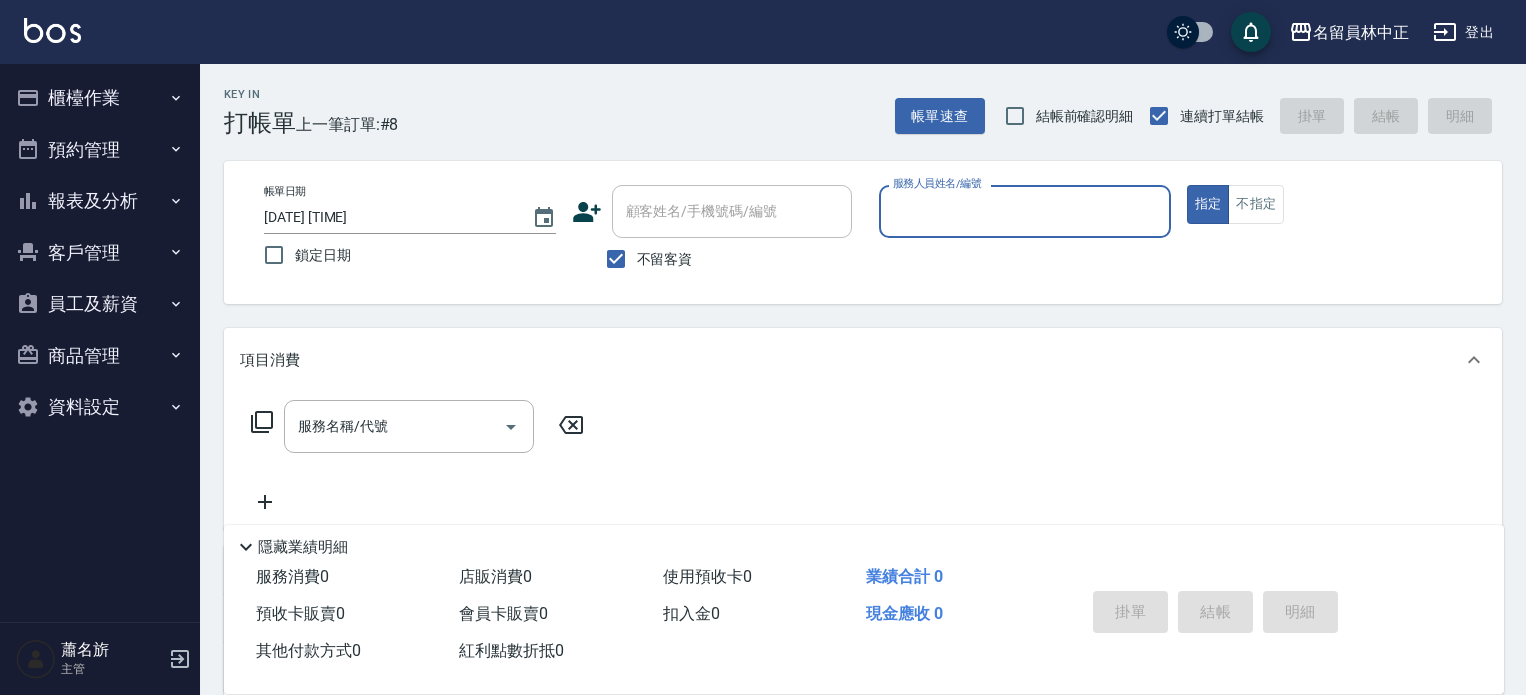 scroll, scrollTop: 0, scrollLeft: 0, axis: both 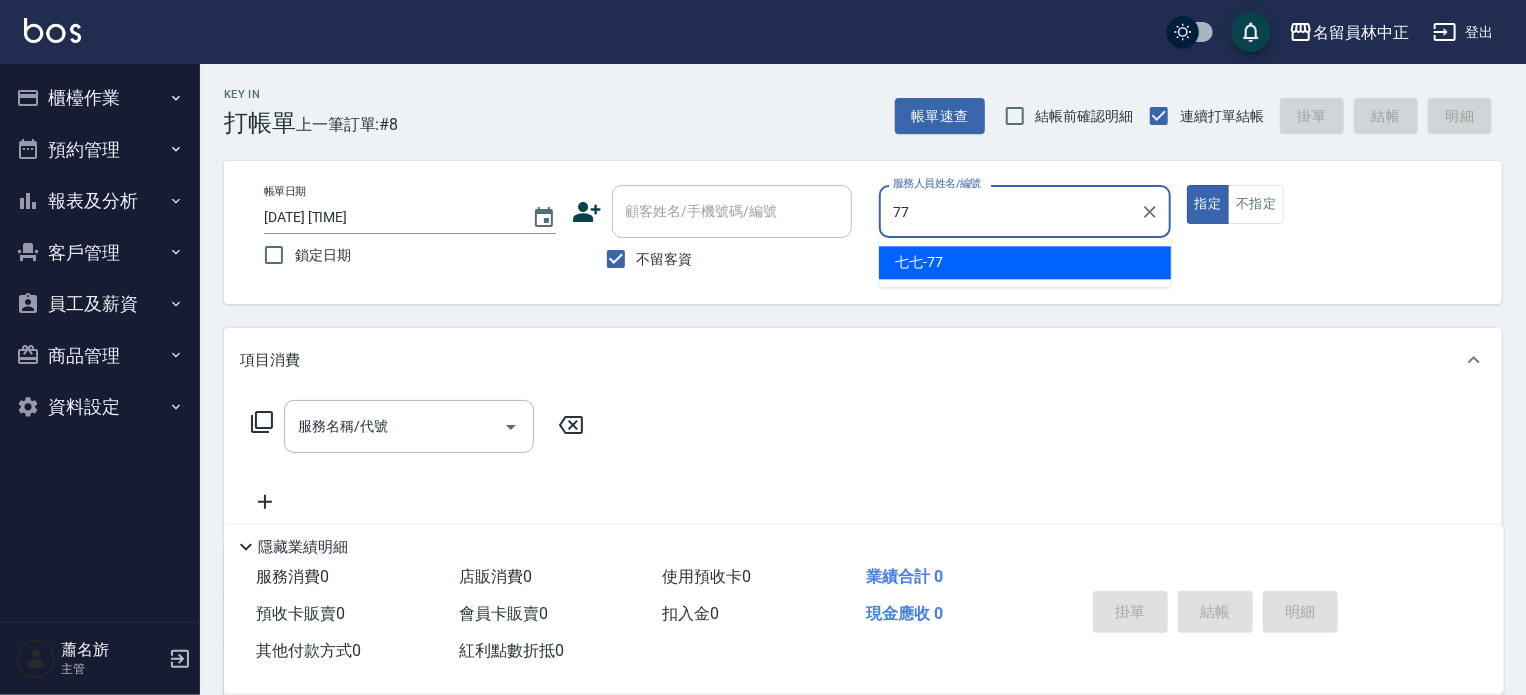 type on "七七-77" 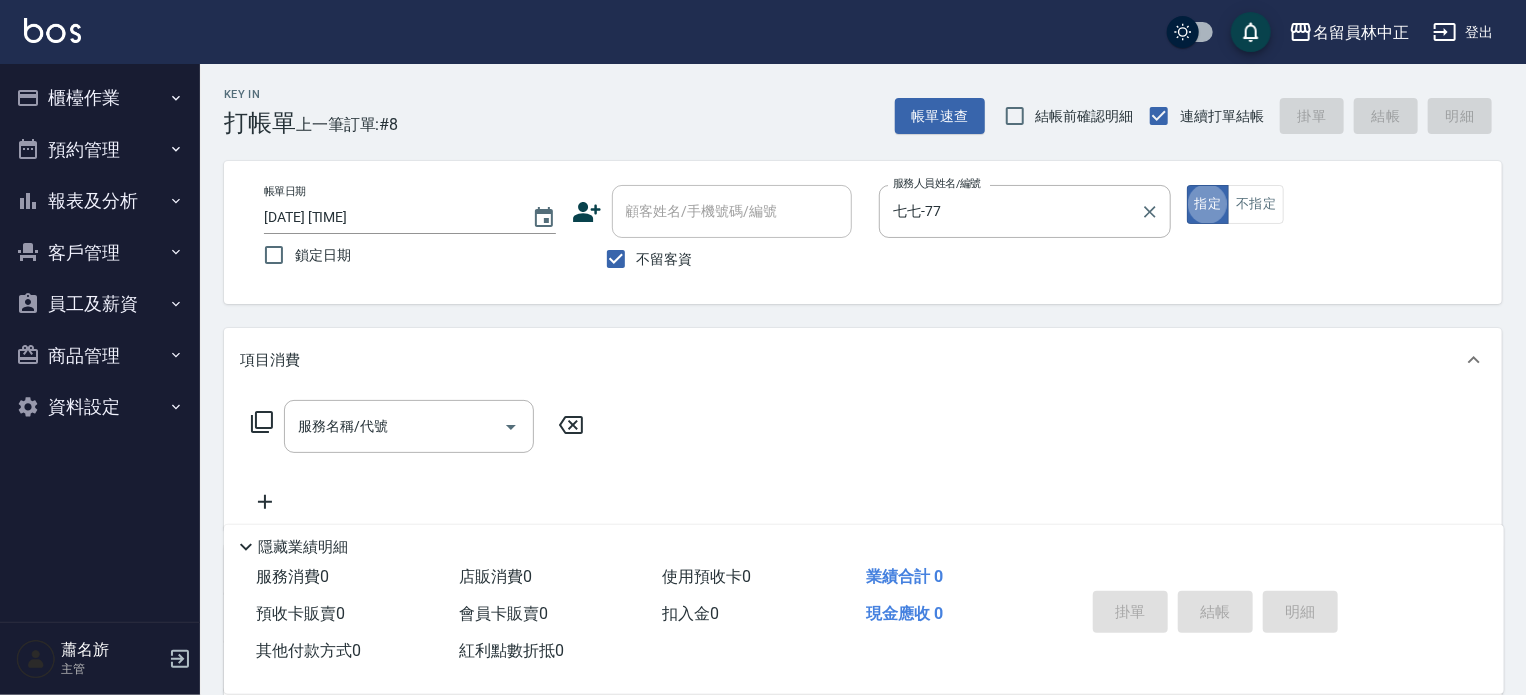 type on "true" 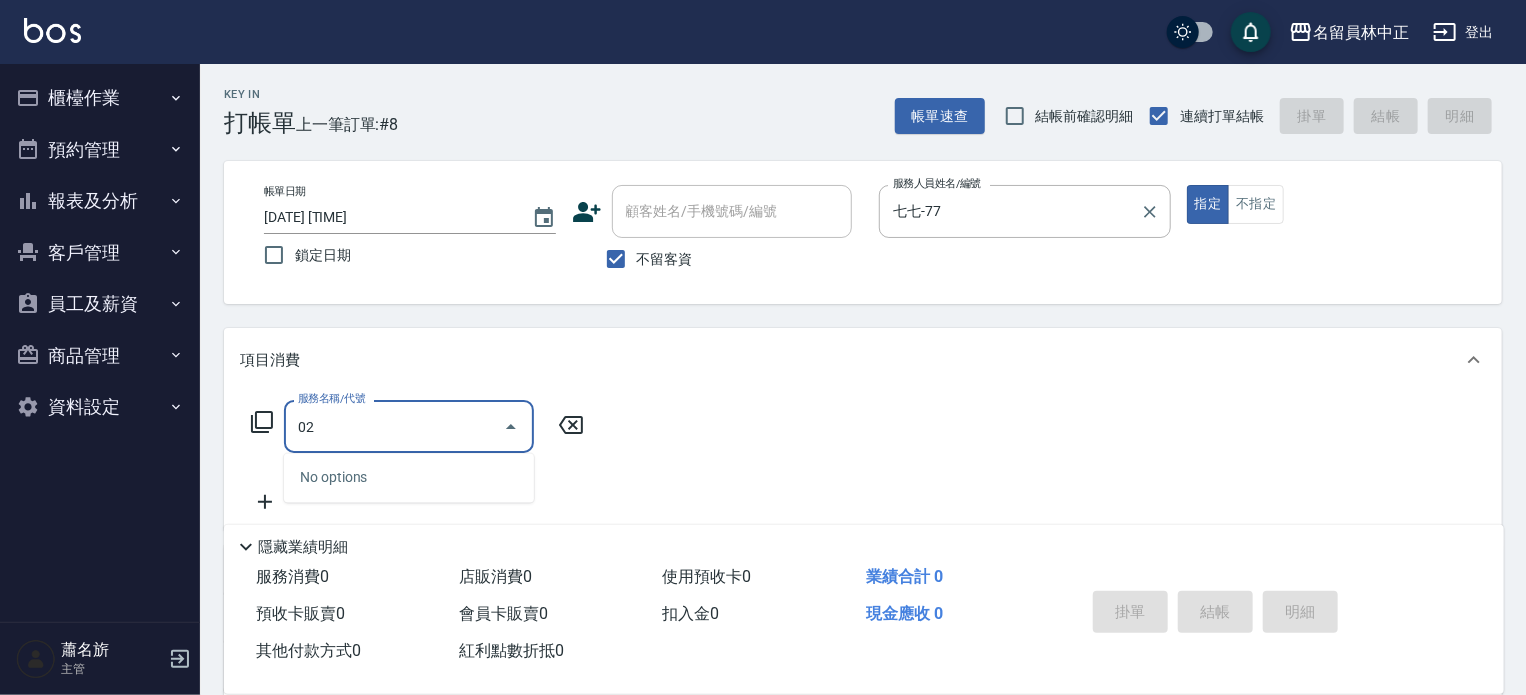 type on "0" 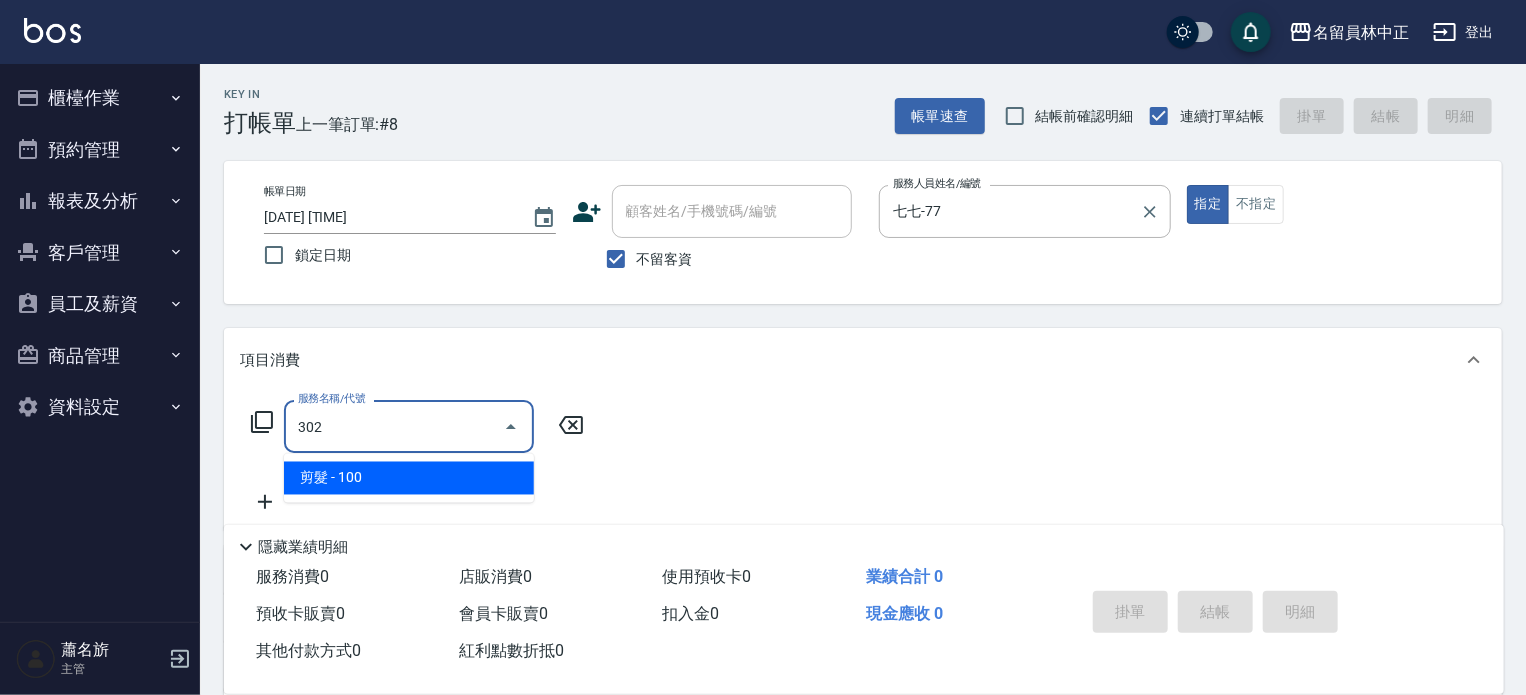 type on "剪髮(302)" 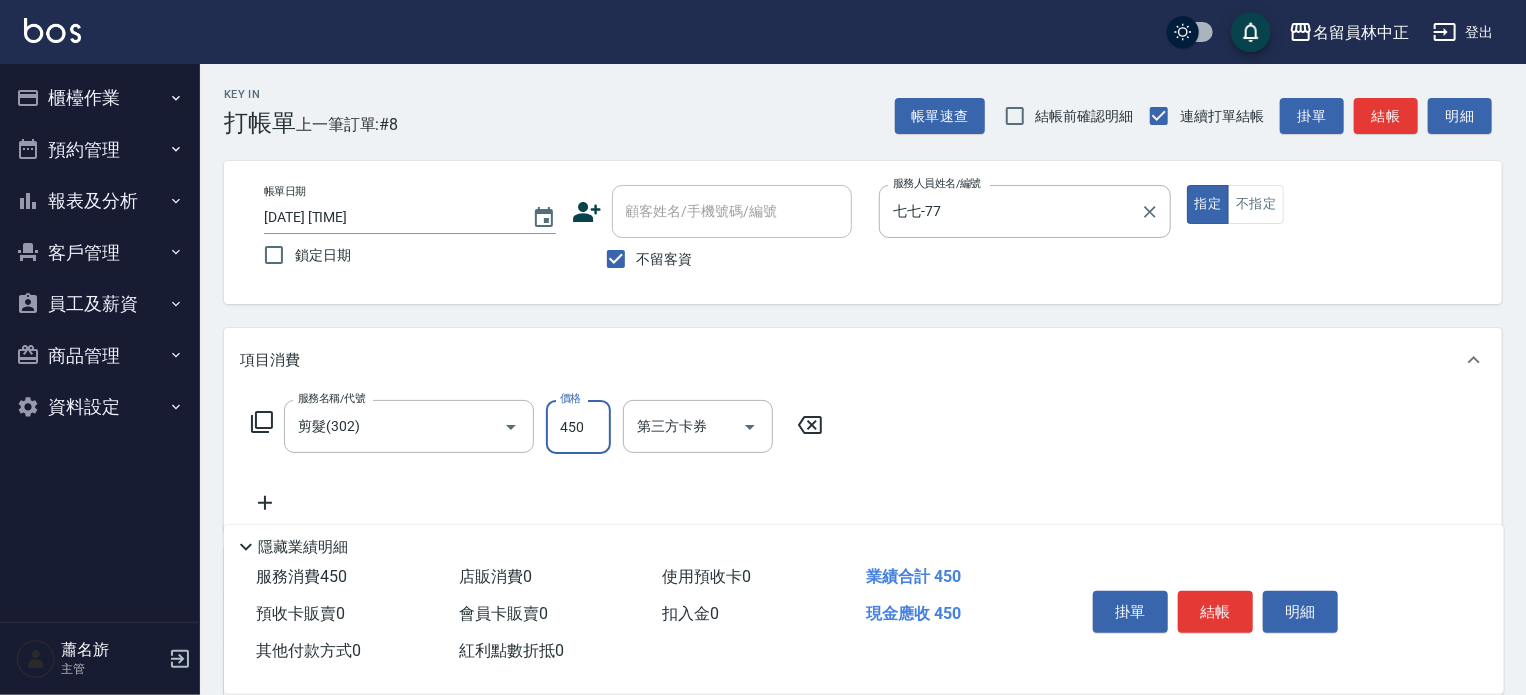 type on "450" 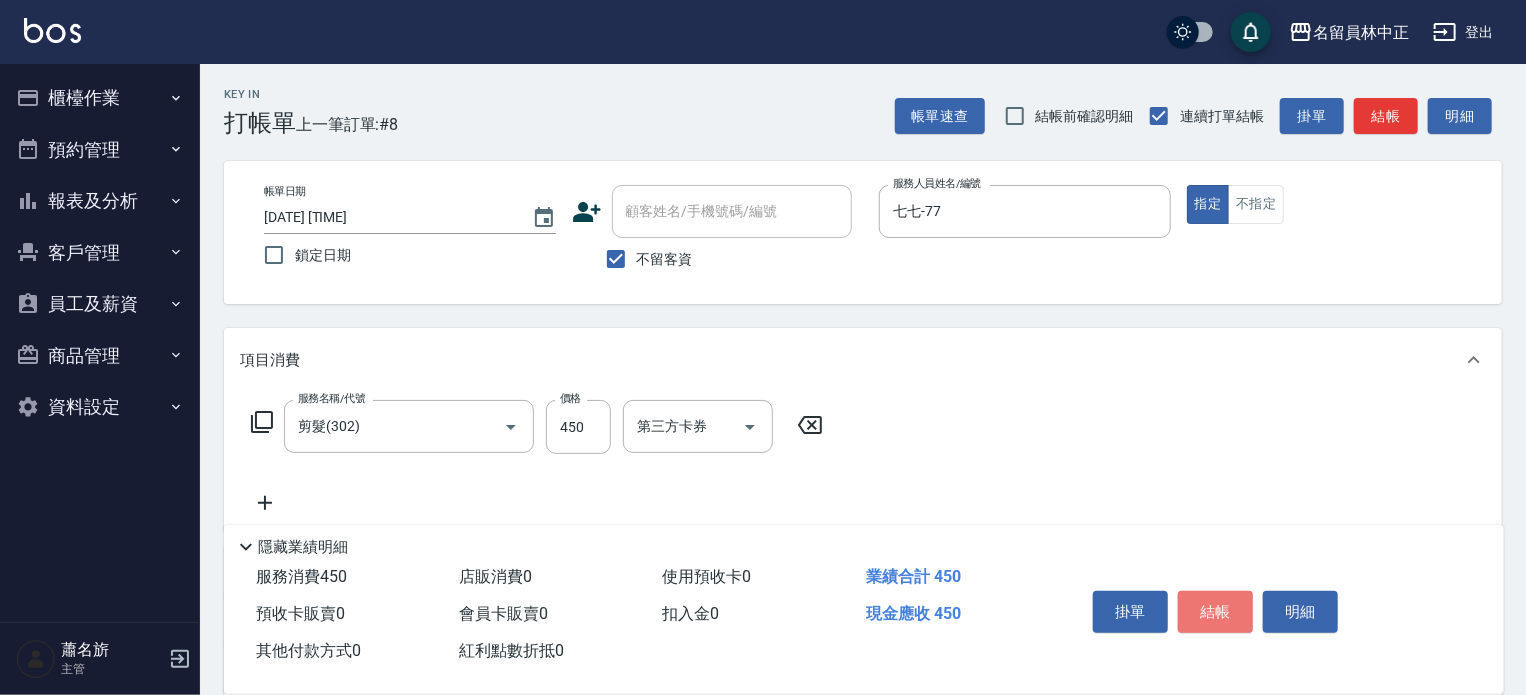 click on "結帳" at bounding box center [1215, 612] 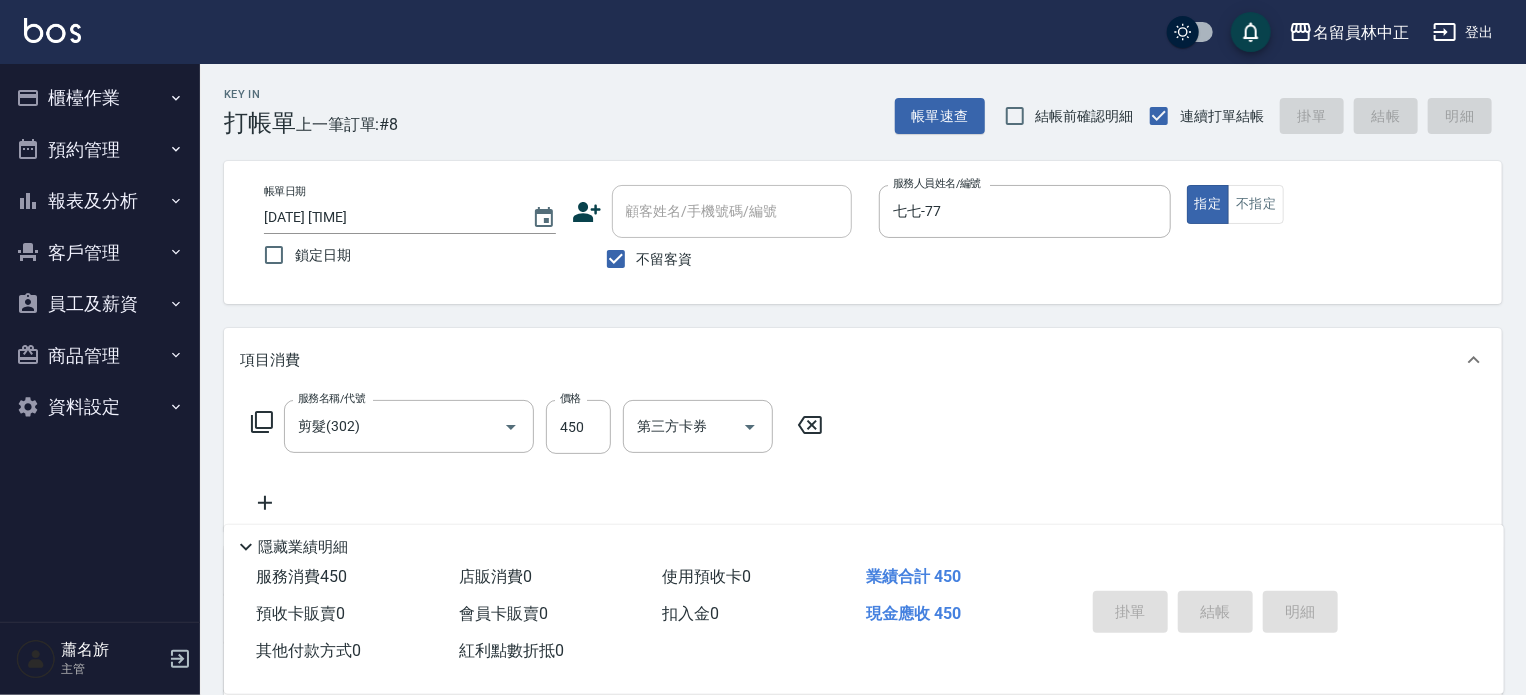 type on "2025/08/09 19:05" 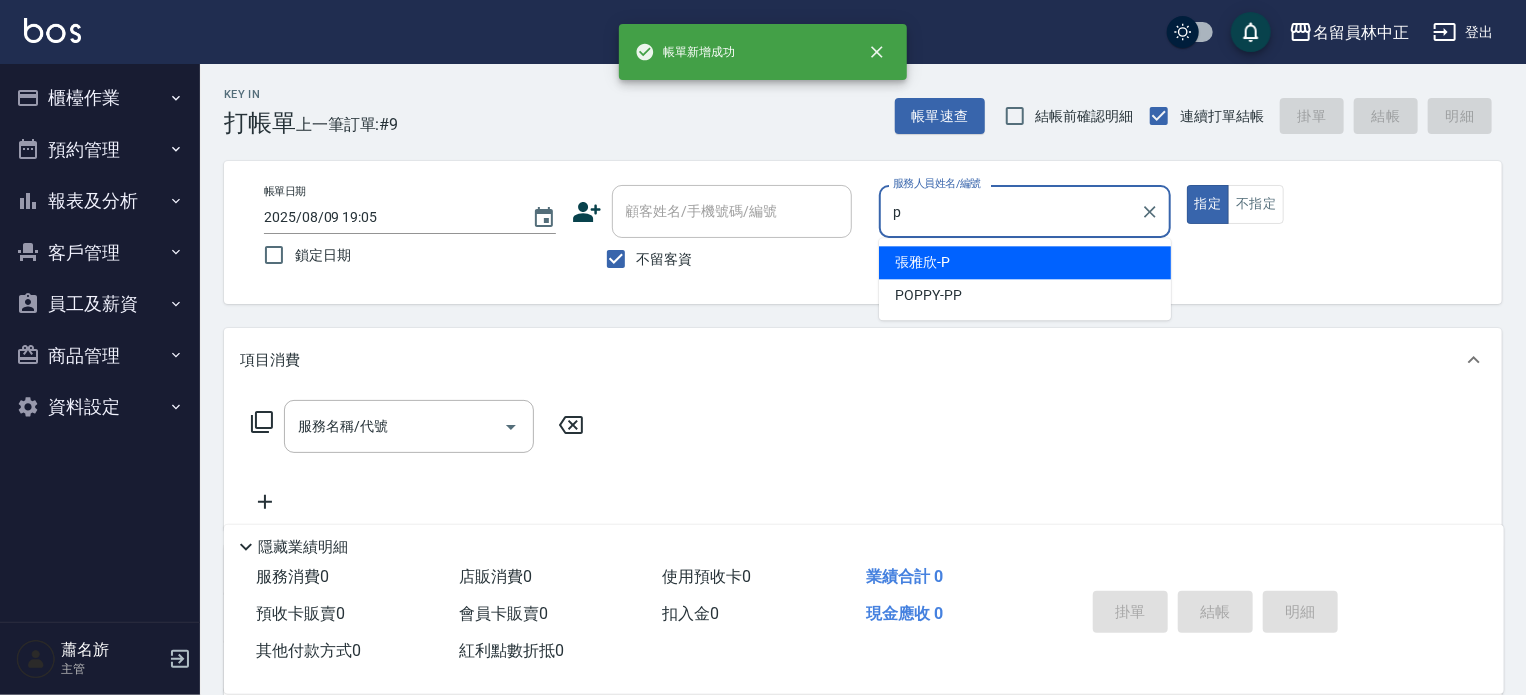 type on "[LAST]-P" 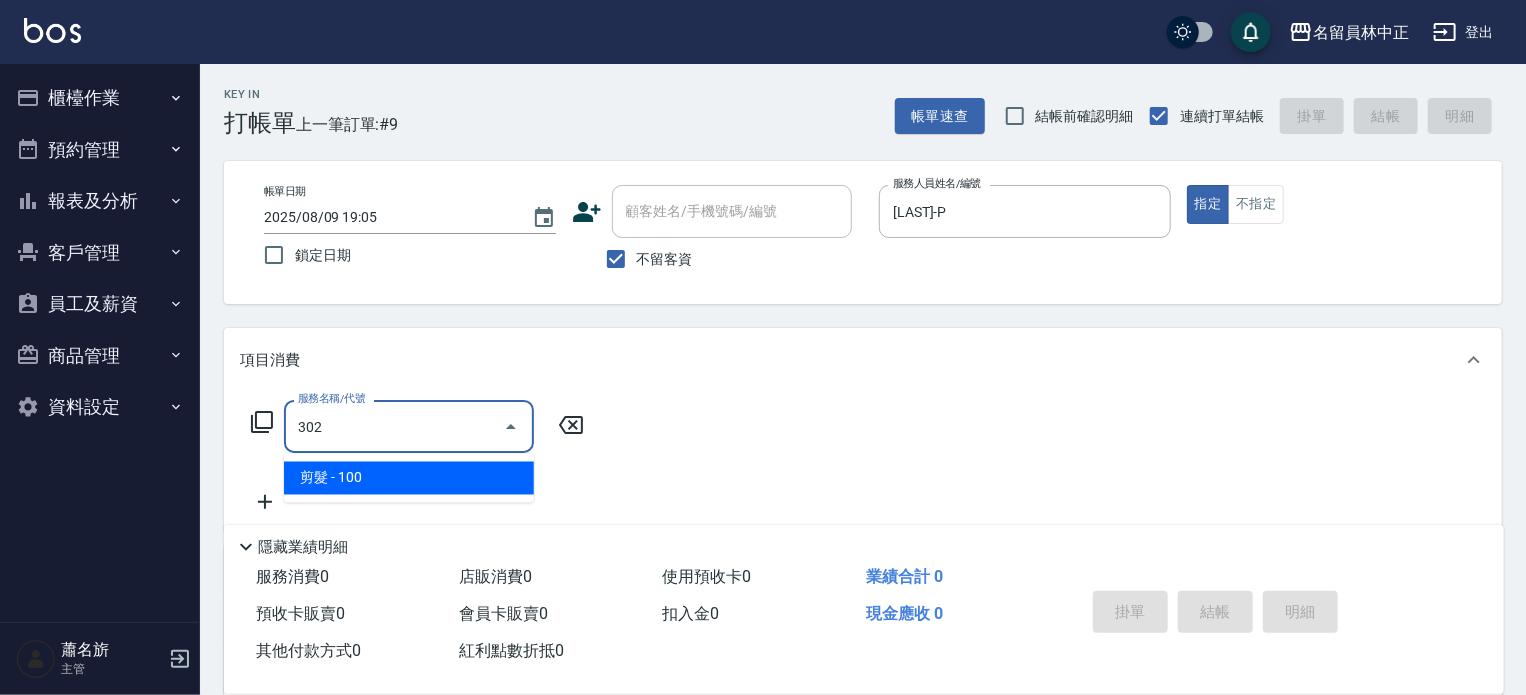 type on "剪髮(302)" 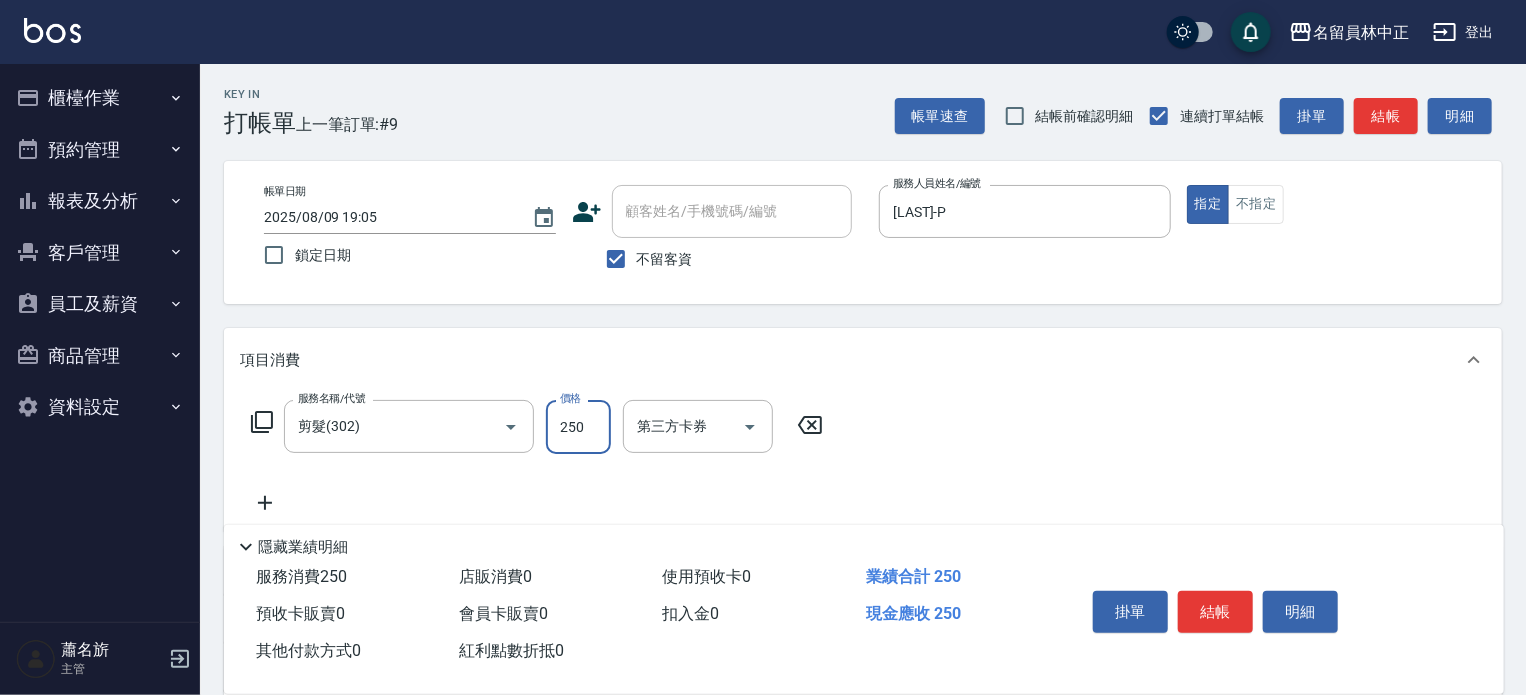 type on "250" 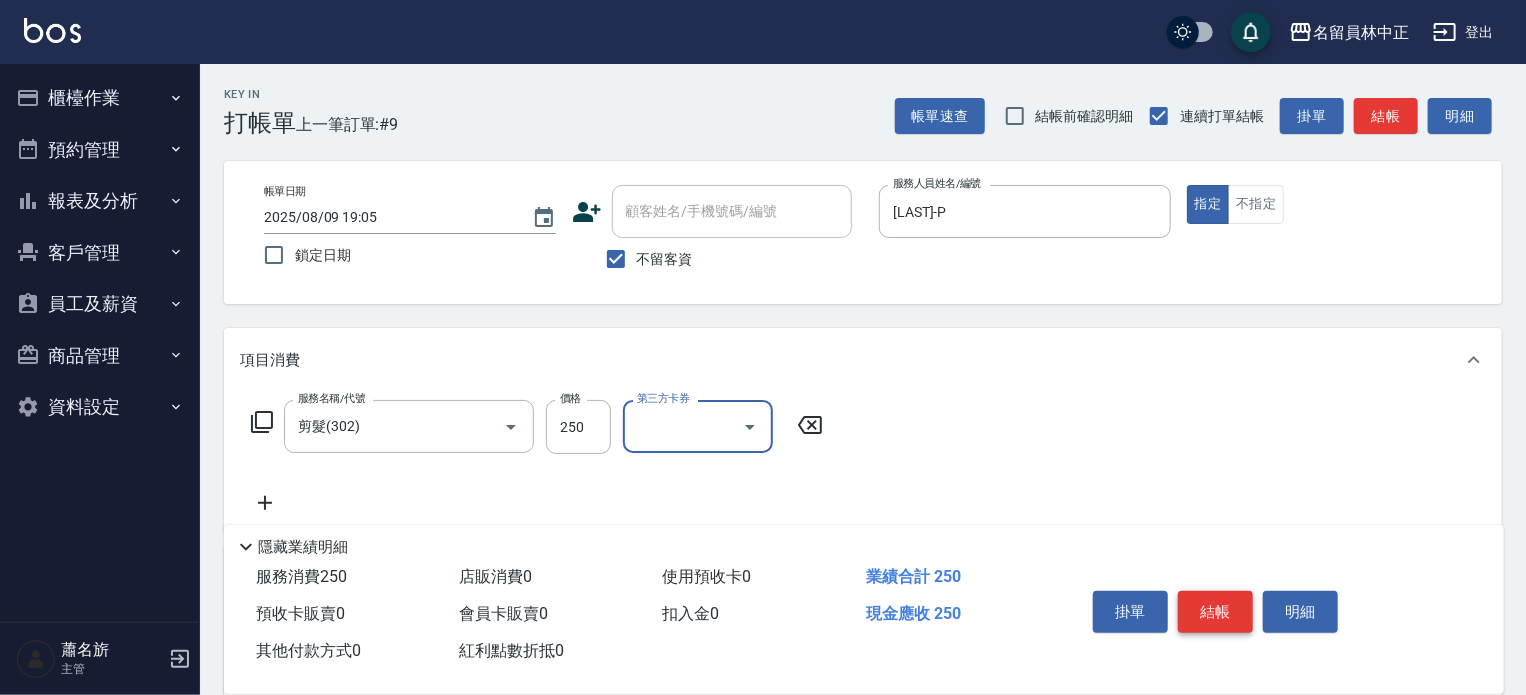 click on "結帳" at bounding box center [1215, 612] 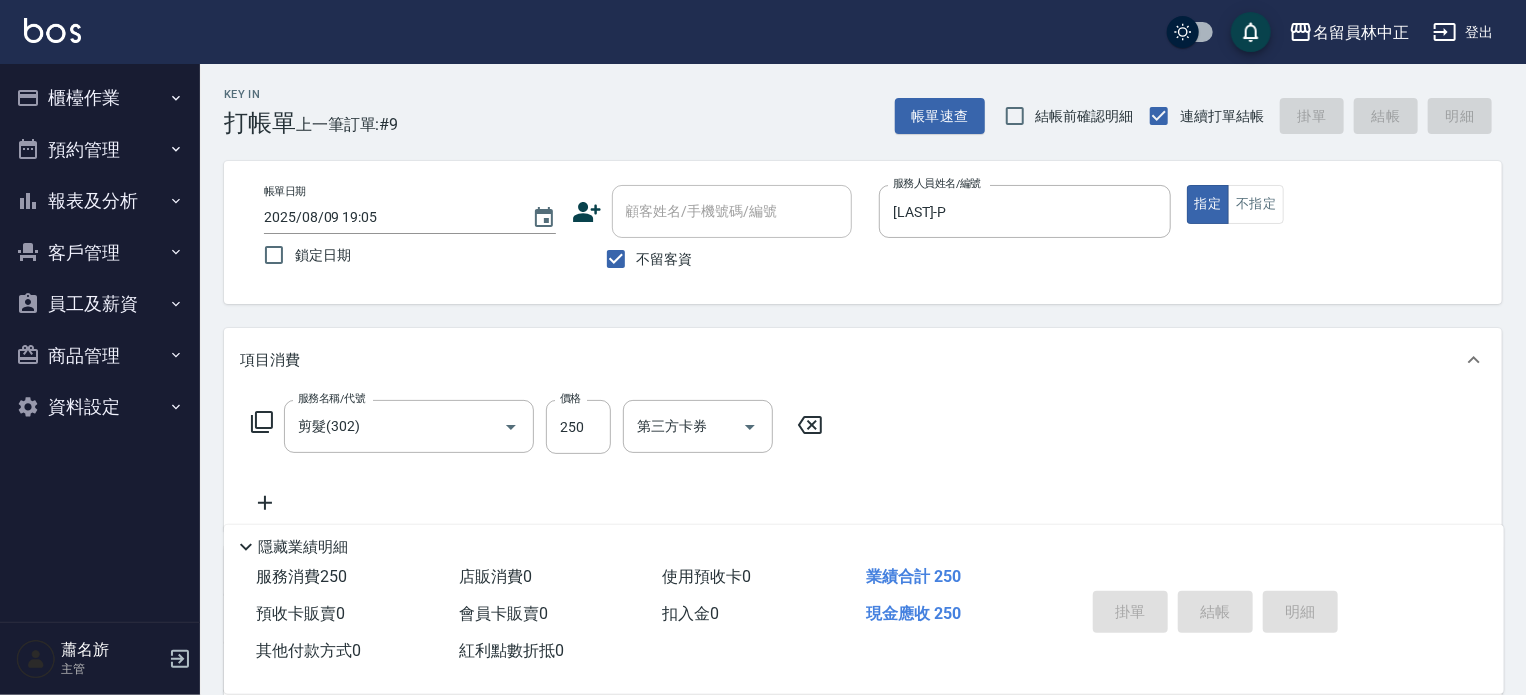 type 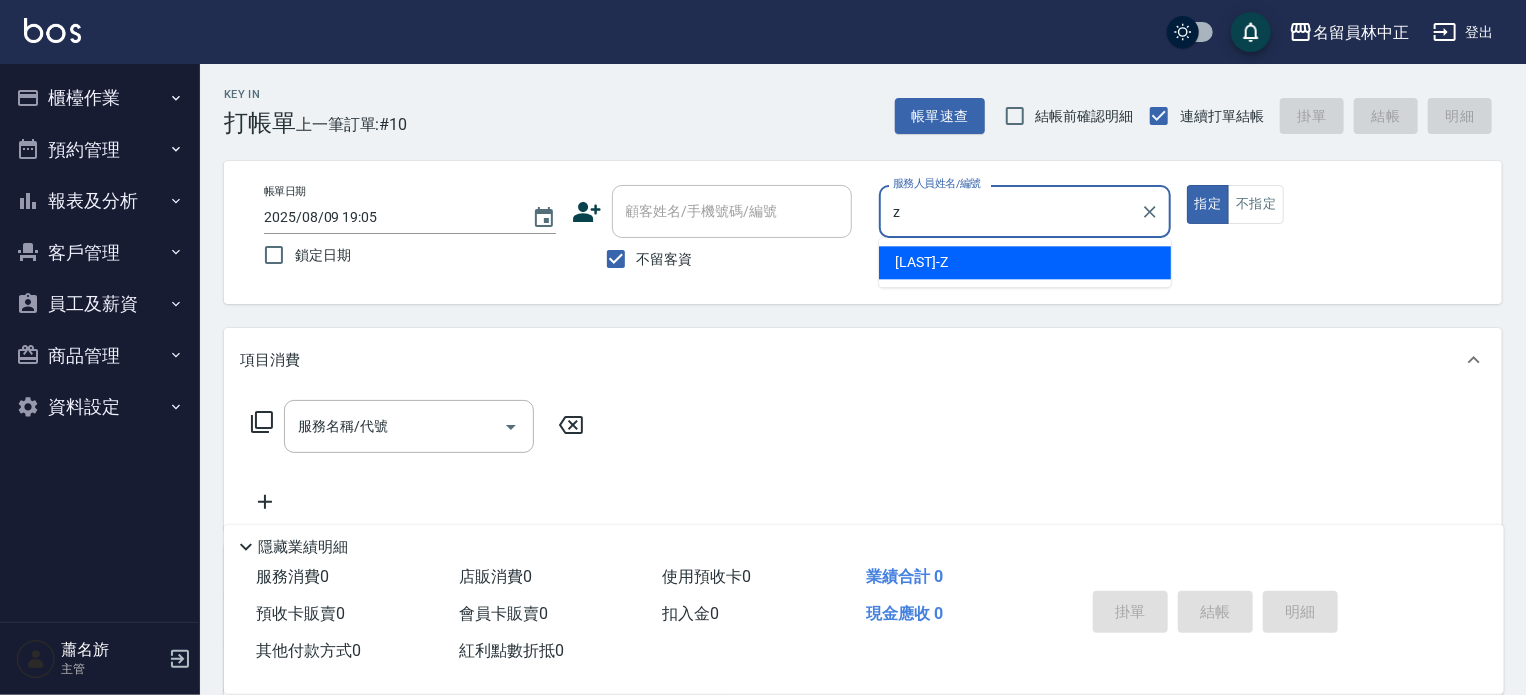type on "維尼-Z" 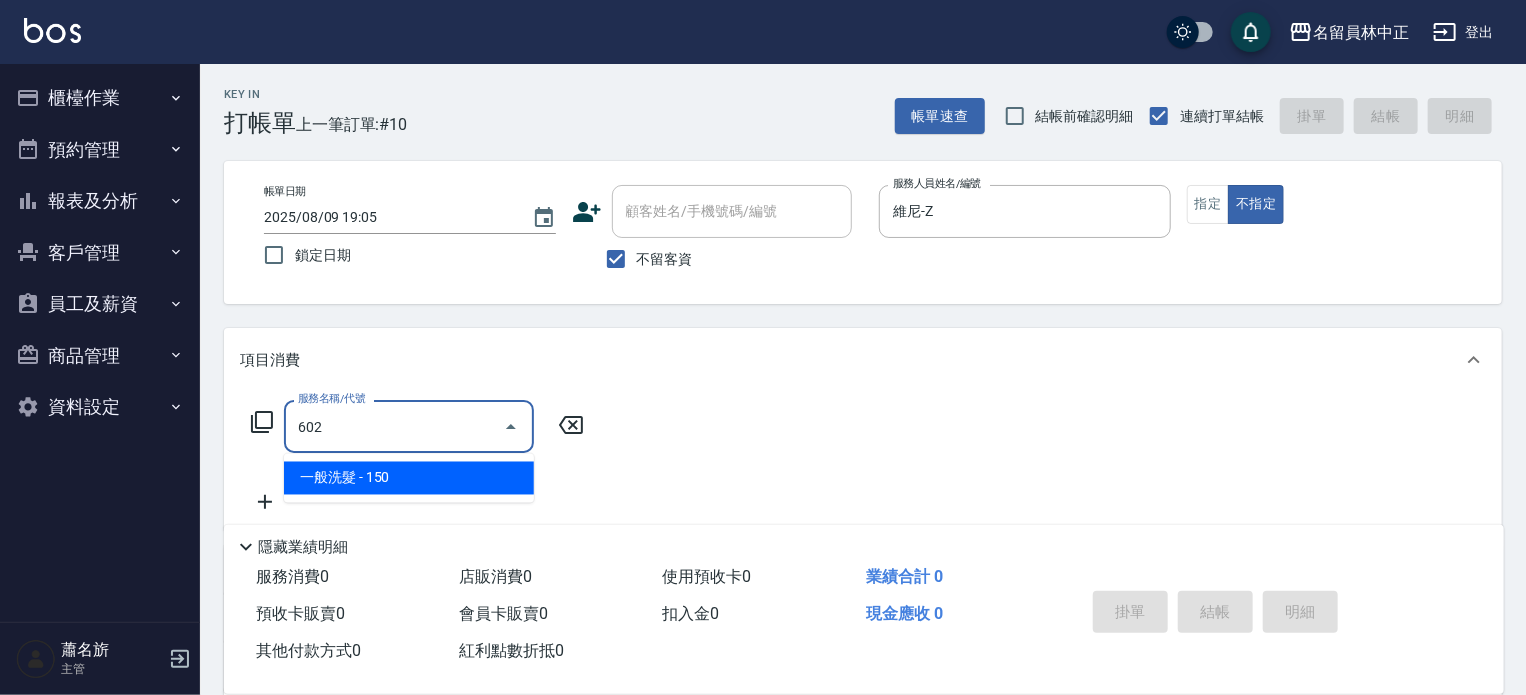 type on "一般洗髮(602)" 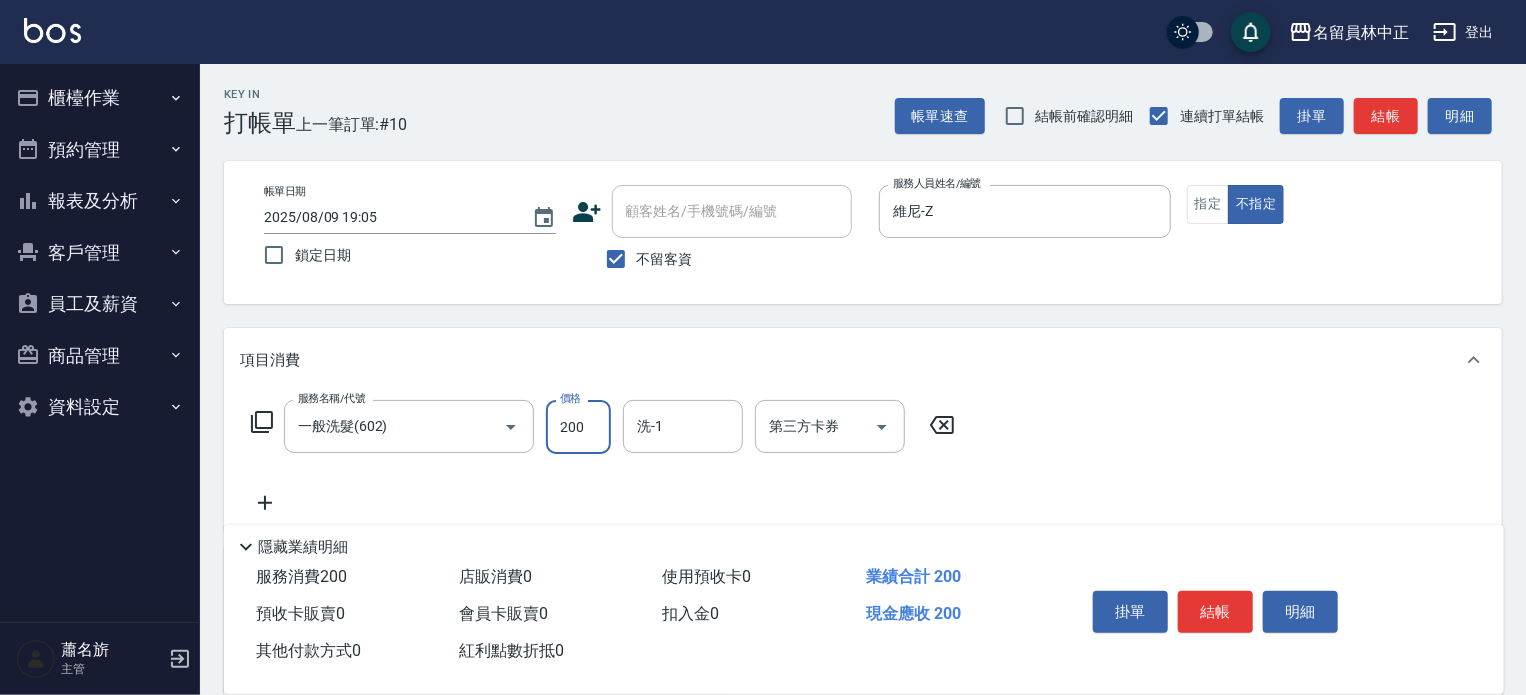 type on "200" 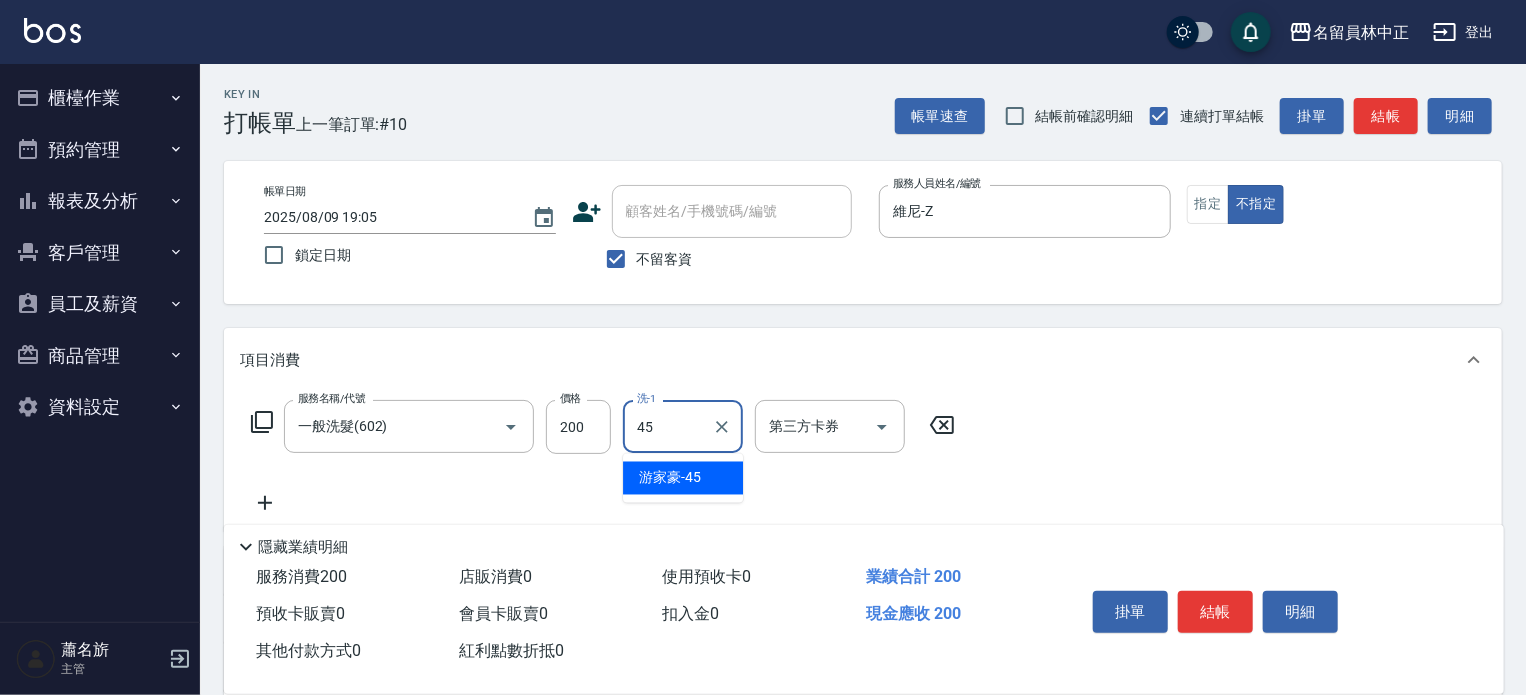 type on "[LAST]-[NUMBER]" 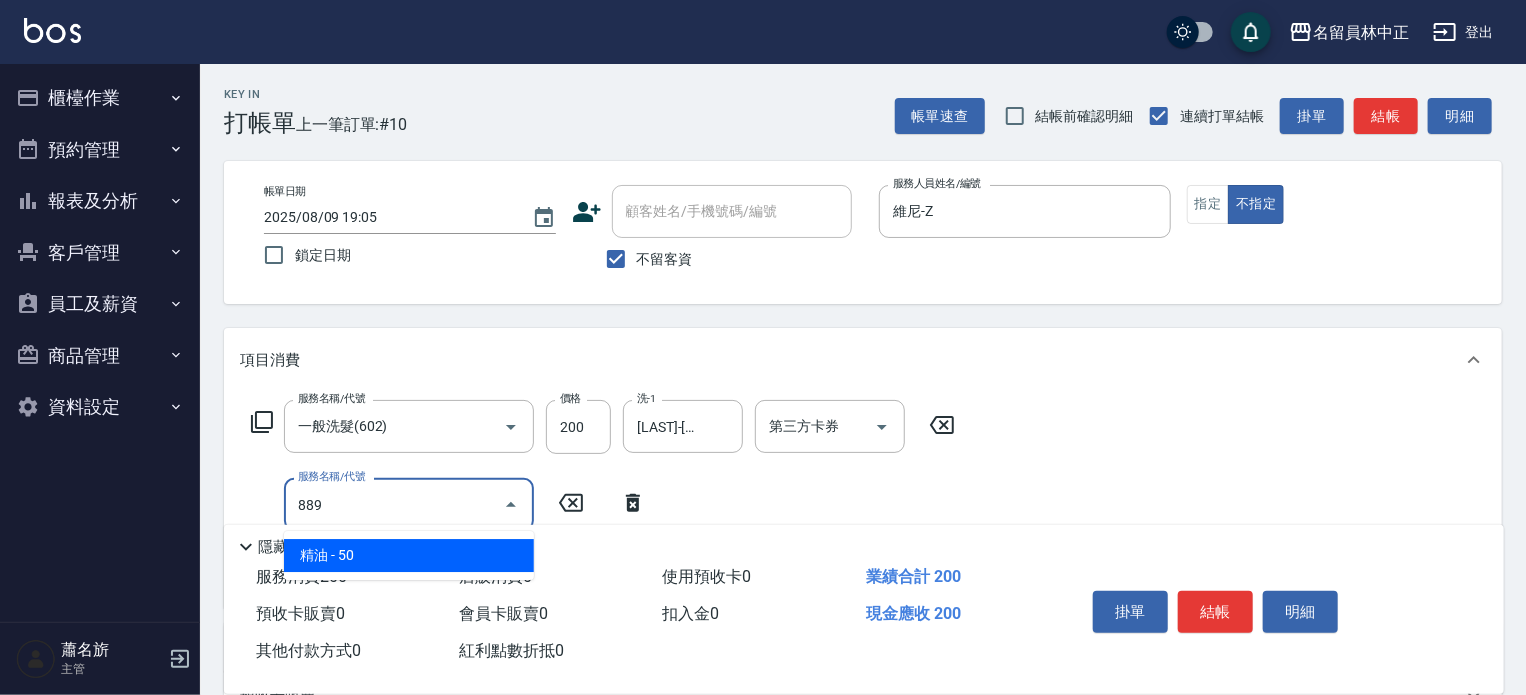 type on "精油(889)" 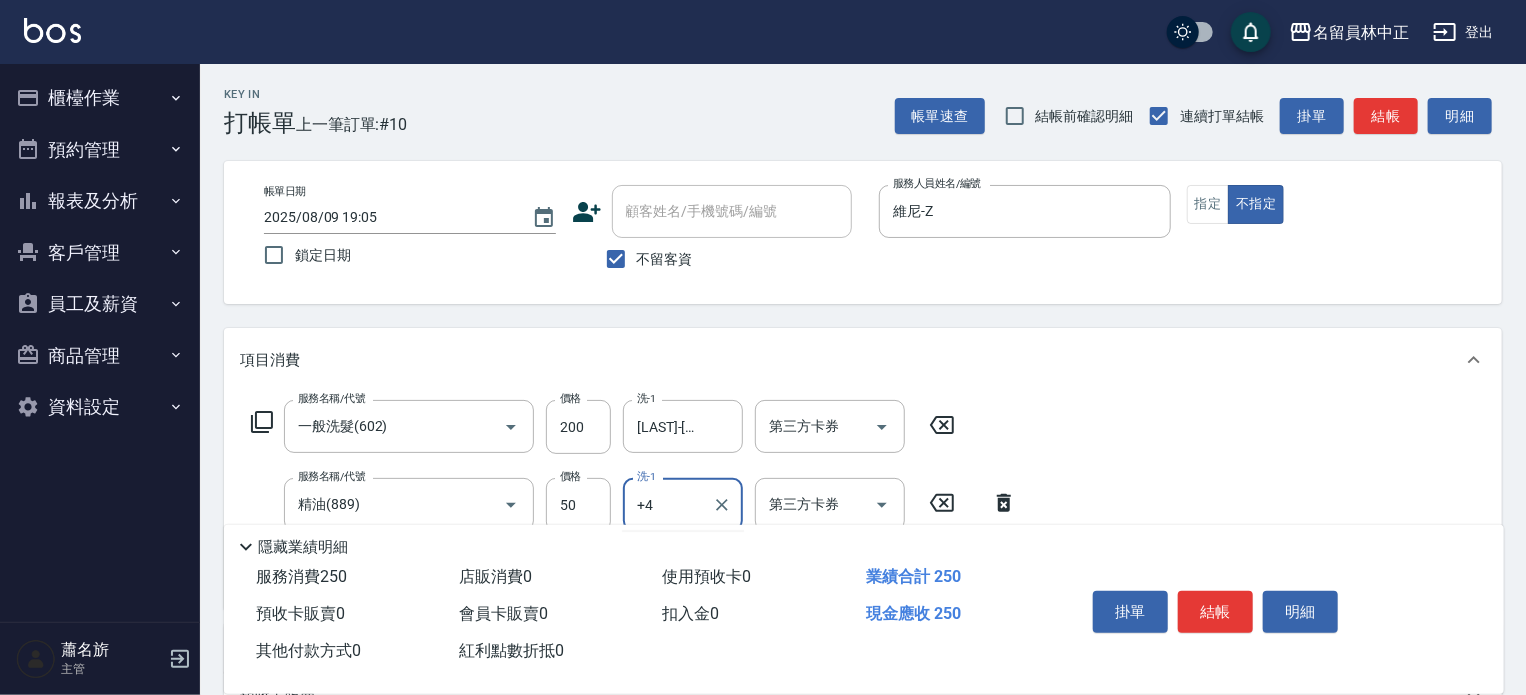 type on "+" 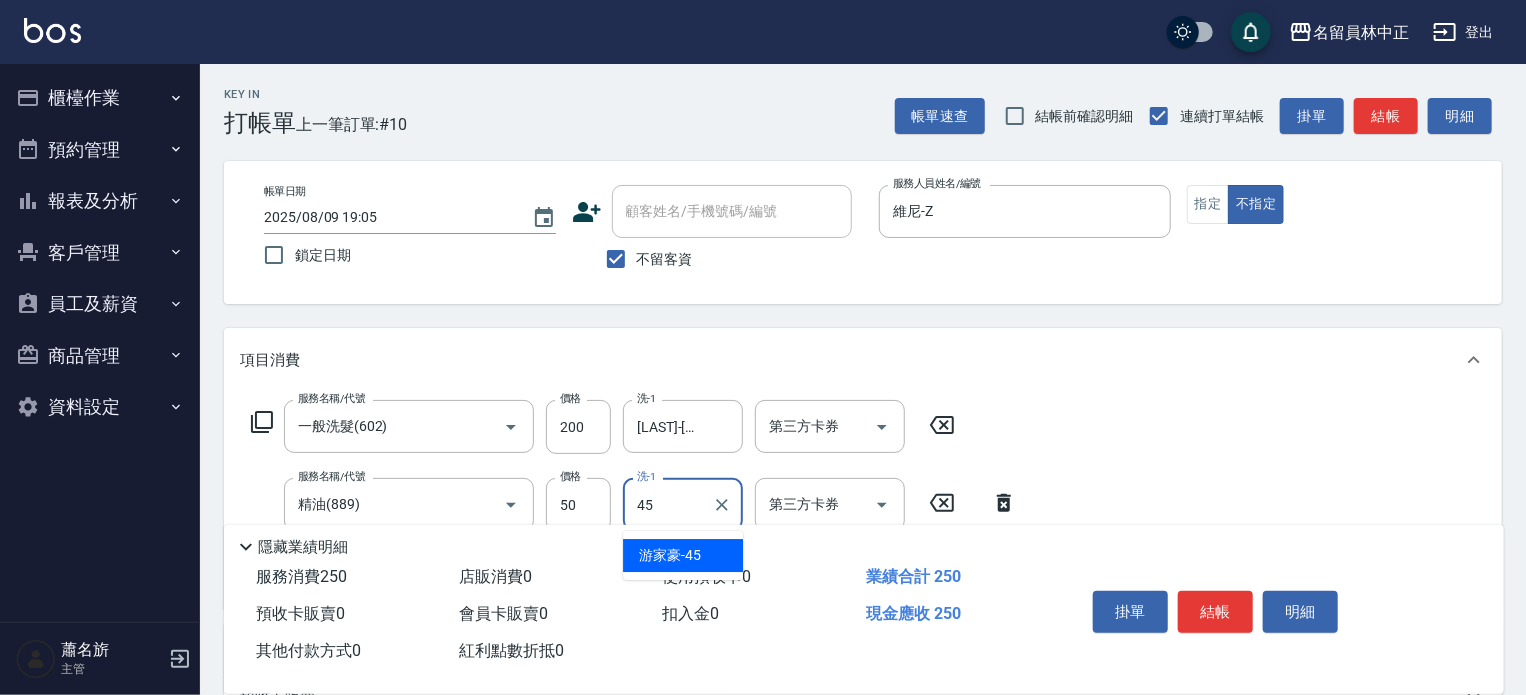 type on "[LAST]-[NUMBER]" 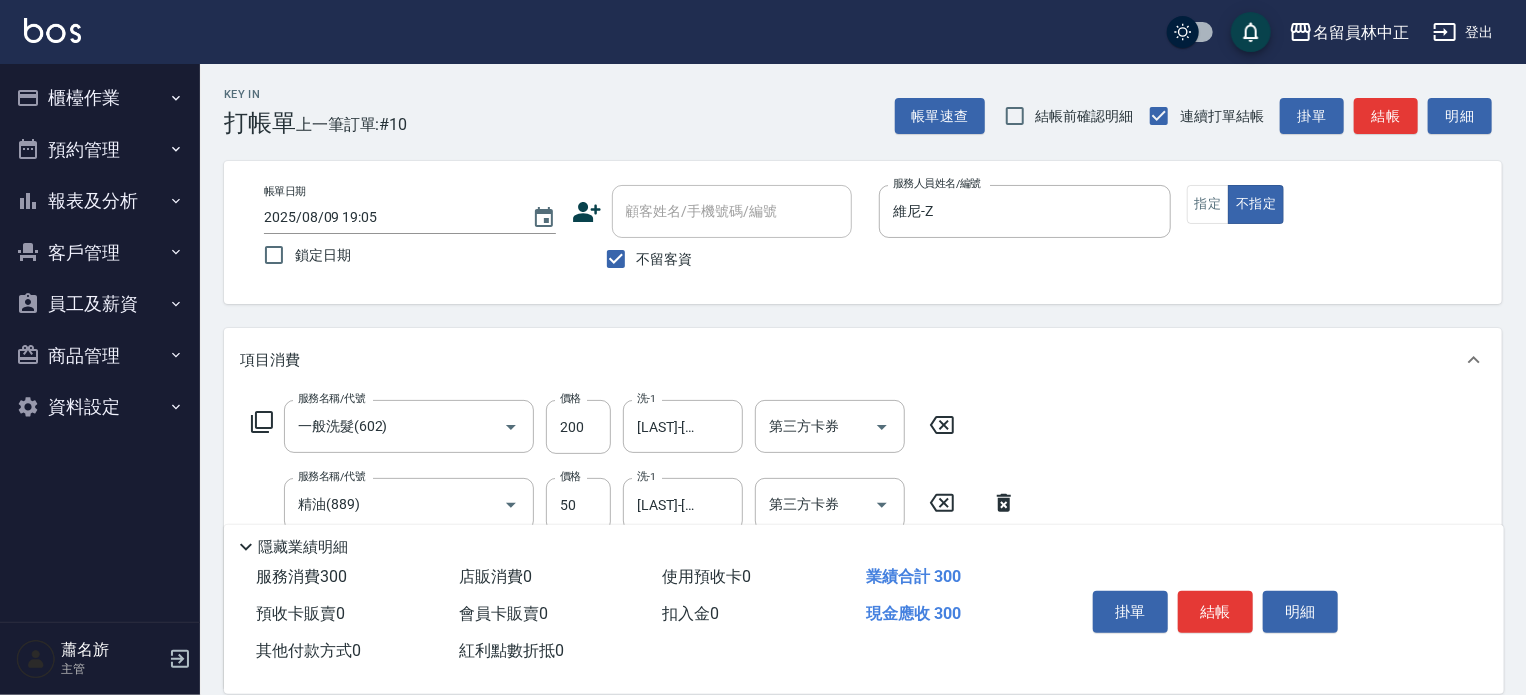 type on "瞬間保養(415)" 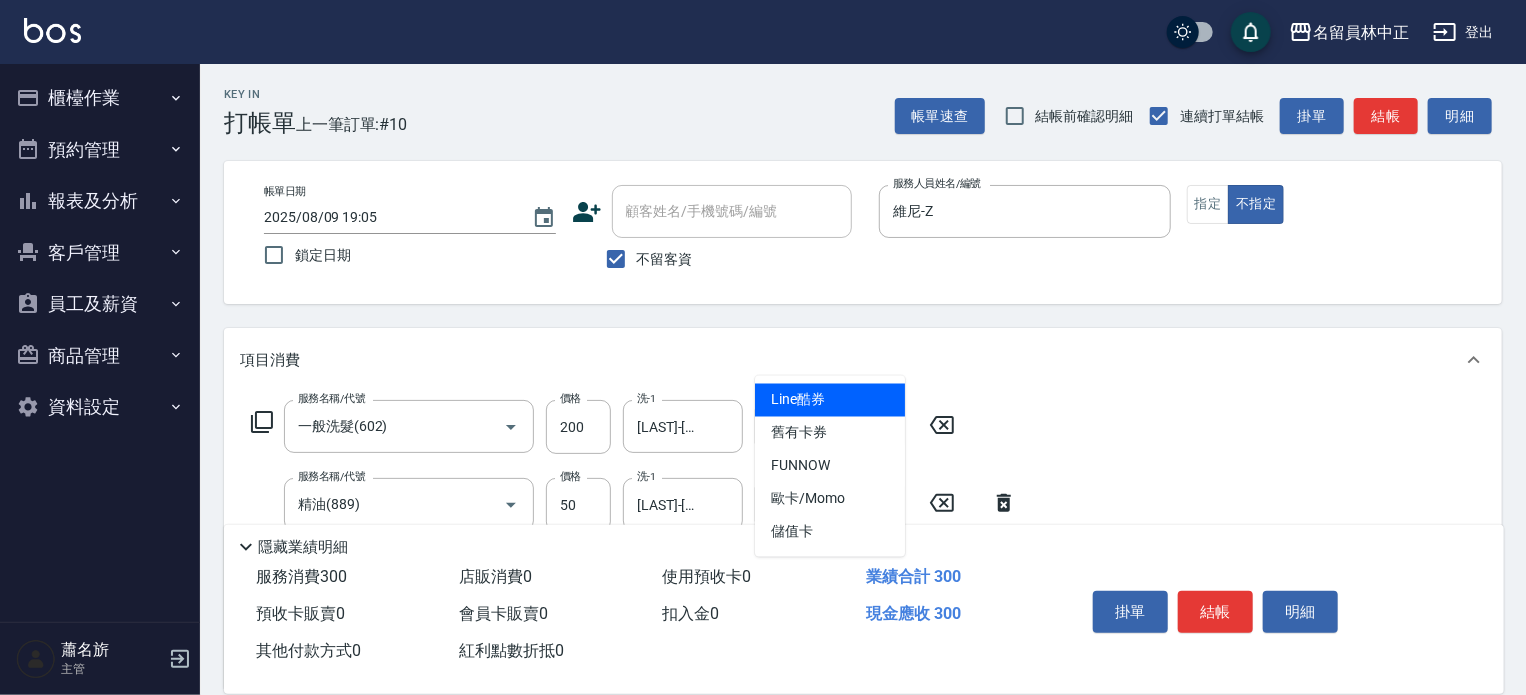 type 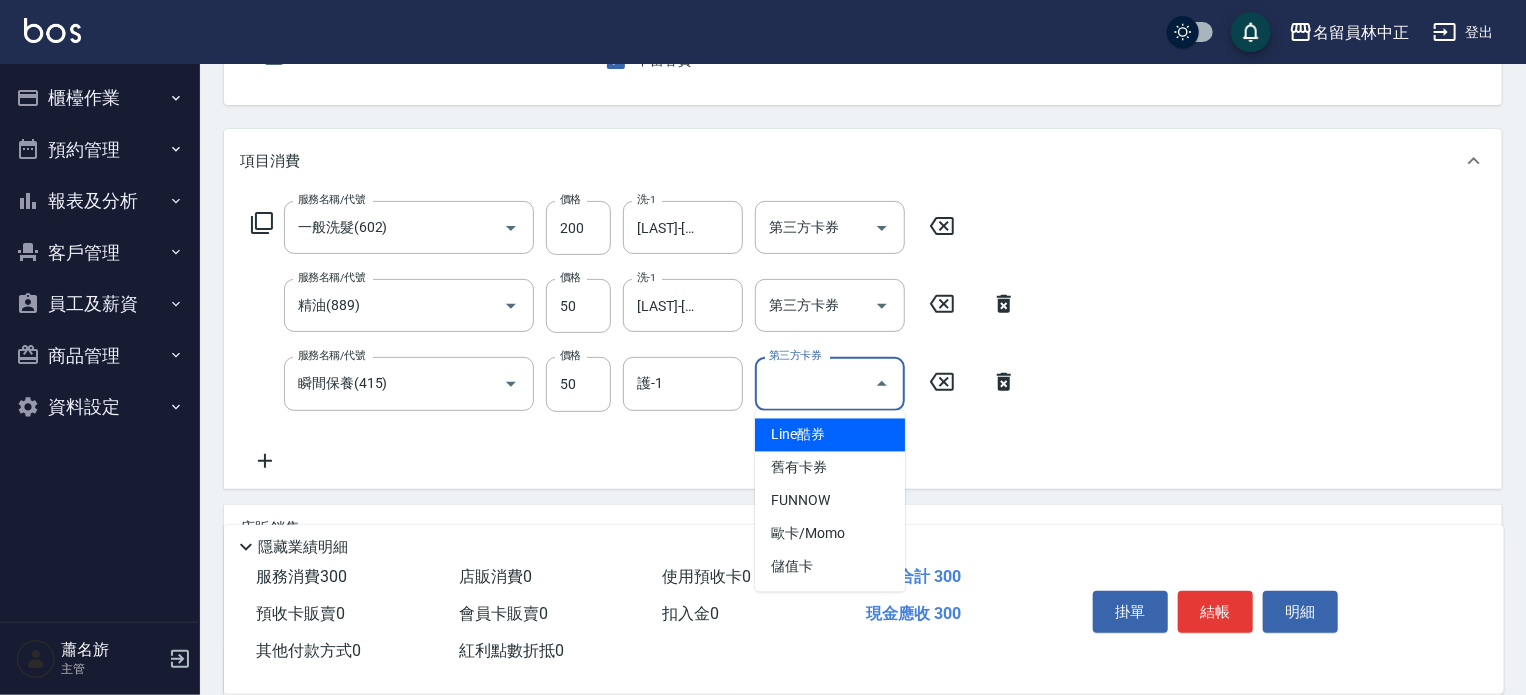 scroll, scrollTop: 200, scrollLeft: 0, axis: vertical 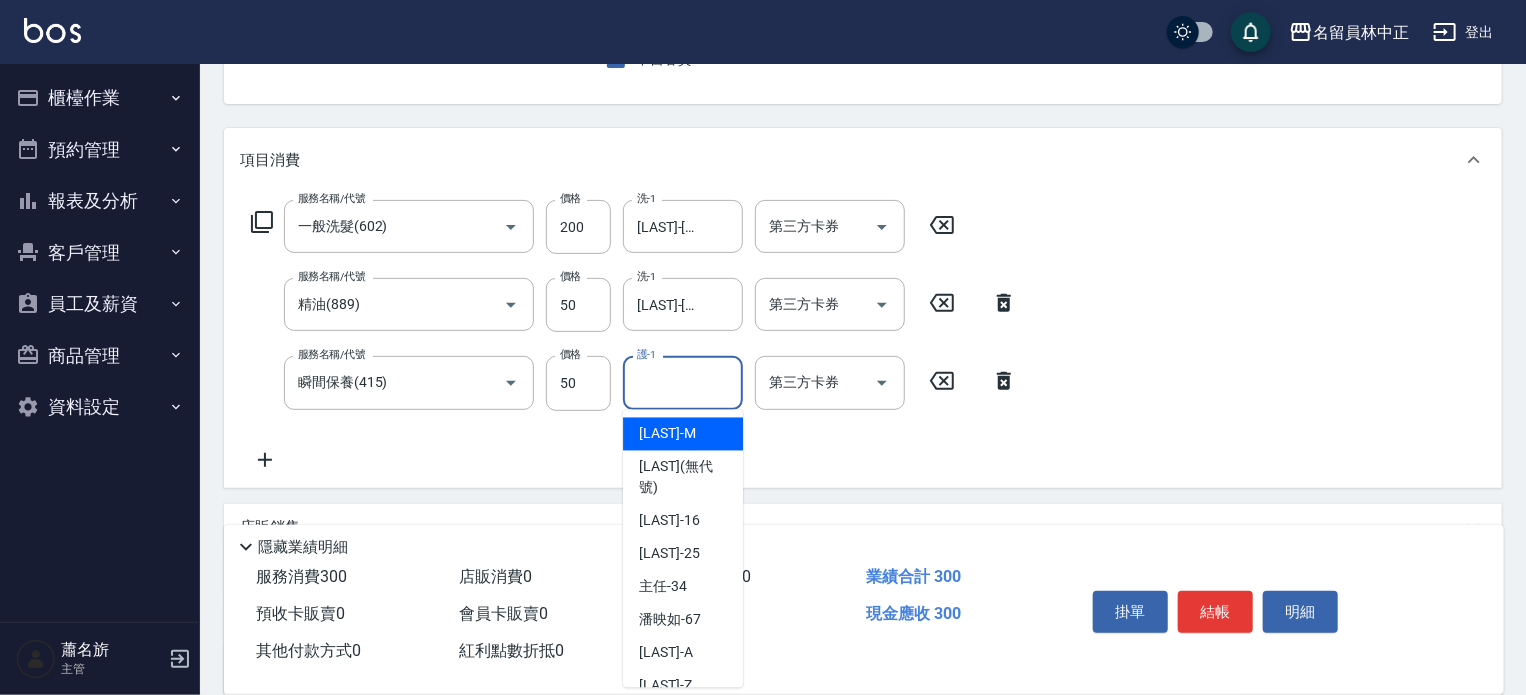 click on "護-1" at bounding box center [683, 382] 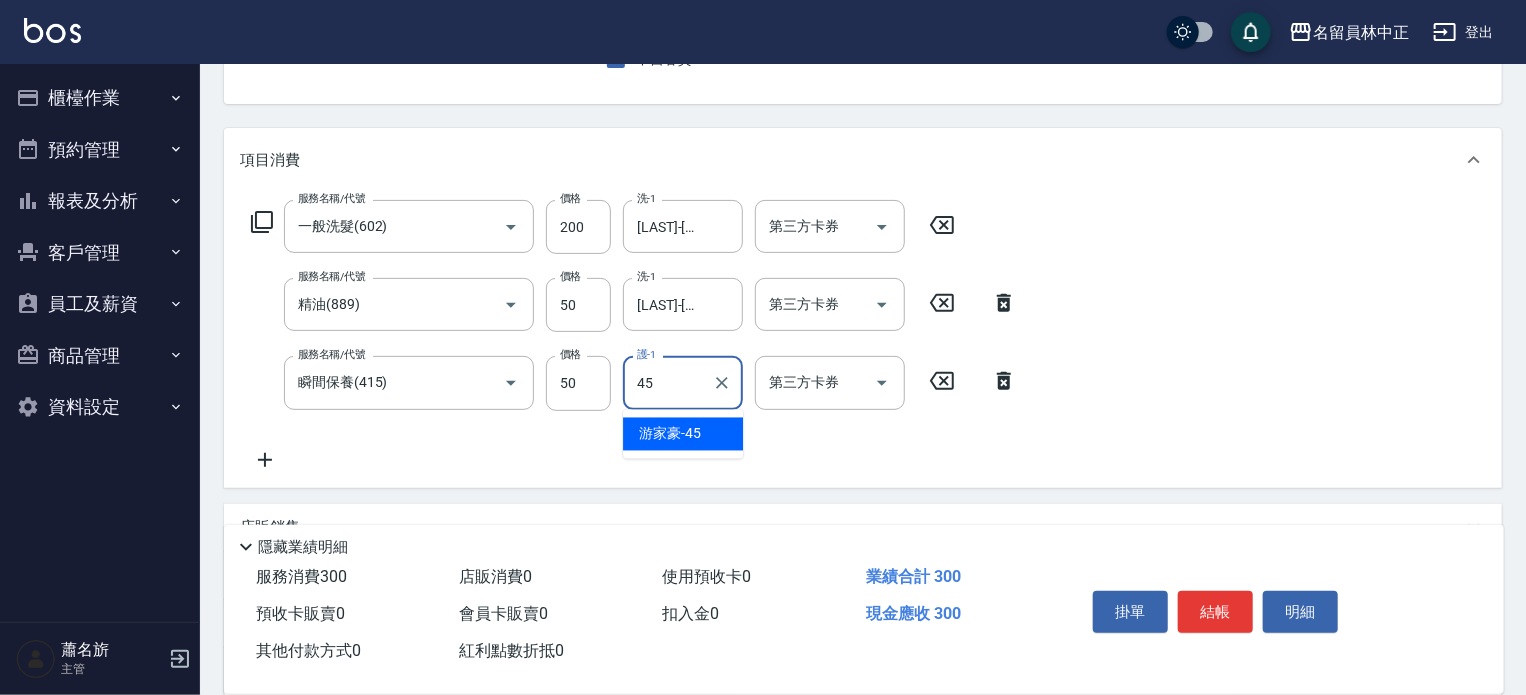 type on "[LAST]-[NUMBER]" 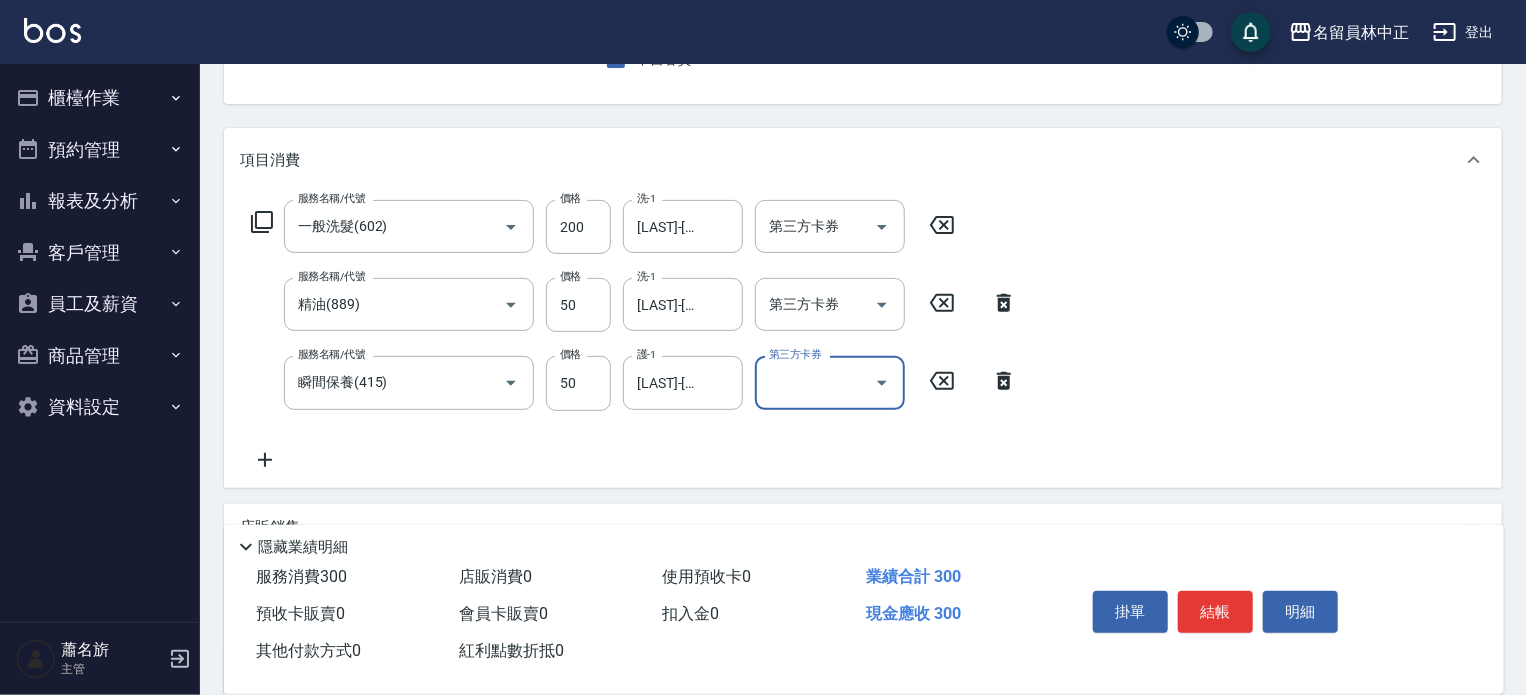 click on "結帳" at bounding box center [1215, 612] 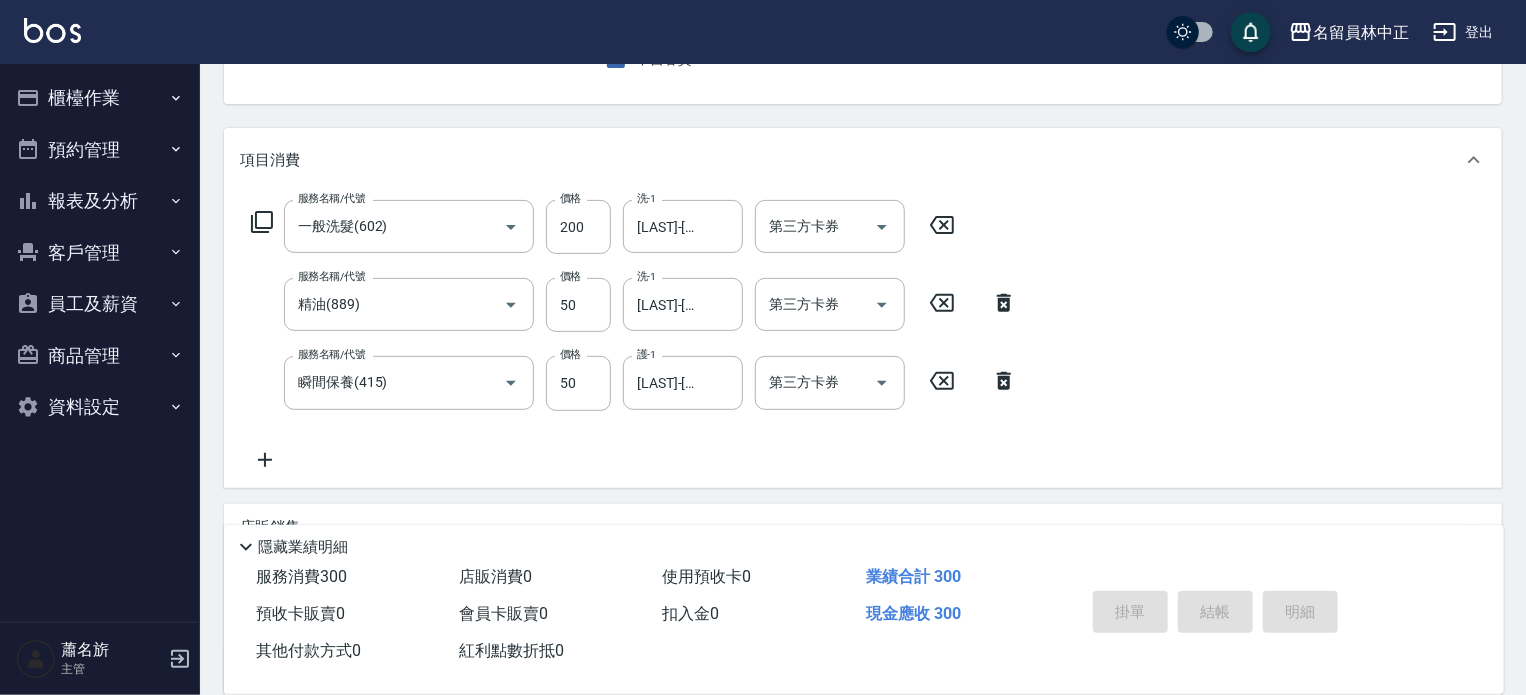 type 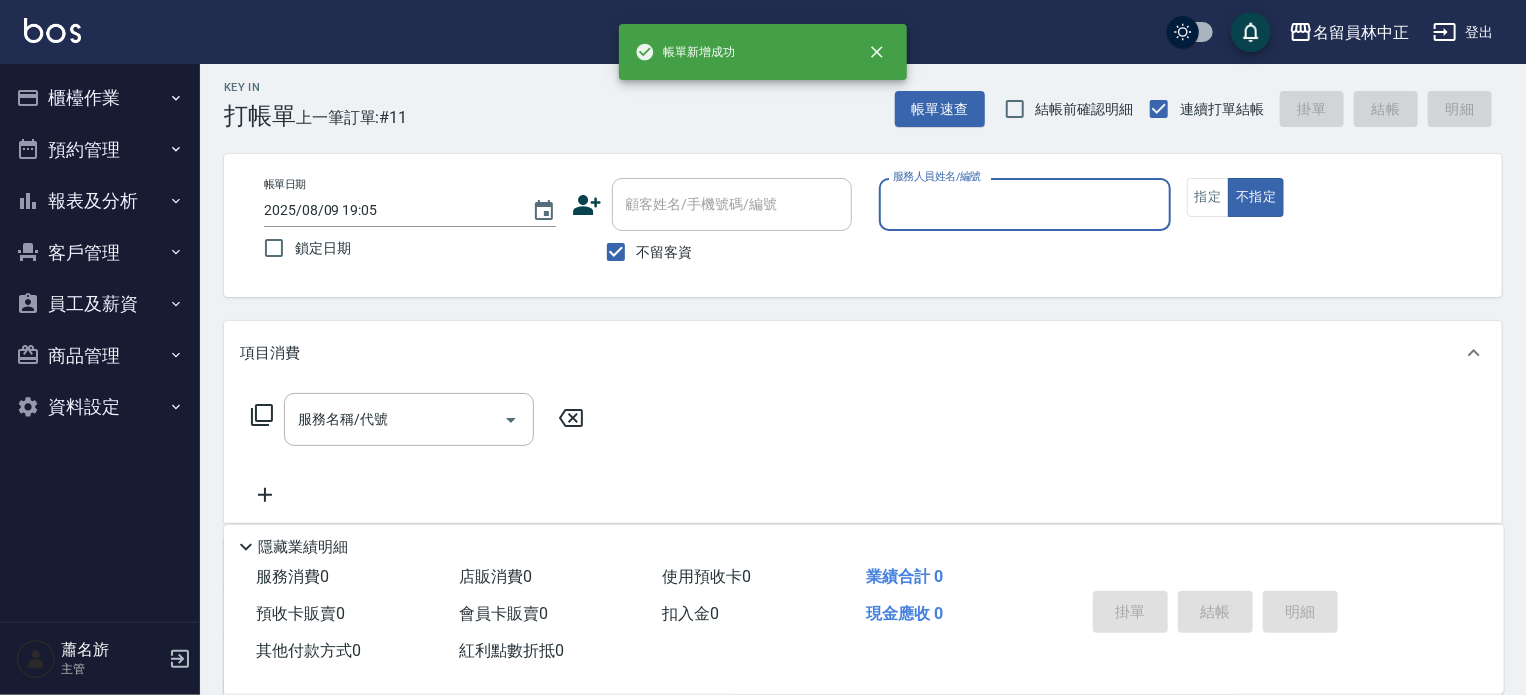 scroll, scrollTop: 0, scrollLeft: 0, axis: both 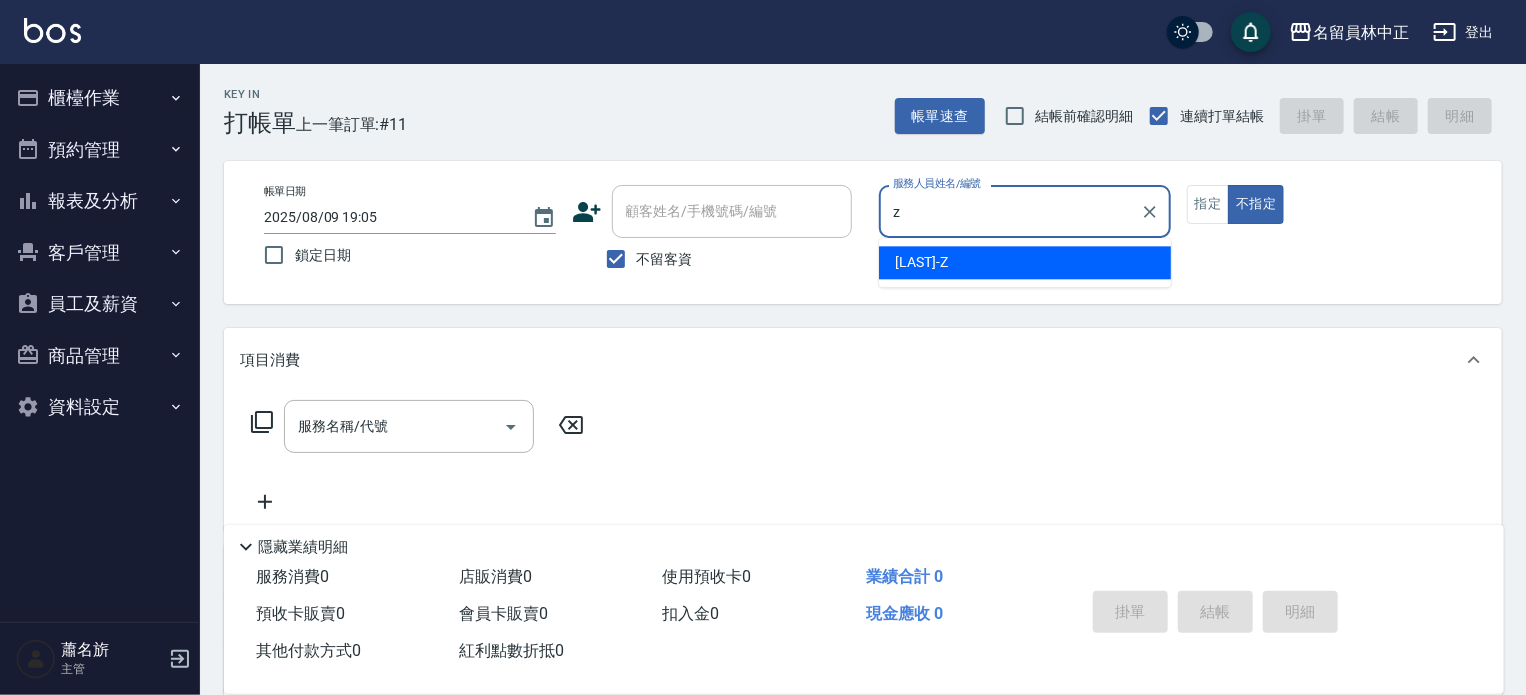 type on "維尼-Z" 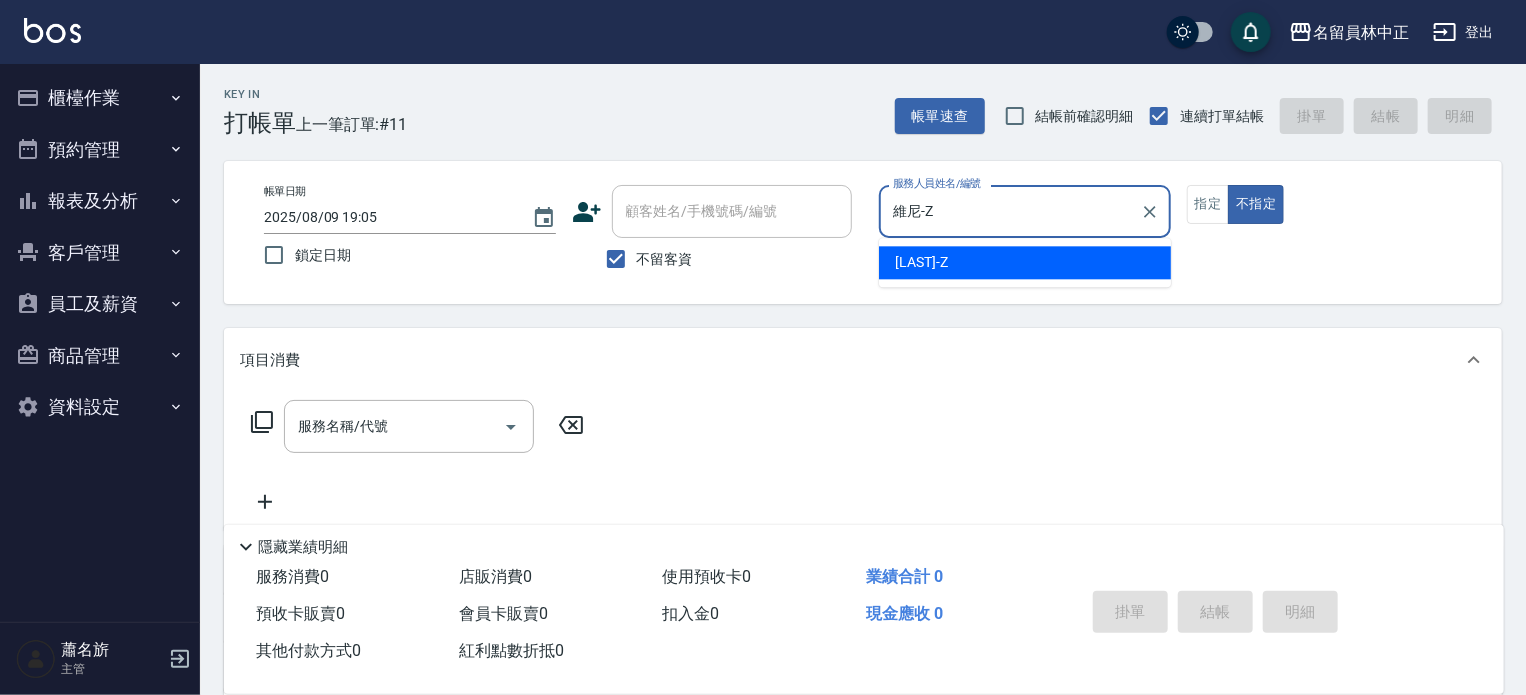 type on "false" 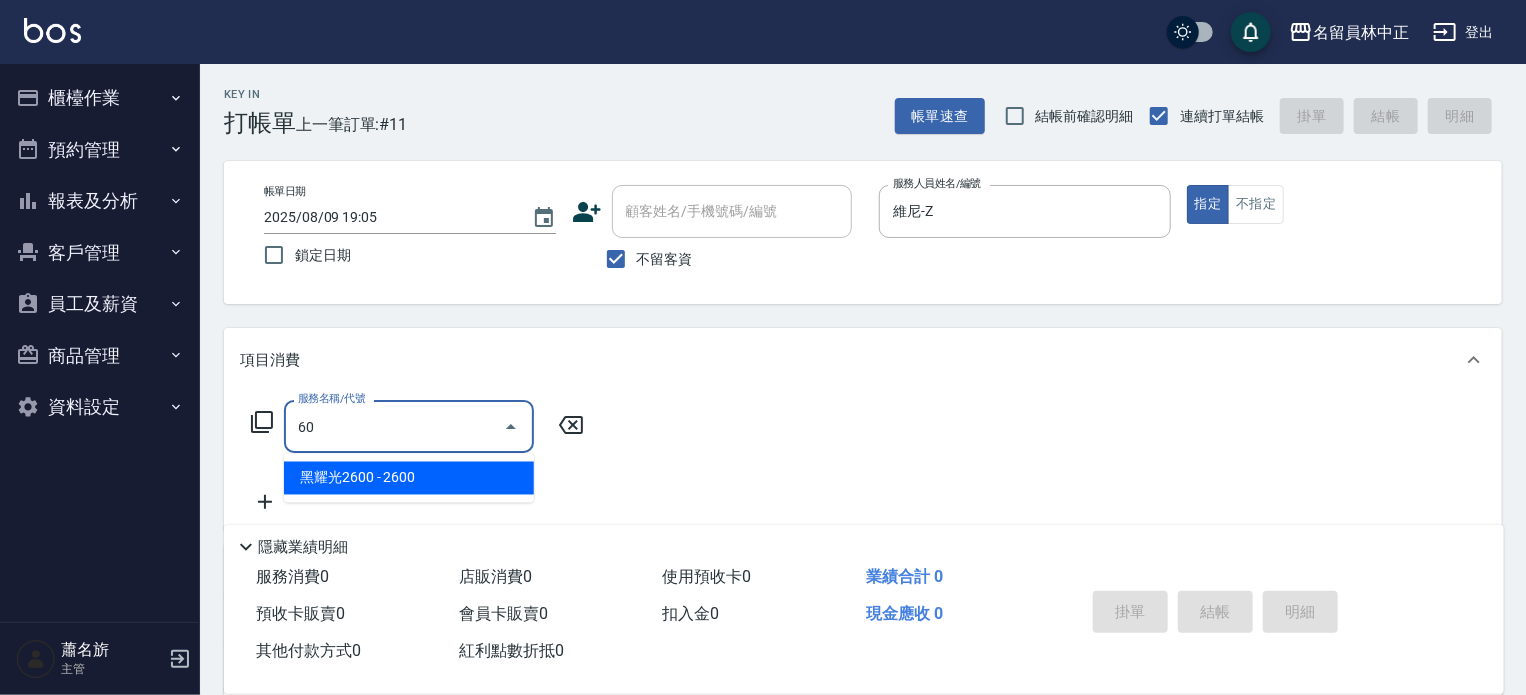 type on "6" 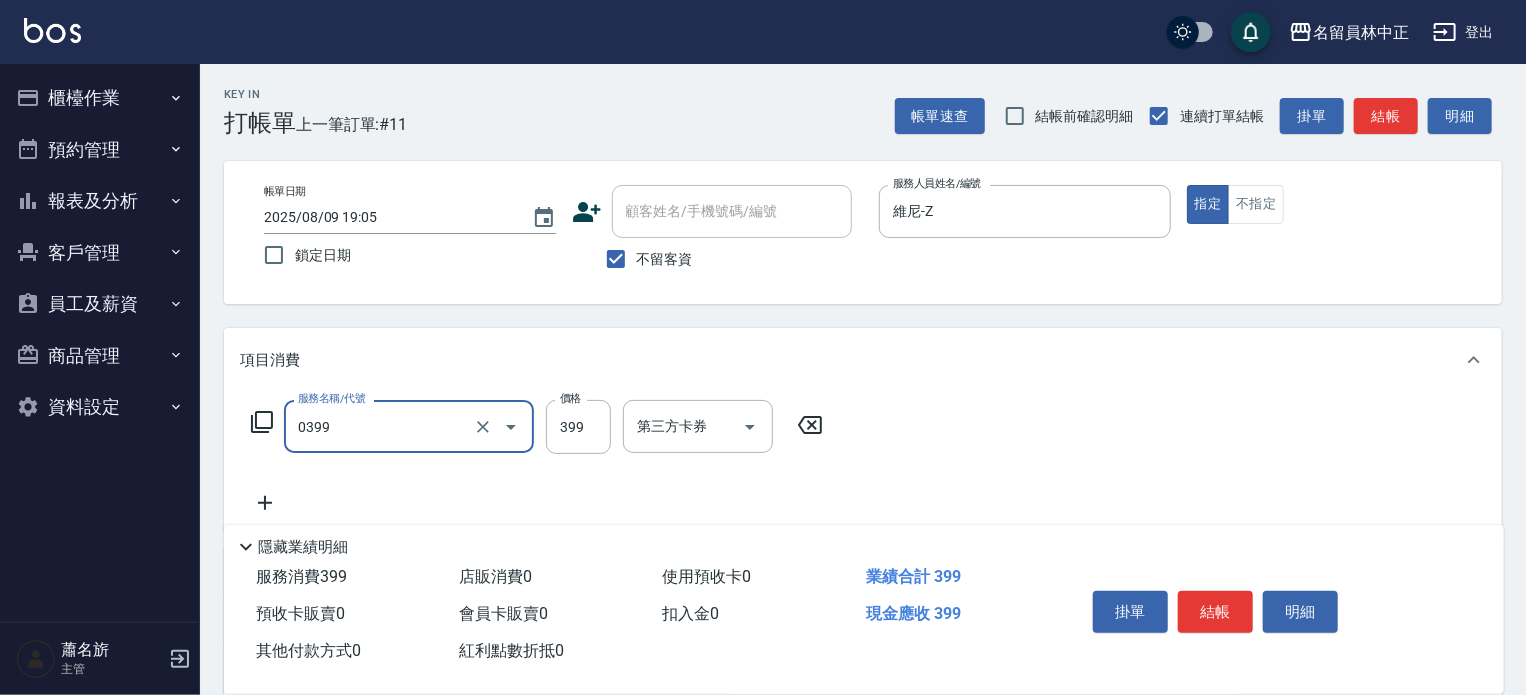 type on "海鹽SPA(0399)" 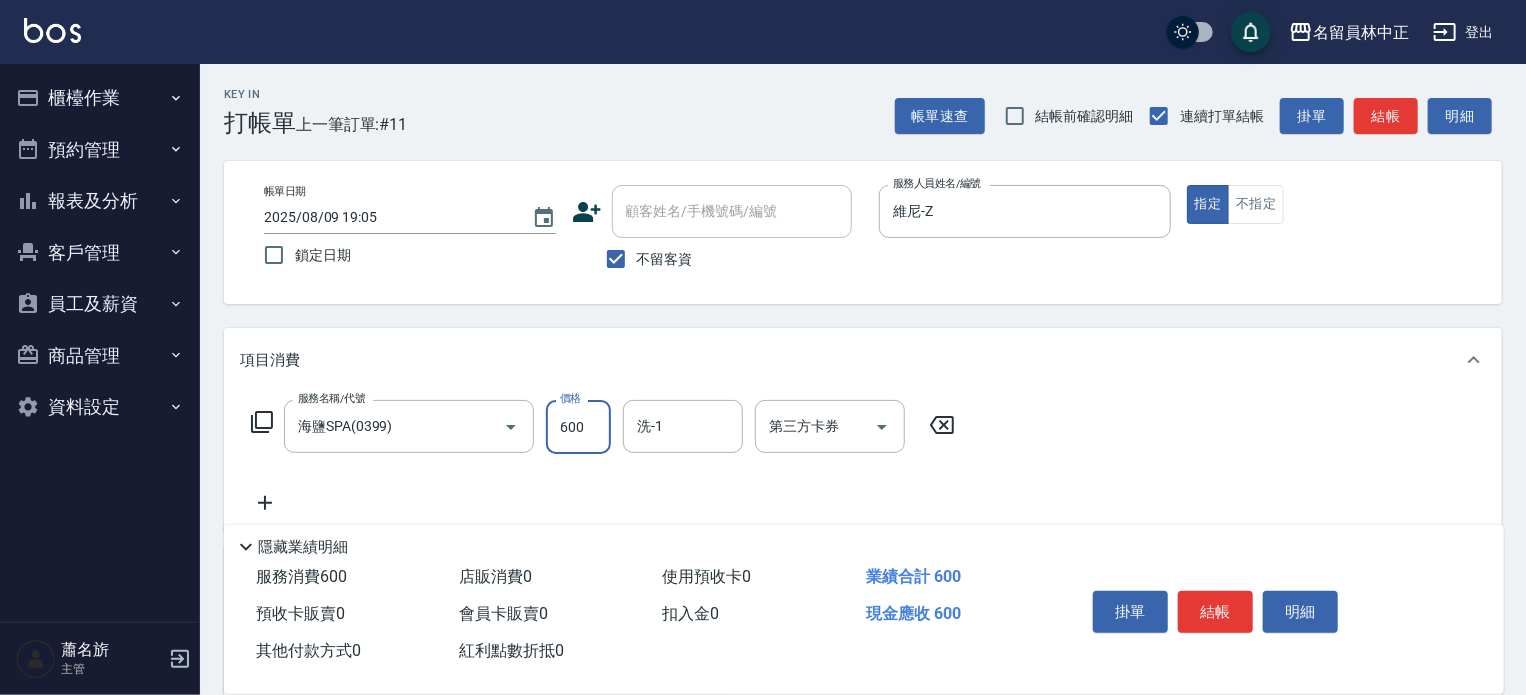 type on "600" 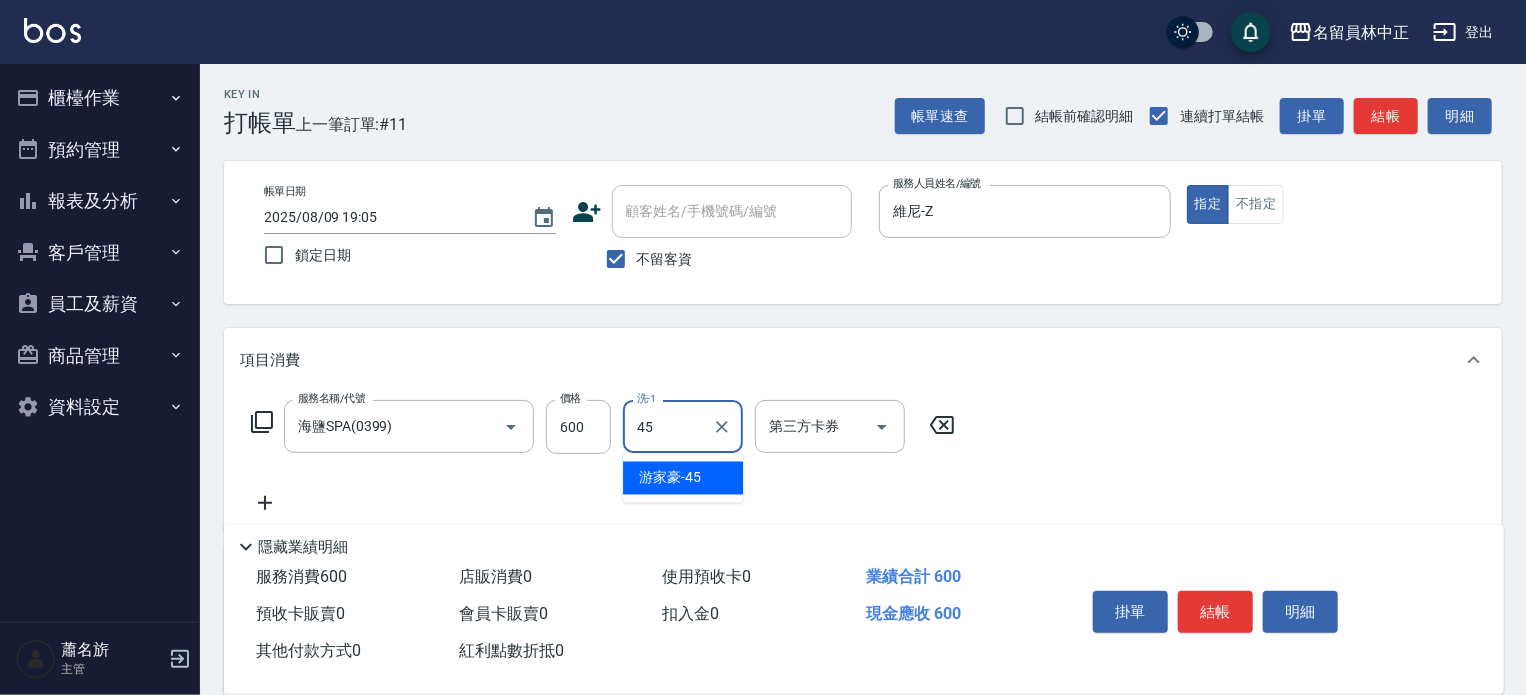 type on "[LAST]-[NUMBER]" 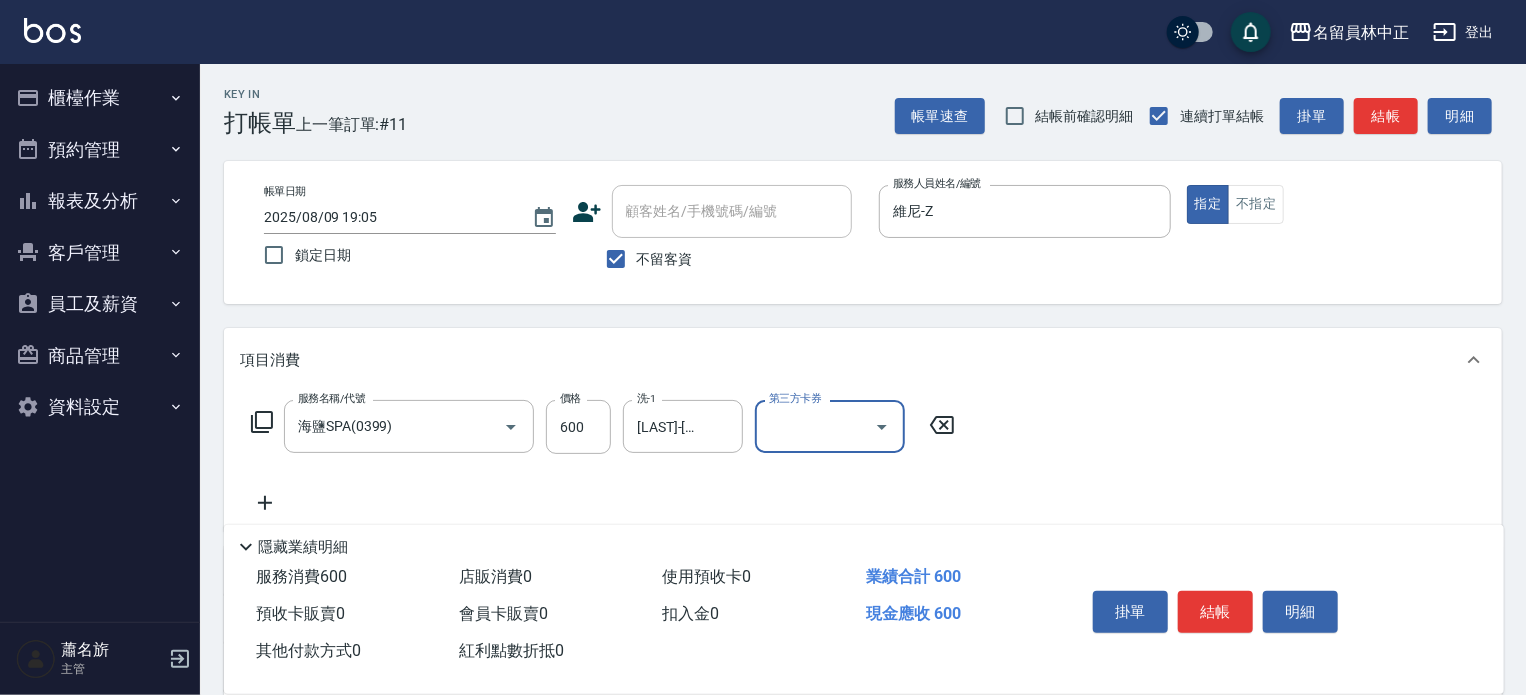 click on "掛單 結帳 明細" at bounding box center [1215, 614] 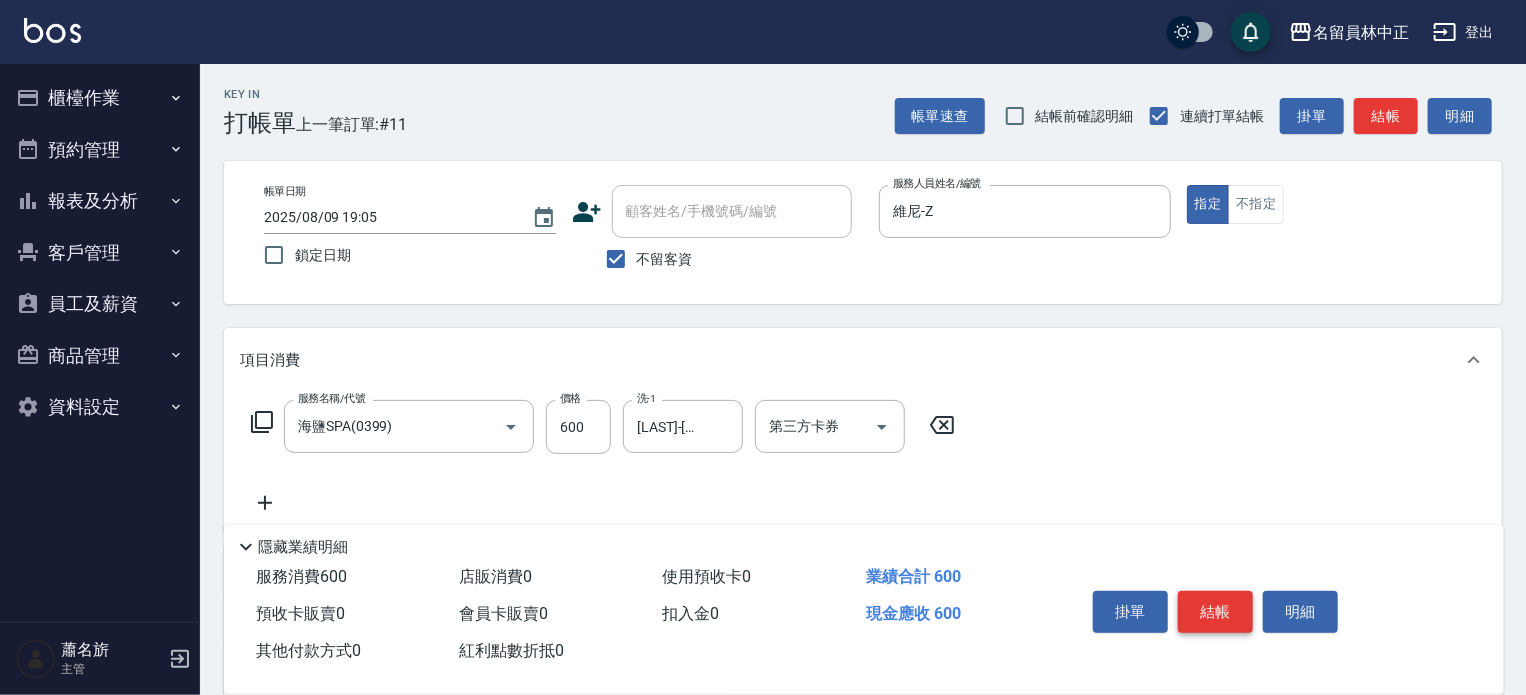 click on "結帳" at bounding box center (1215, 612) 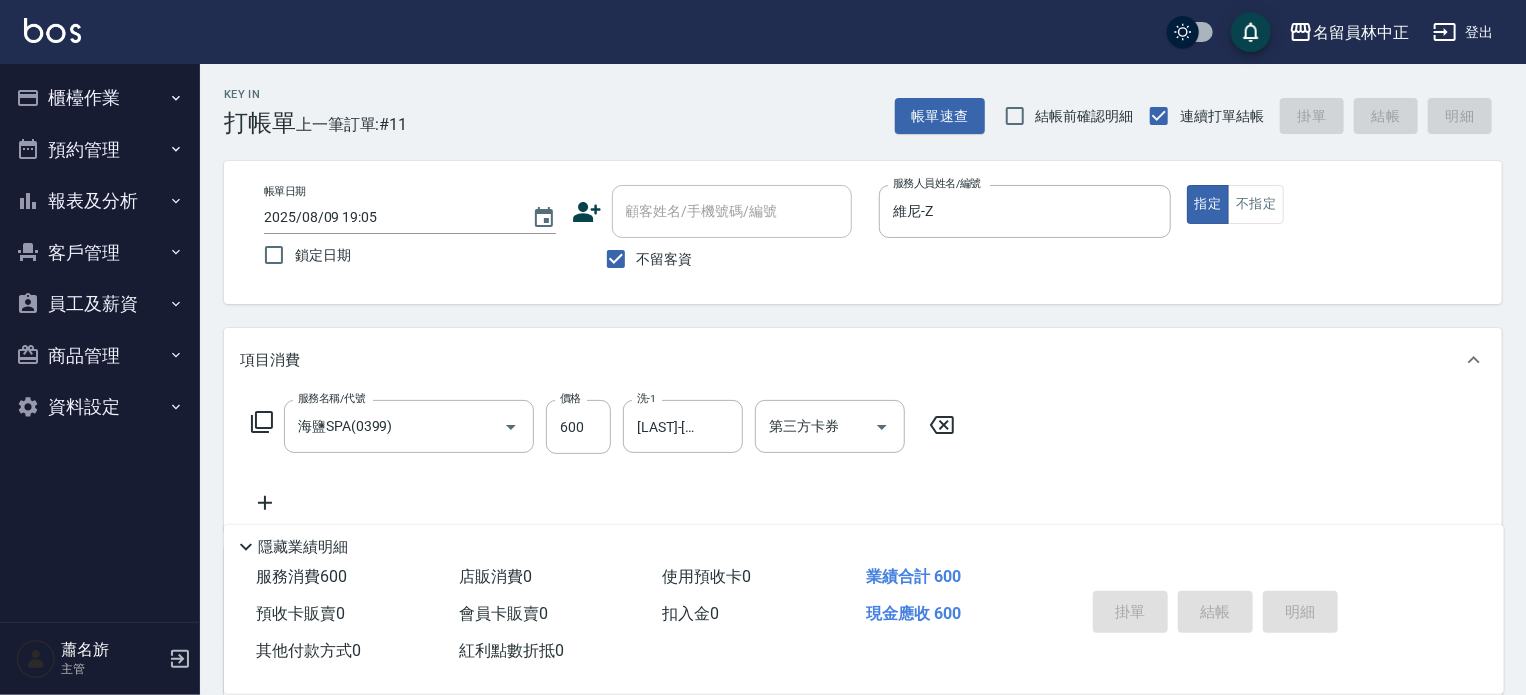 type on "2025/08/09 19:06" 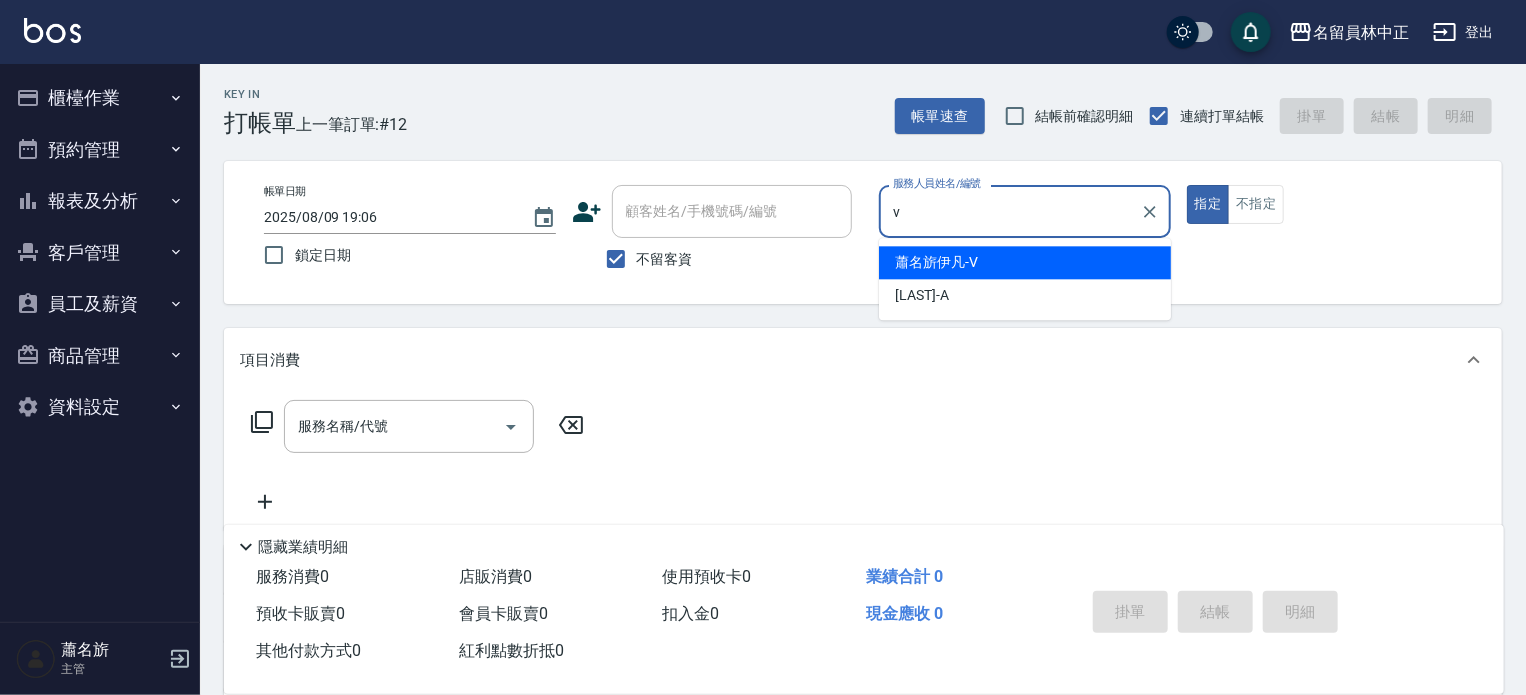 type on "[LAST] [FIRST] -V" 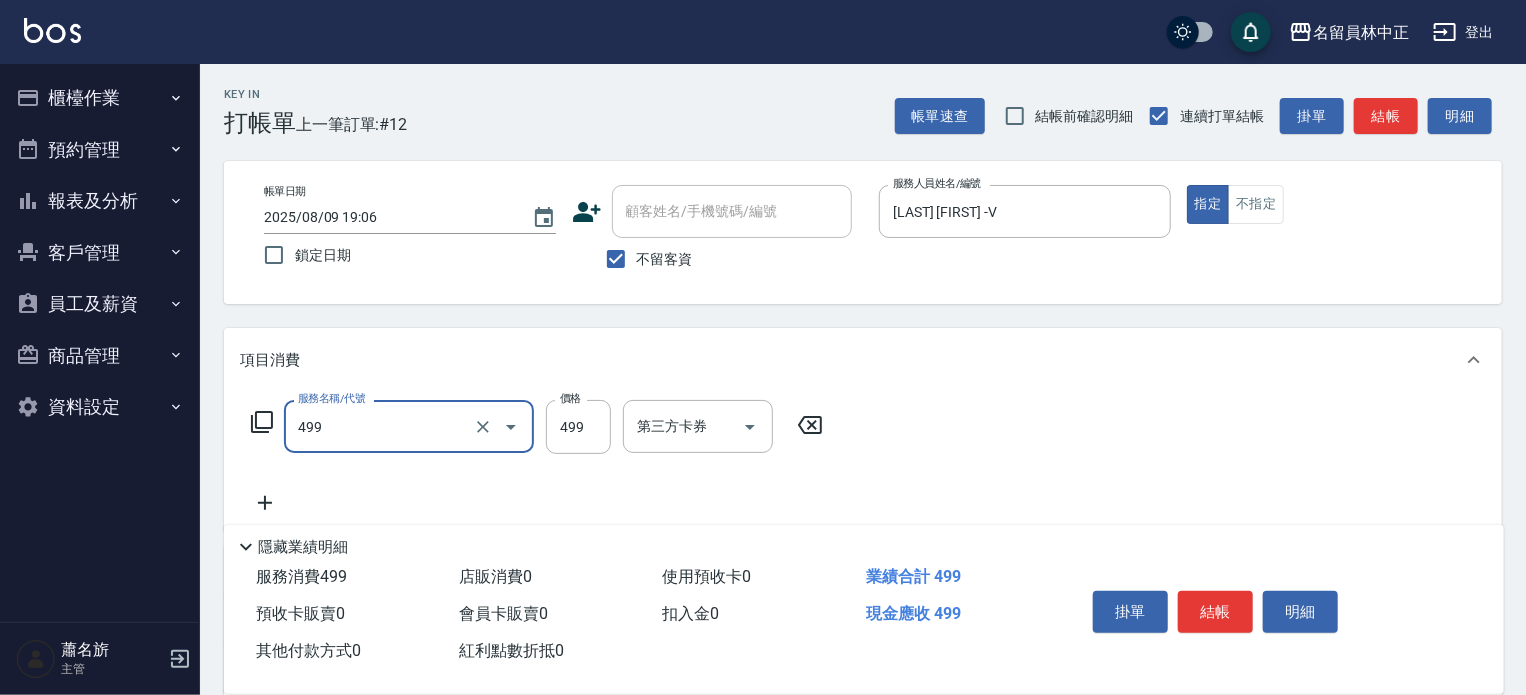 type on "去角質洗髮(499)" 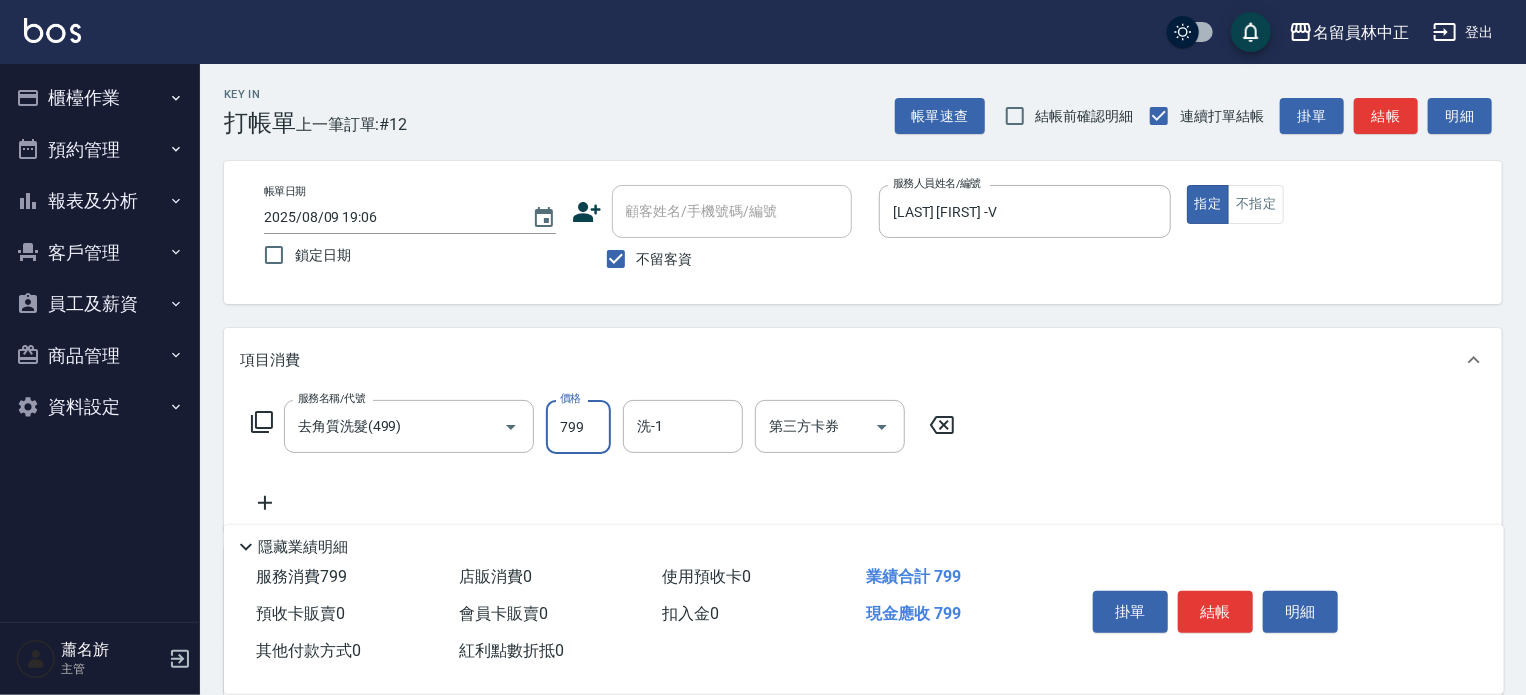 type on "799" 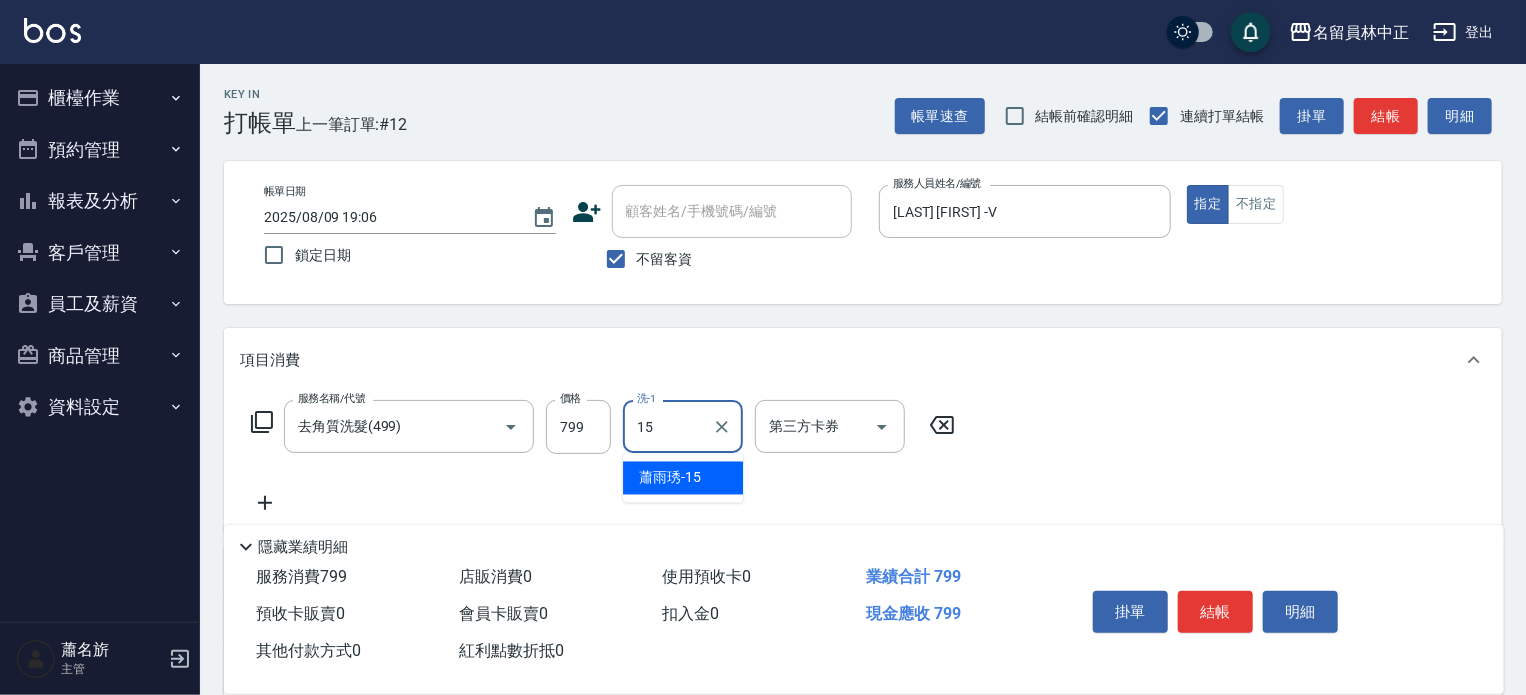 type on "[LAST]-[NUMBER]" 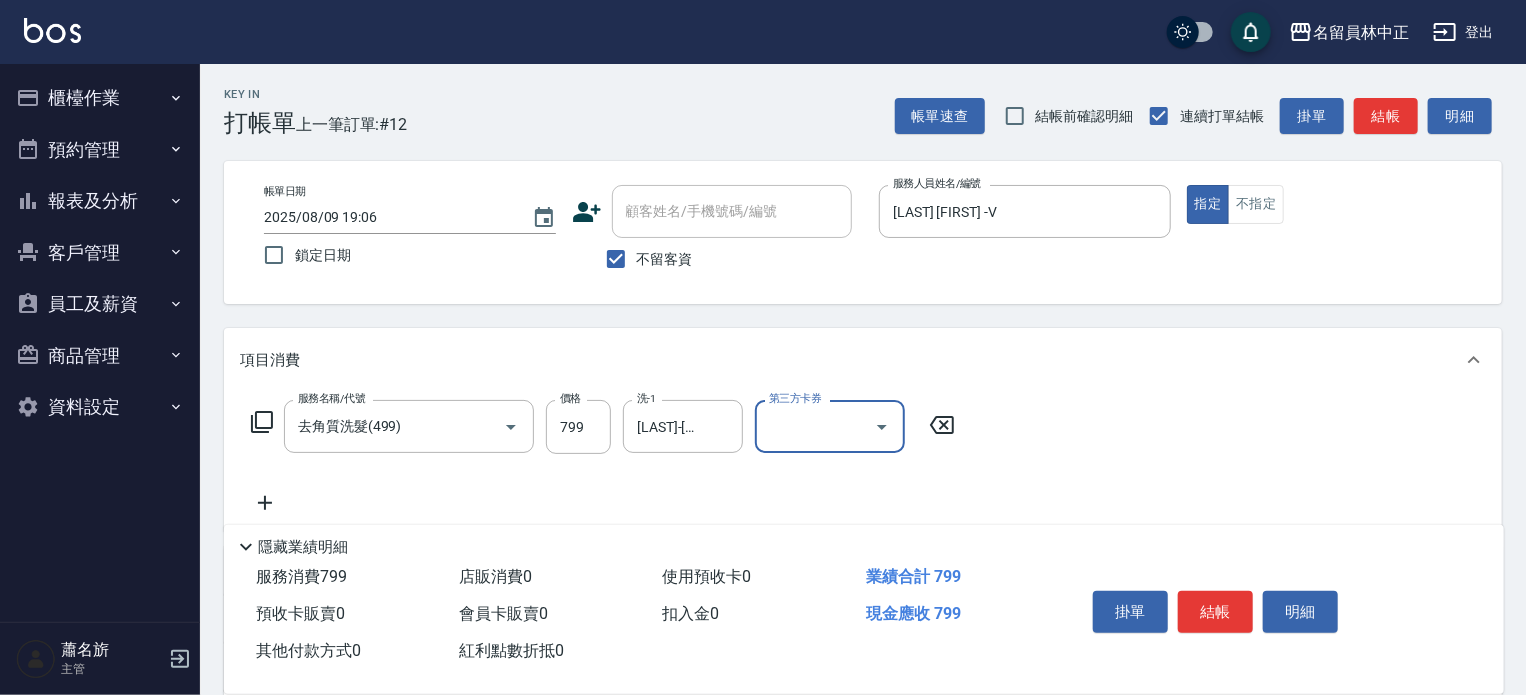 click on "結帳" at bounding box center [1215, 612] 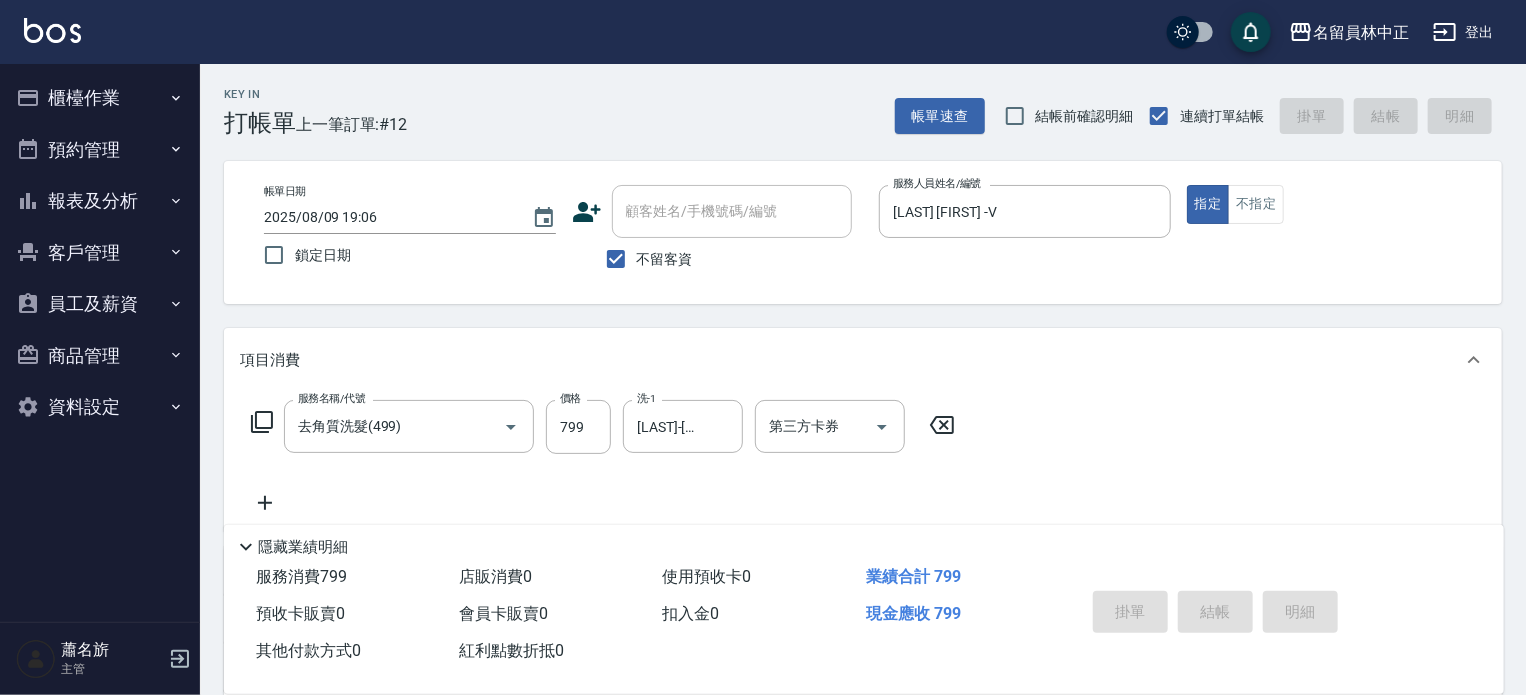 type 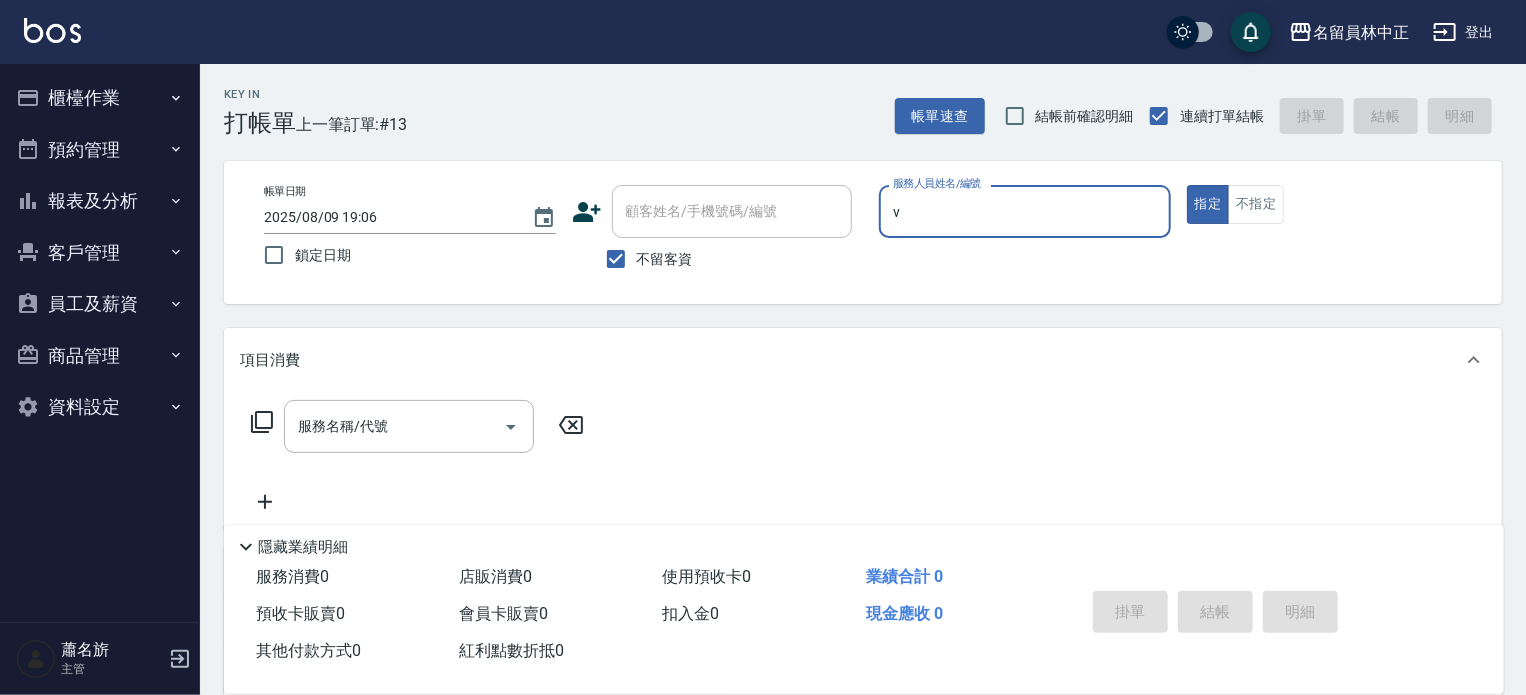 type on "[LAST] [FIRST] -V" 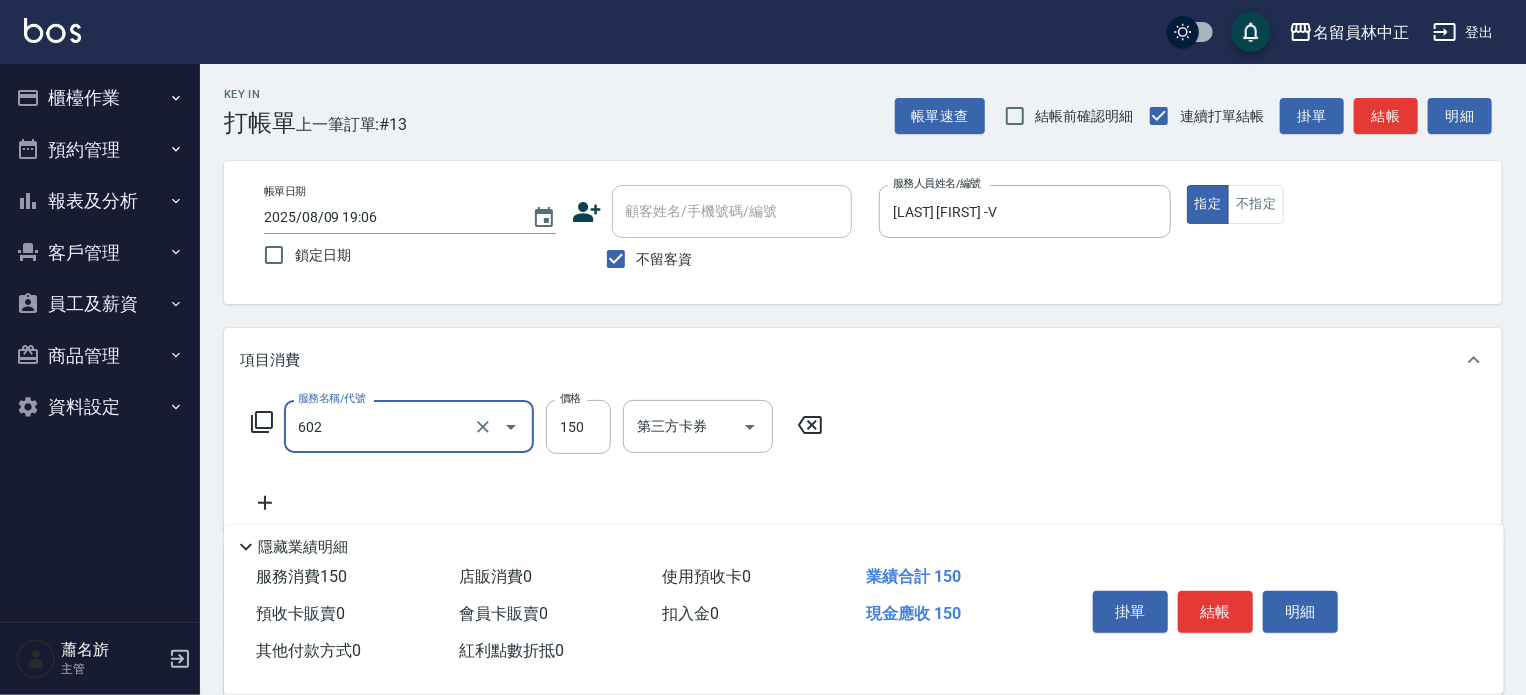 type on "一般洗髮(602)" 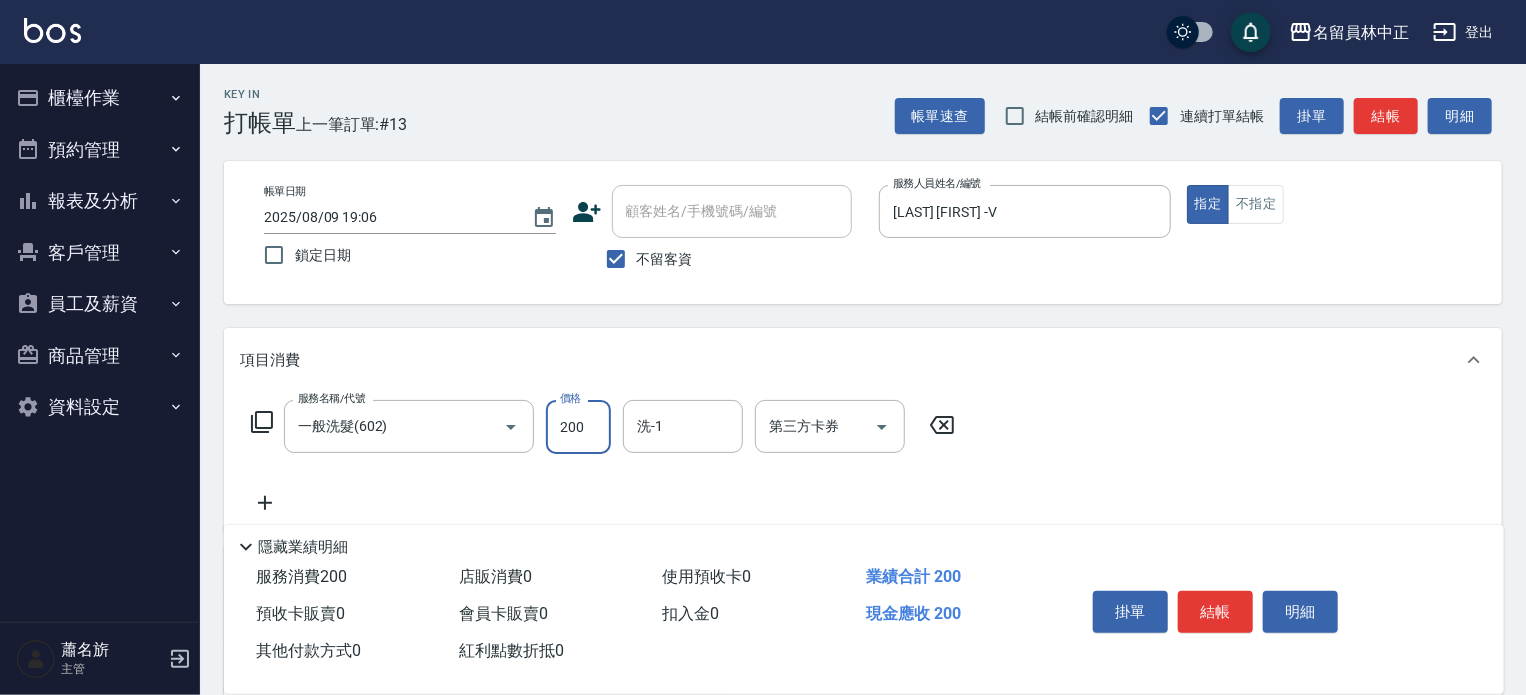 type on "200" 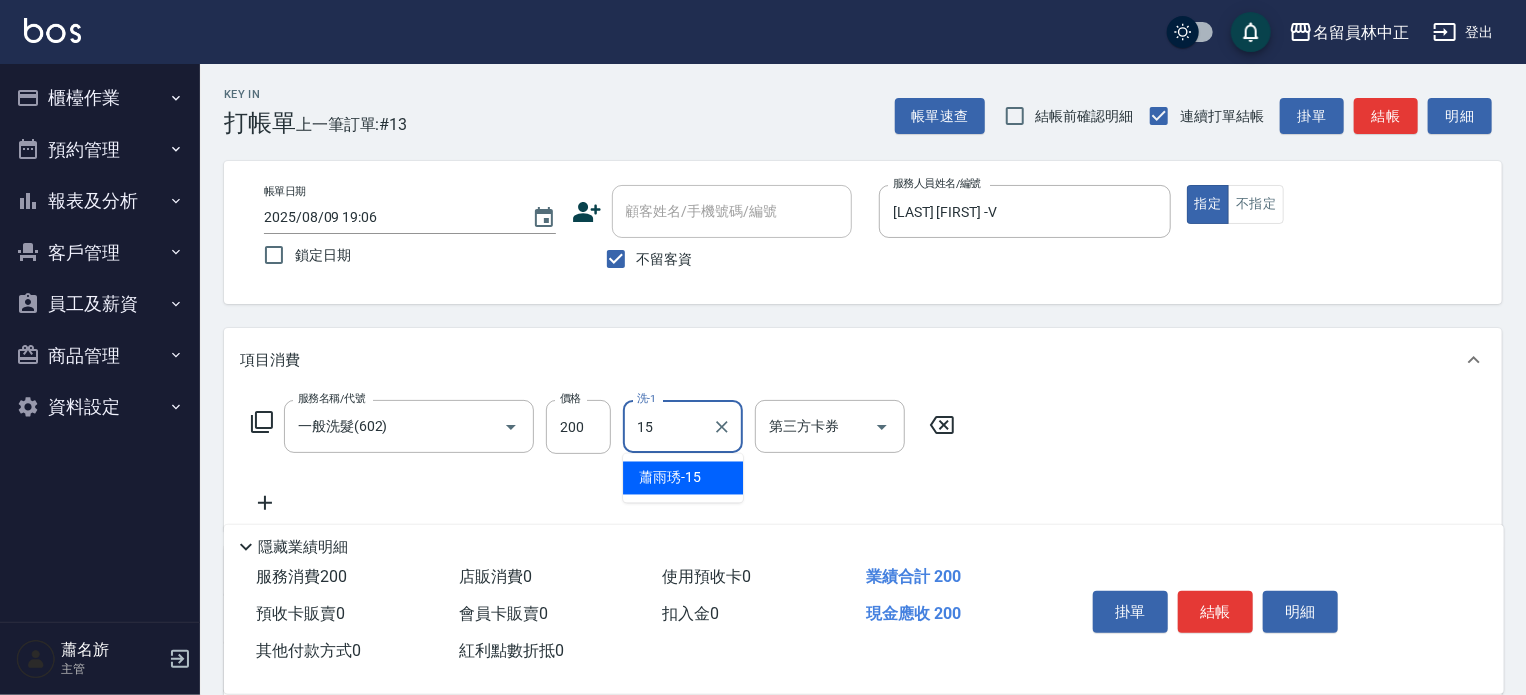 type on "[LAST]-[NUMBER]" 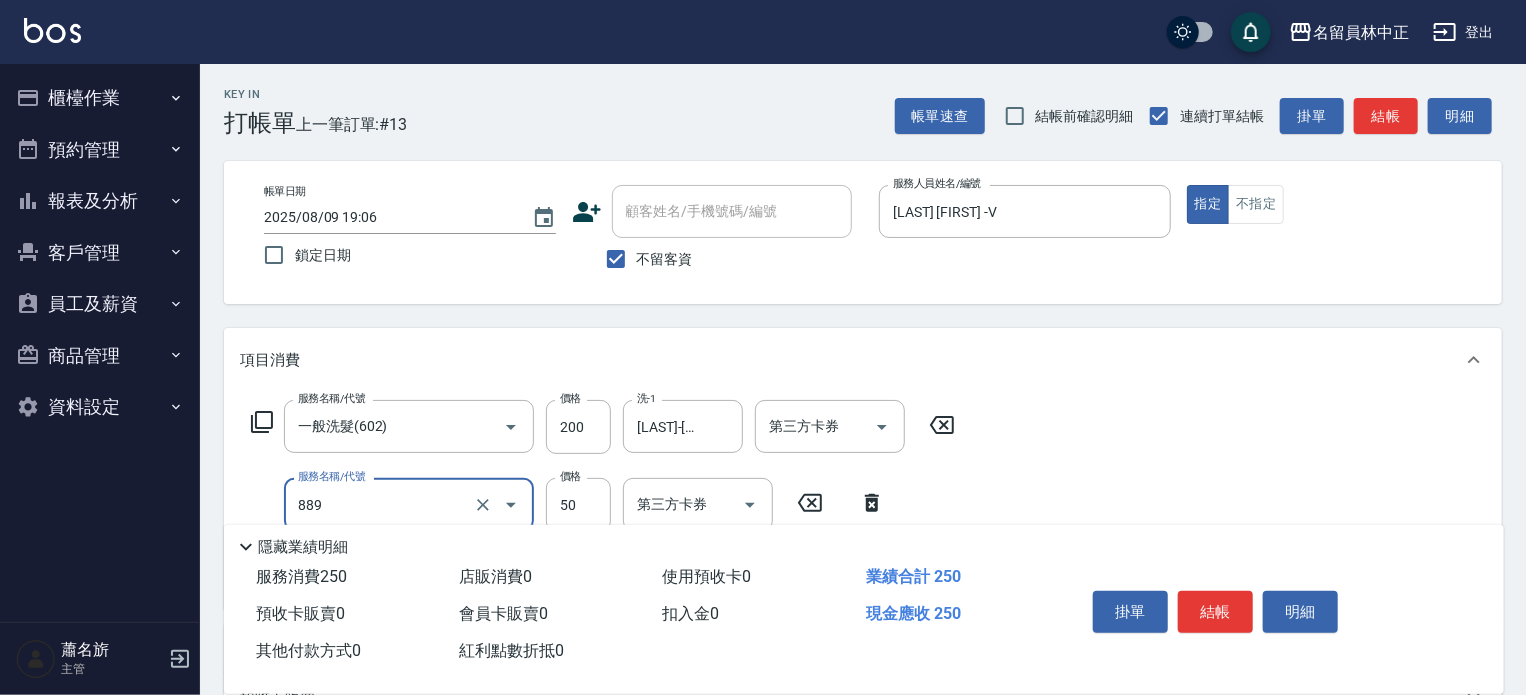 type on "精油(889)" 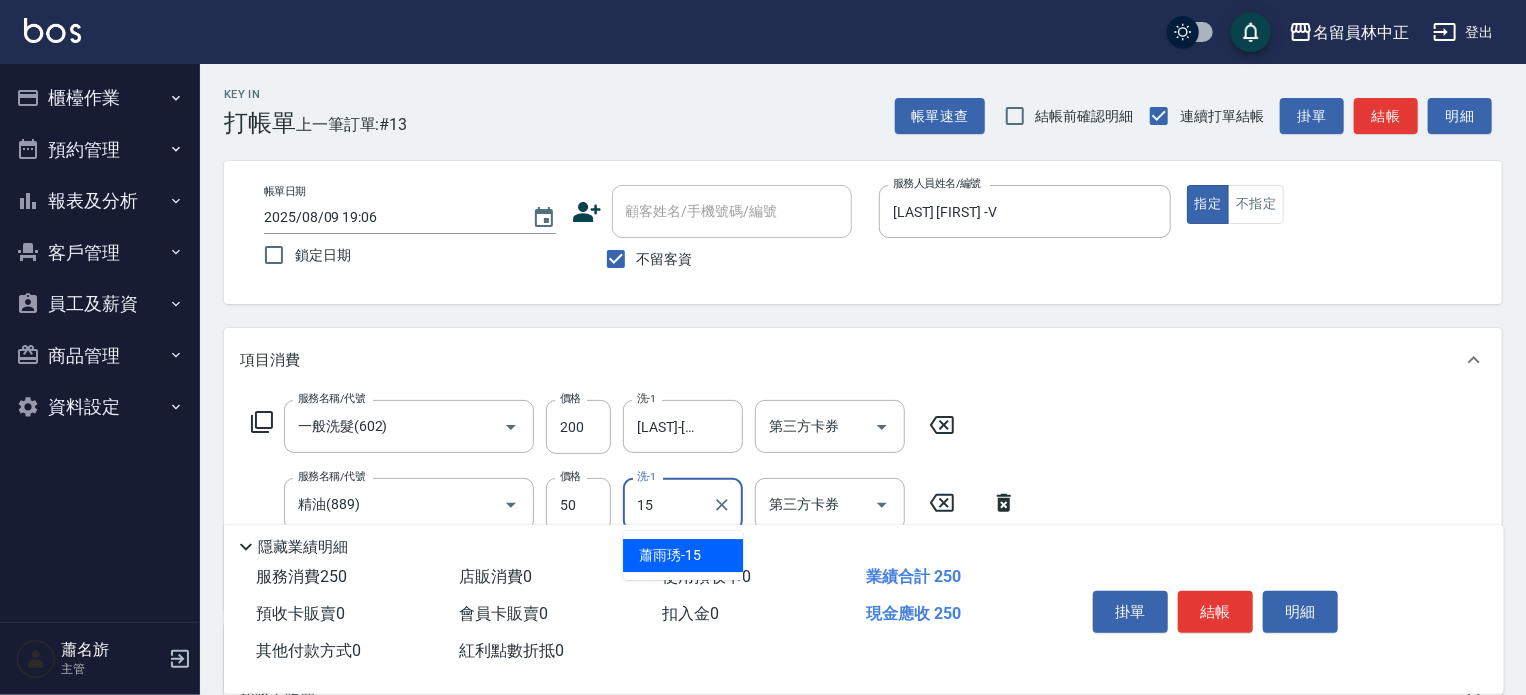 type on "[LAST]-[NUMBER]" 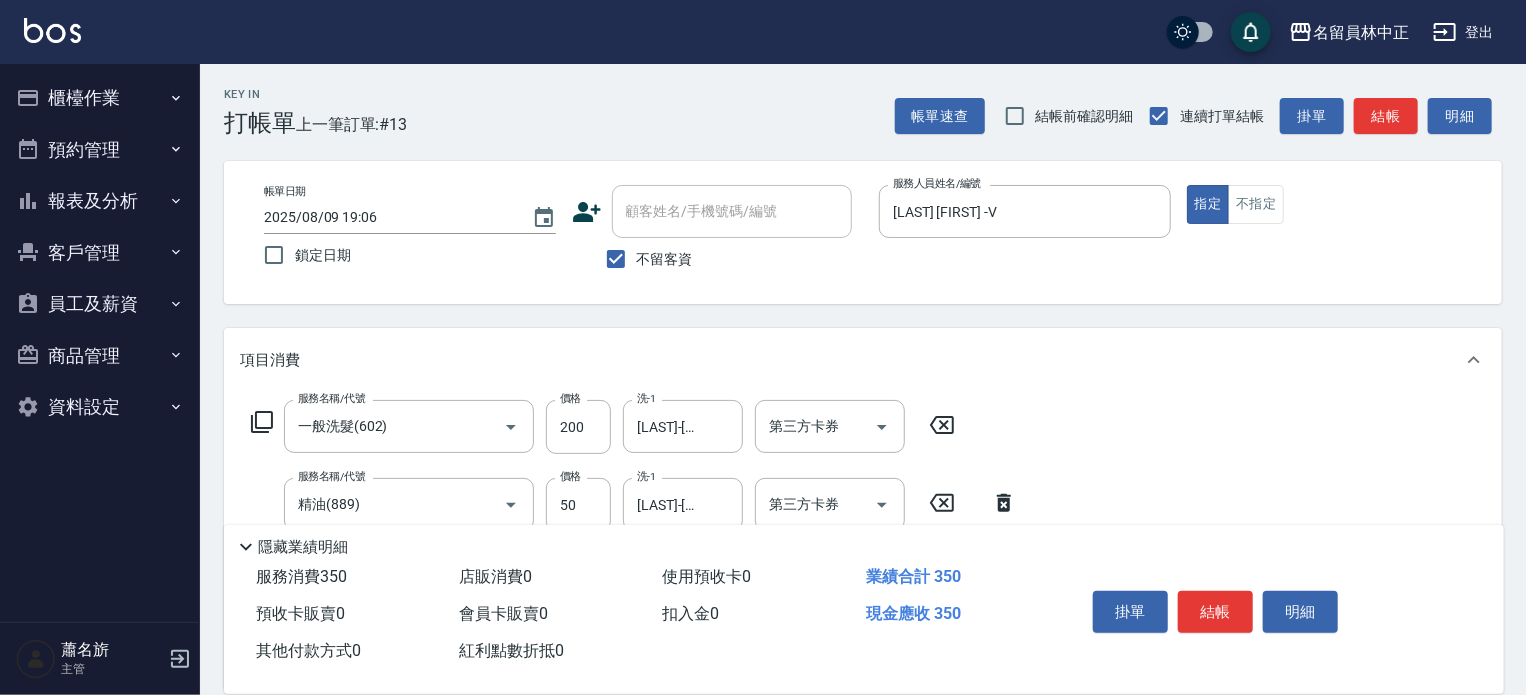type on "剪髮(302)" 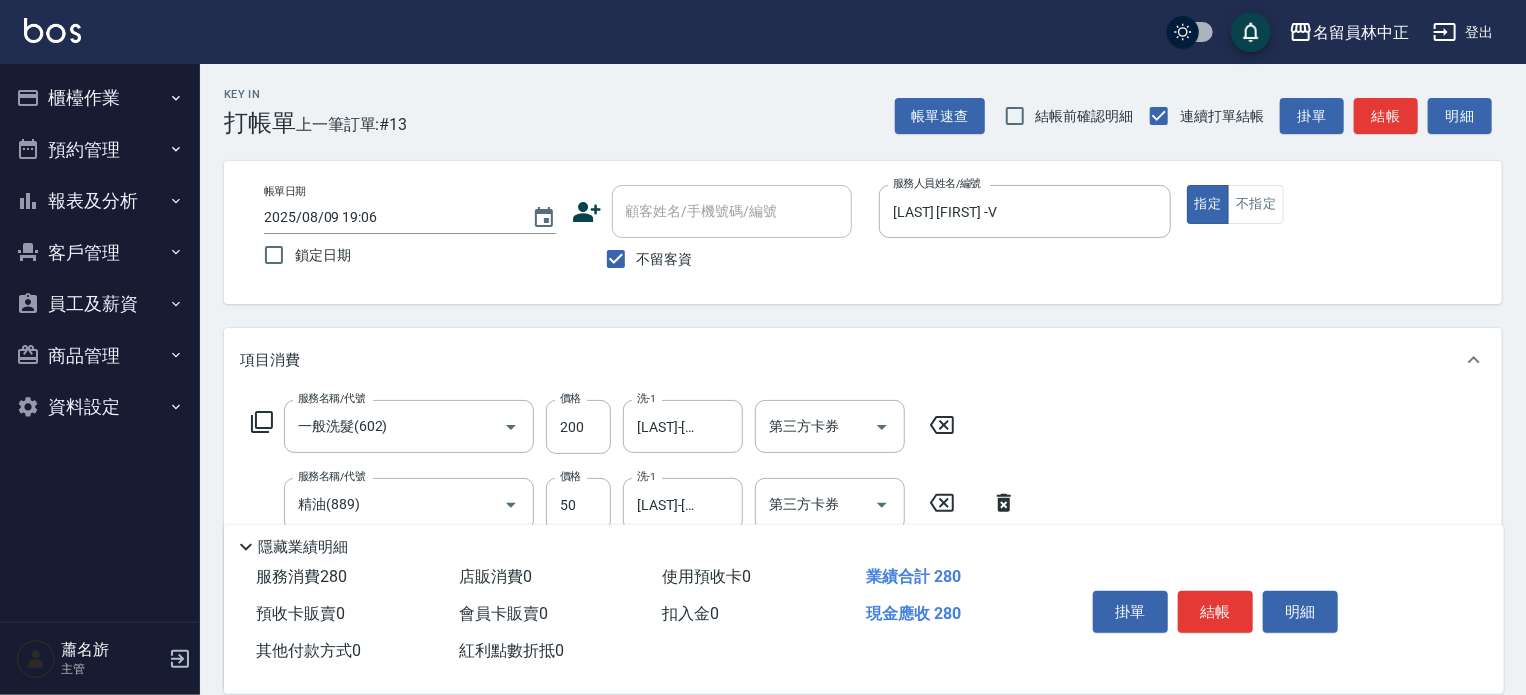 type on "300" 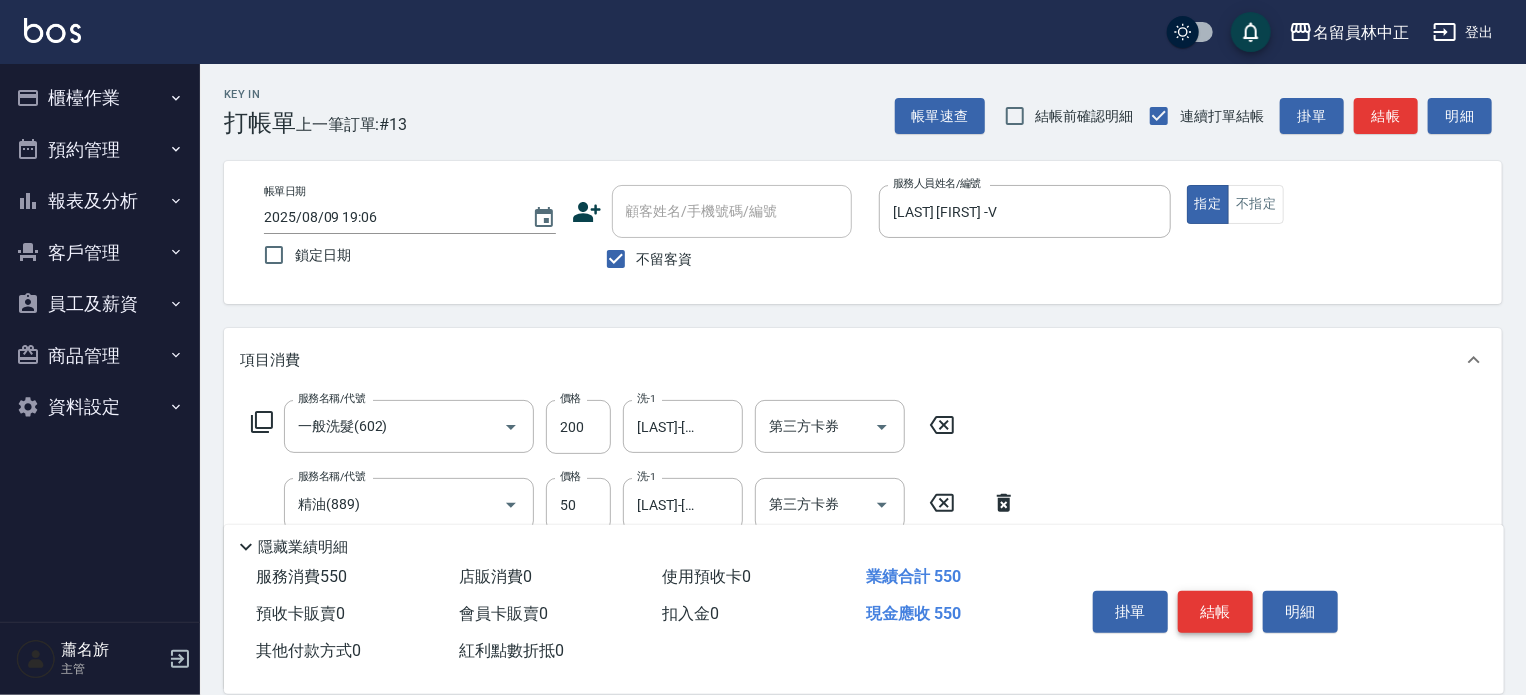 click on "結帳" at bounding box center (1215, 612) 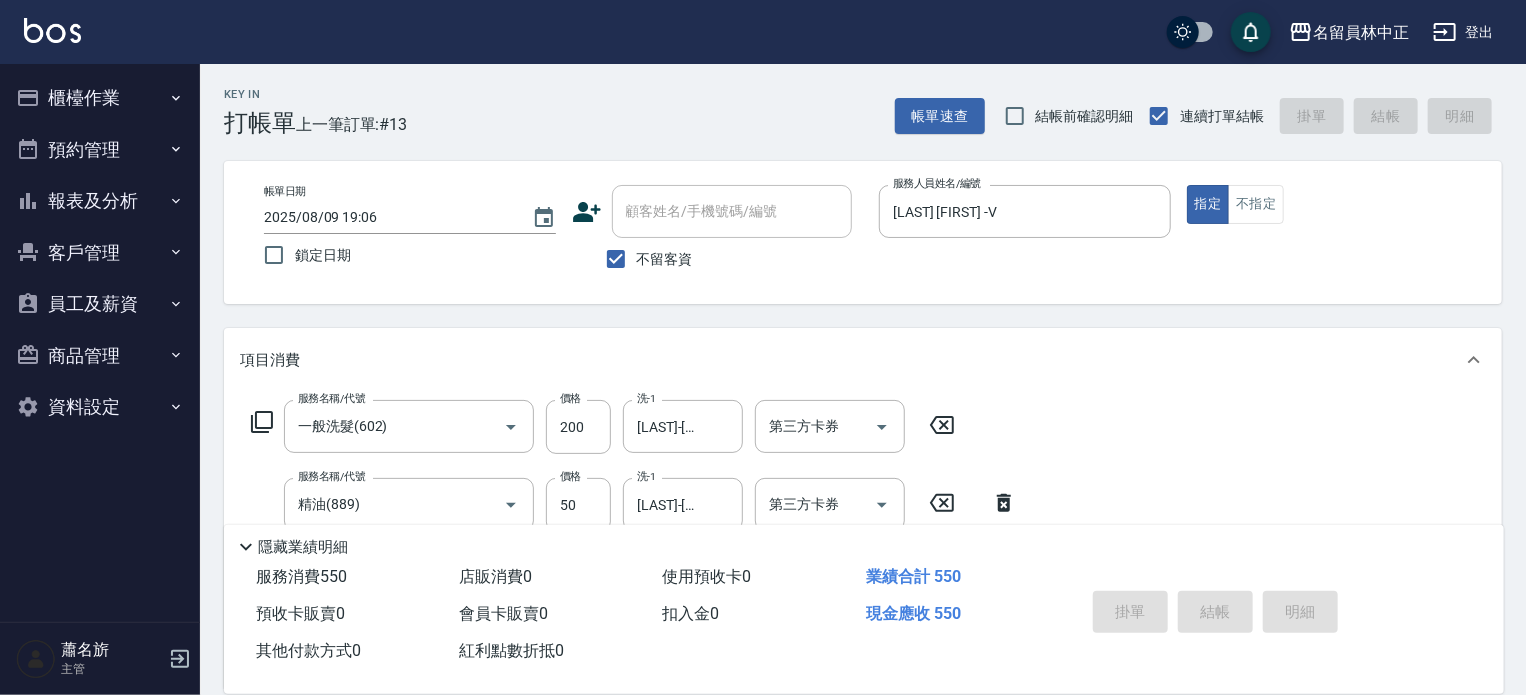 type 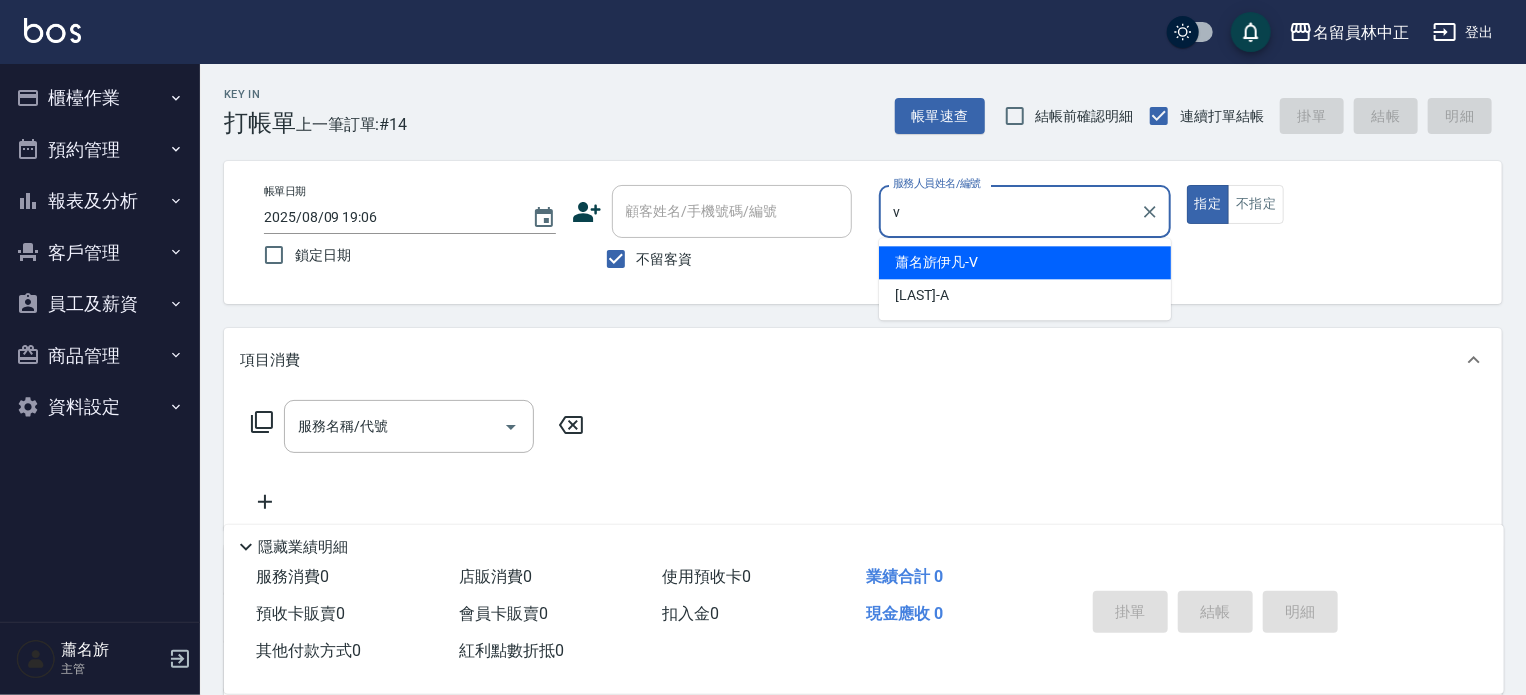 type on "[LAST] [FIRST] -V" 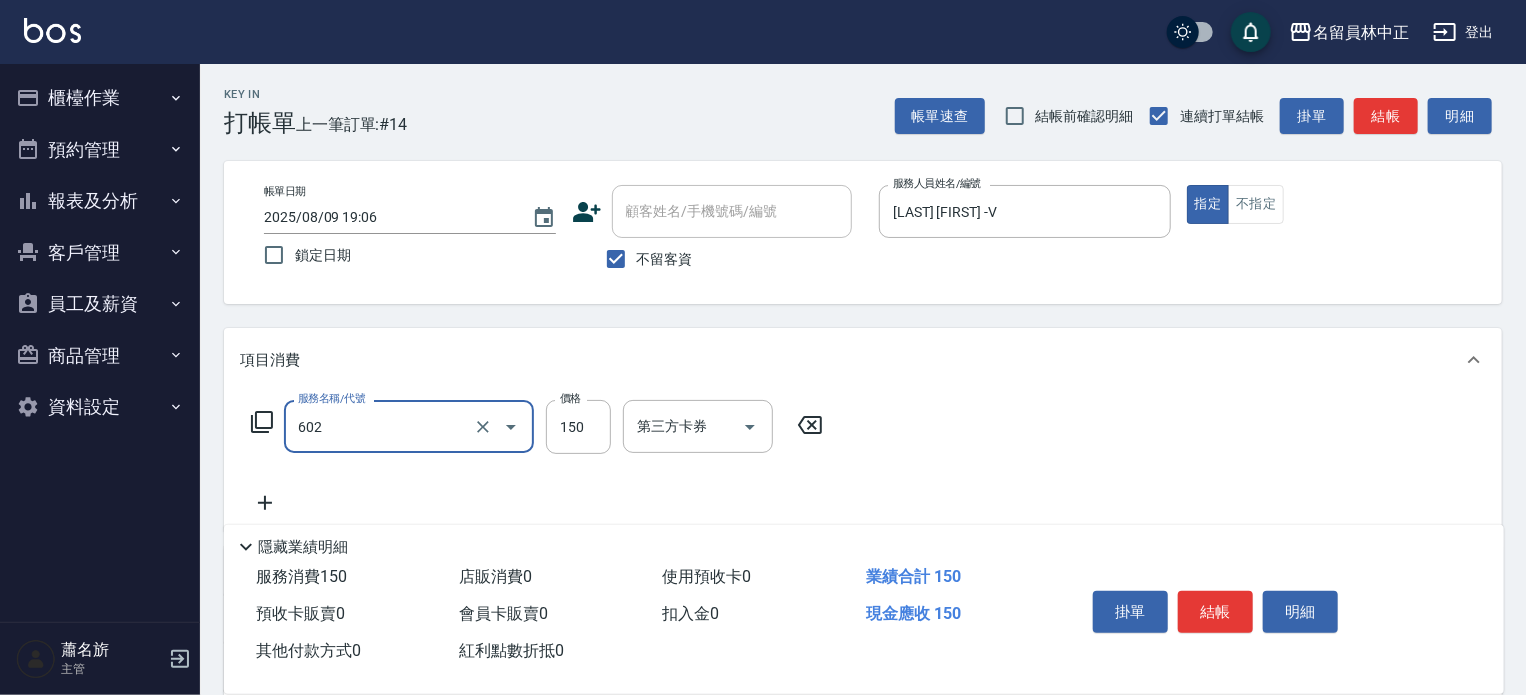 type on "一般洗髮(602)" 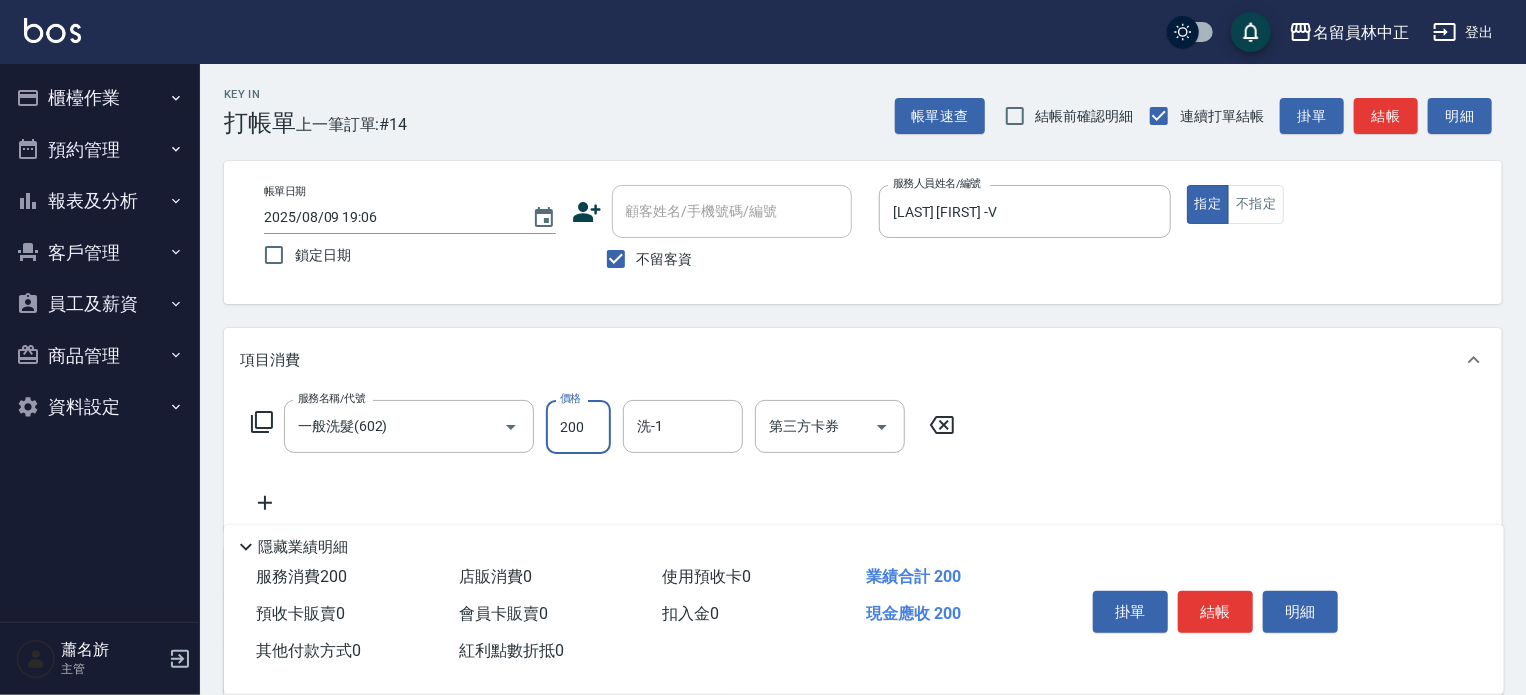 type on "200" 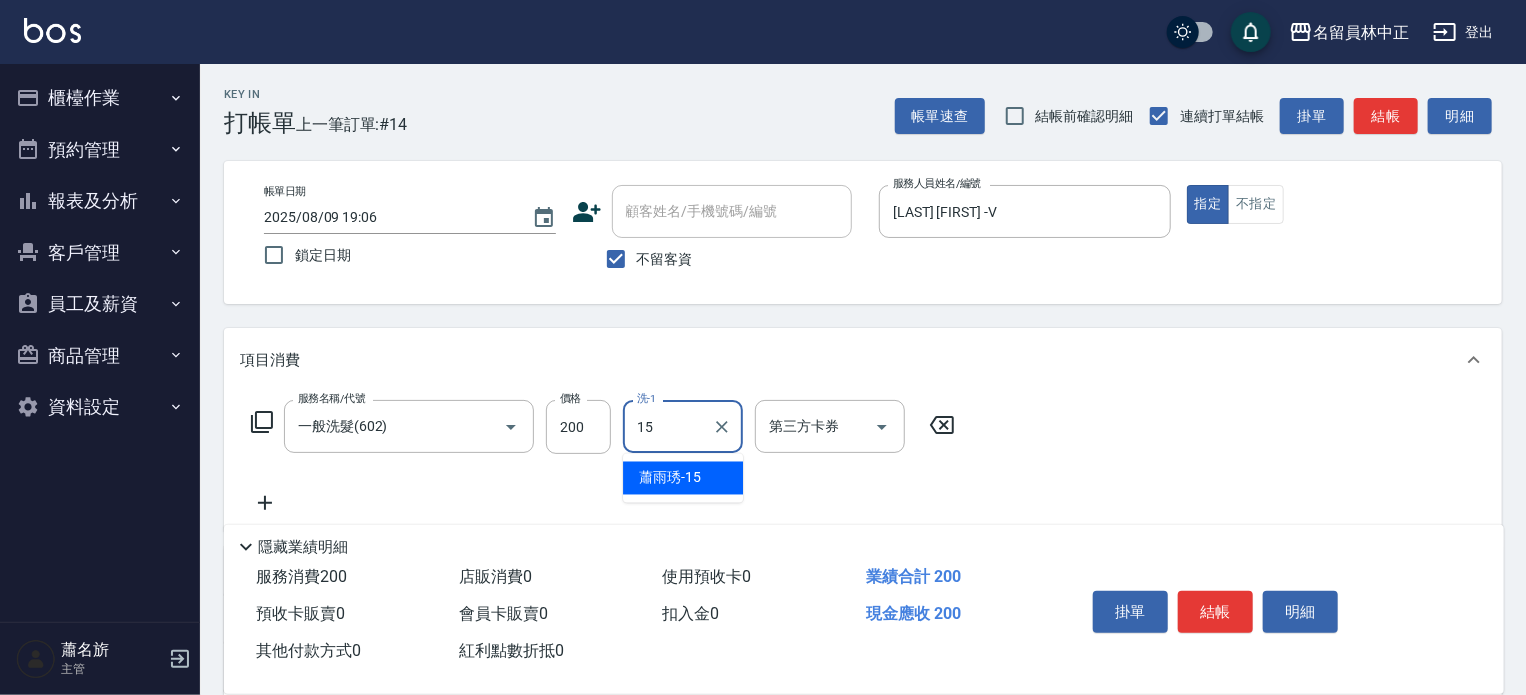 type on "[LAST]-[NUMBER]" 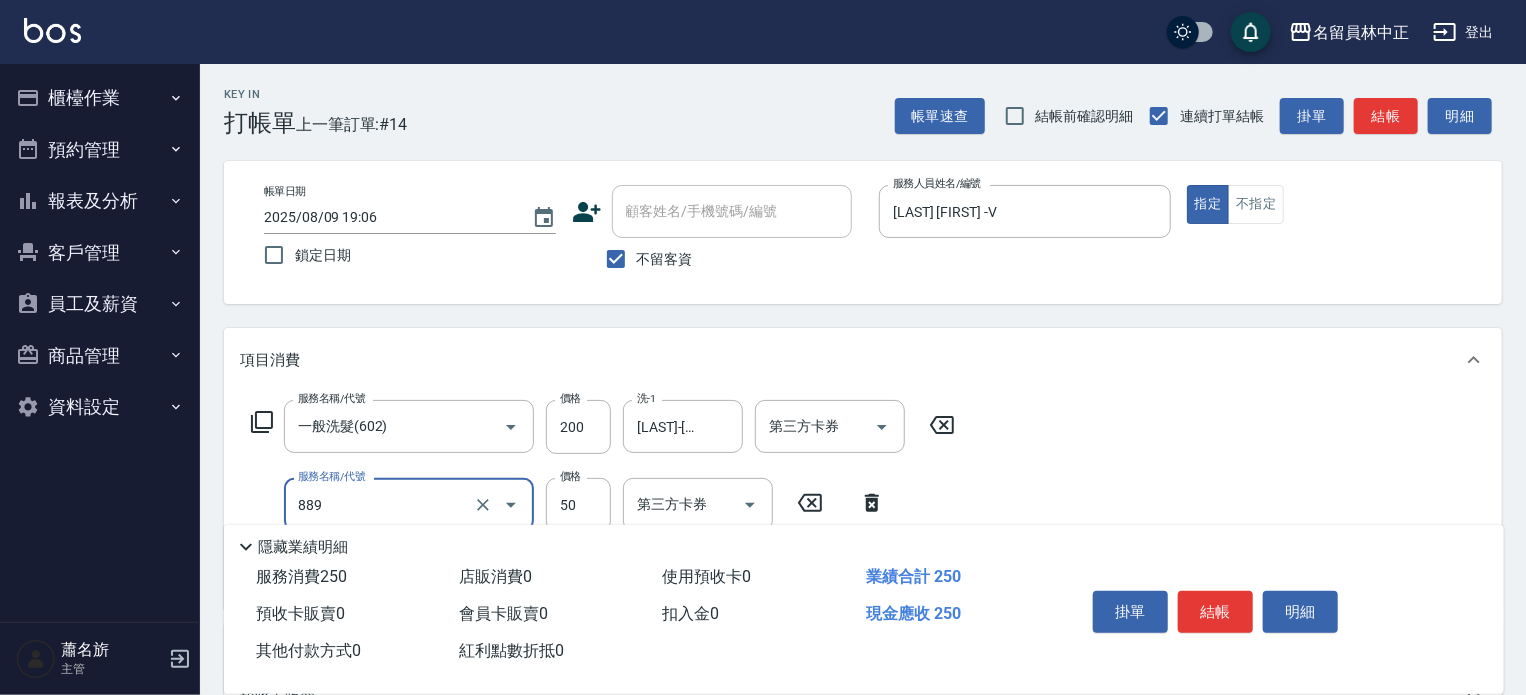 type on "精油(889)" 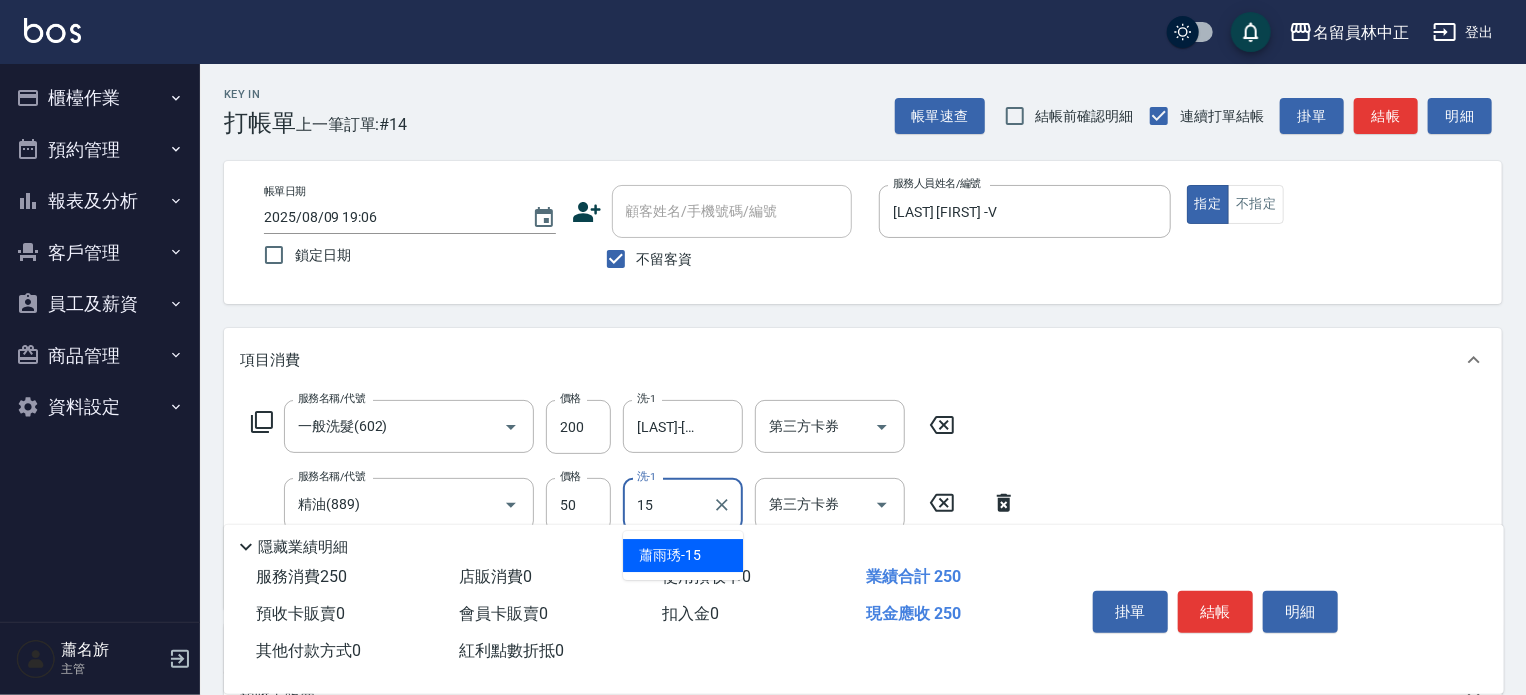 type on "[LAST]-[NUMBER]" 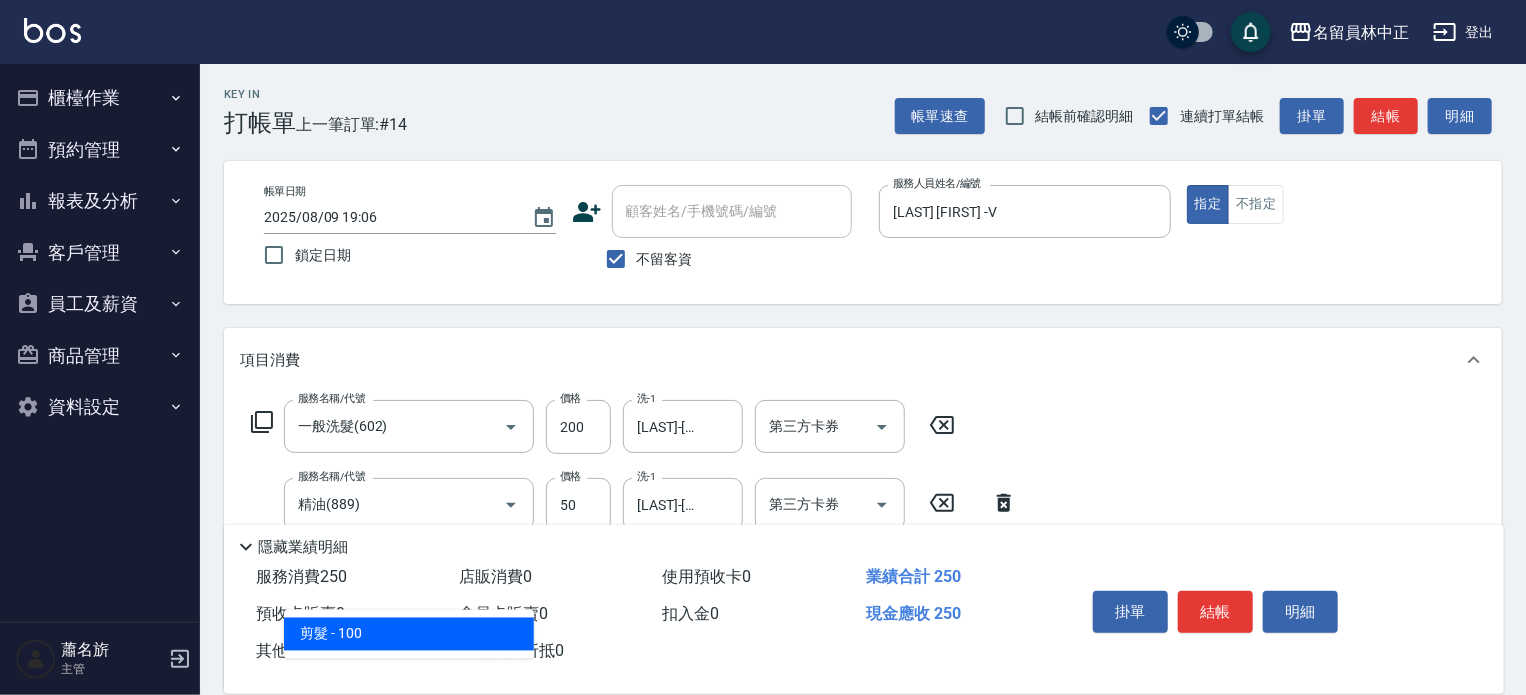 type on "剪髮(302)" 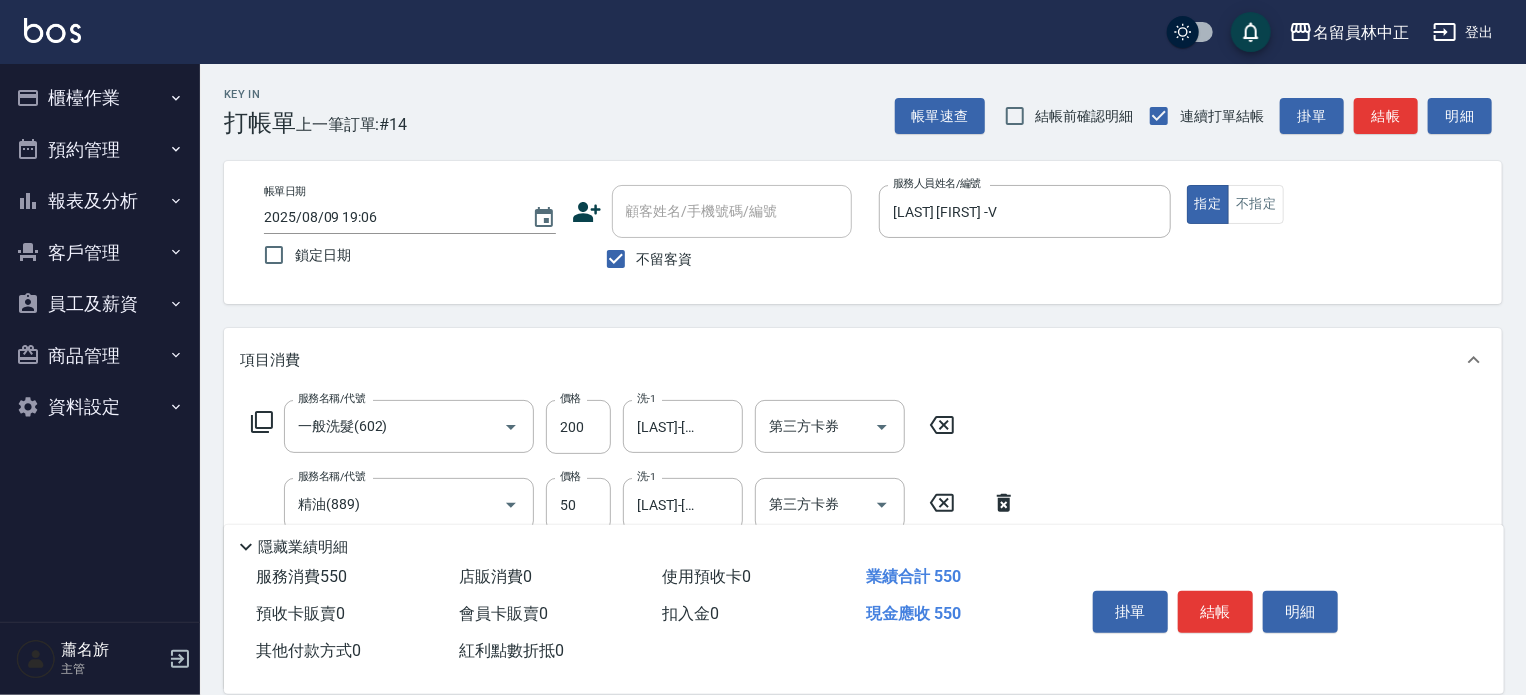 type on "300" 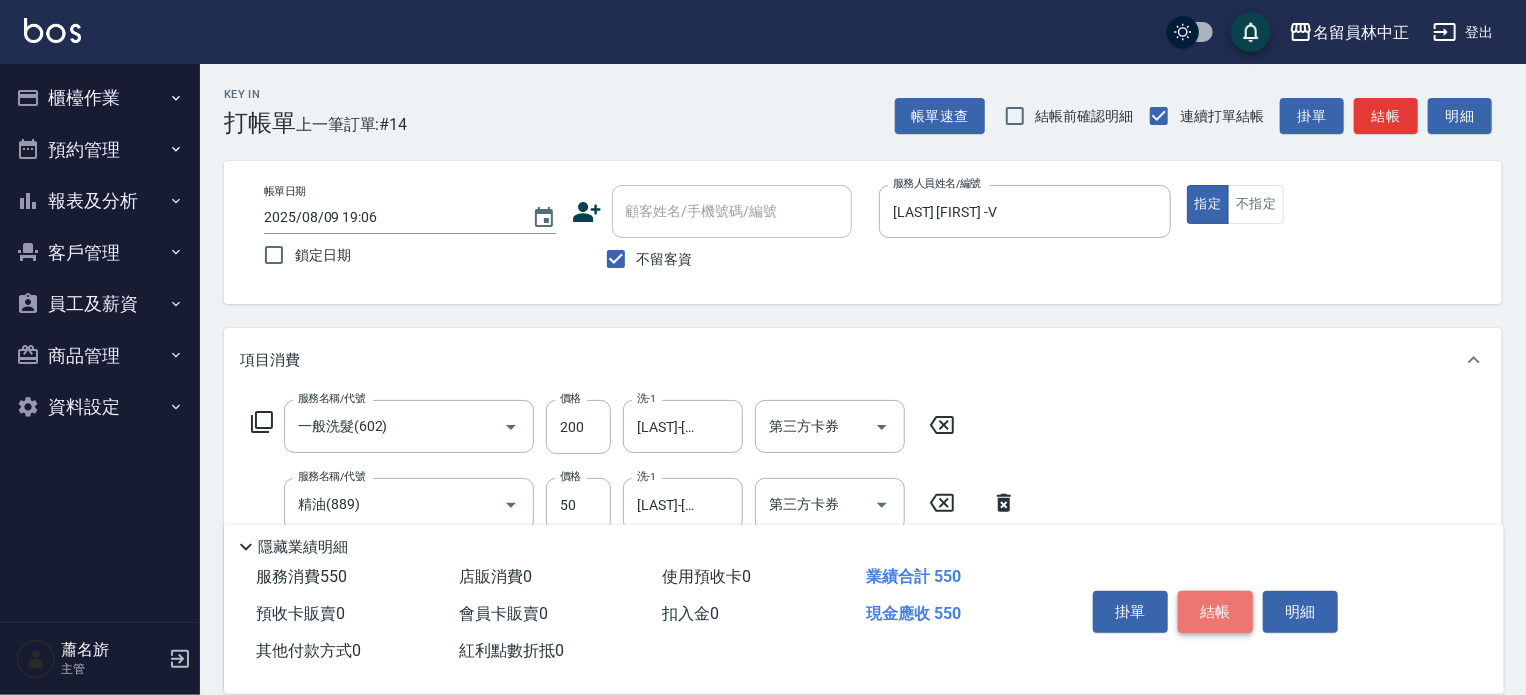 click on "結帳" at bounding box center (1215, 612) 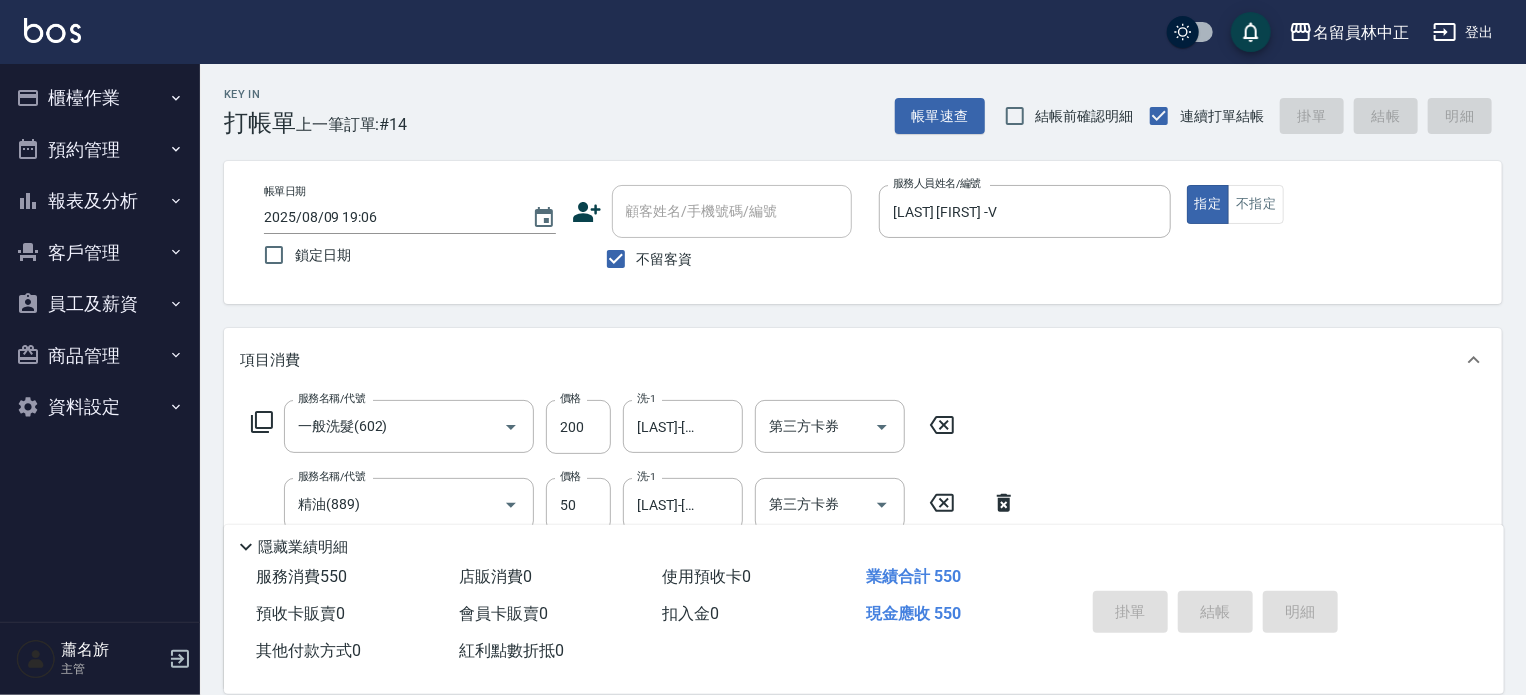 type on "2025/08/09 19:07" 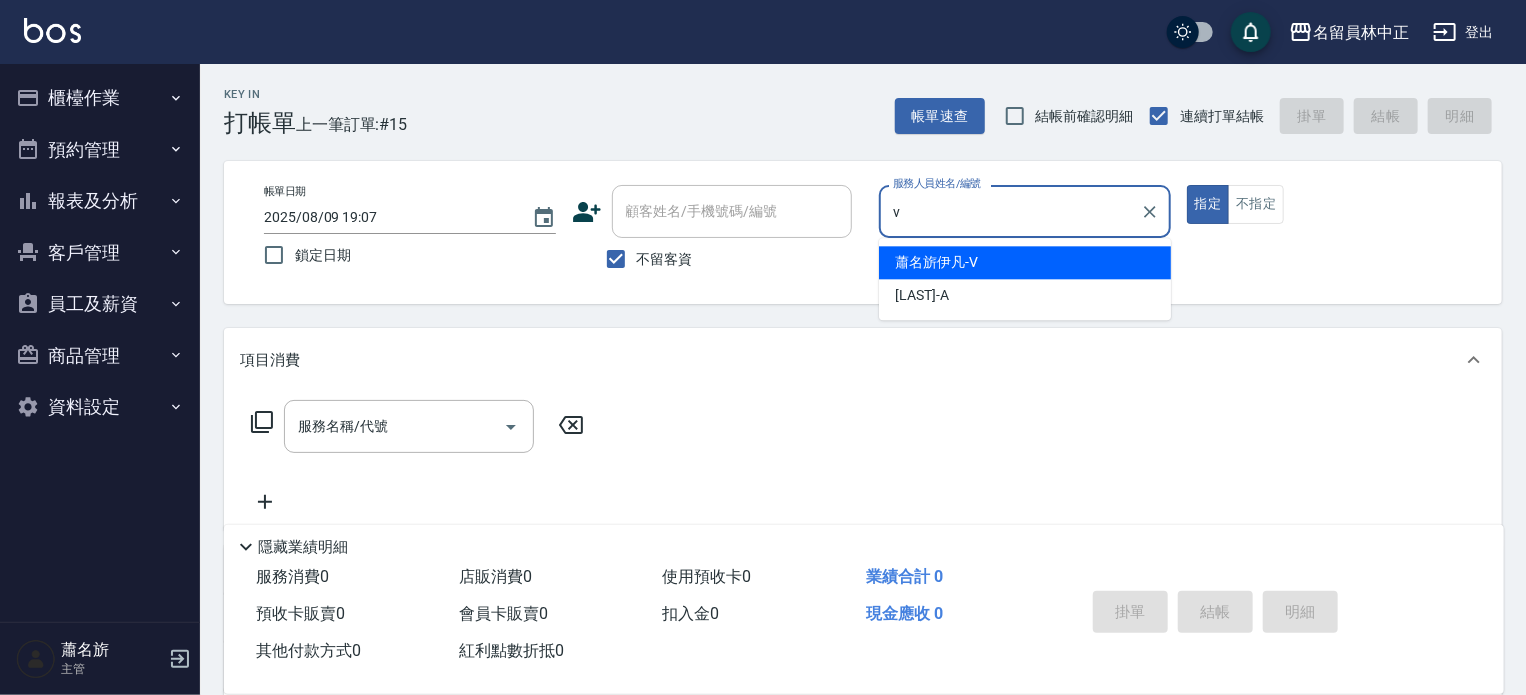 type on "[LAST] [FIRST] -V" 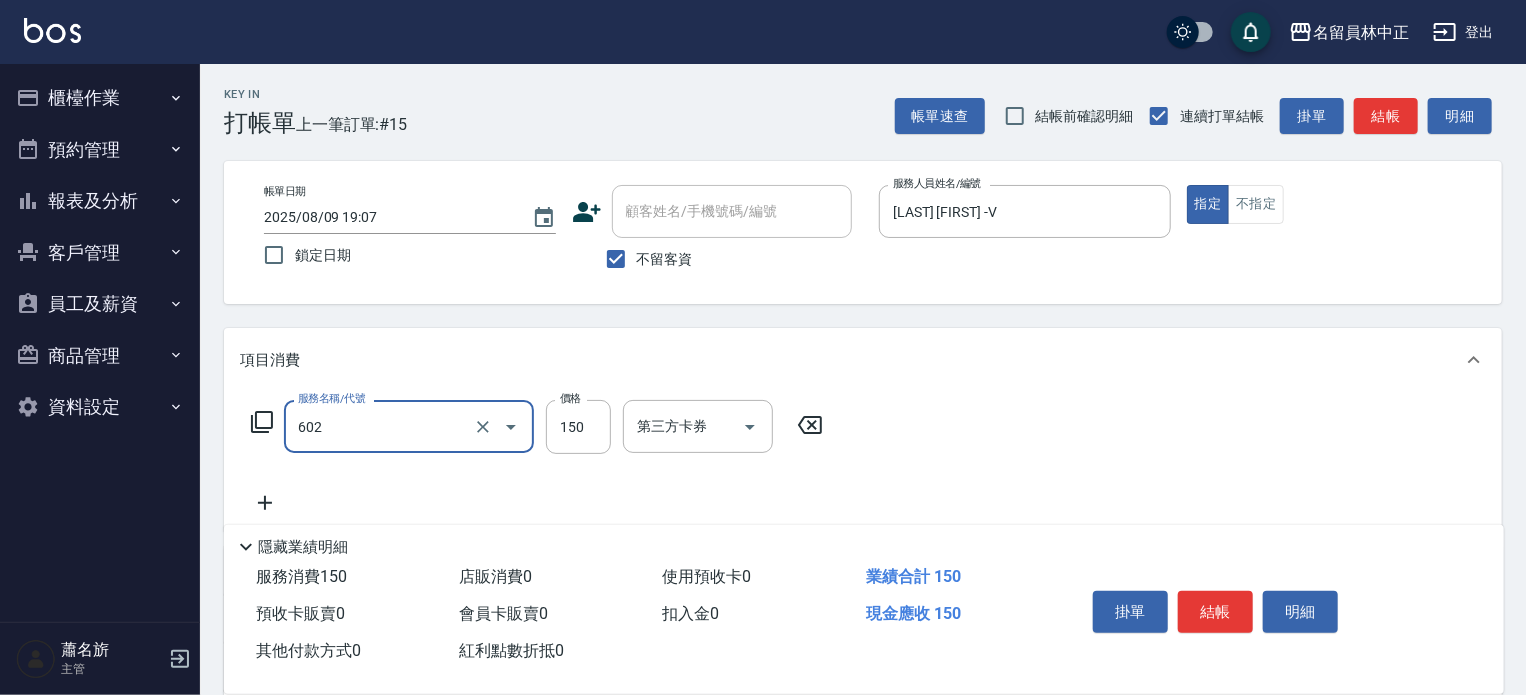 type on "一般洗髮(602)" 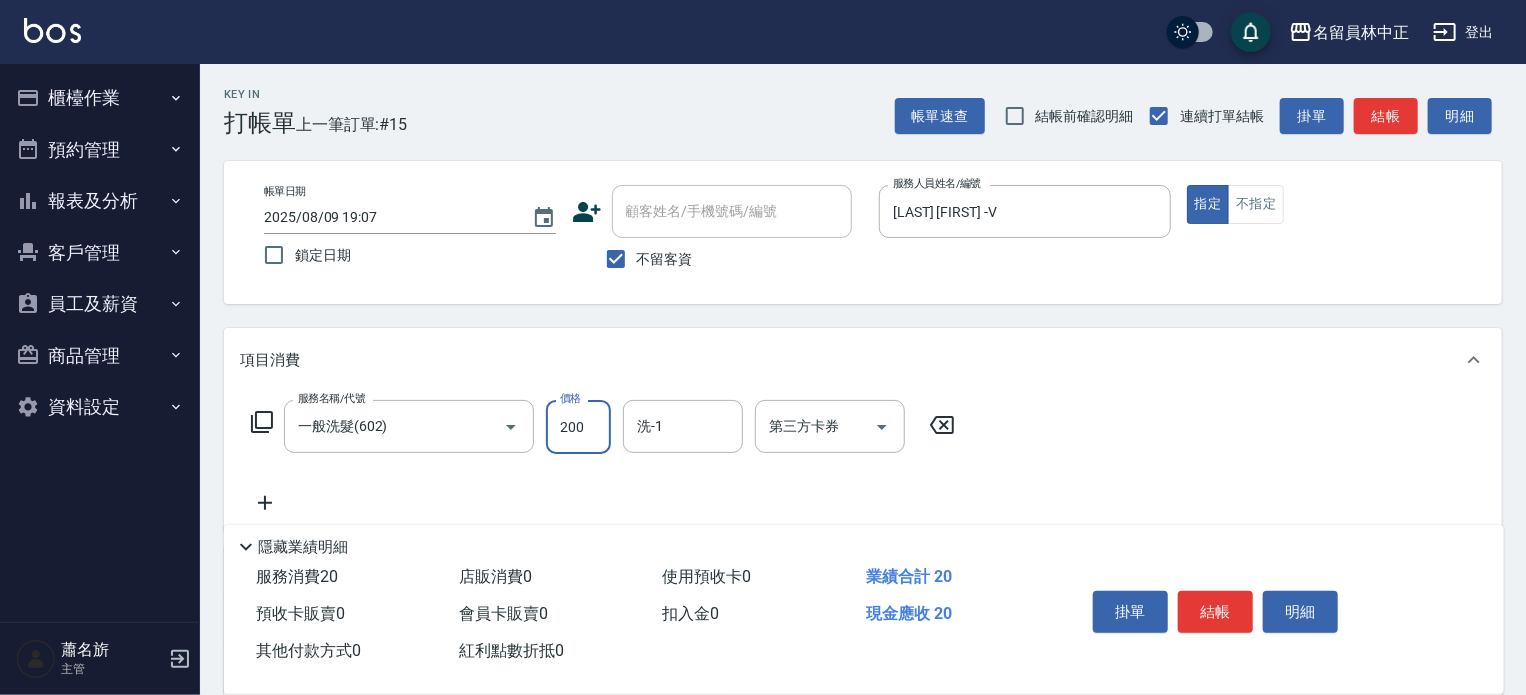type on "200" 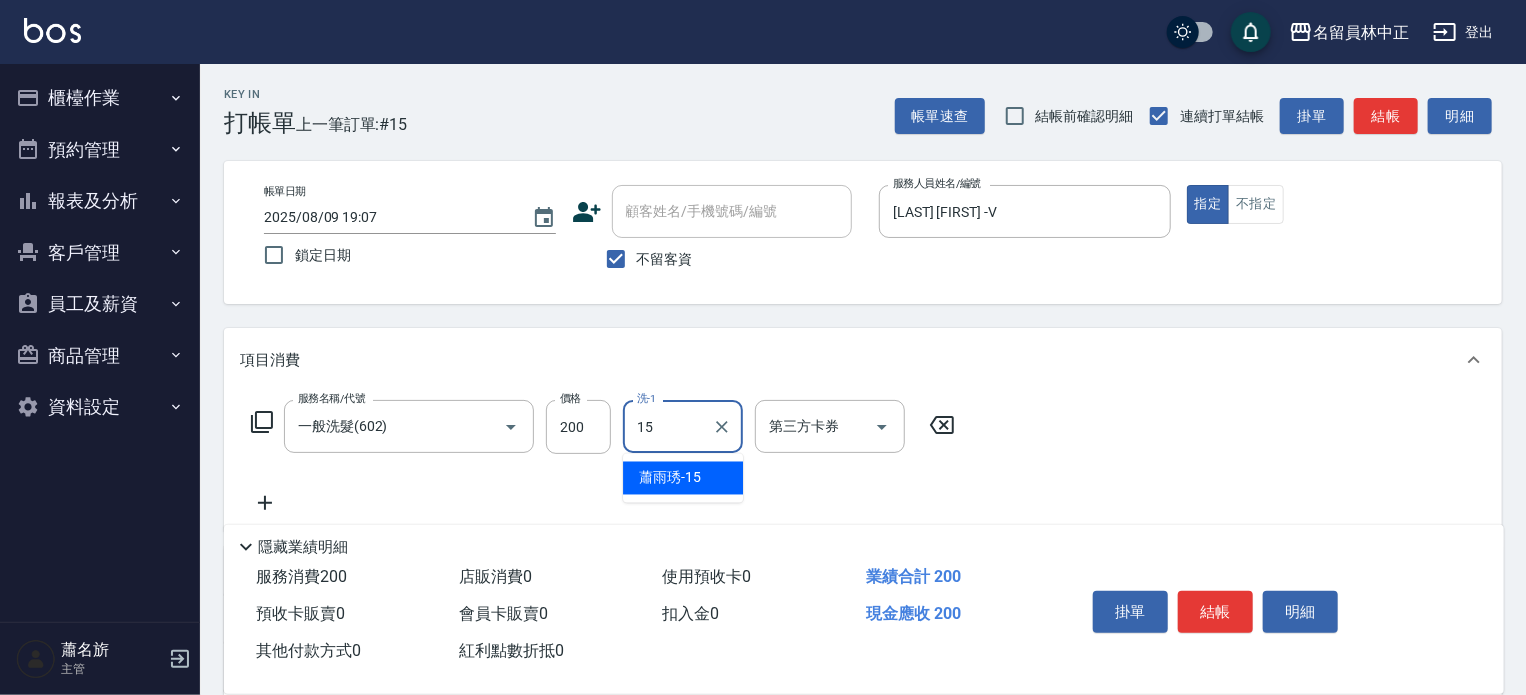 type on "[LAST]-[NUMBER]" 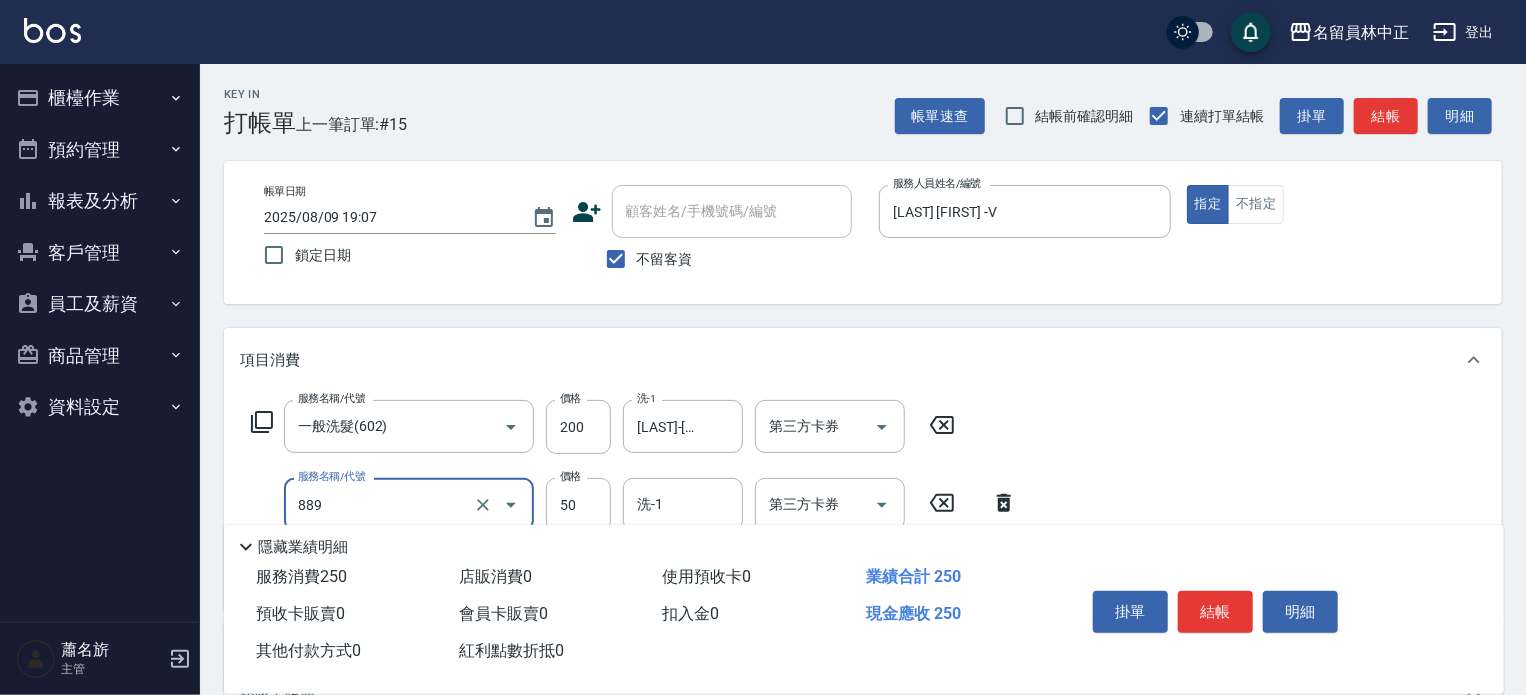 type on "精油(889)" 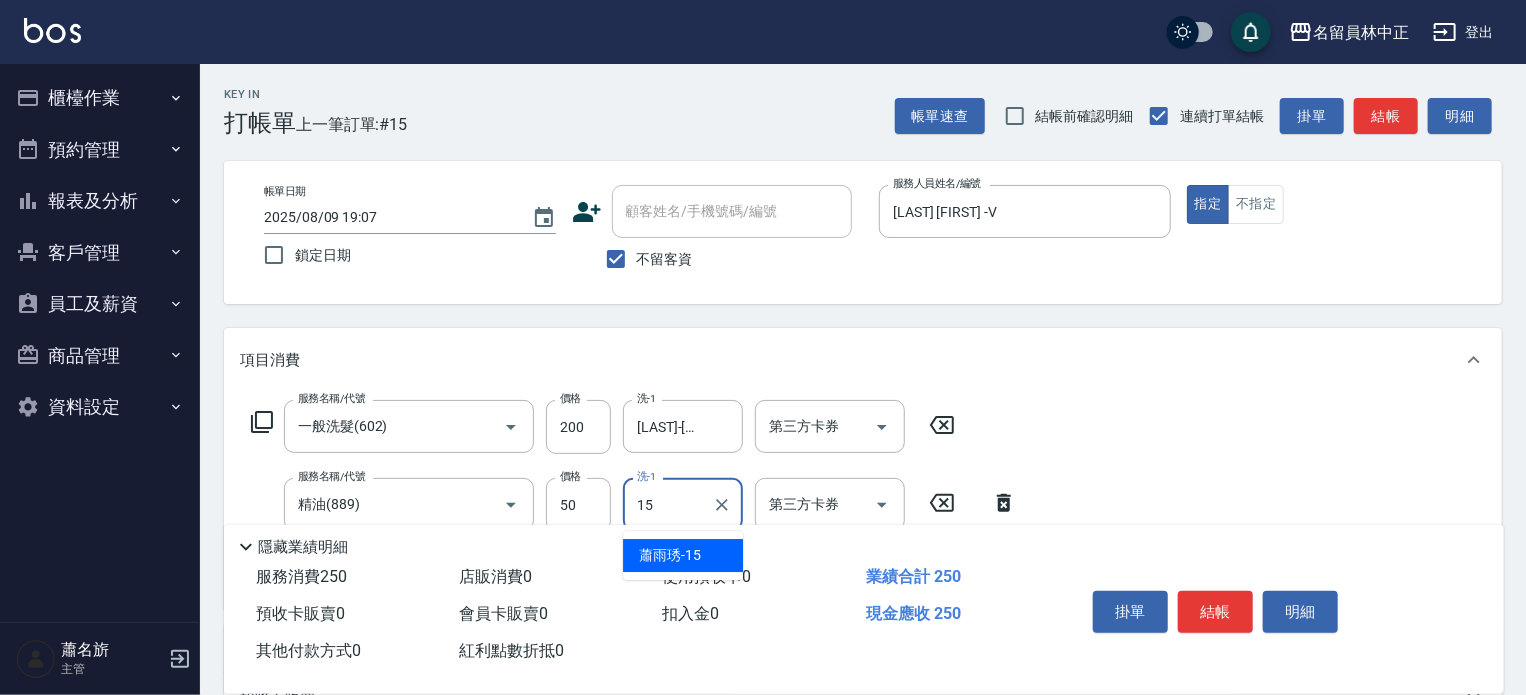 type on "[LAST]-[NUMBER]" 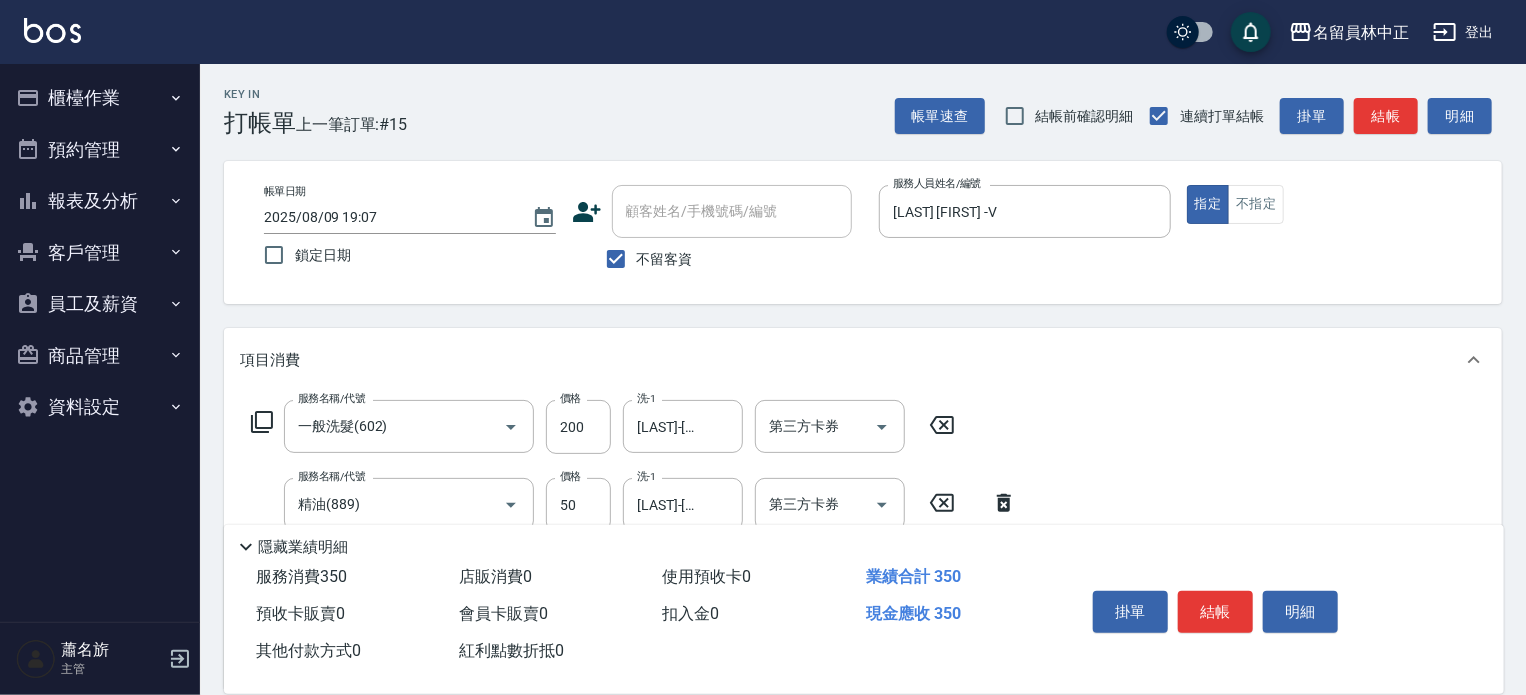 type on "剪髮(302)" 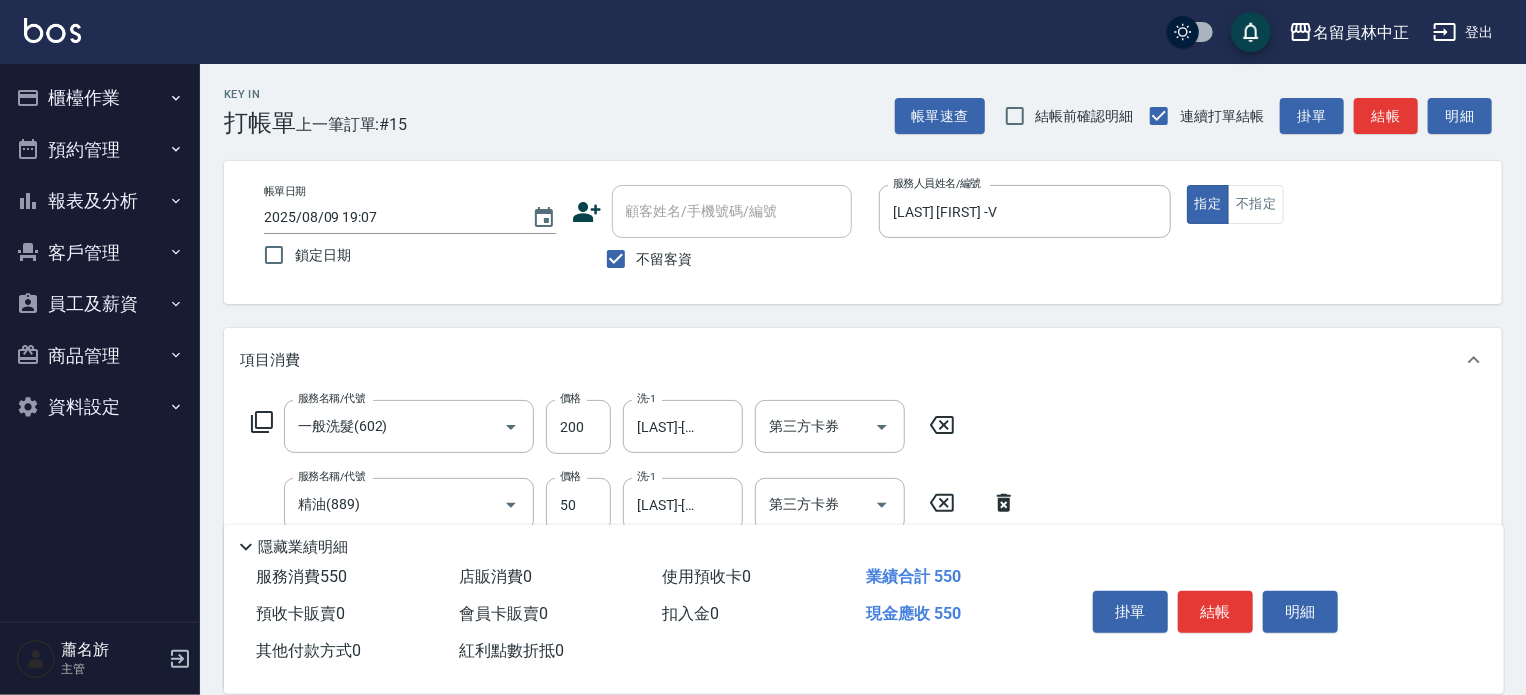 type on "300" 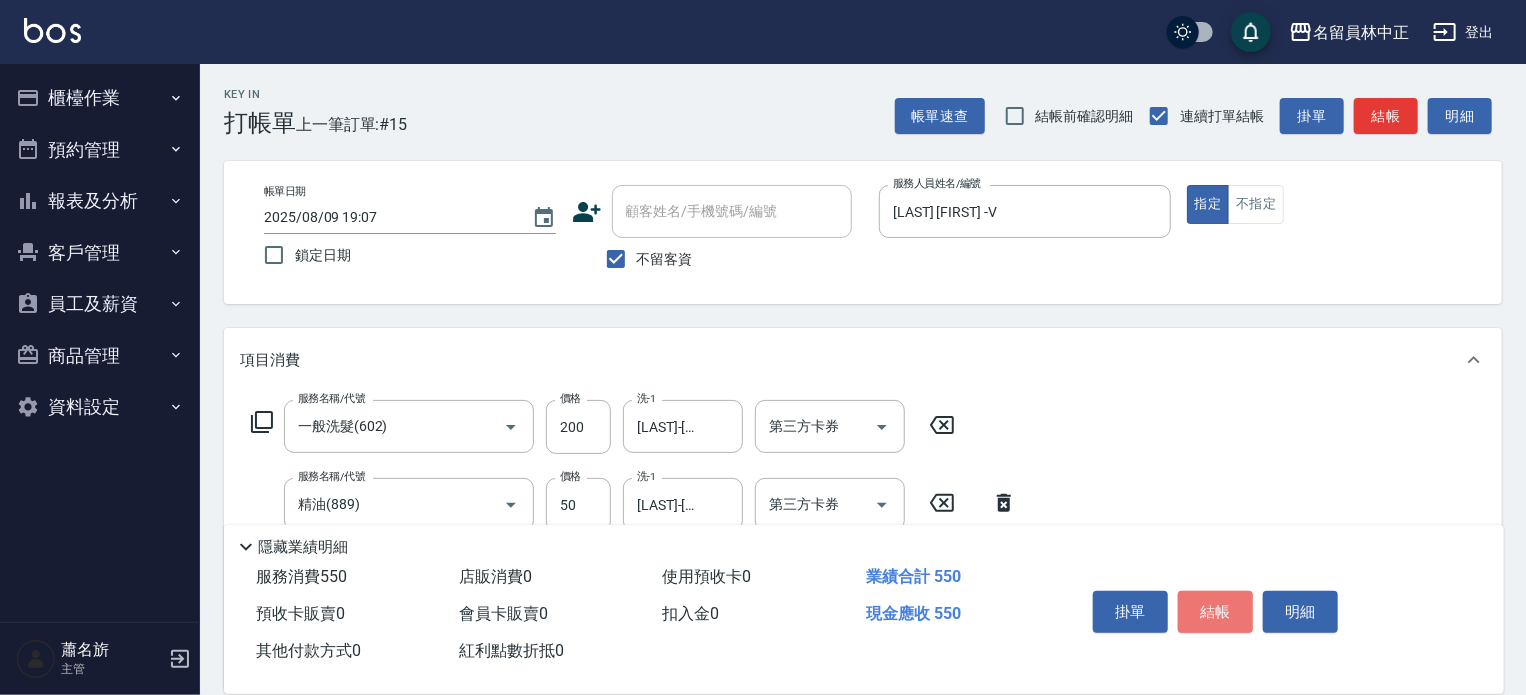 click on "結帳" at bounding box center [1215, 612] 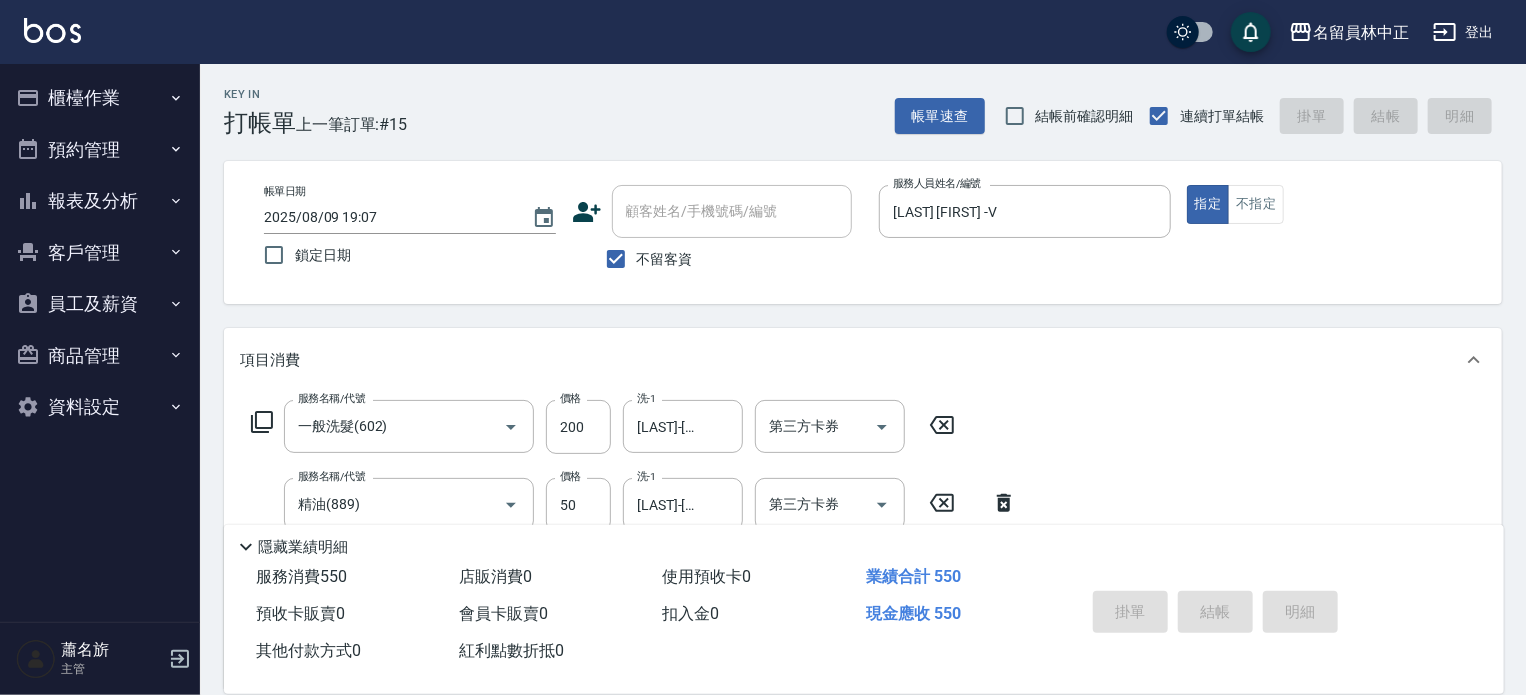 type 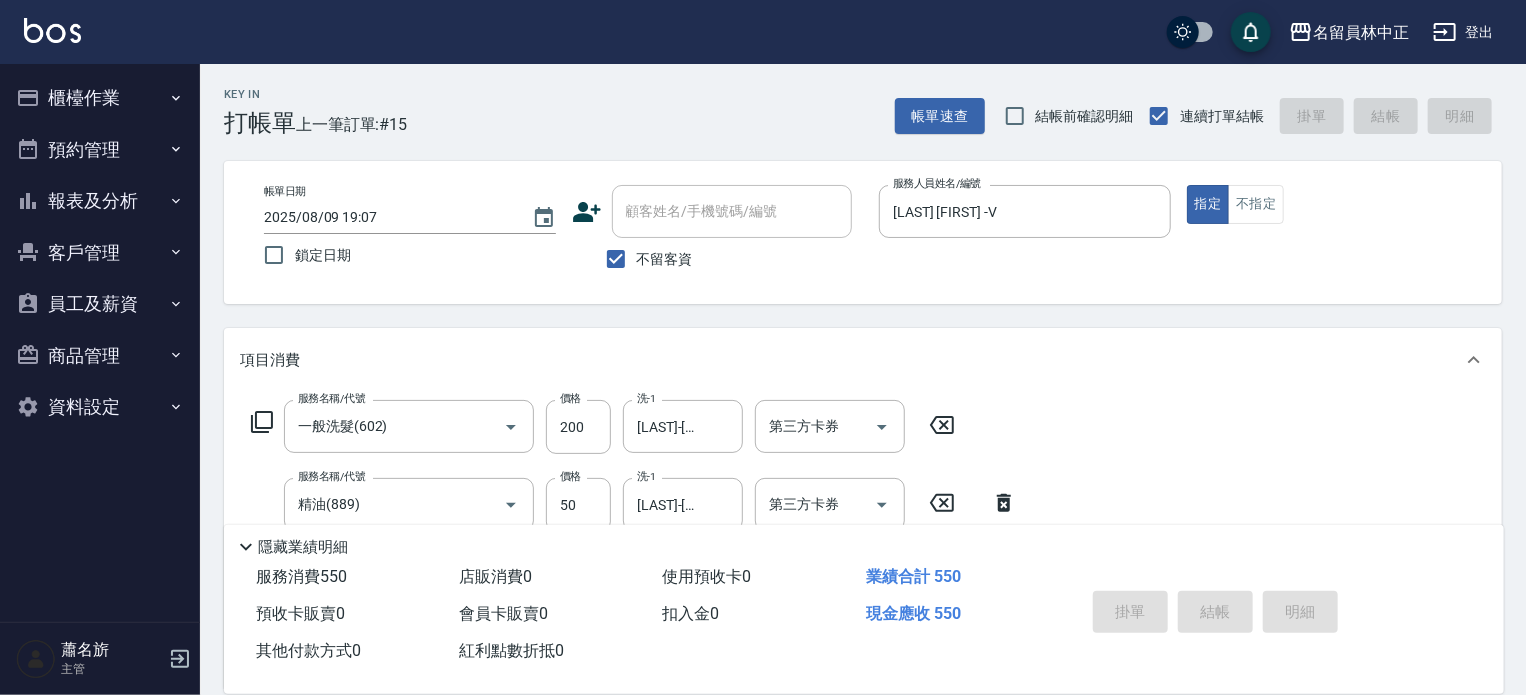 type 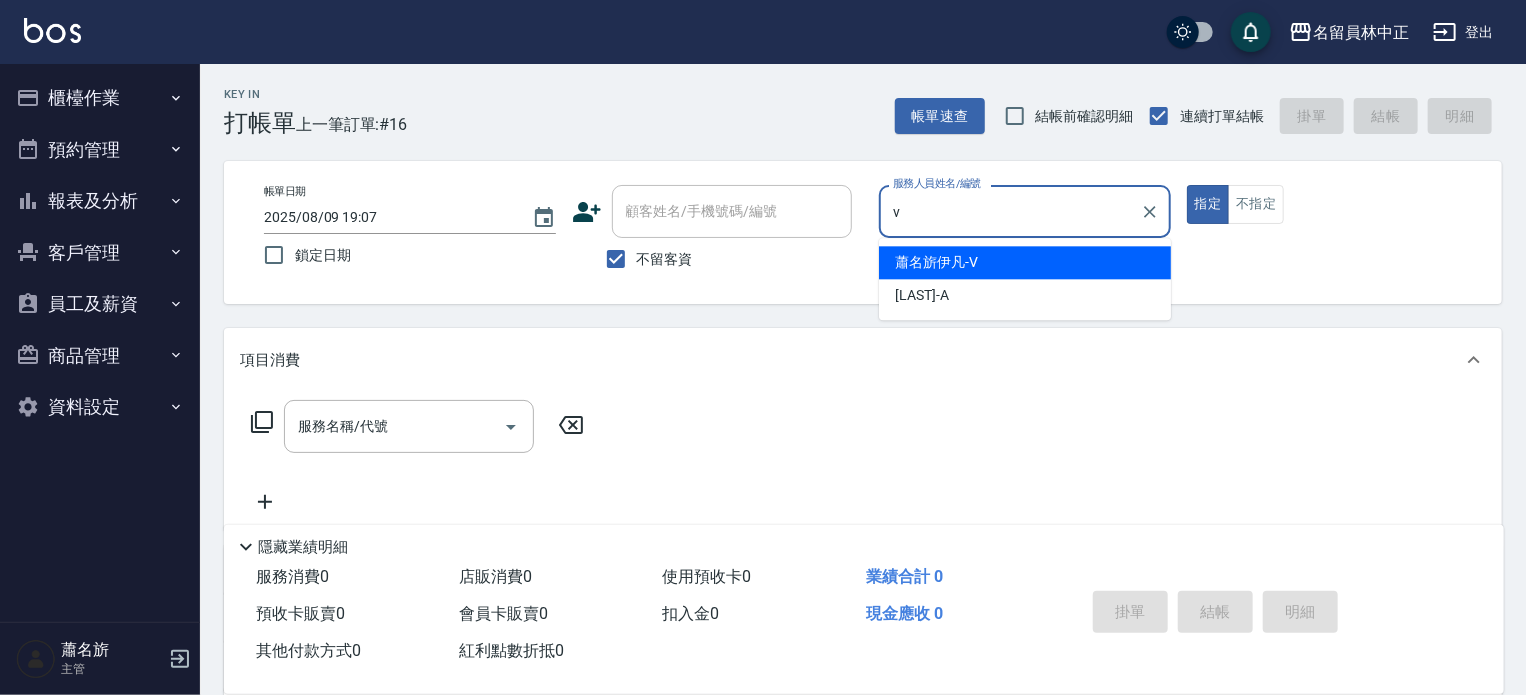 type on "[LAST] [FIRST] -V" 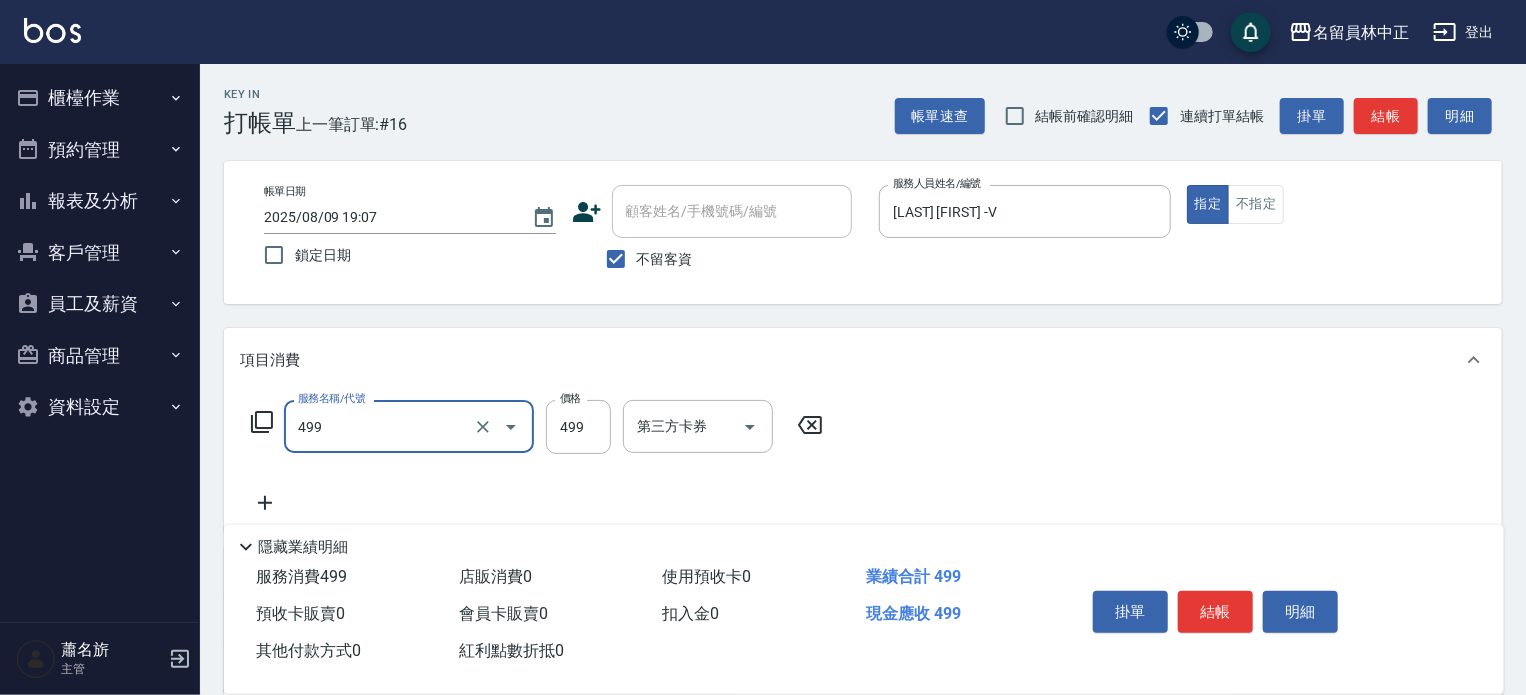 type on "去角質洗髮(499)" 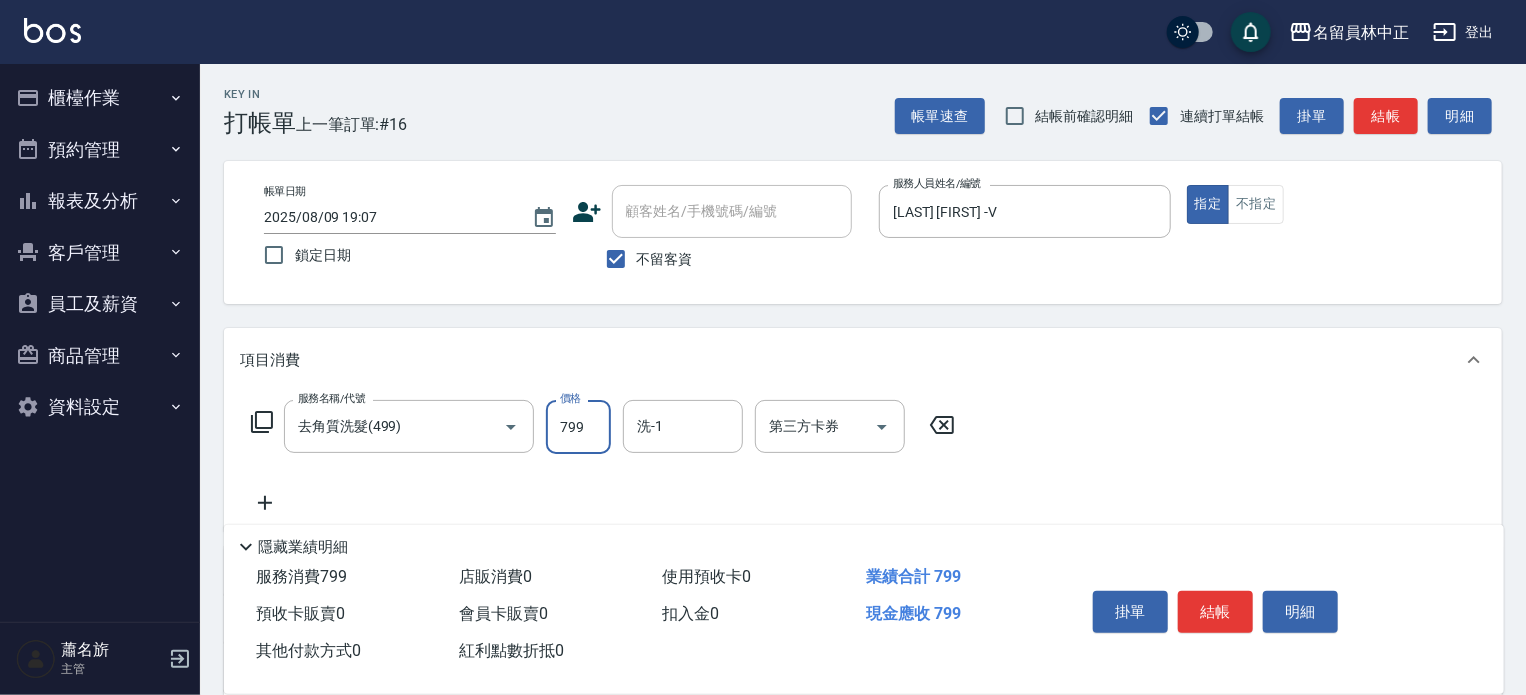 type on "799" 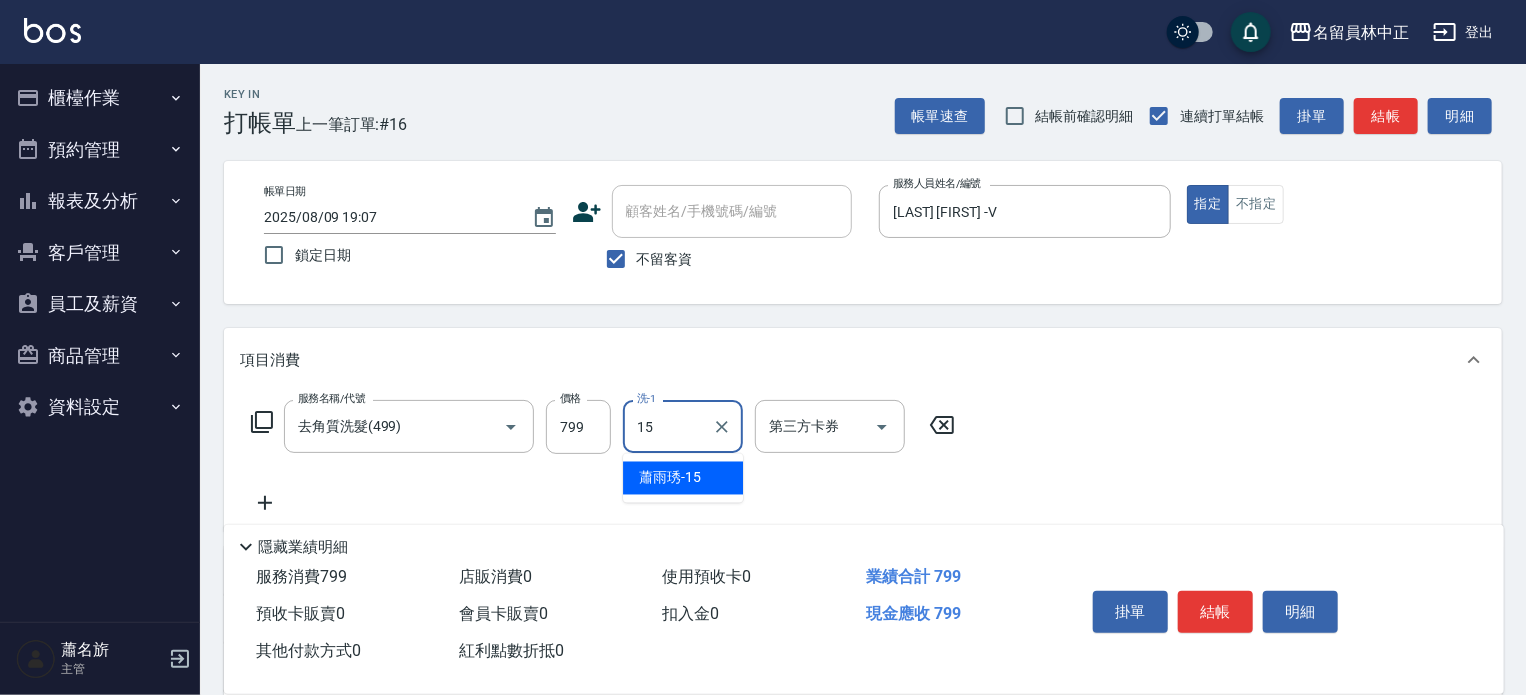 type on "[LAST]-[NUMBER]" 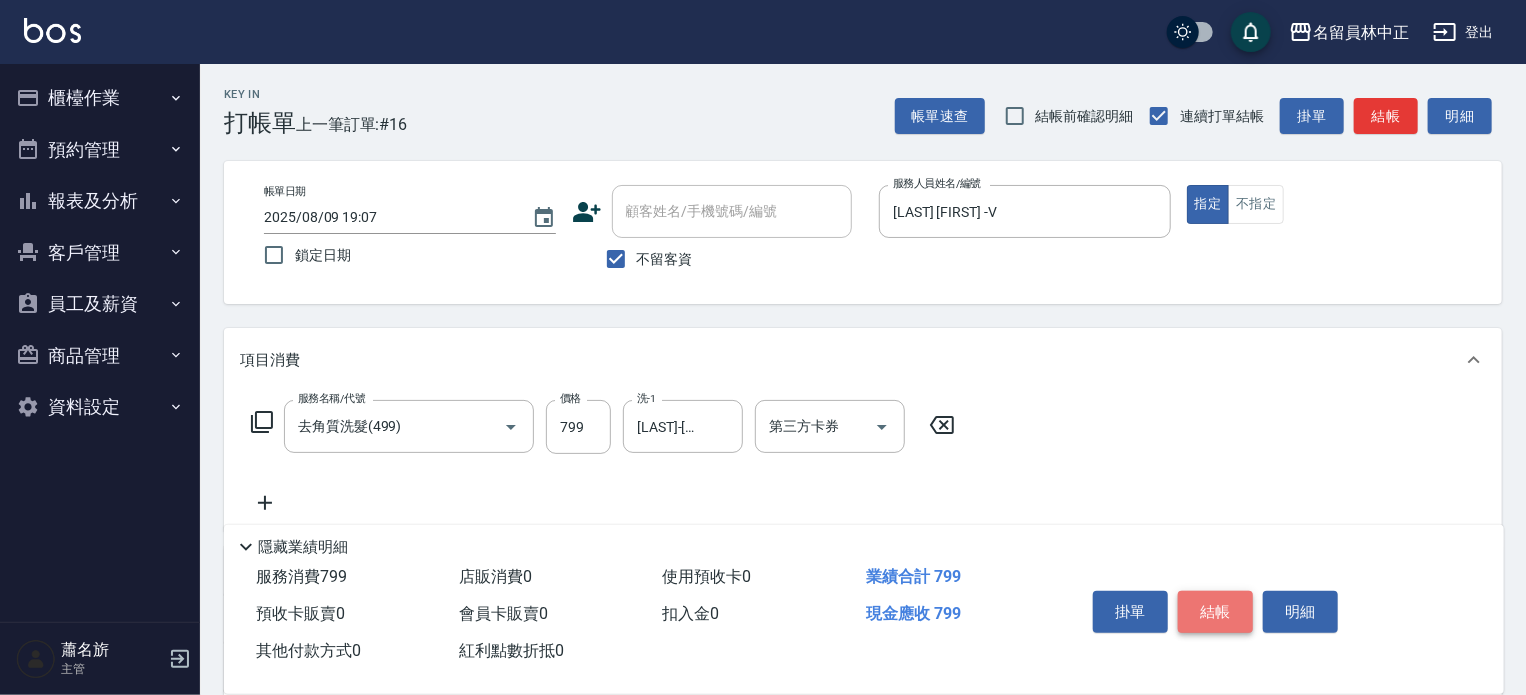 click on "結帳" at bounding box center (1215, 612) 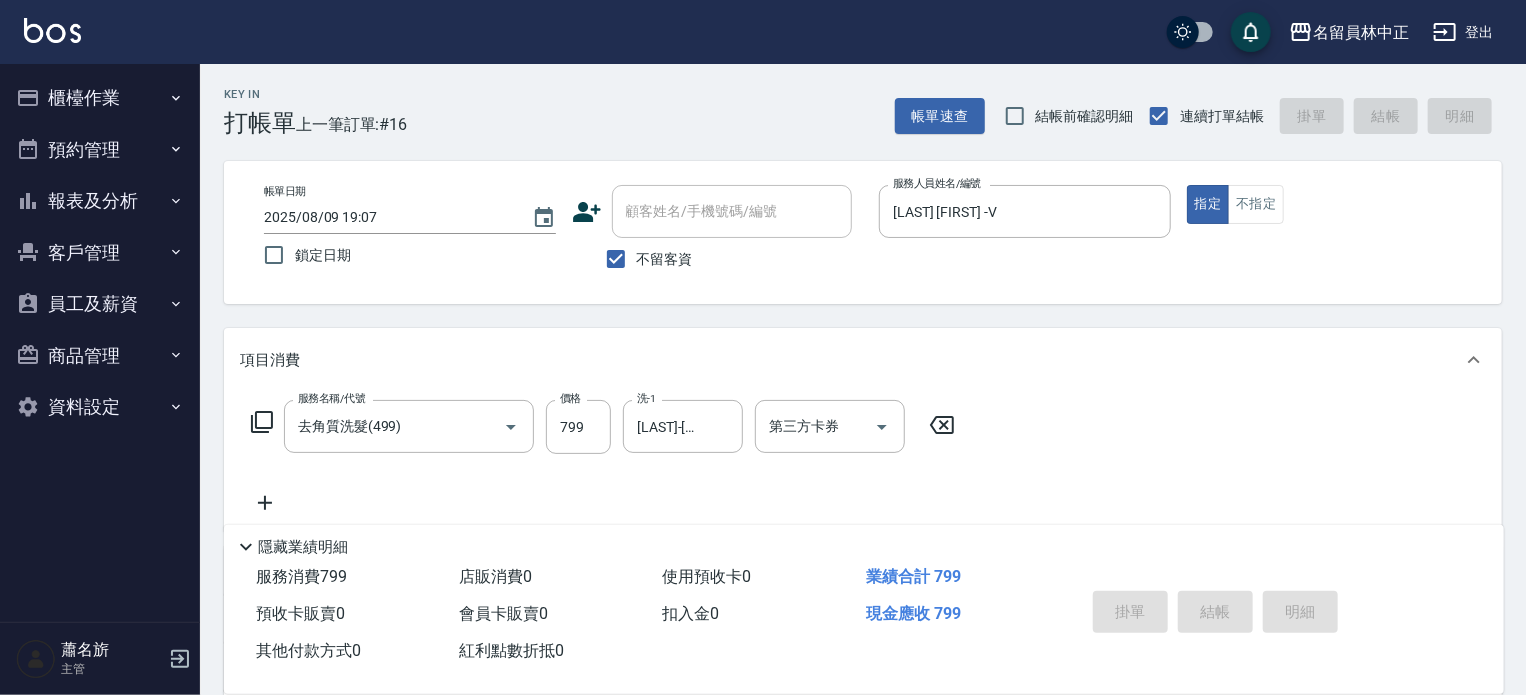 type 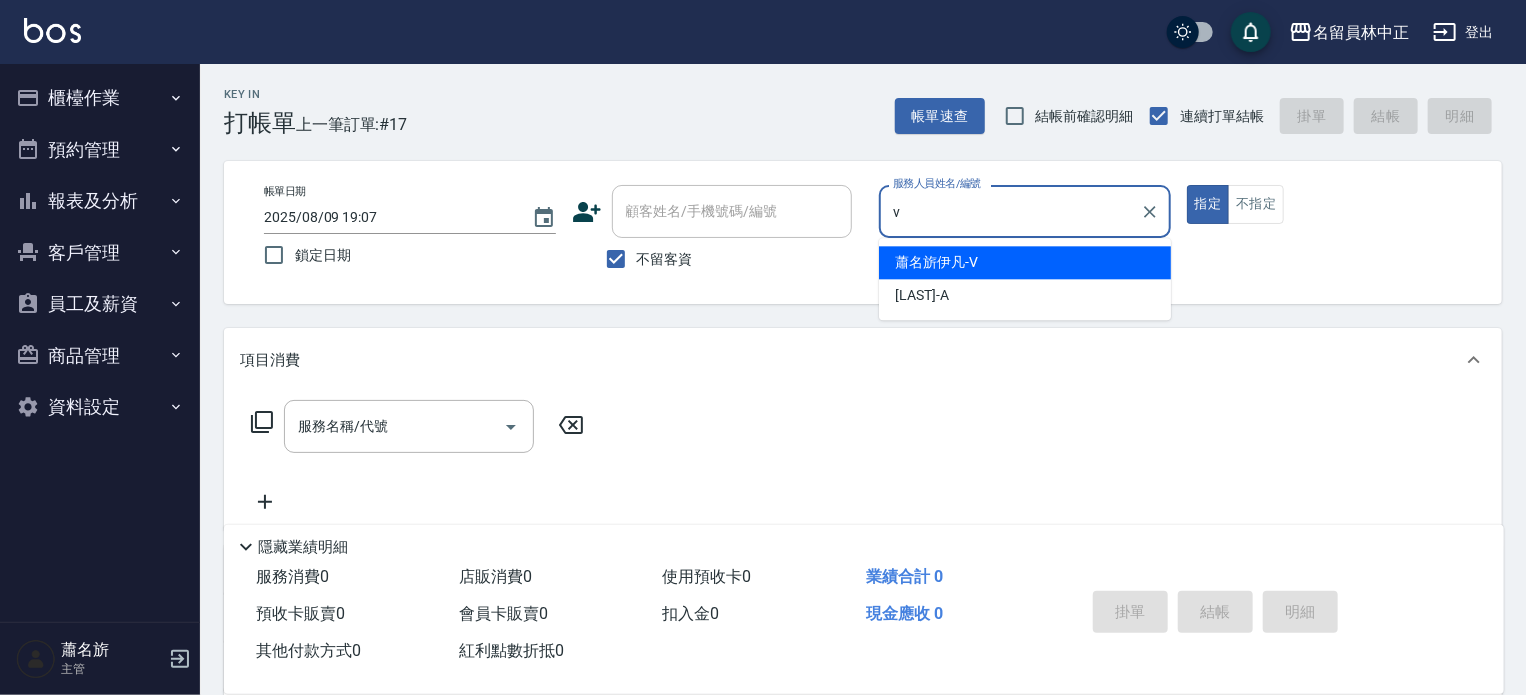 type on "[LAST] [FIRST] -V" 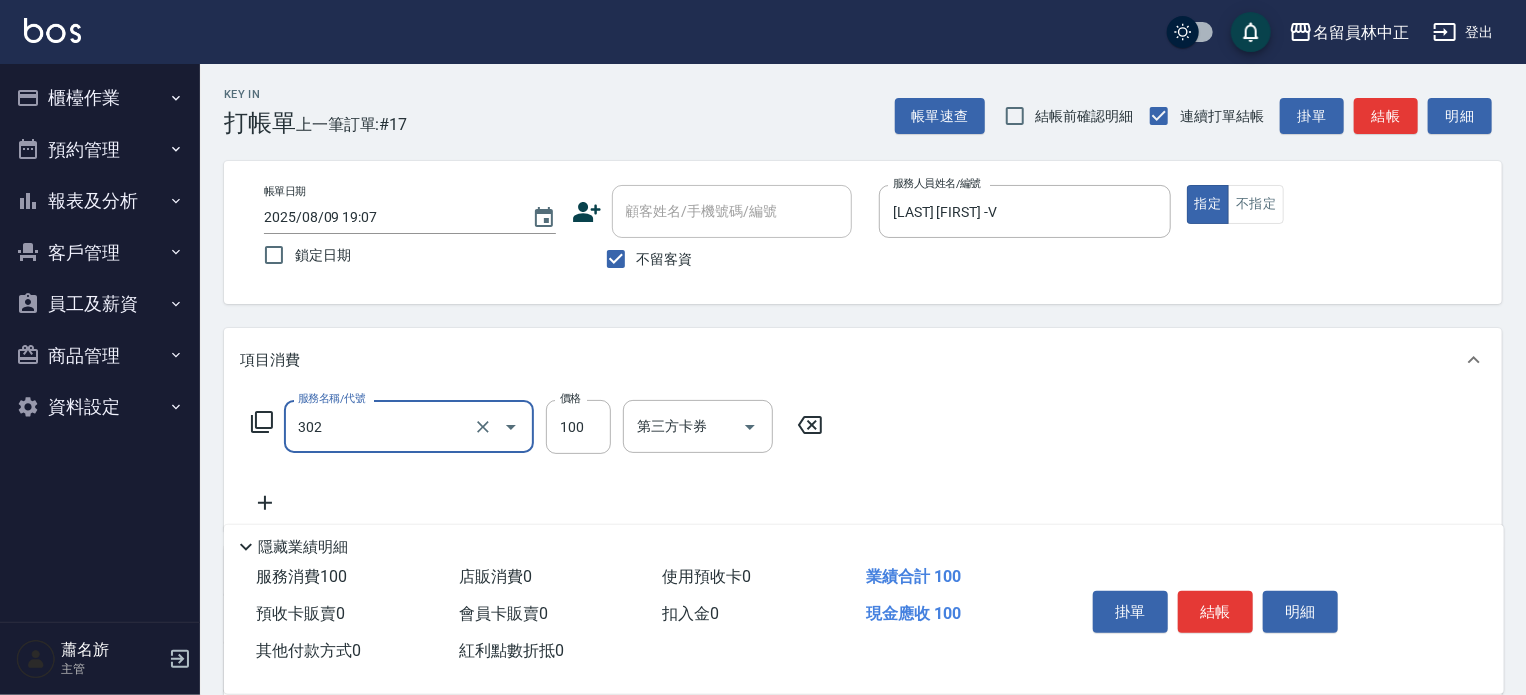 type on "剪髮(302)" 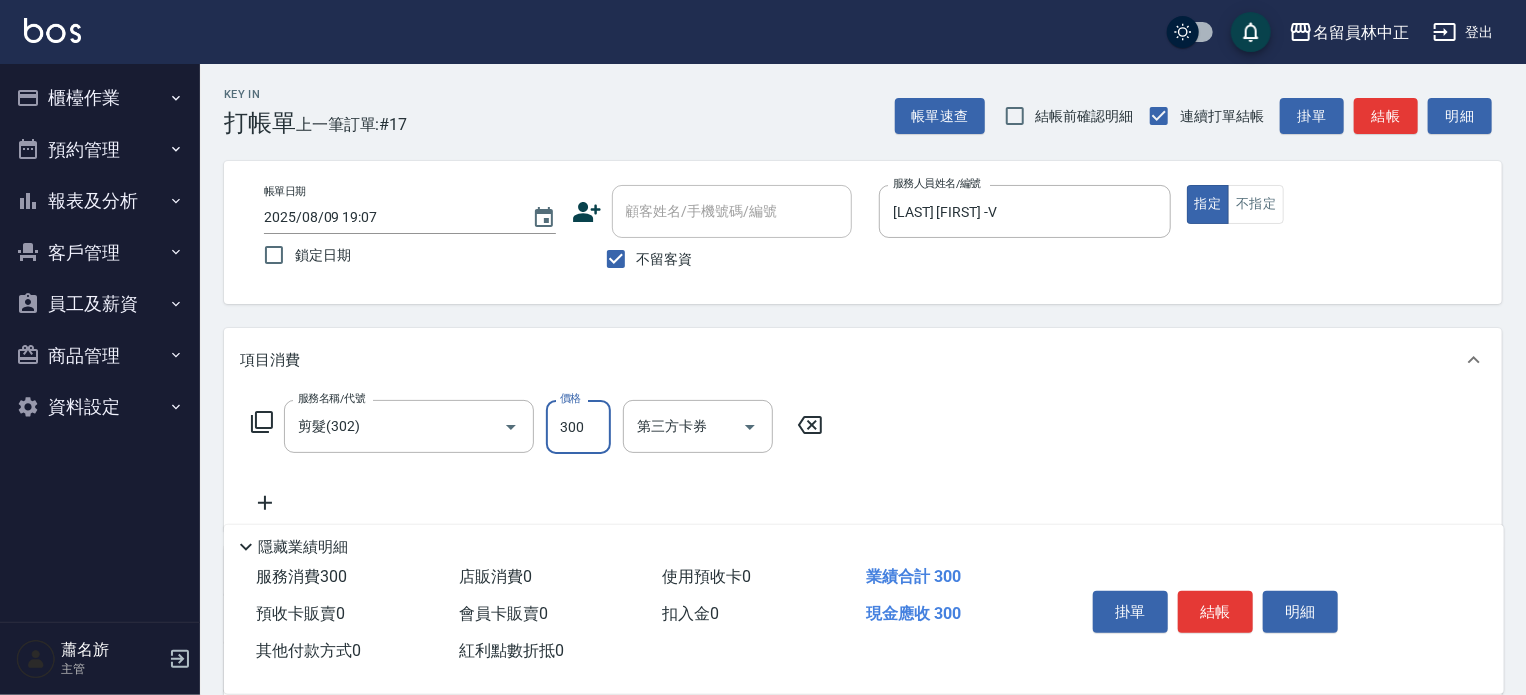 type on "300" 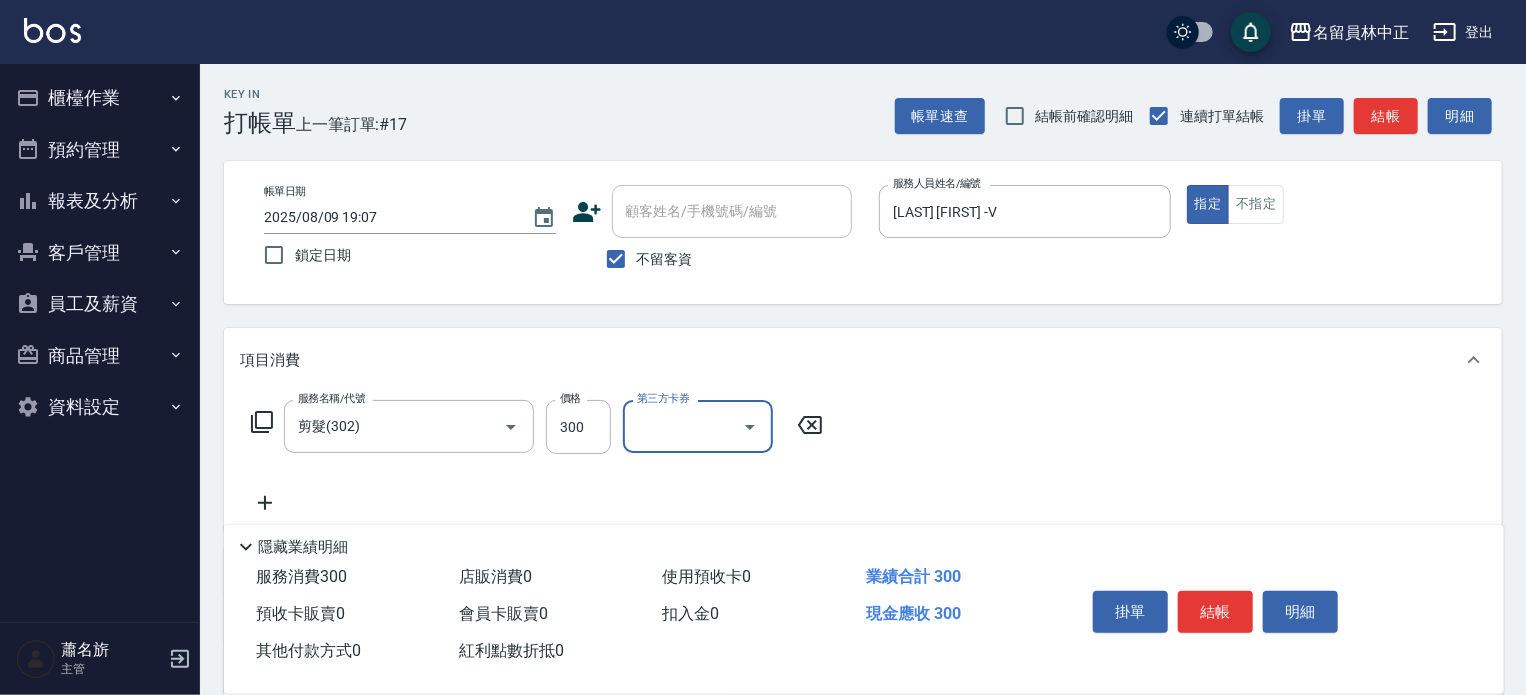 click on "結帳" at bounding box center [1215, 612] 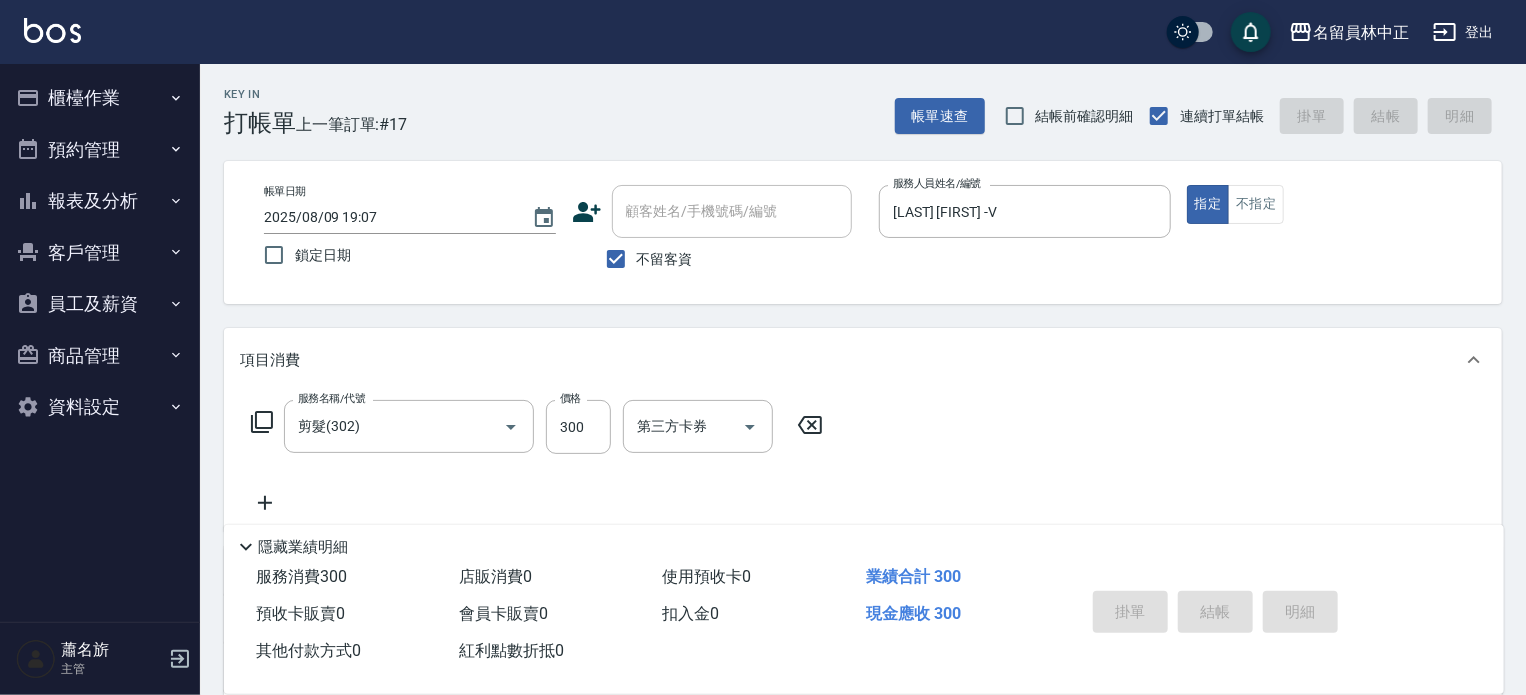 type 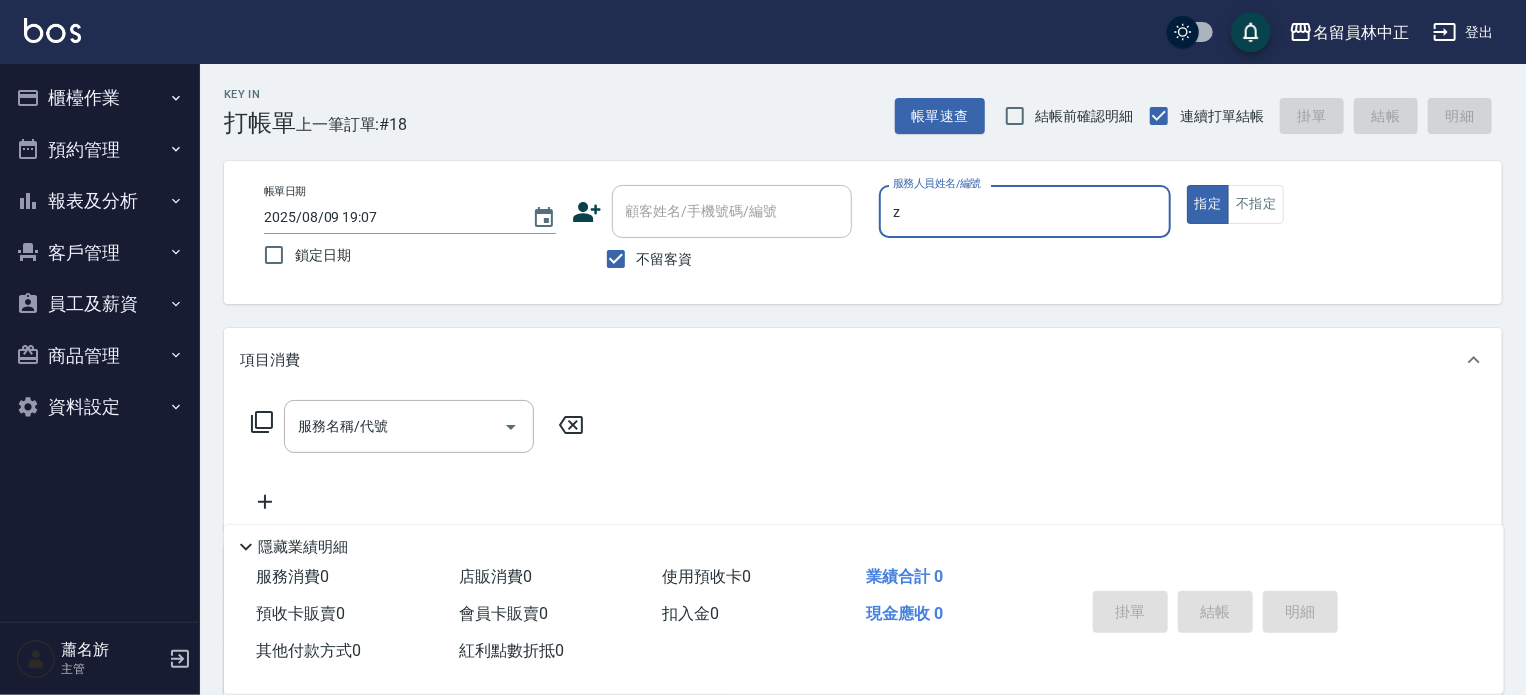 type on "維尼-Z" 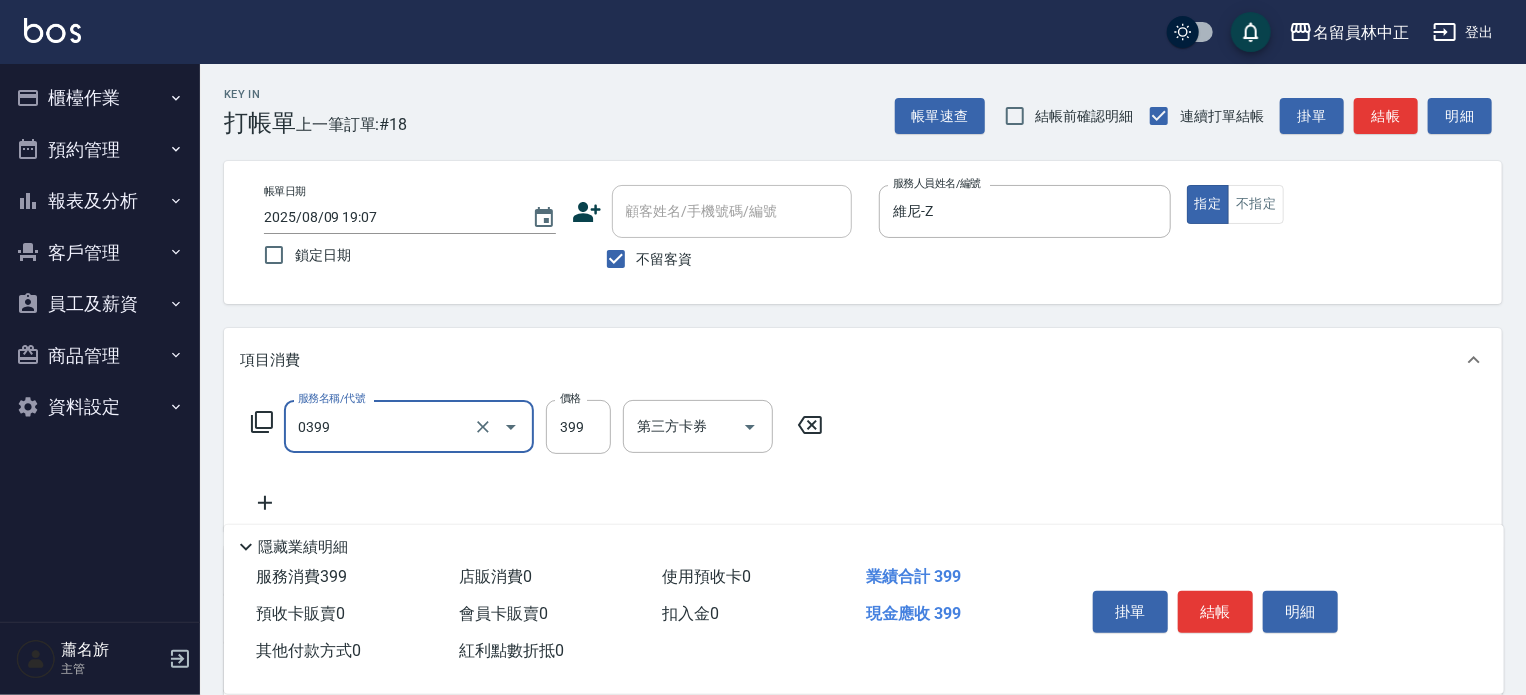 type on "海鹽SPA(0399)" 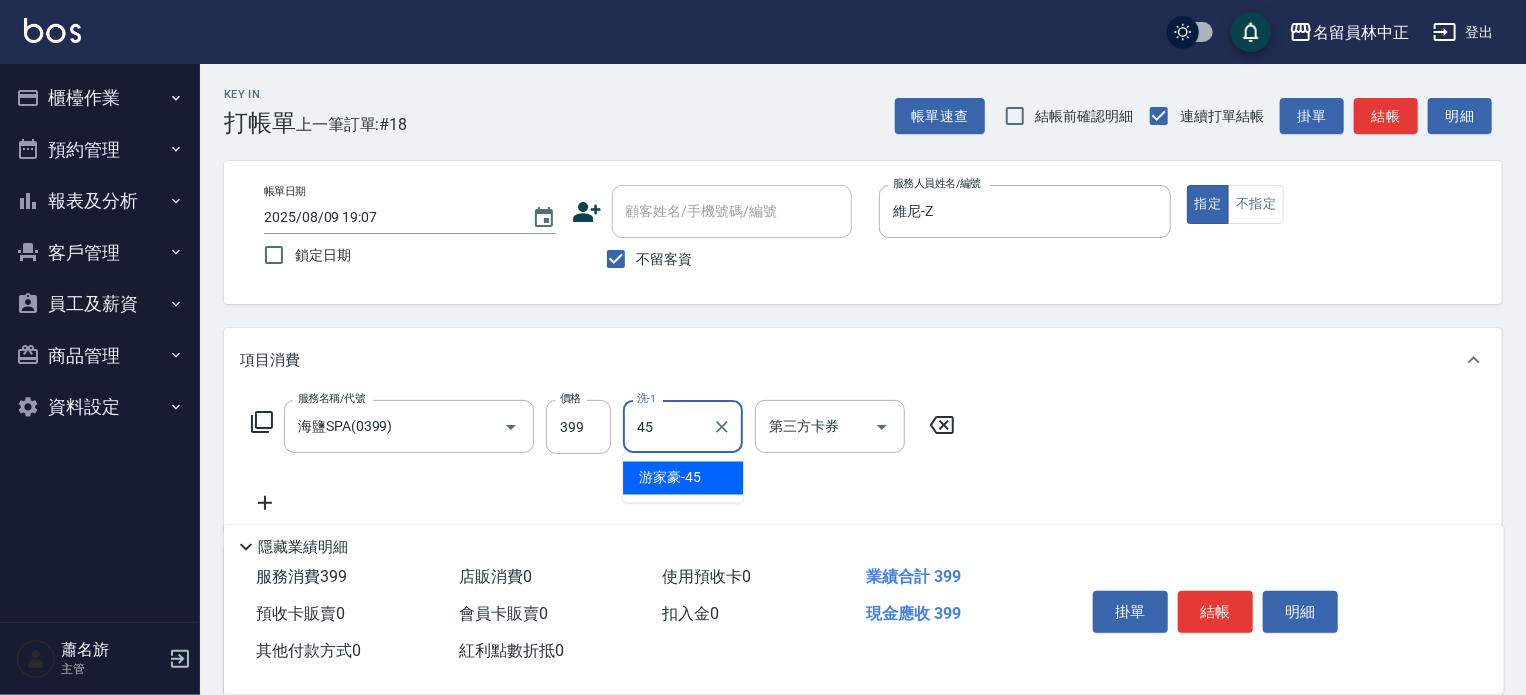 type on "[LAST]-[NUMBER]" 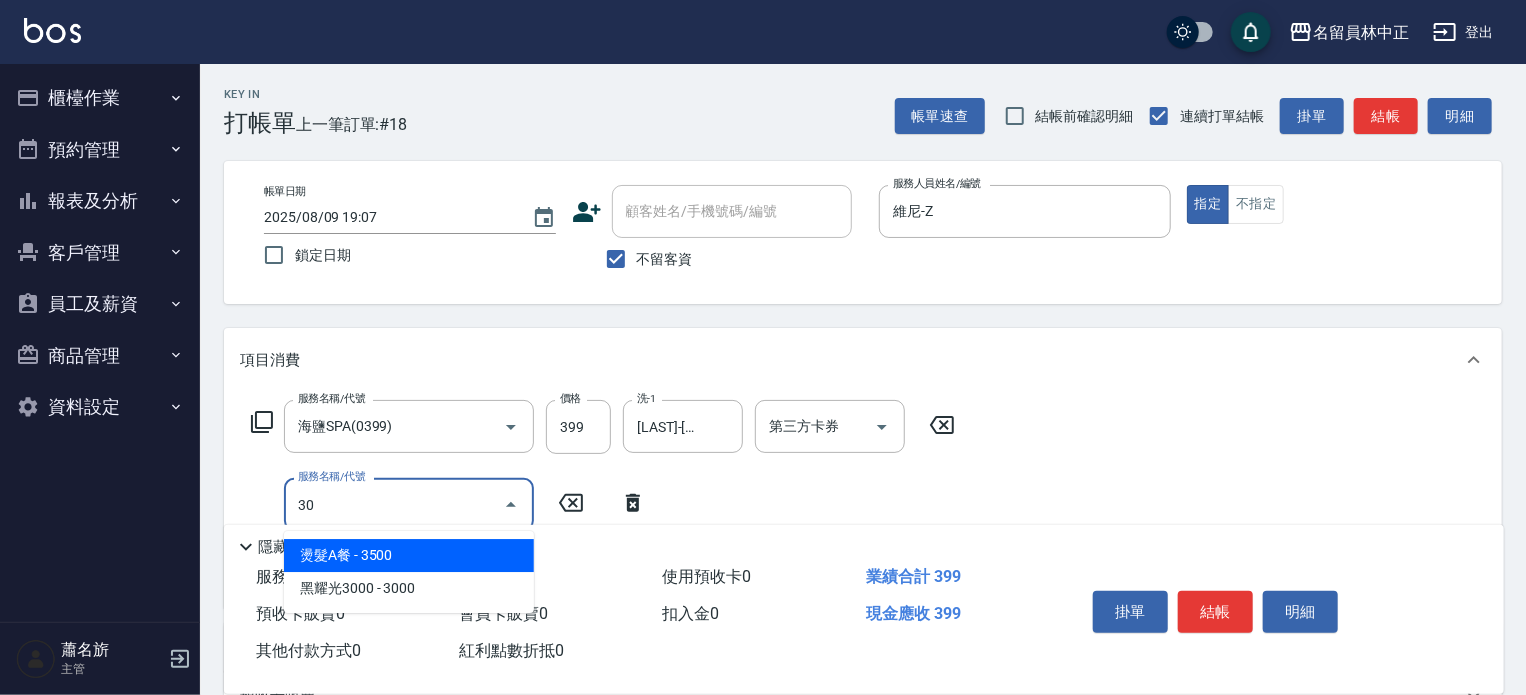 type on "302" 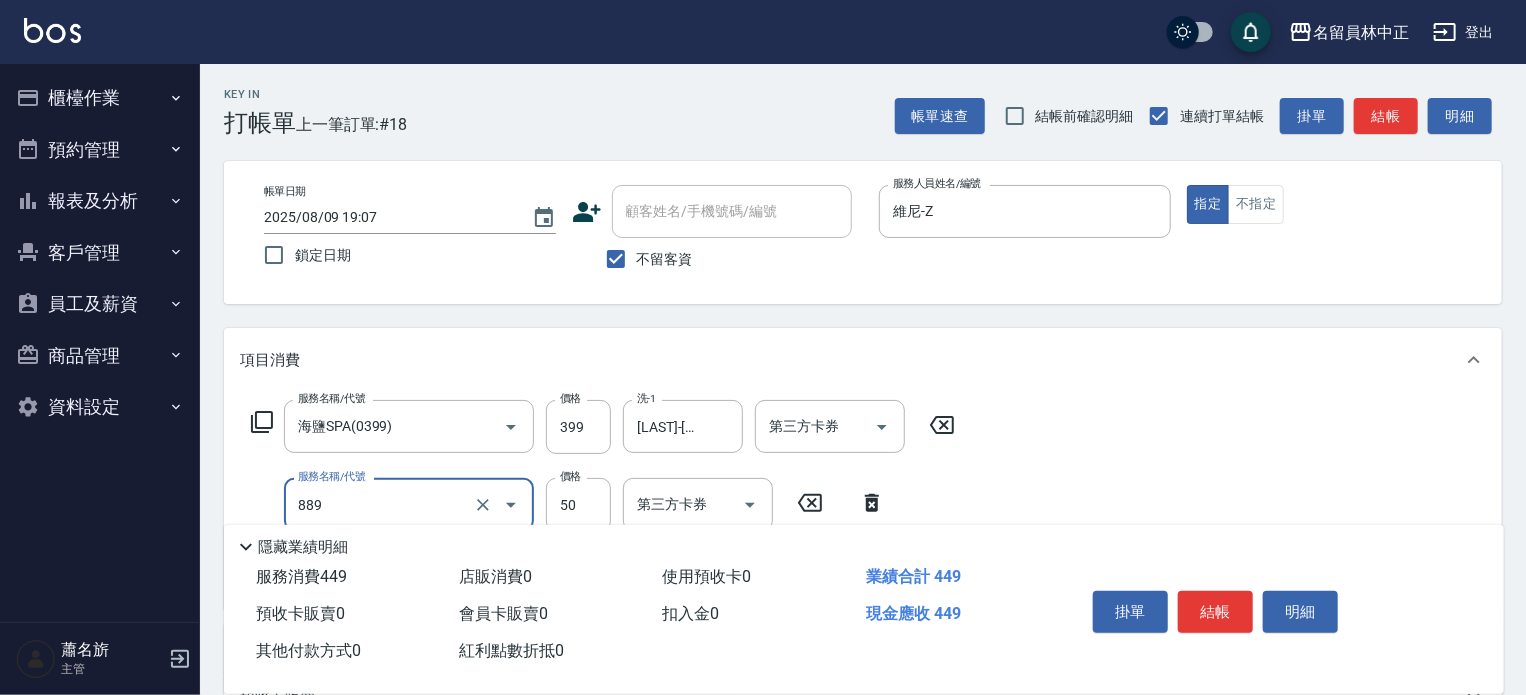 type on "精油(889)" 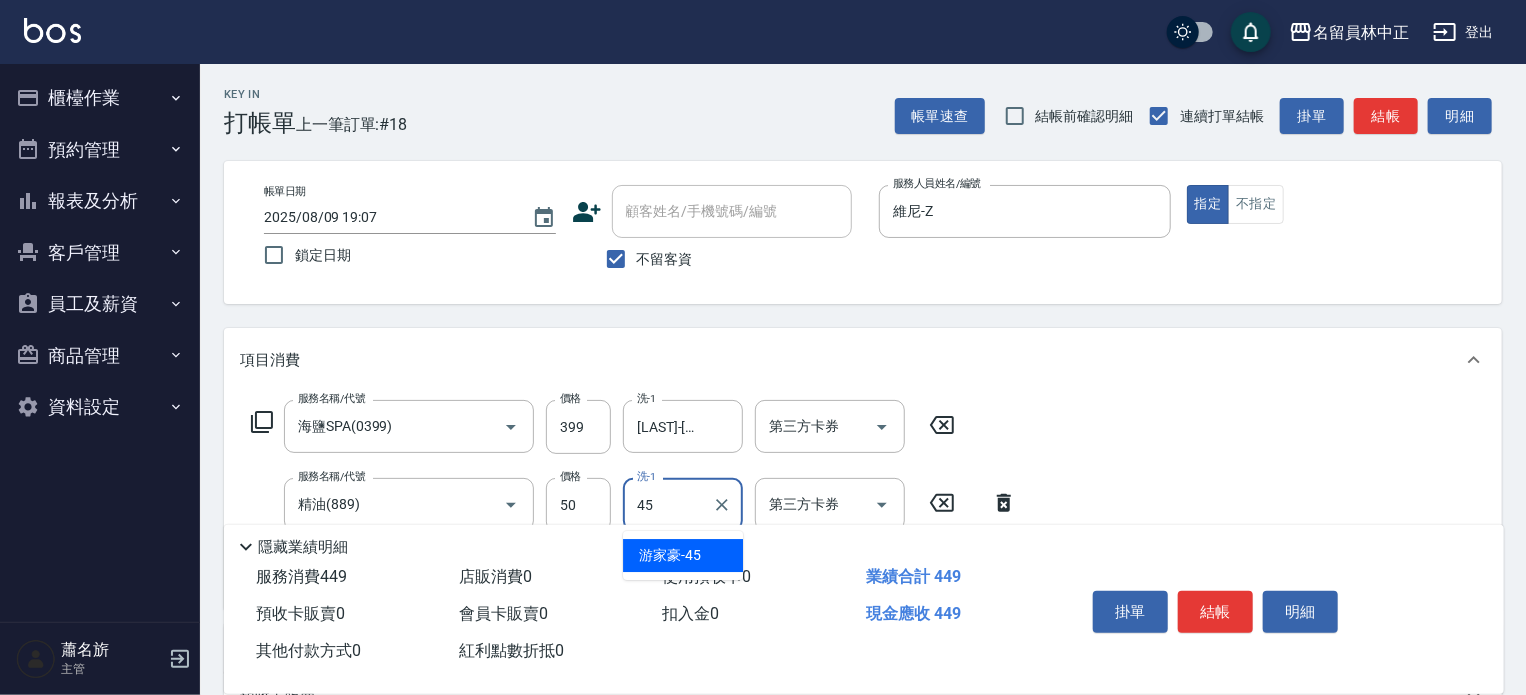 type on "[LAST]-[NUMBER]" 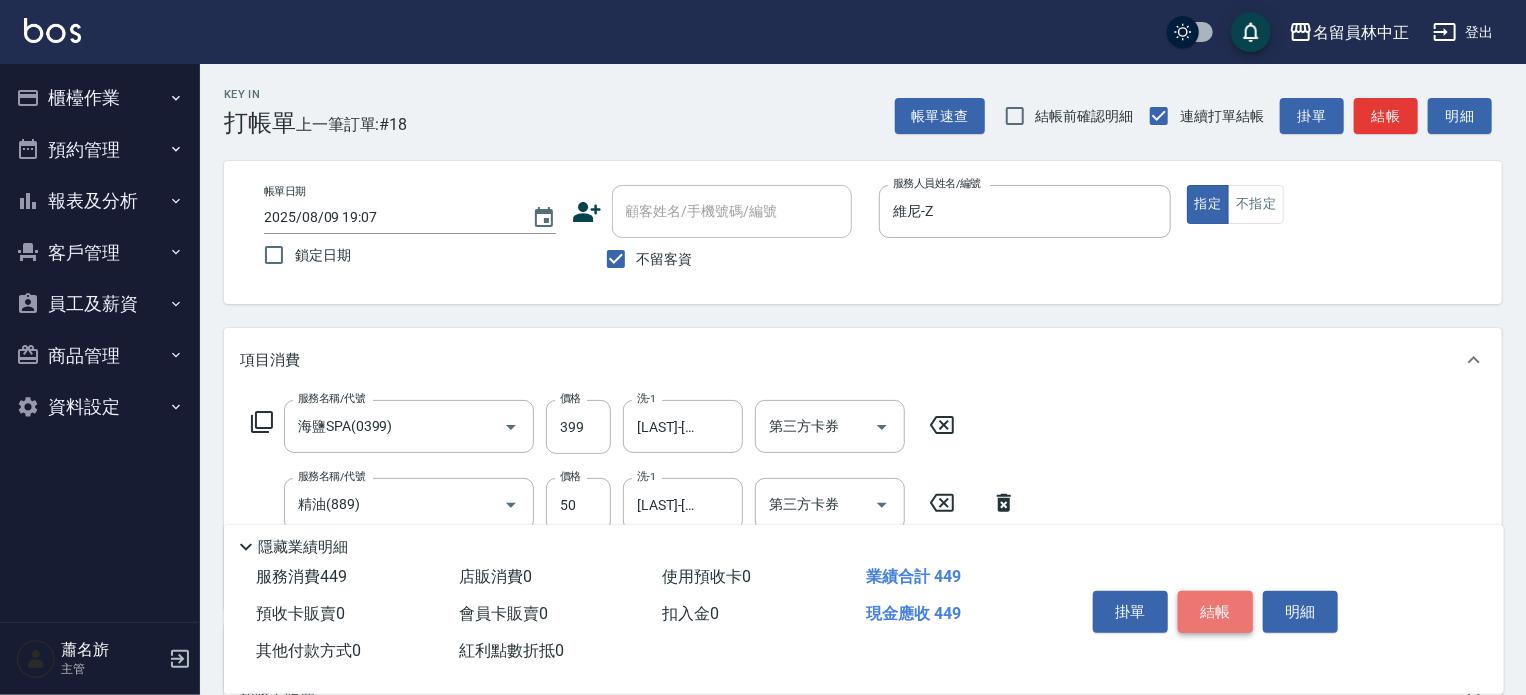 click on "結帳" at bounding box center (1215, 612) 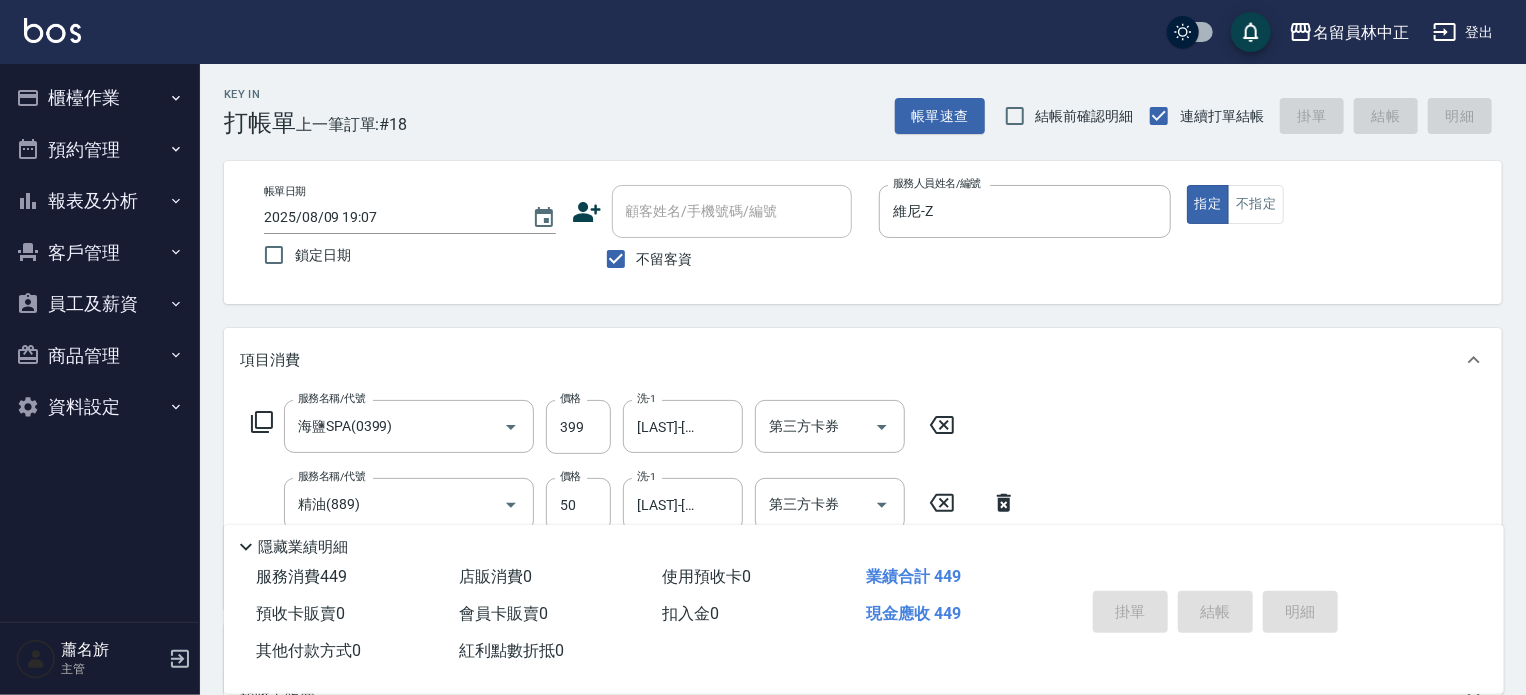 type on "2025/08/09 19:08" 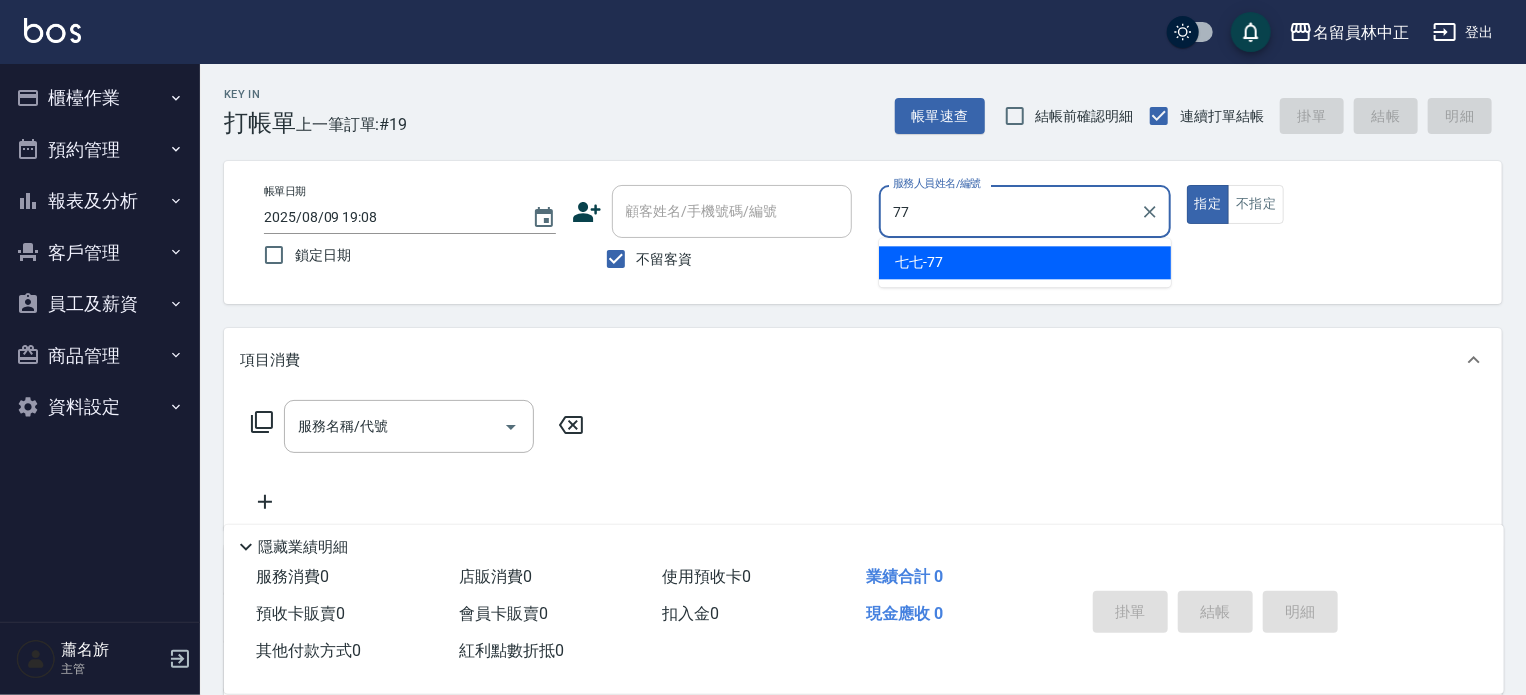type on "七七-77" 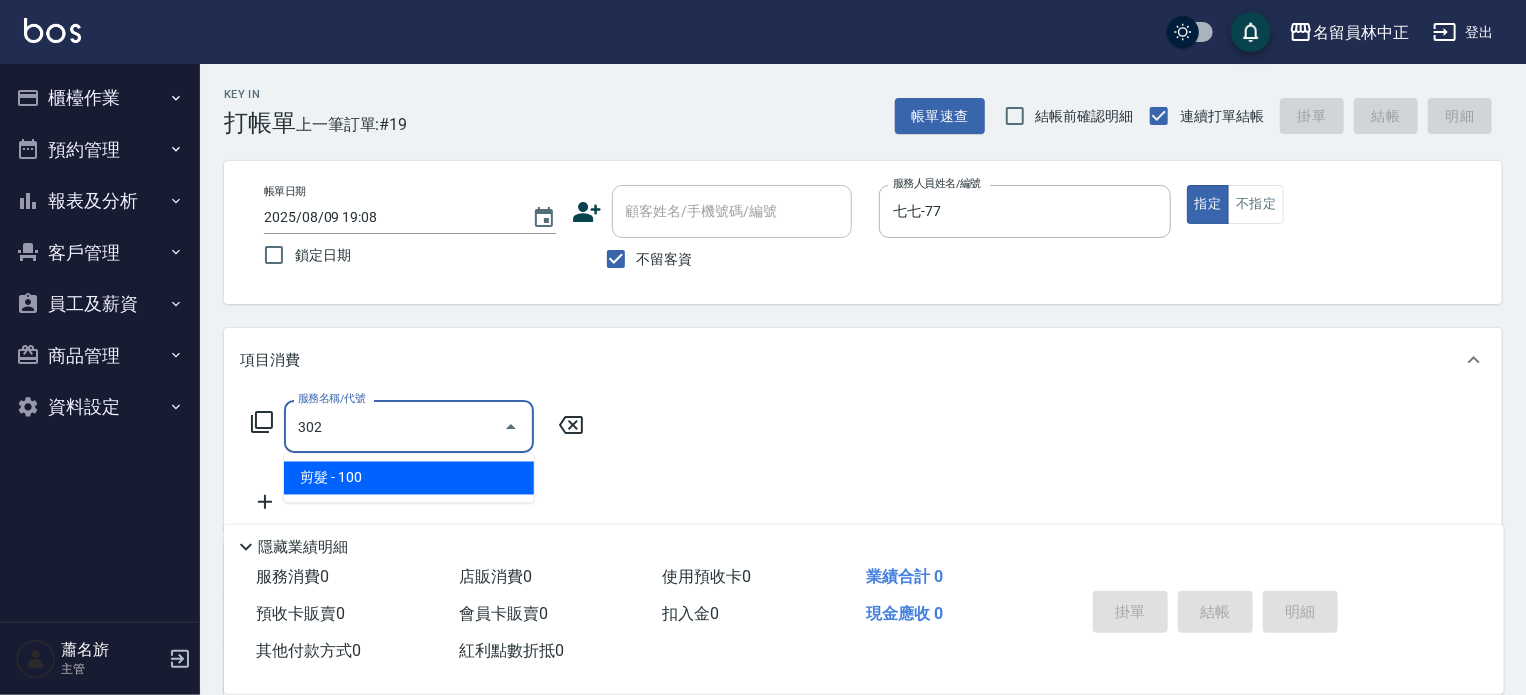 type on "剪髮(302)" 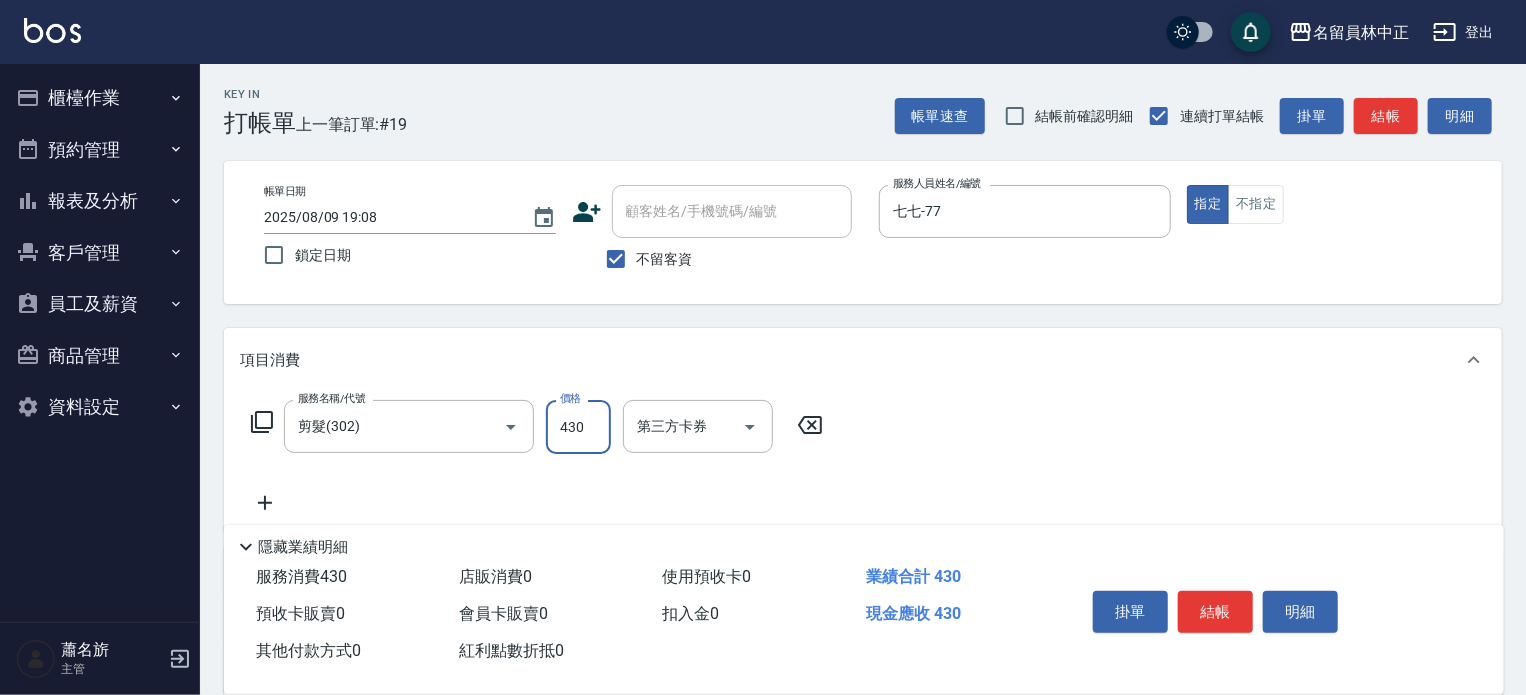 type on "430" 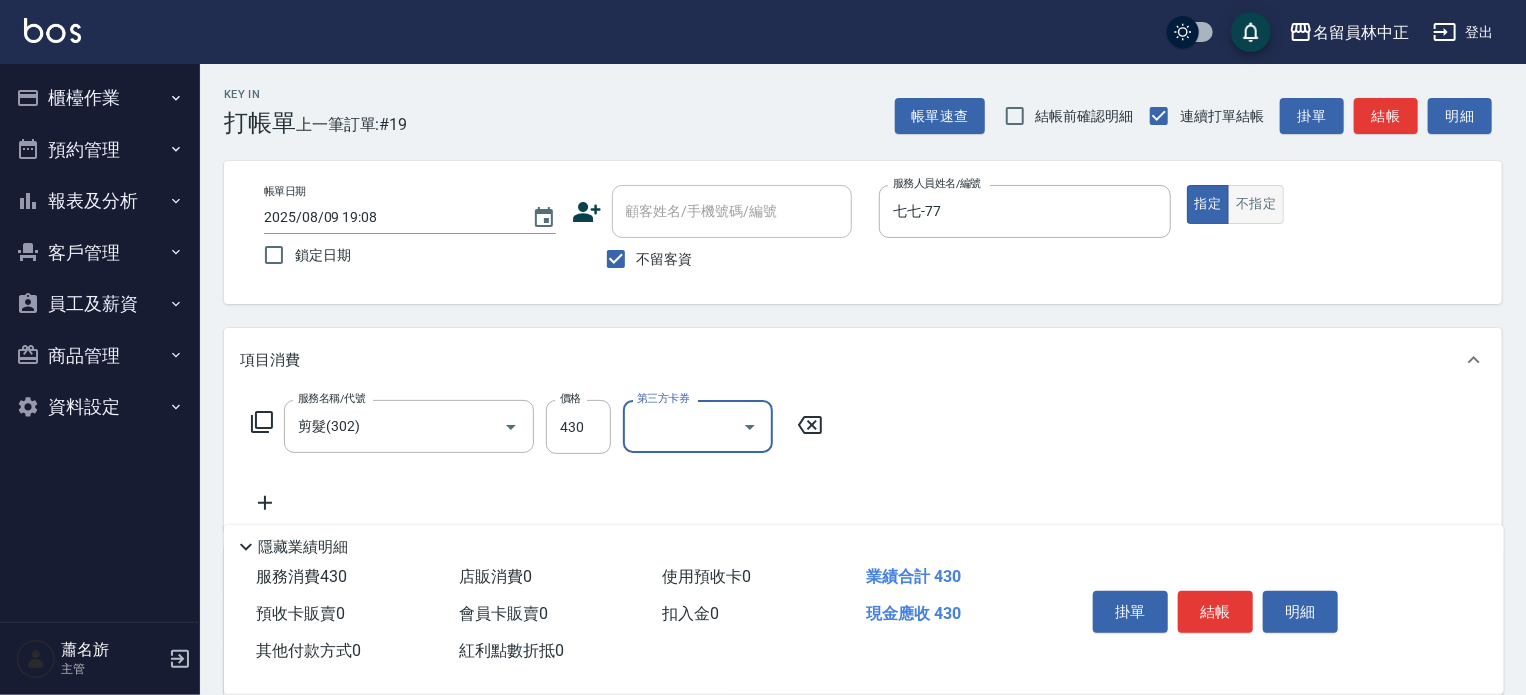 click on "不指定" at bounding box center [1256, 204] 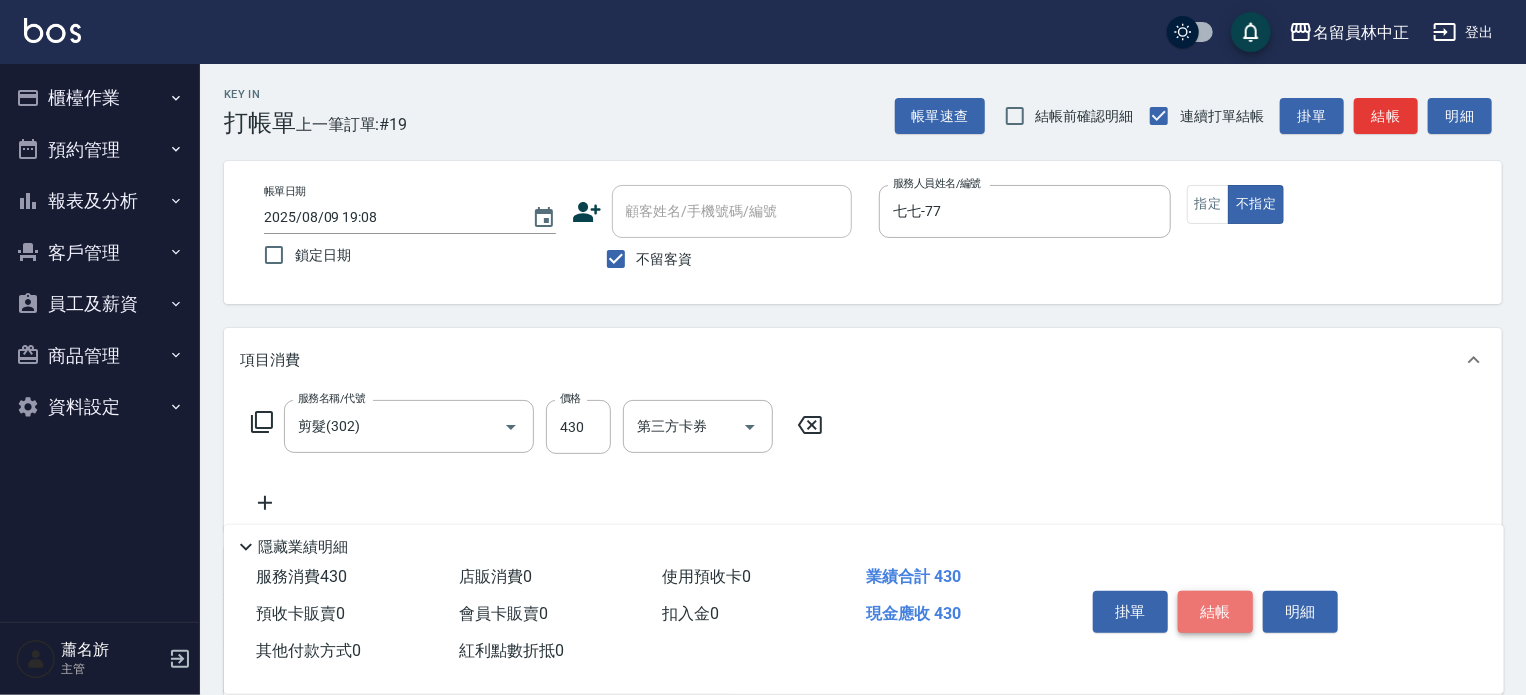 click on "結帳" at bounding box center [1215, 612] 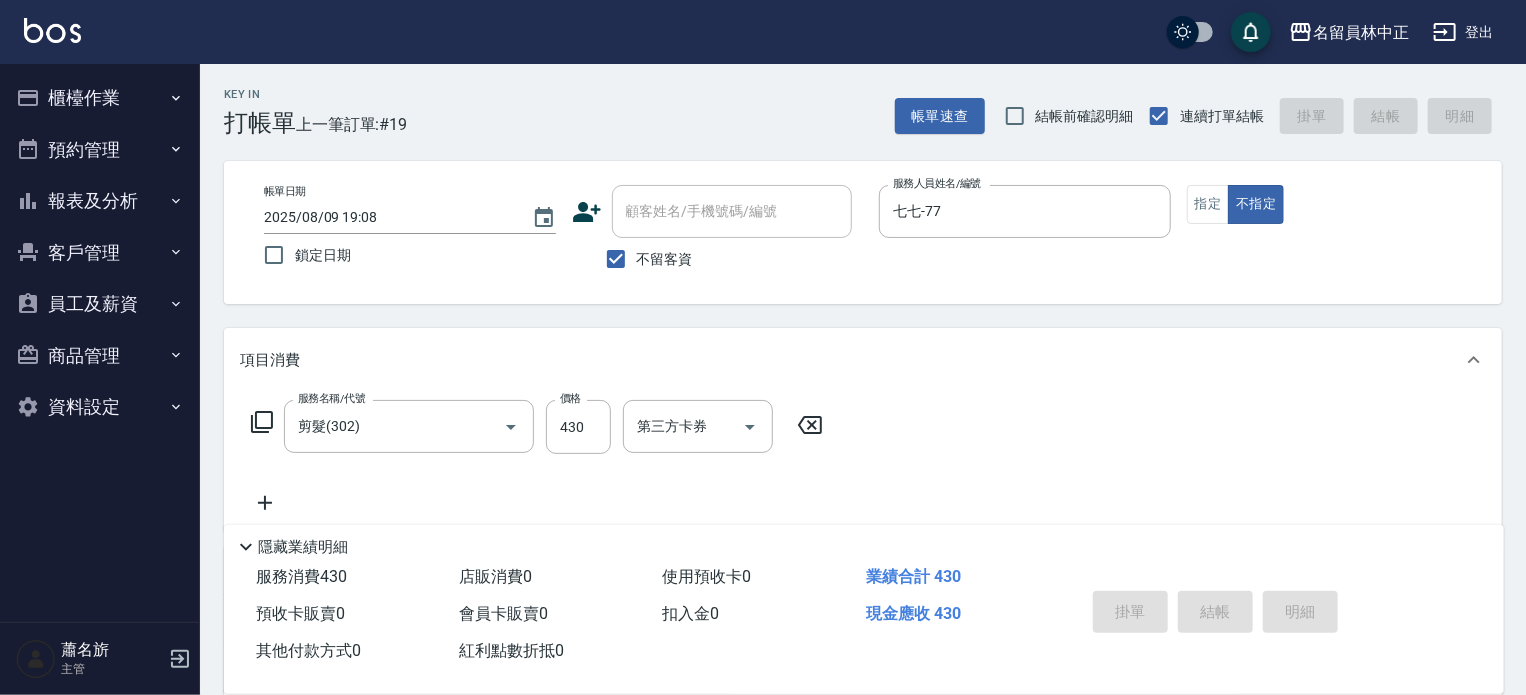 type 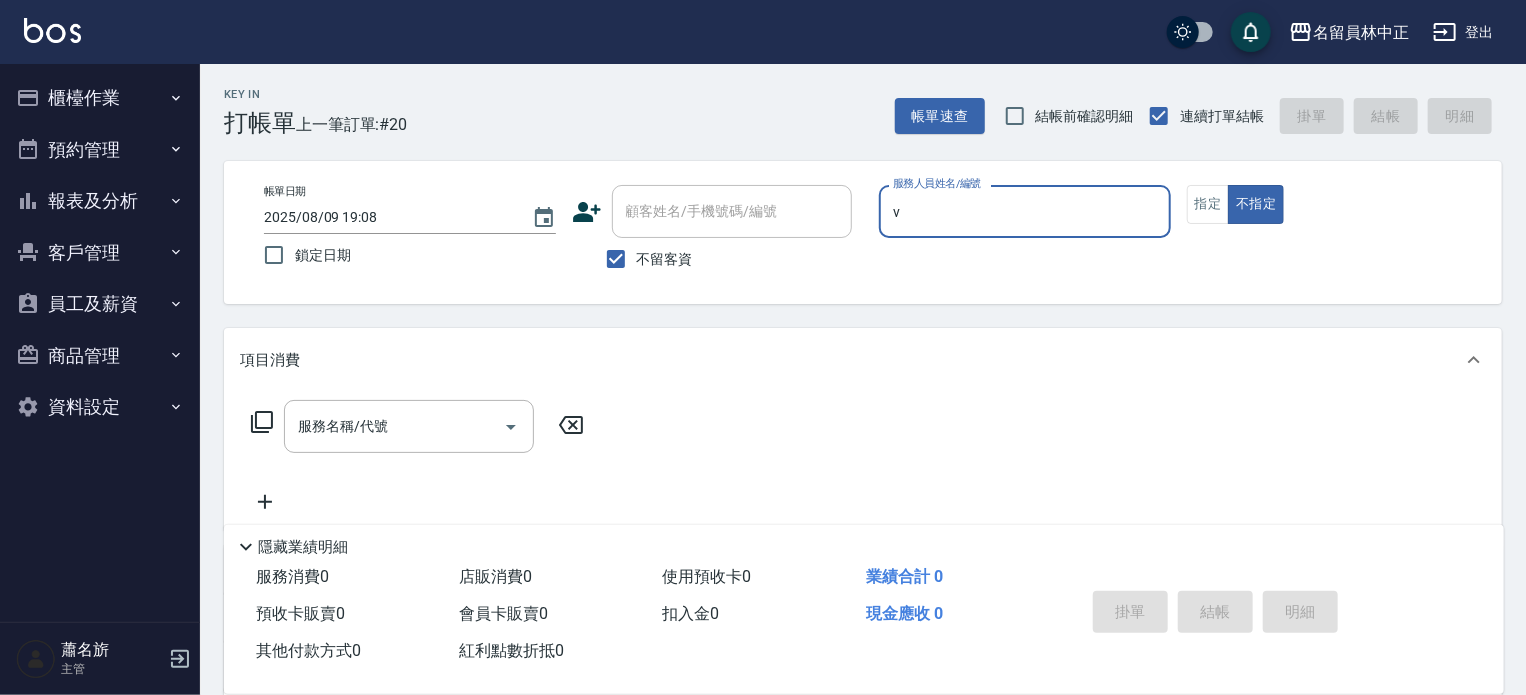 type on "[LAST] [FIRST] -V" 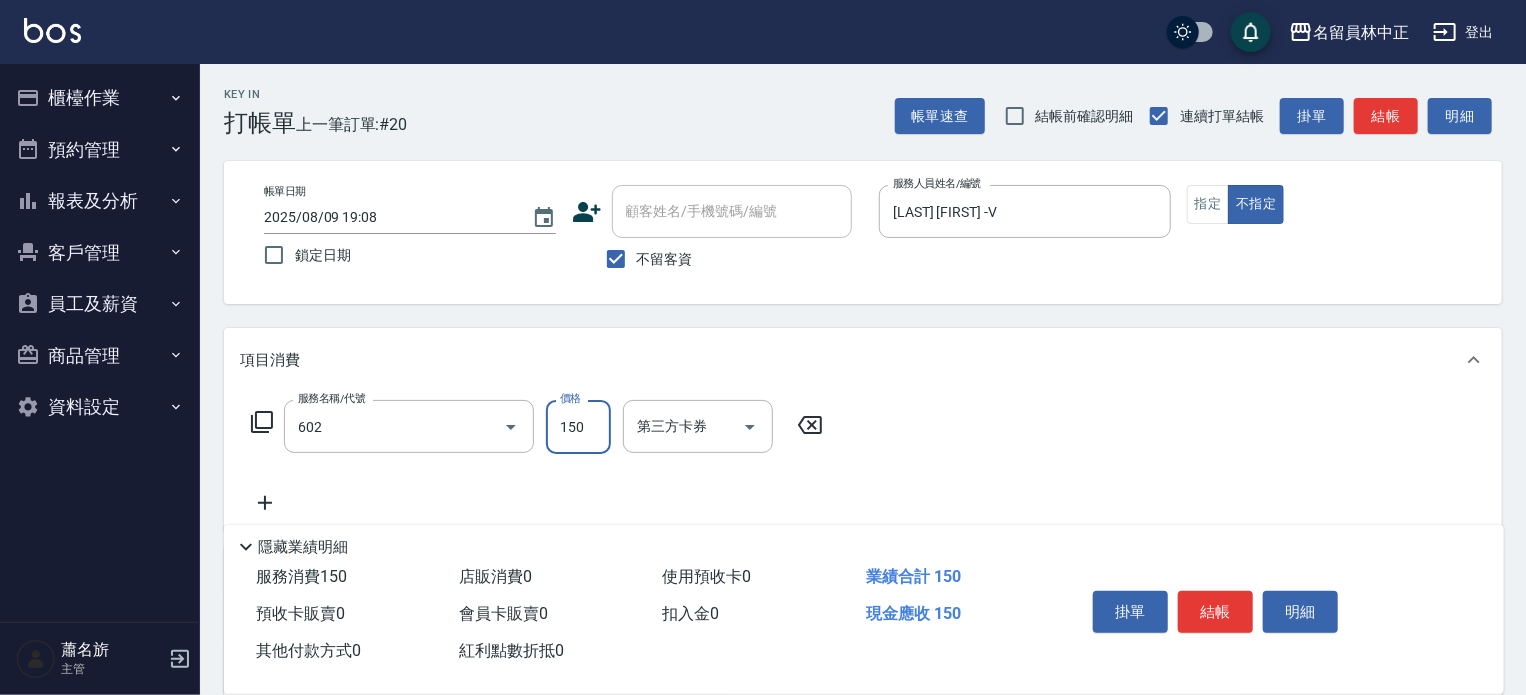type on "一般洗髮(602)" 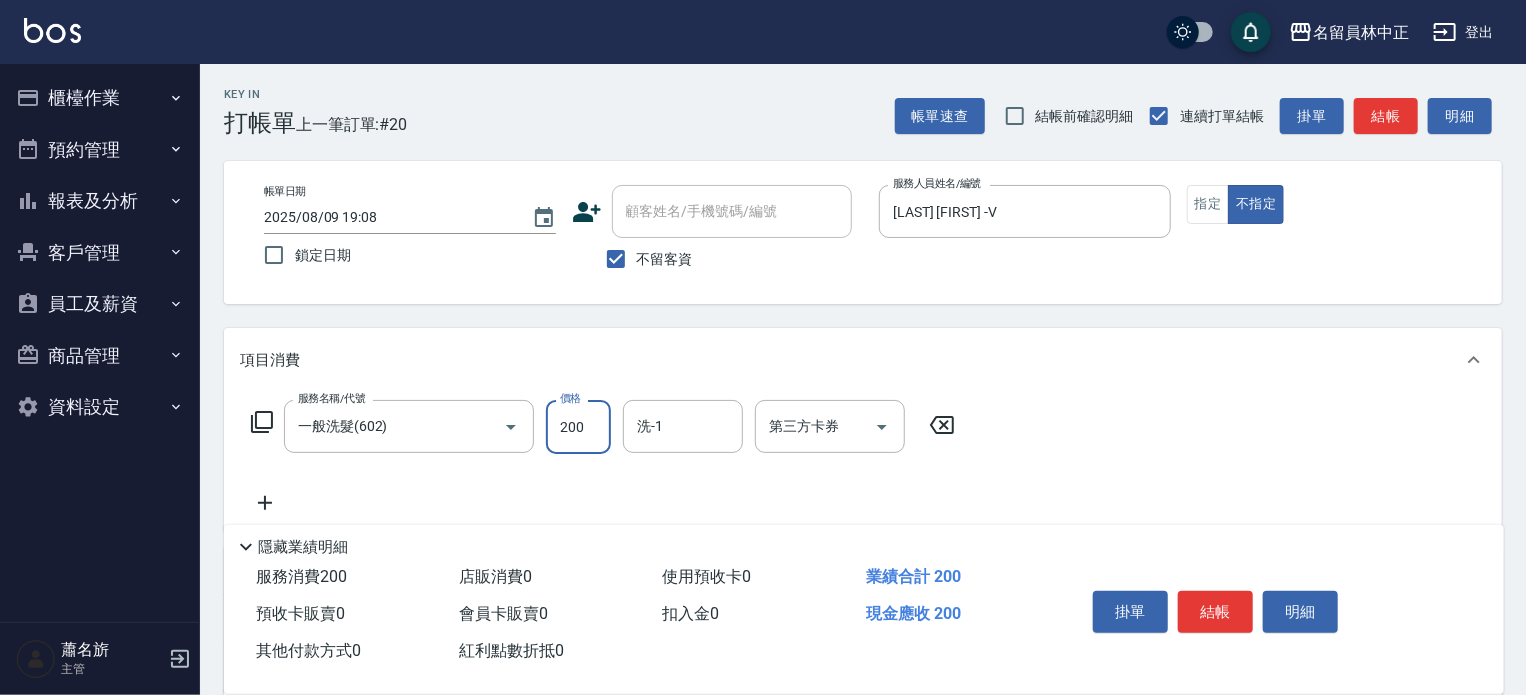 type on "200" 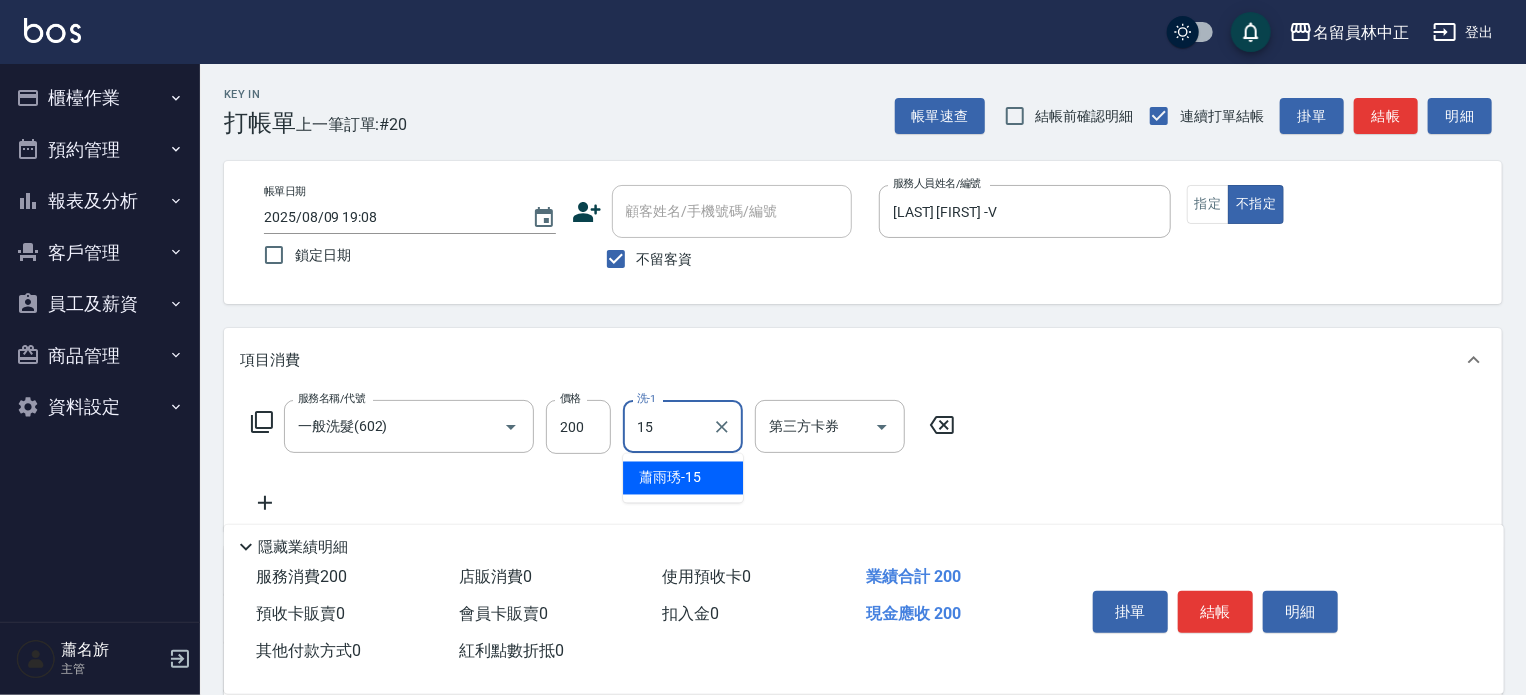 type on "[LAST]-[NUMBER]" 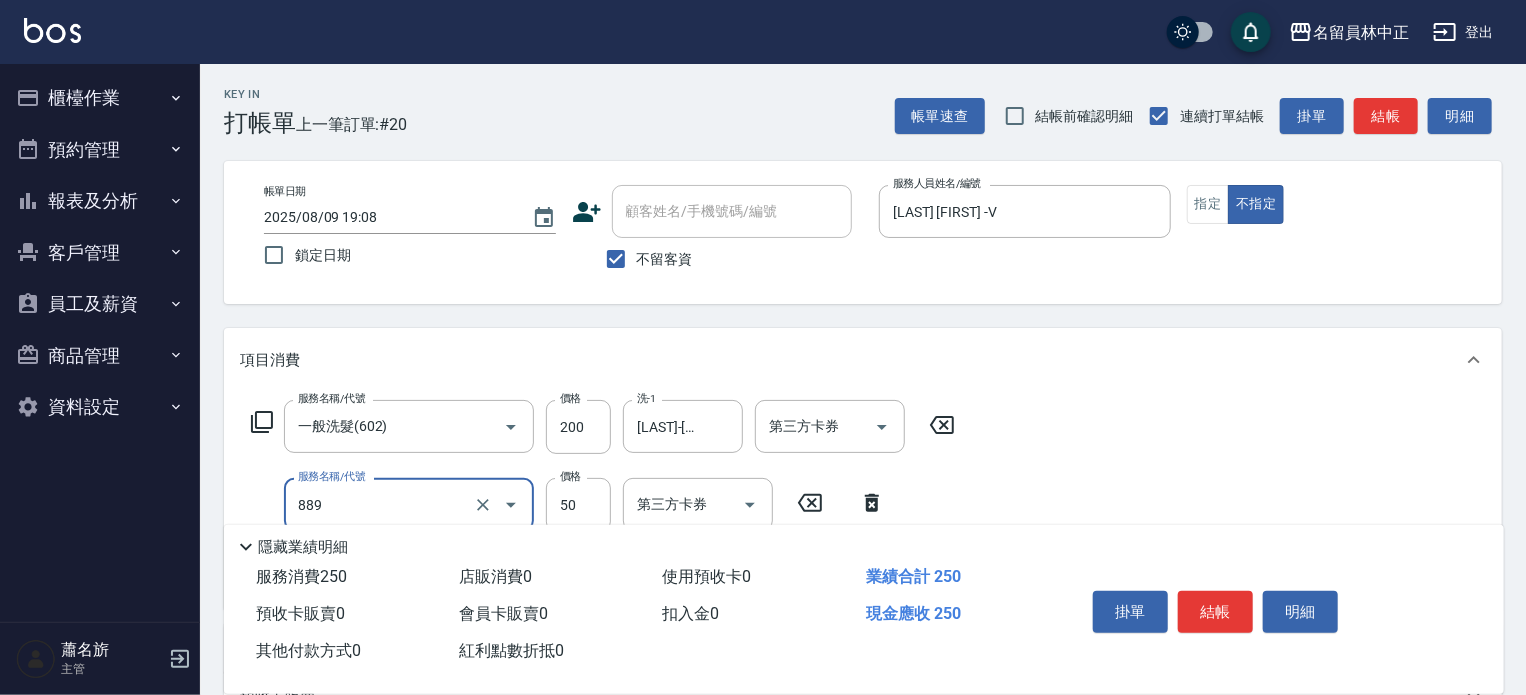 type on "精油(889)" 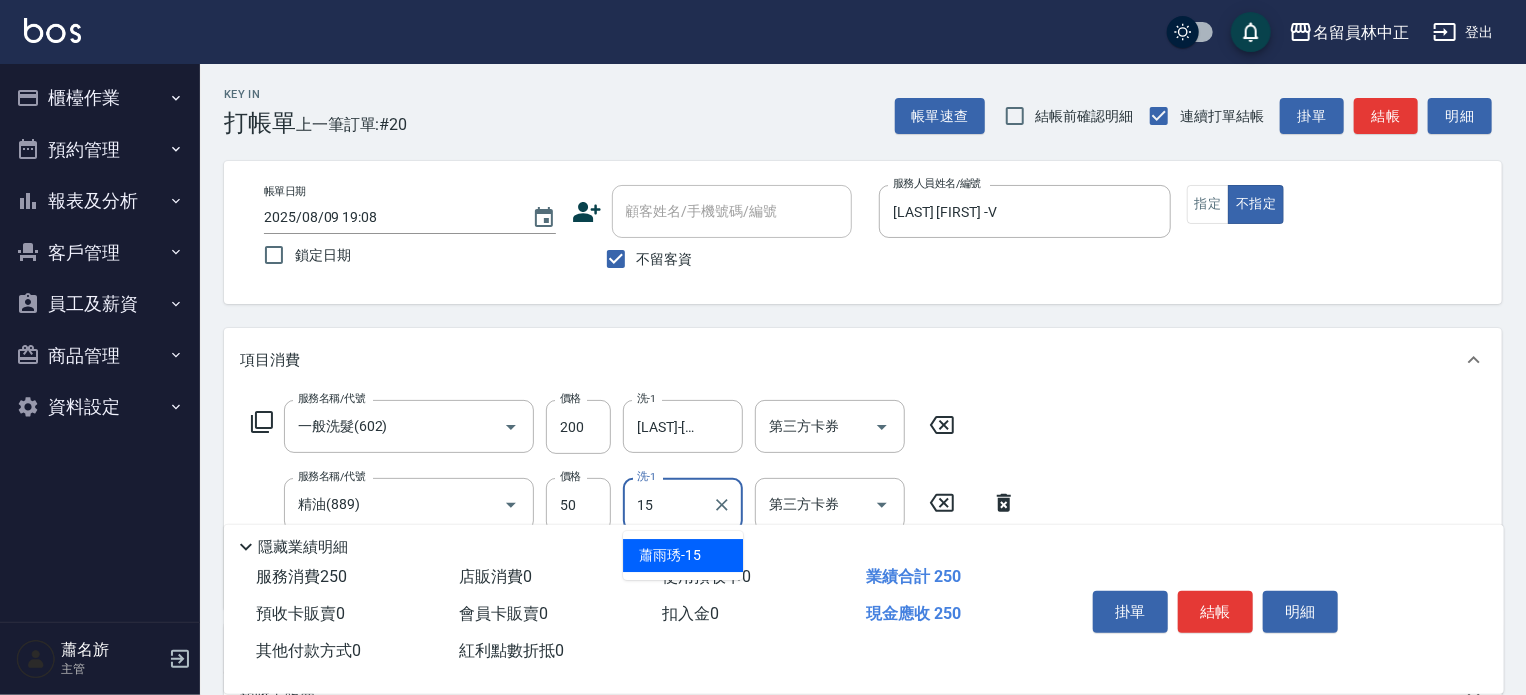 type on "[LAST]-[NUMBER]" 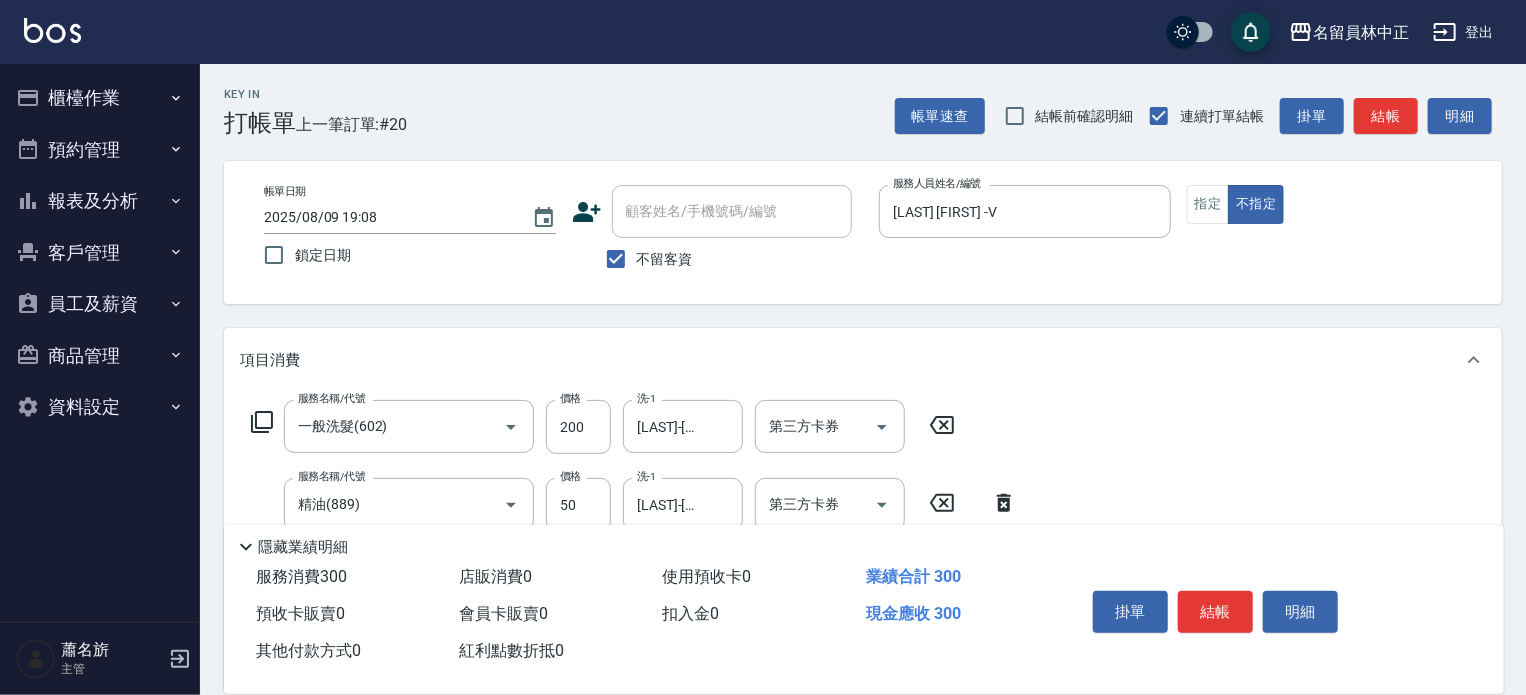 type on "瞬間保養(415)" 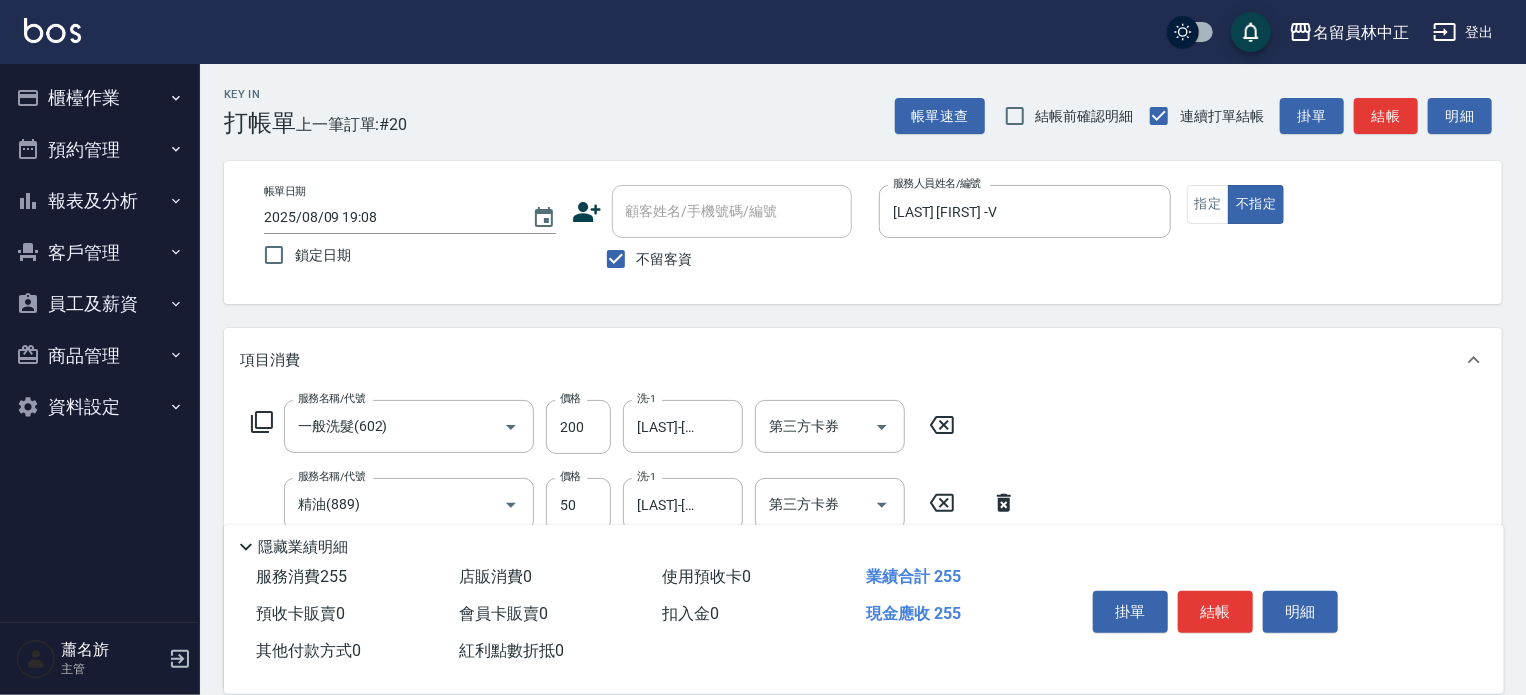 type on "50" 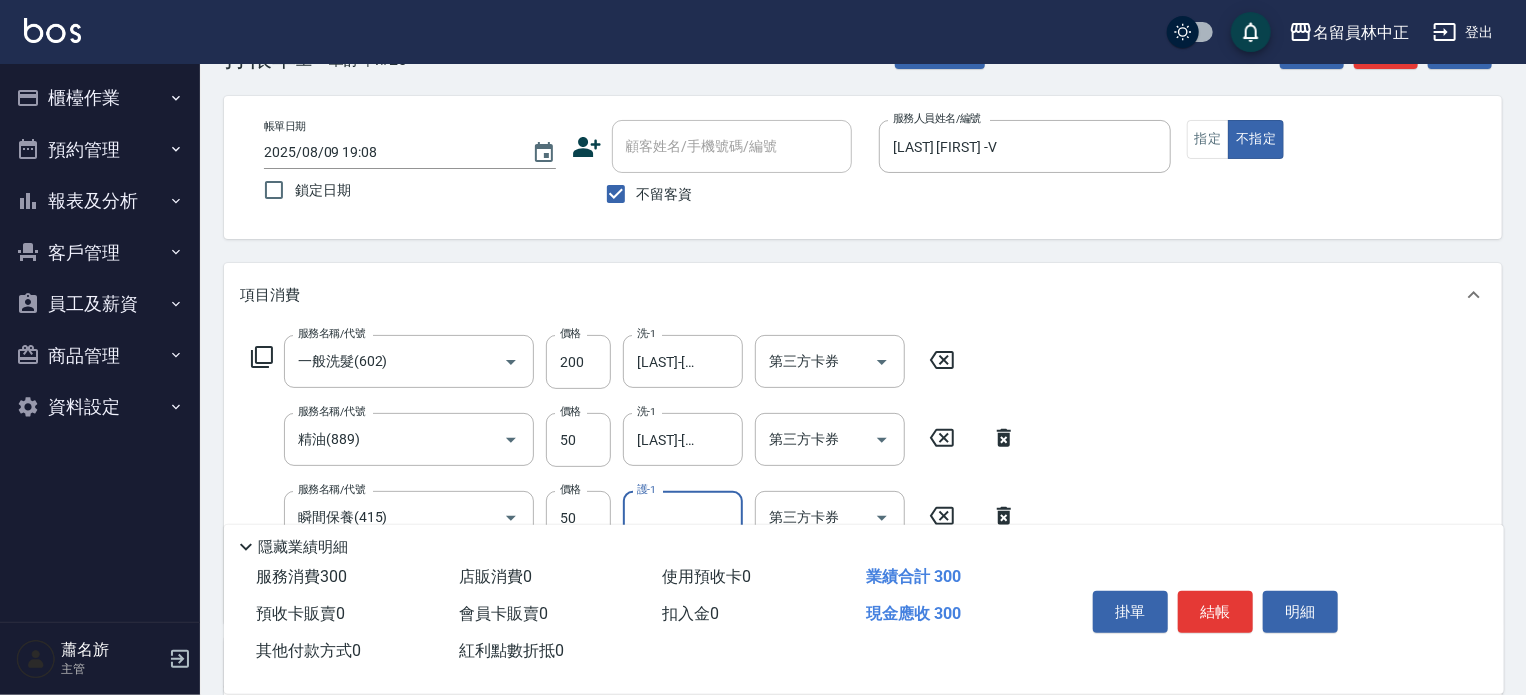 scroll, scrollTop: 100, scrollLeft: 0, axis: vertical 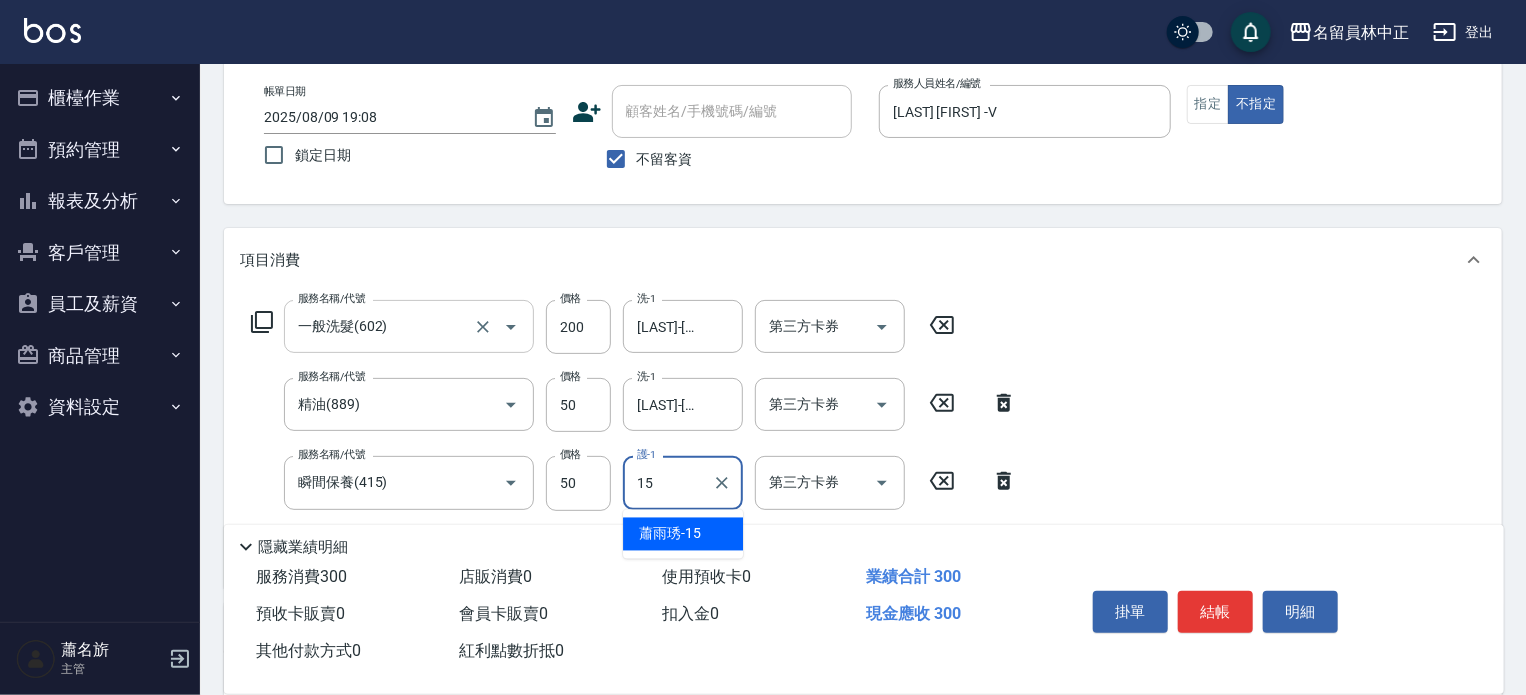type on "[LAST]-[NUMBER]" 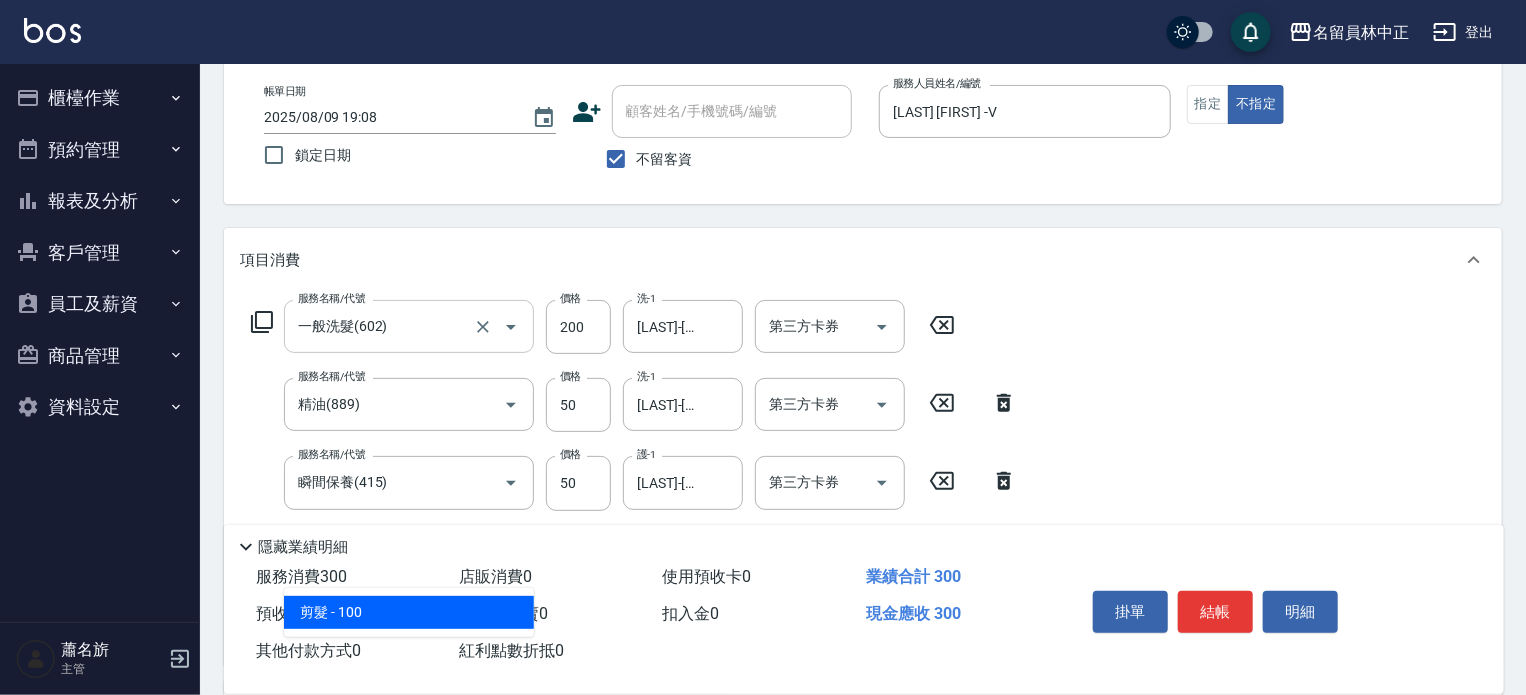 type on "剪髮(302)" 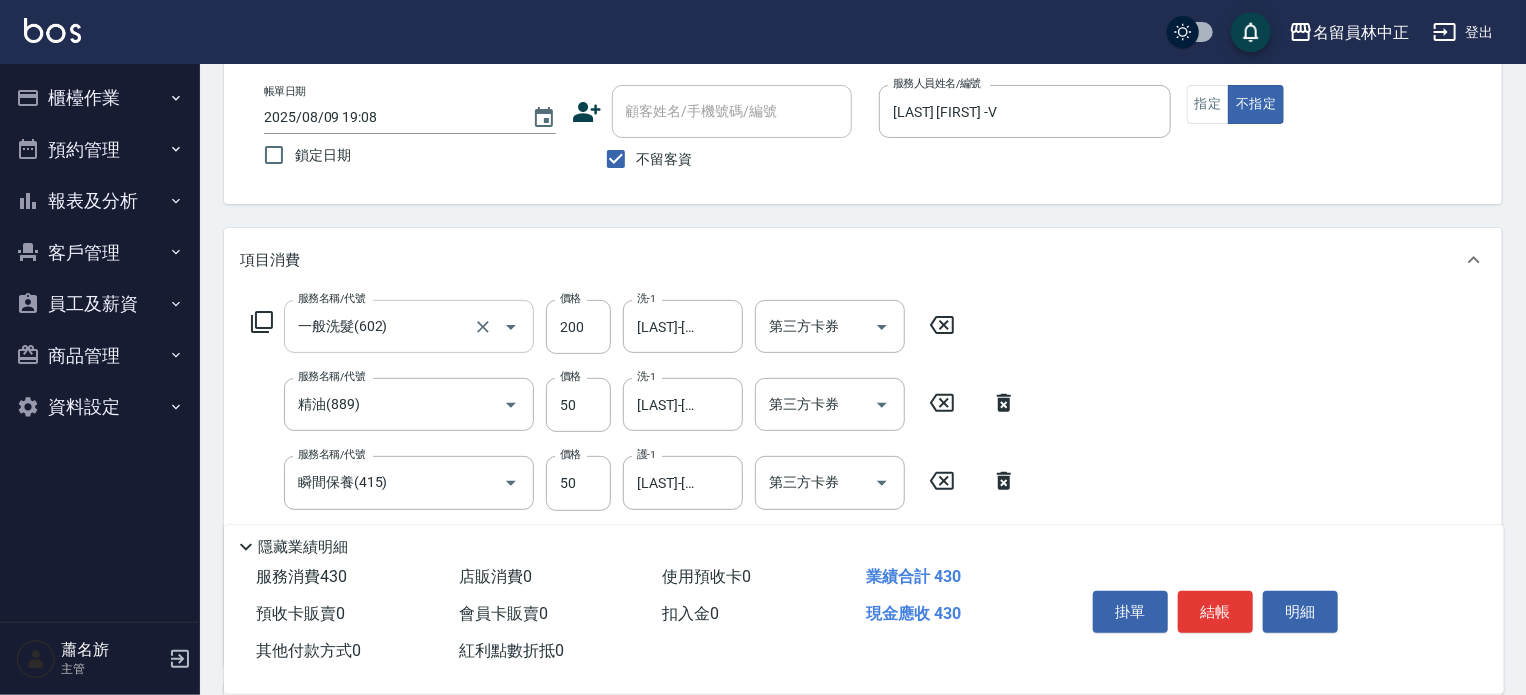 type on "130" 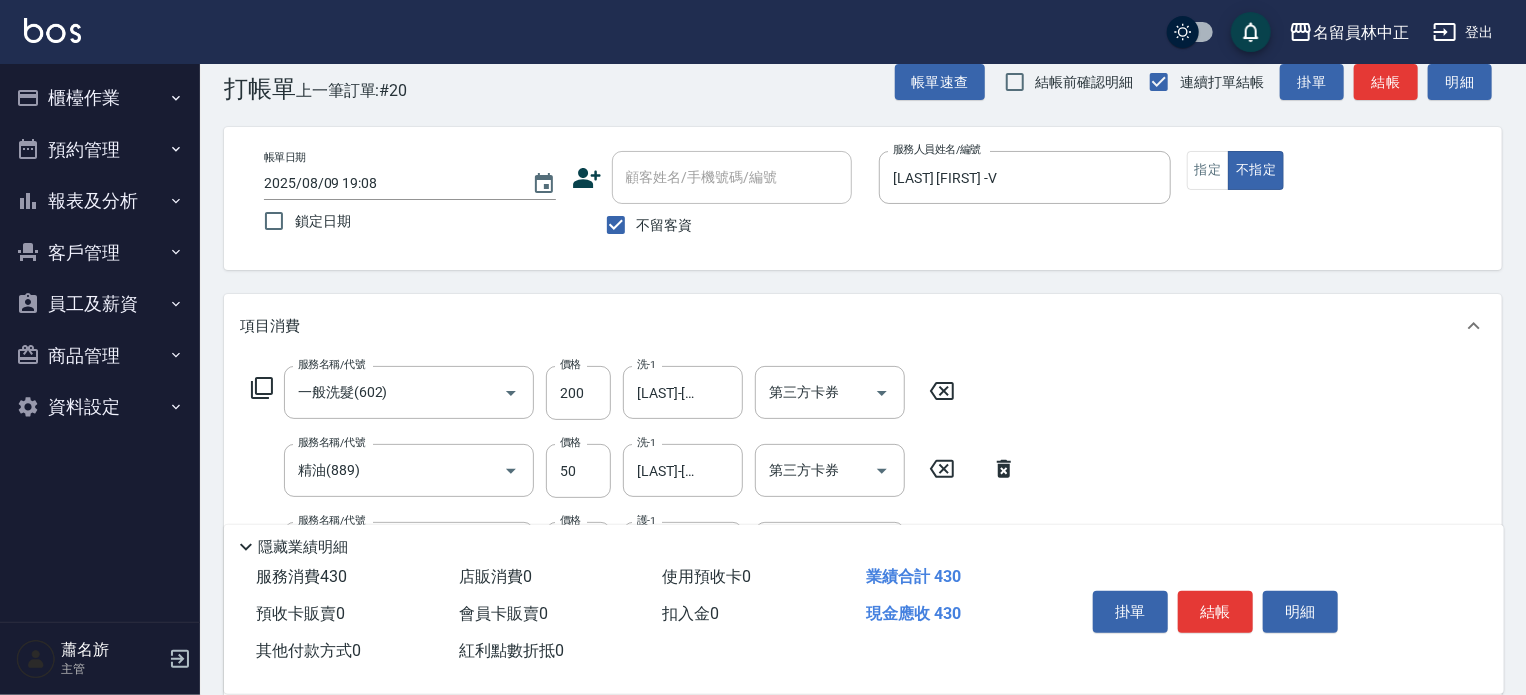 scroll, scrollTop: 0, scrollLeft: 0, axis: both 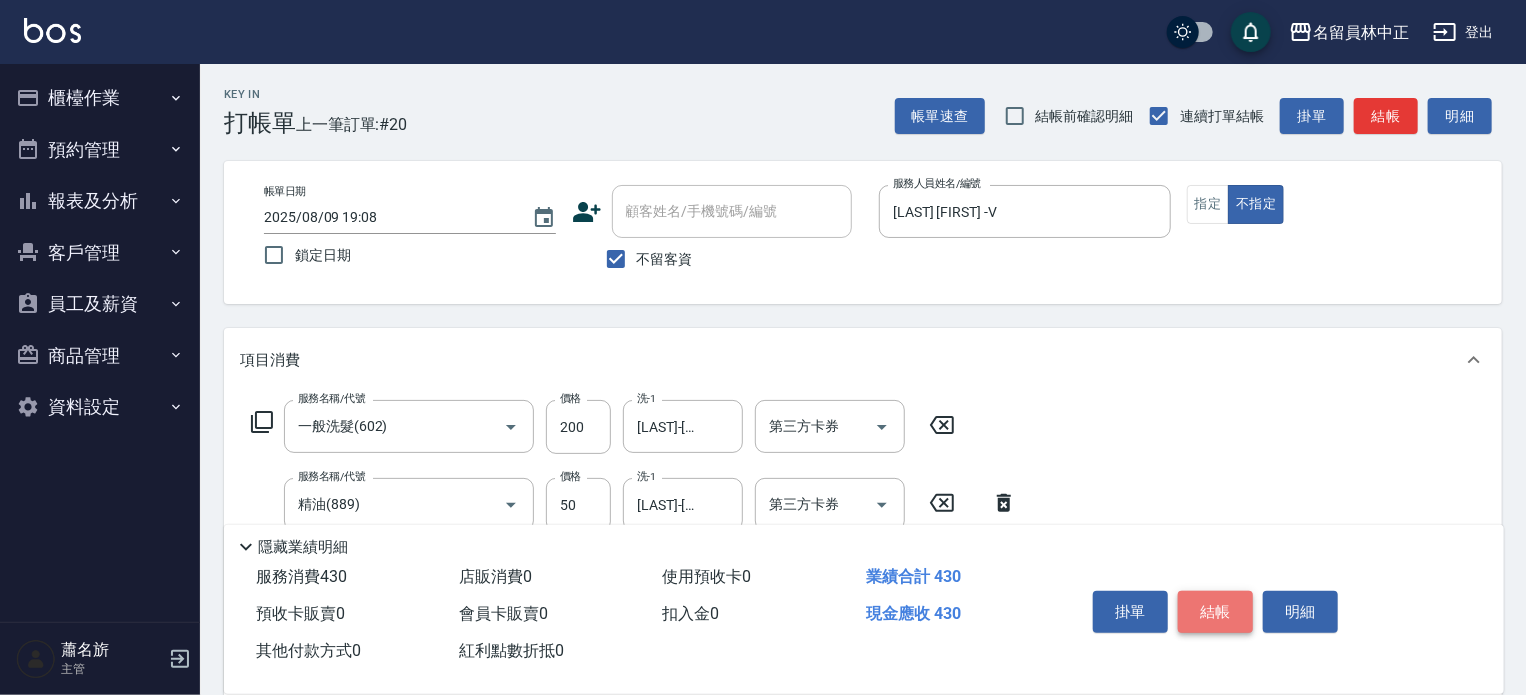 click on "結帳" at bounding box center (1215, 612) 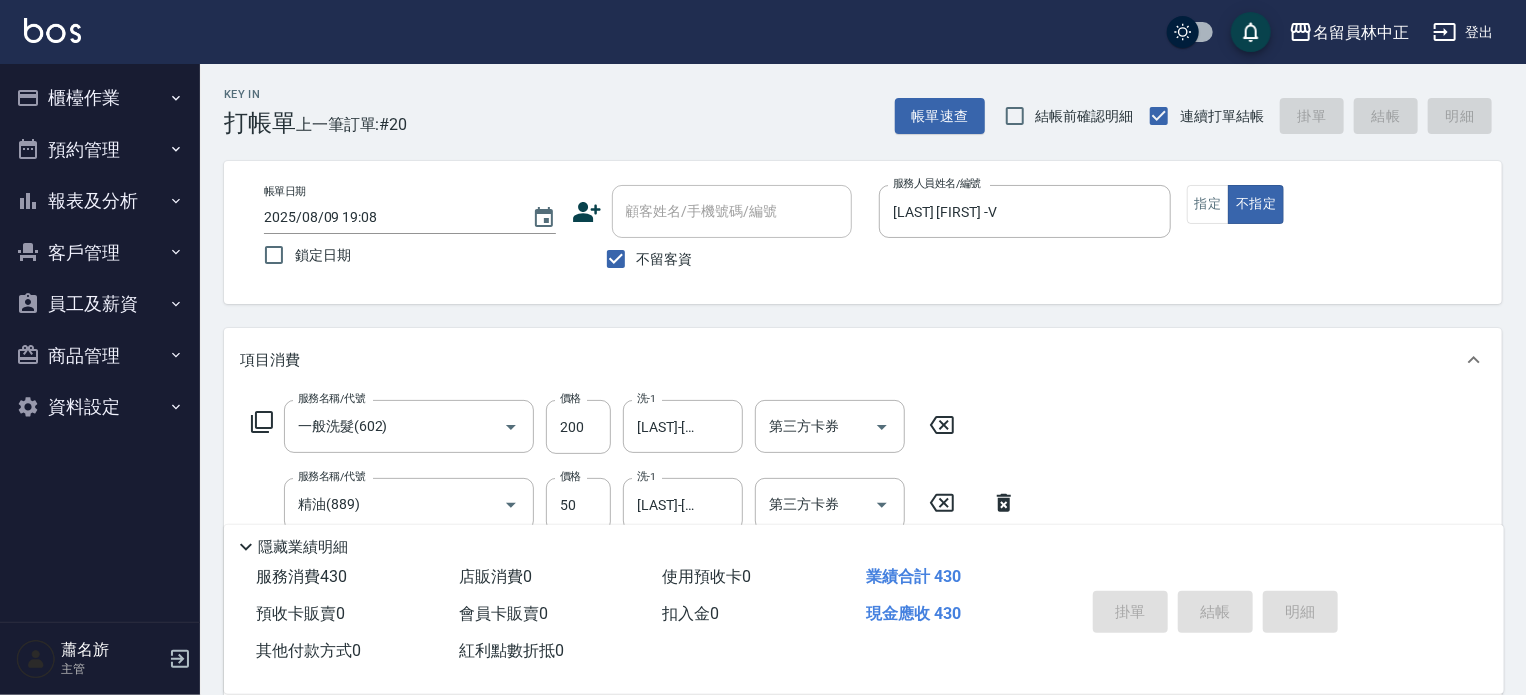 type on "2025/08/09 19:09" 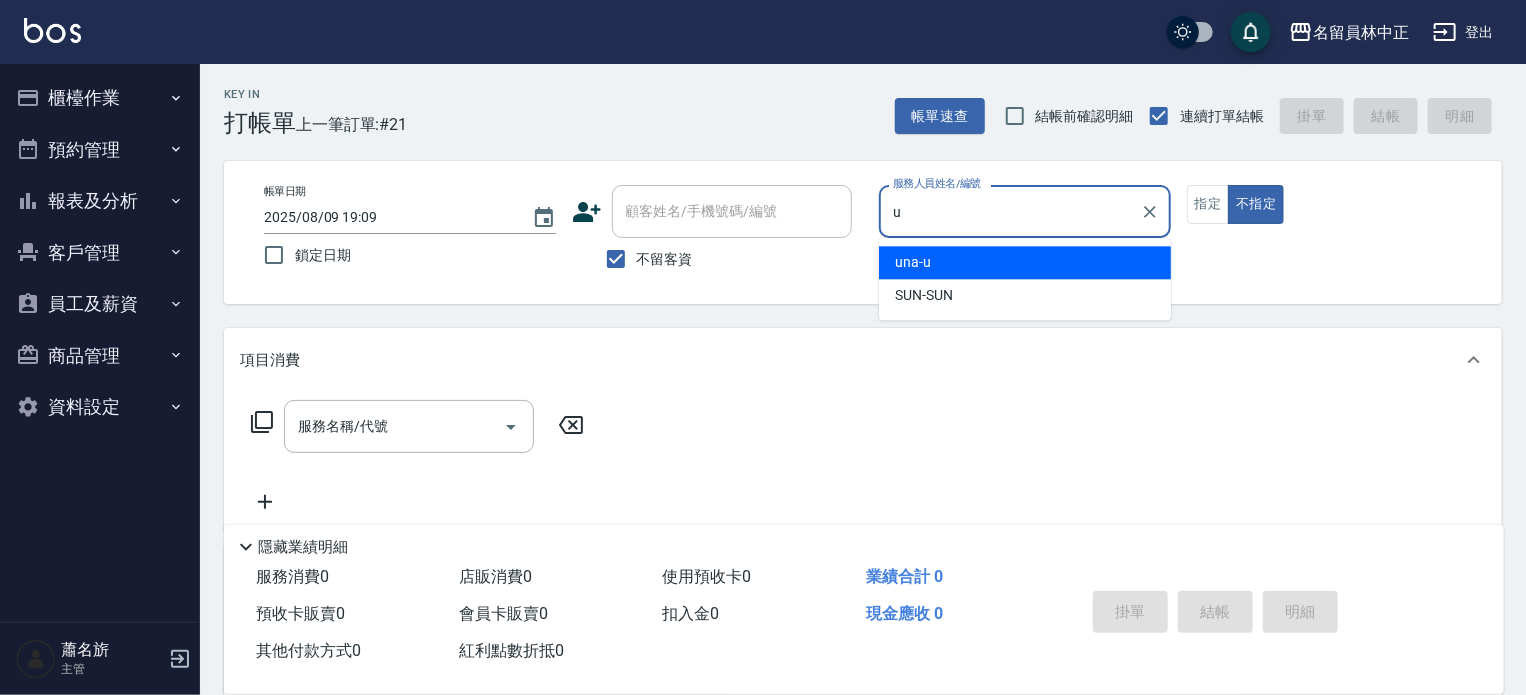 type on "una-u" 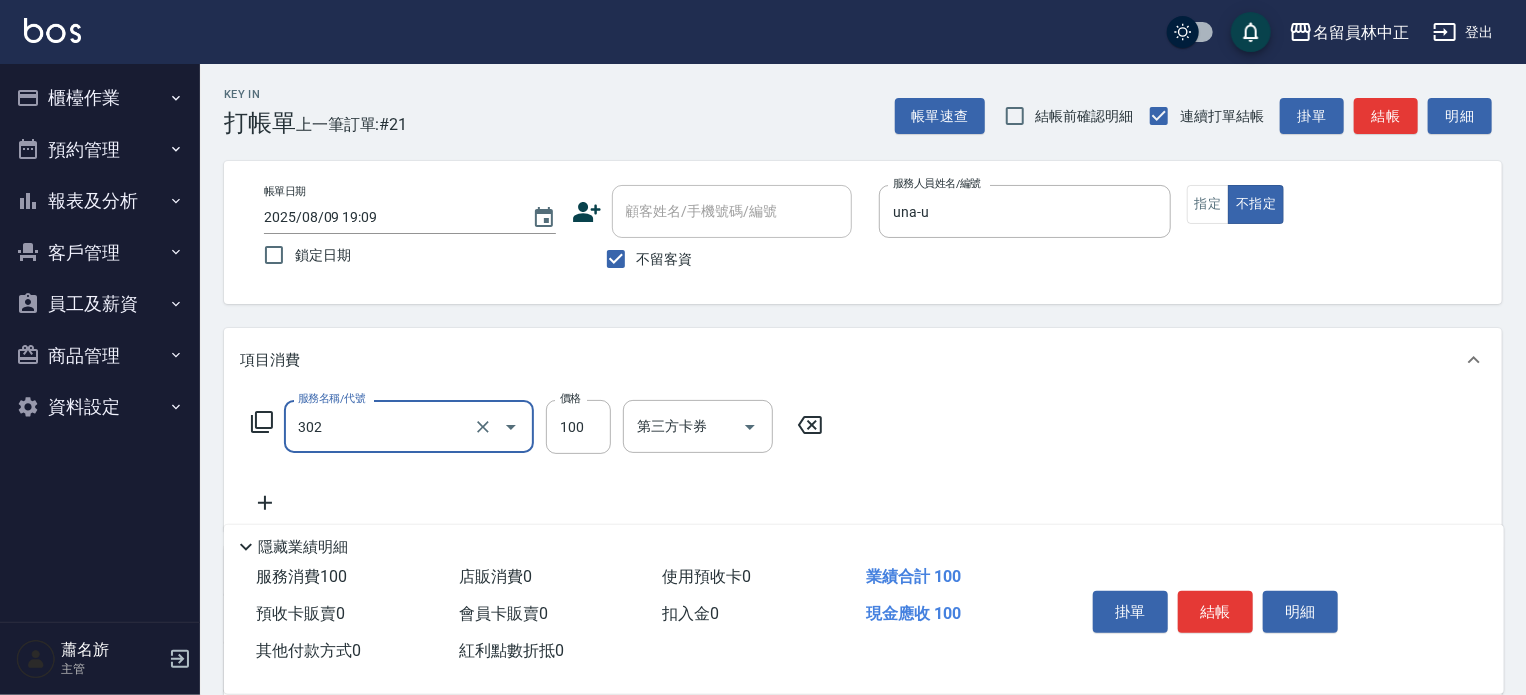 type on "剪髮(302)" 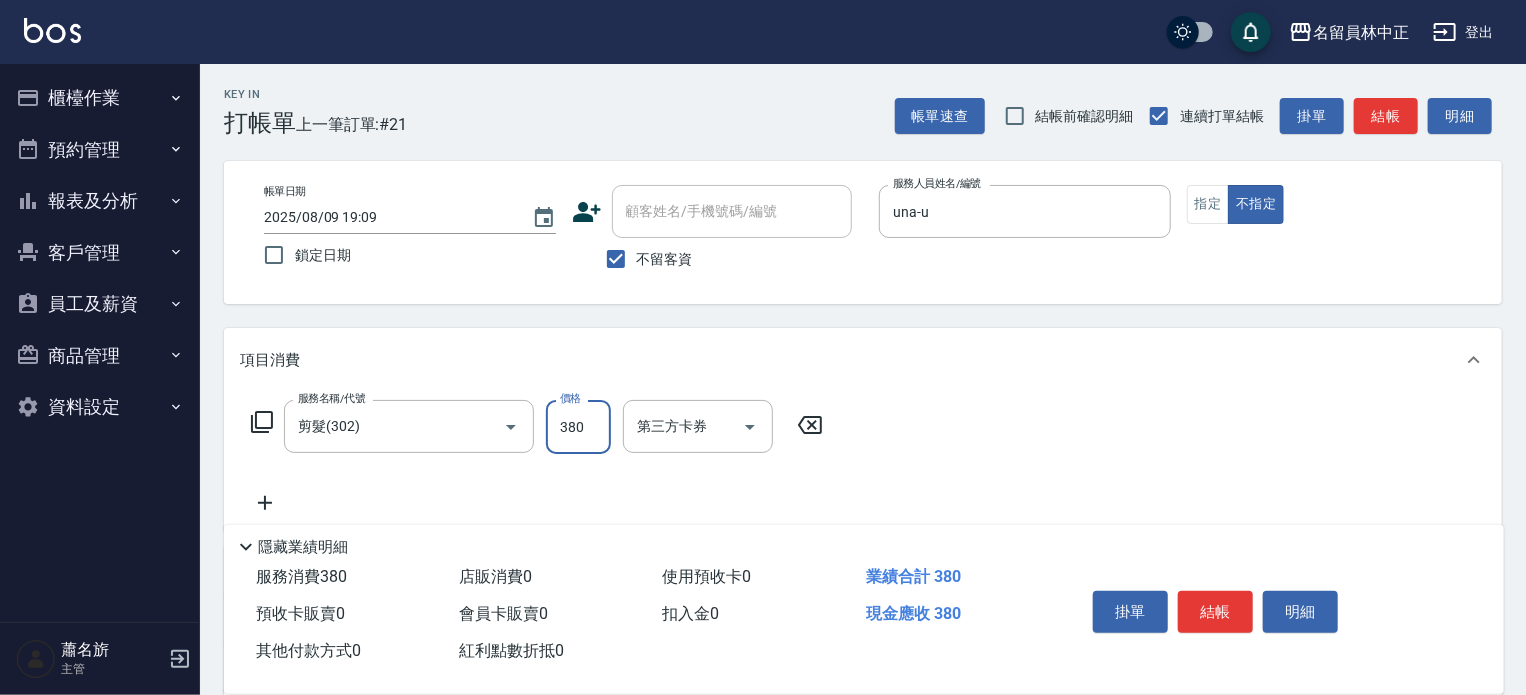 type on "380" 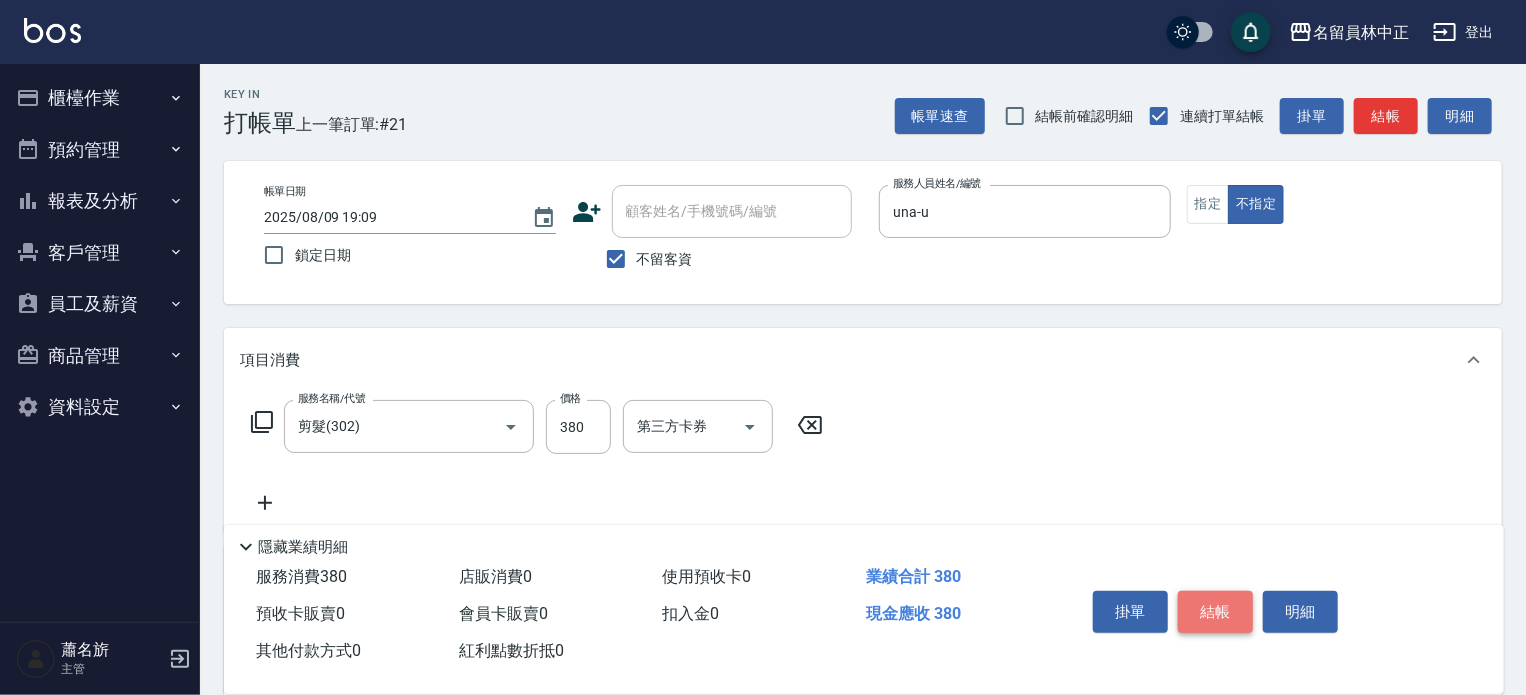 click on "結帳" at bounding box center (1215, 612) 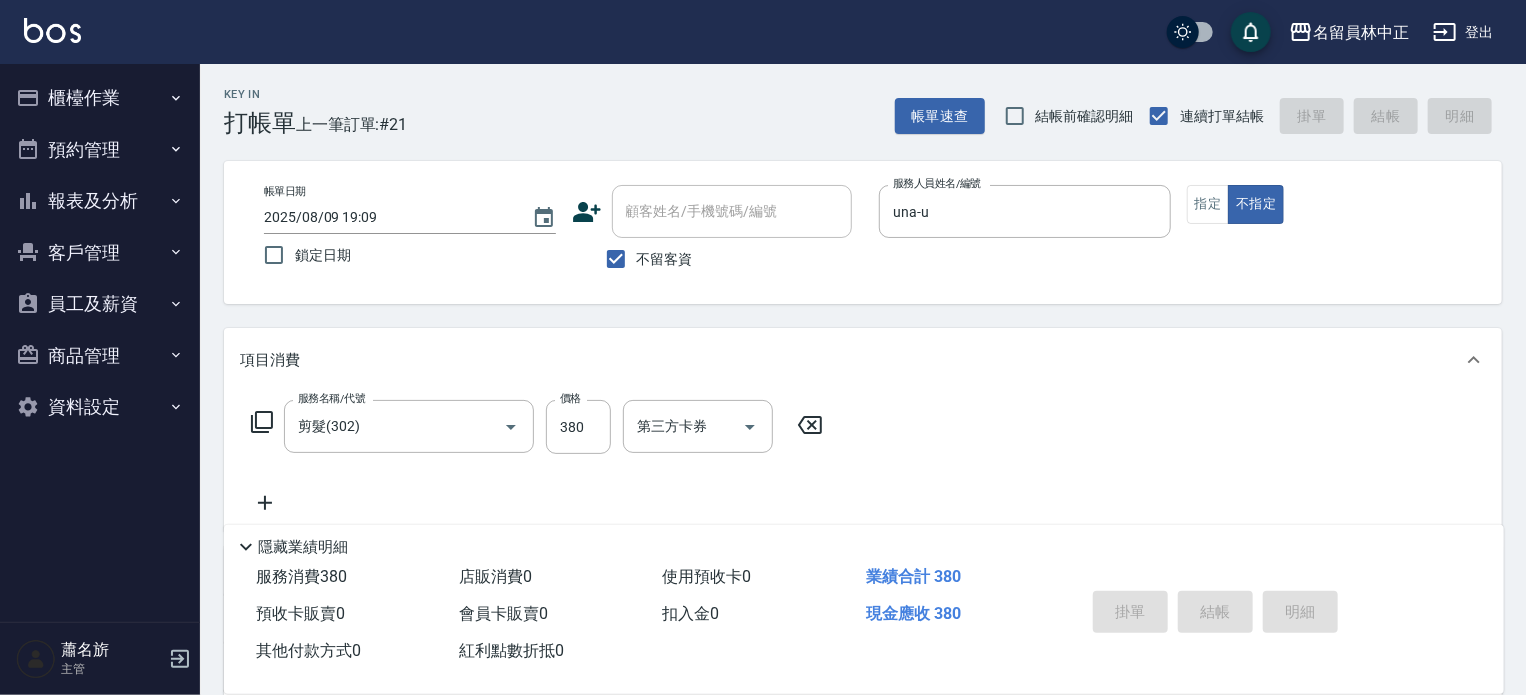 type 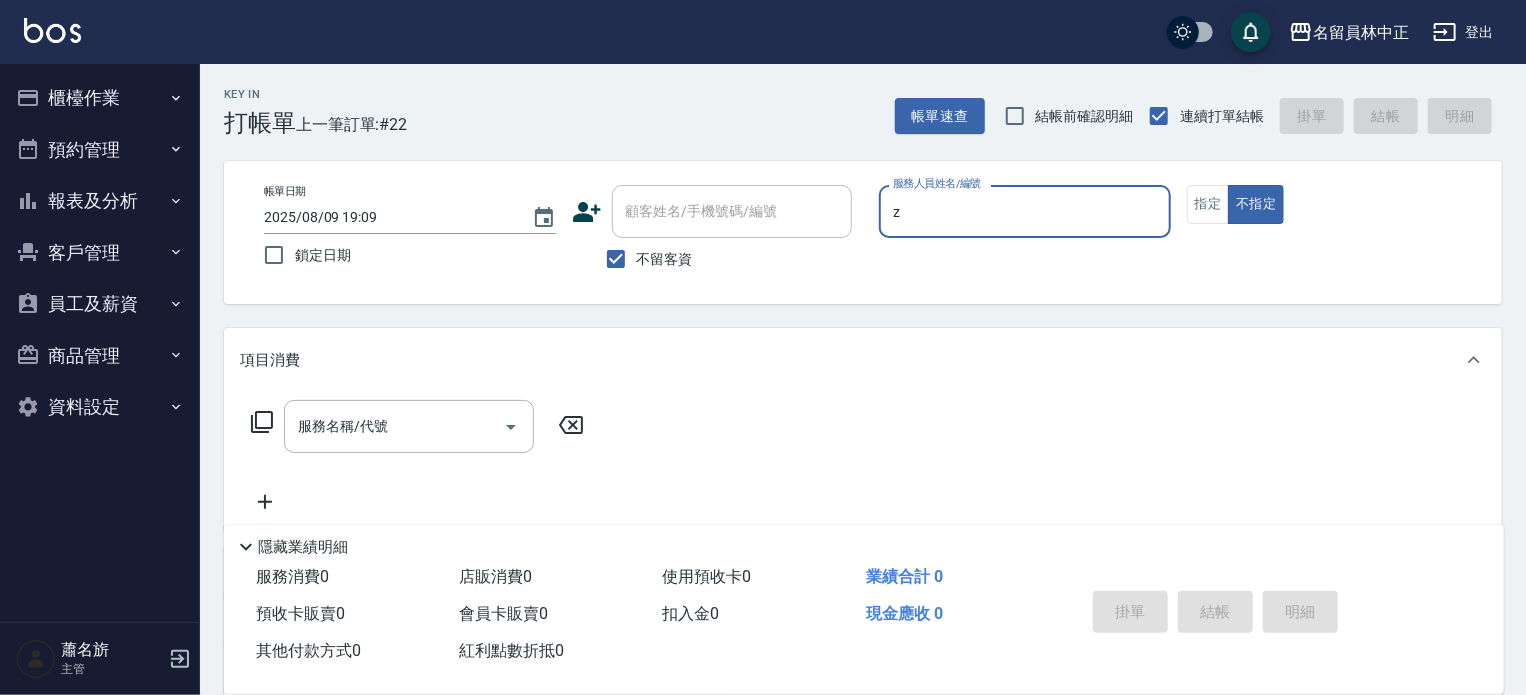 type on "維尼-Z" 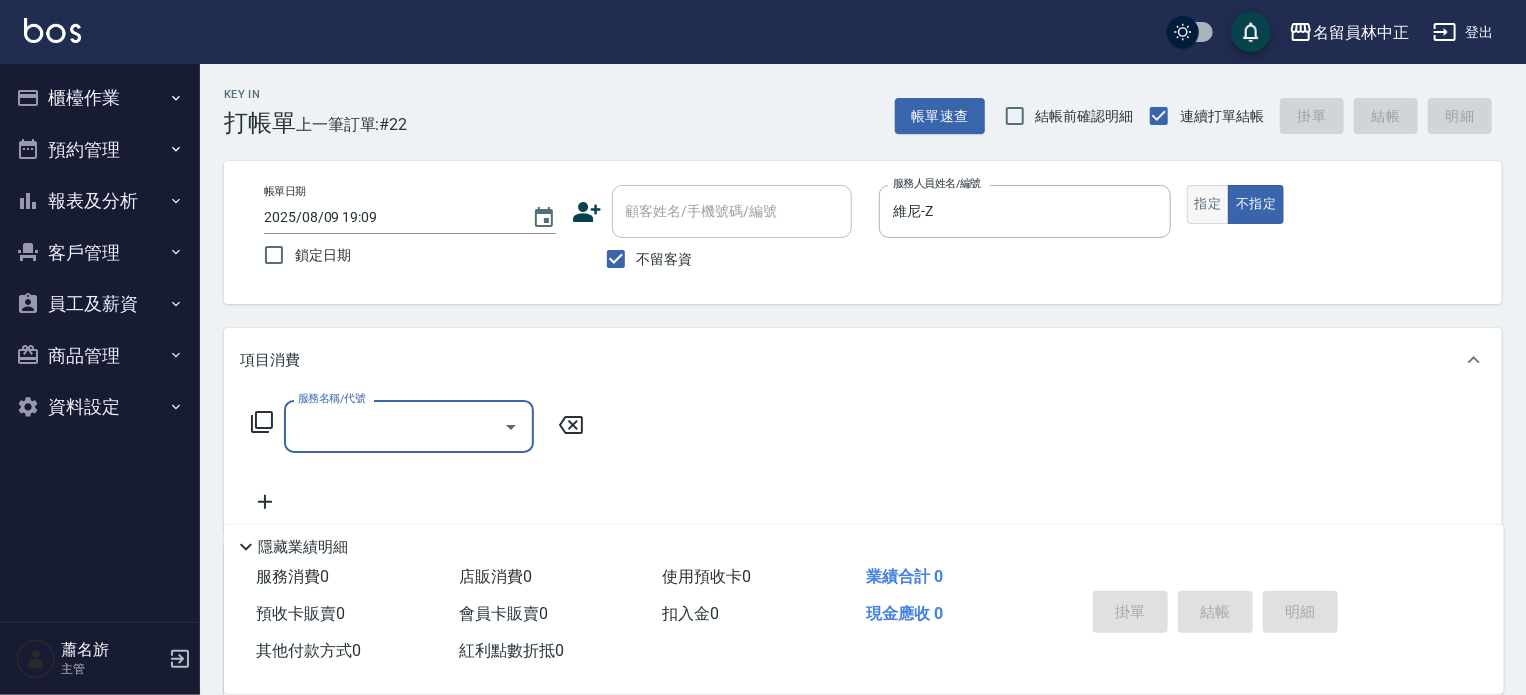 click on "指定" at bounding box center (1208, 204) 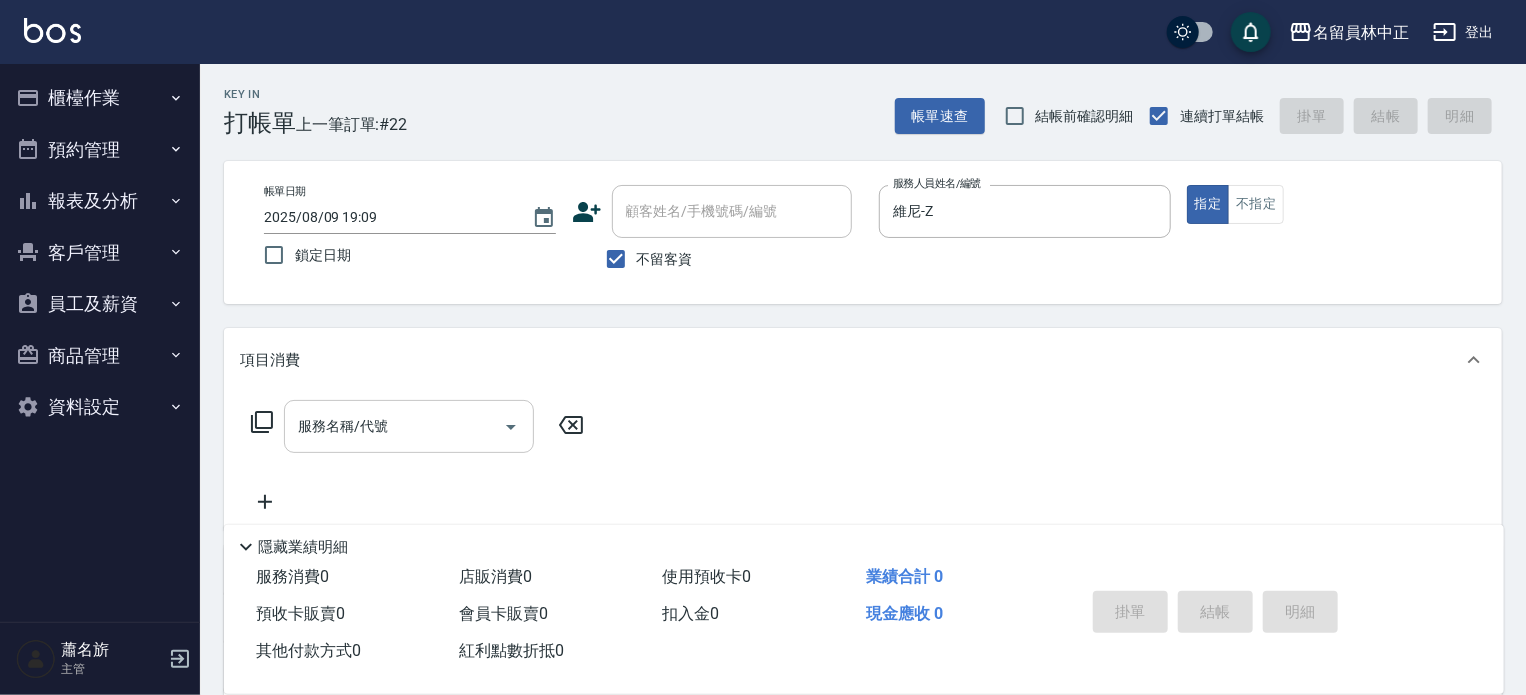 click on "服務名稱/代號" at bounding box center (394, 426) 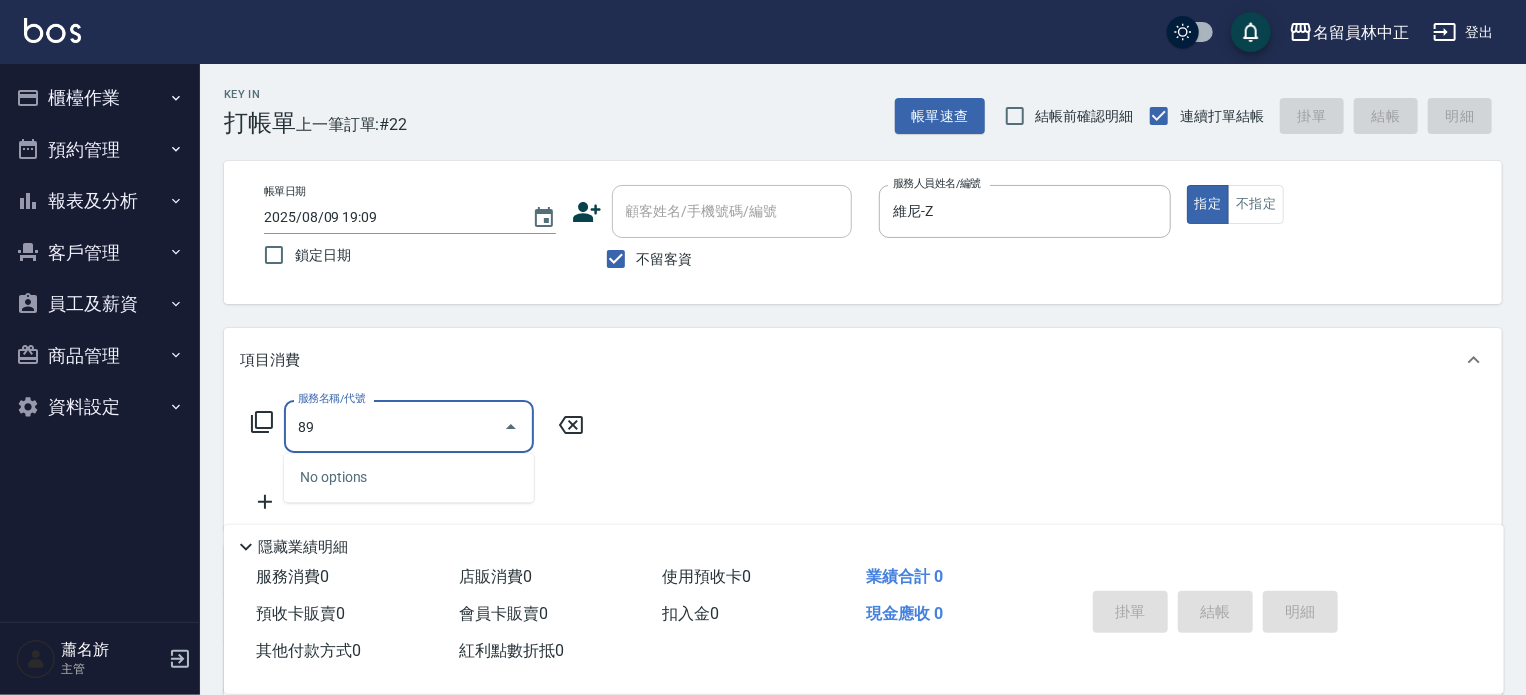 type on "8" 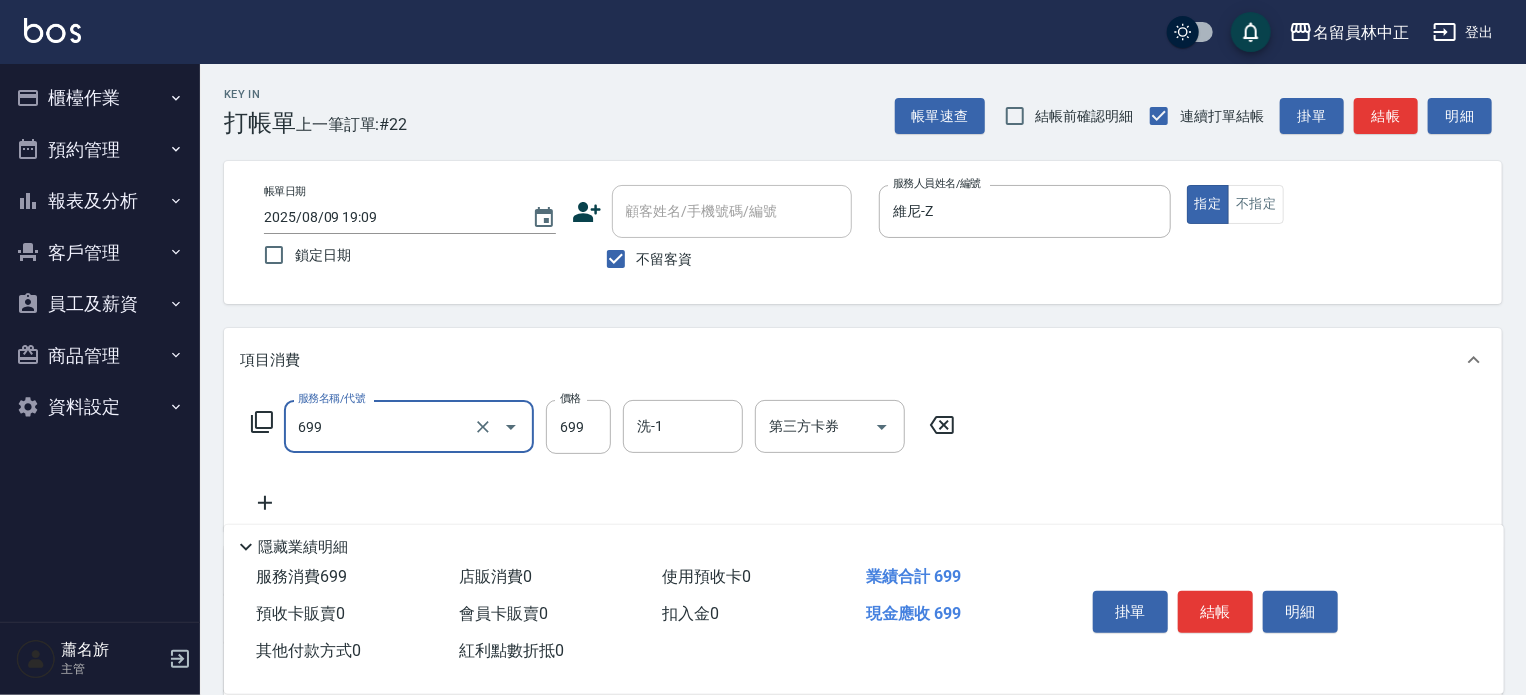 type on "精油洗髮(699)" 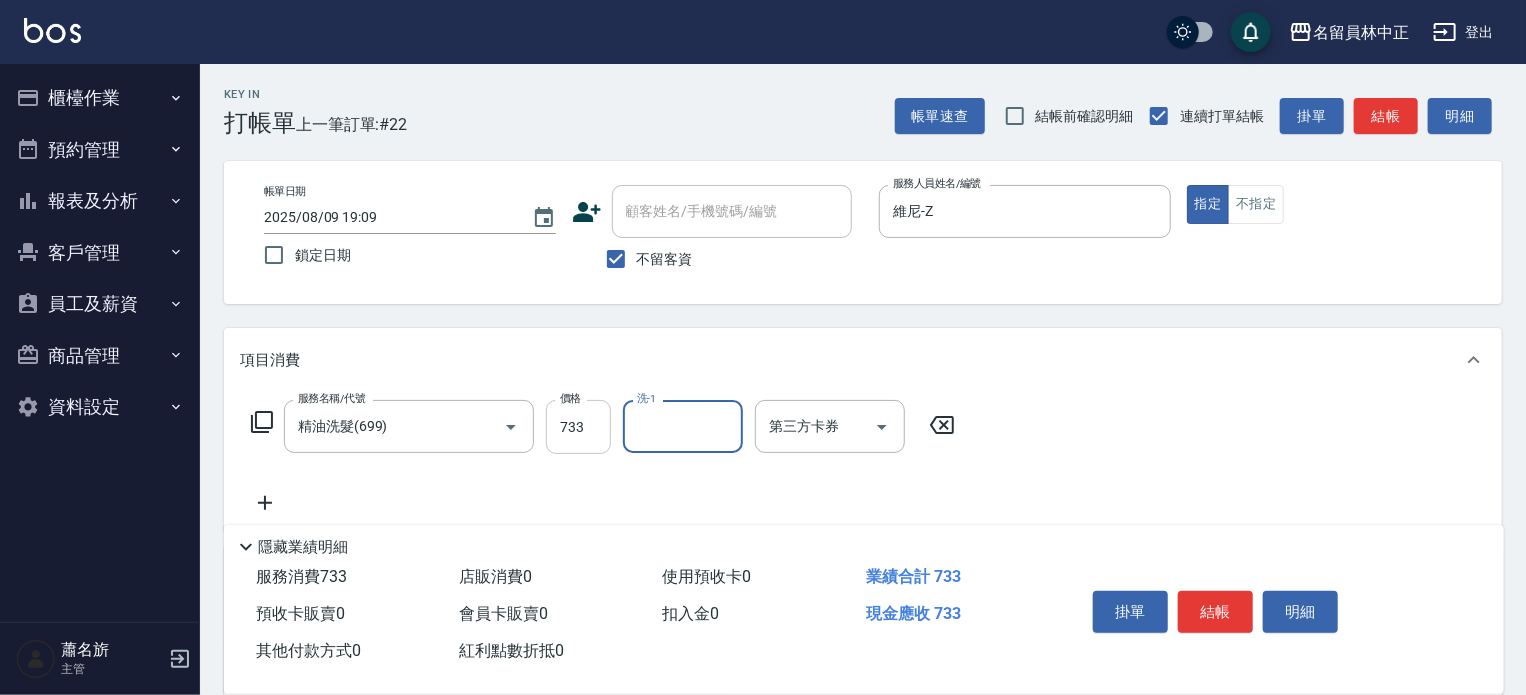 click on "733" at bounding box center [578, 427] 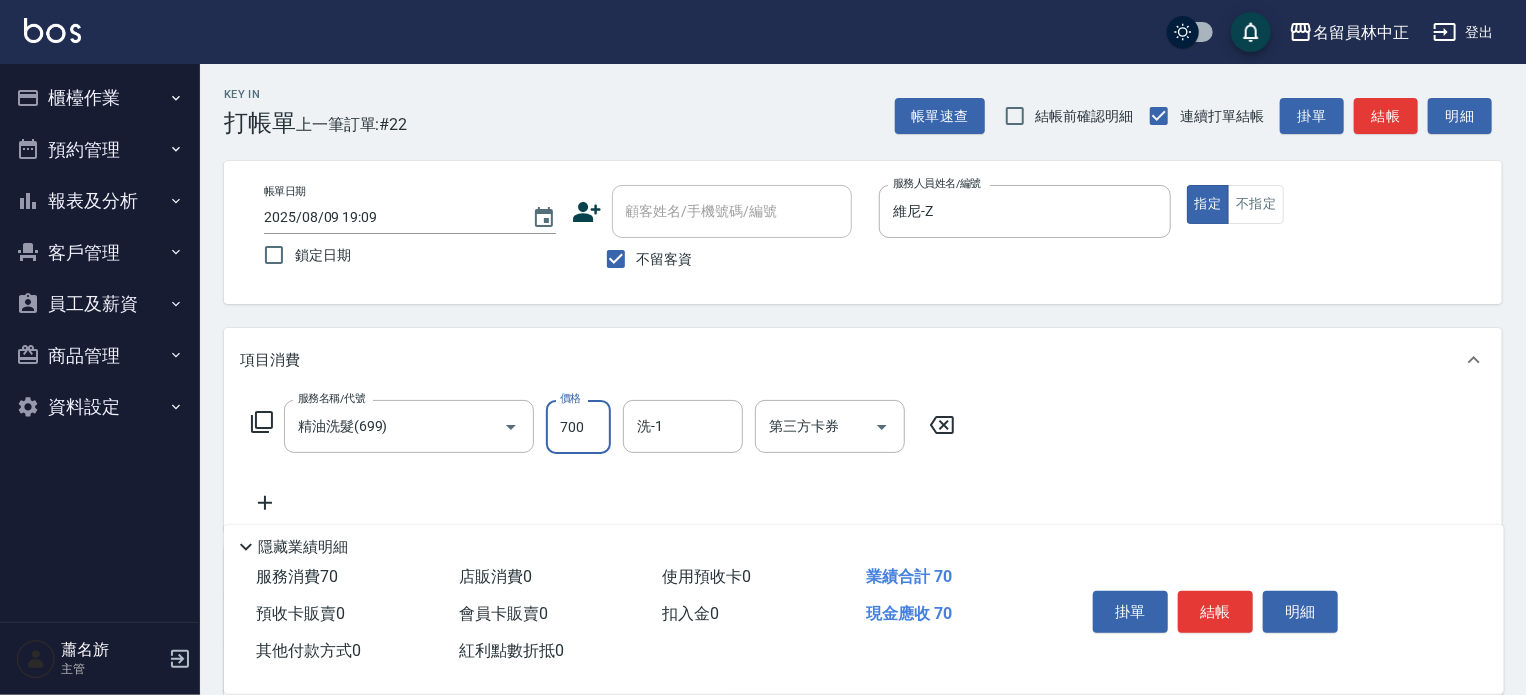 type on "700" 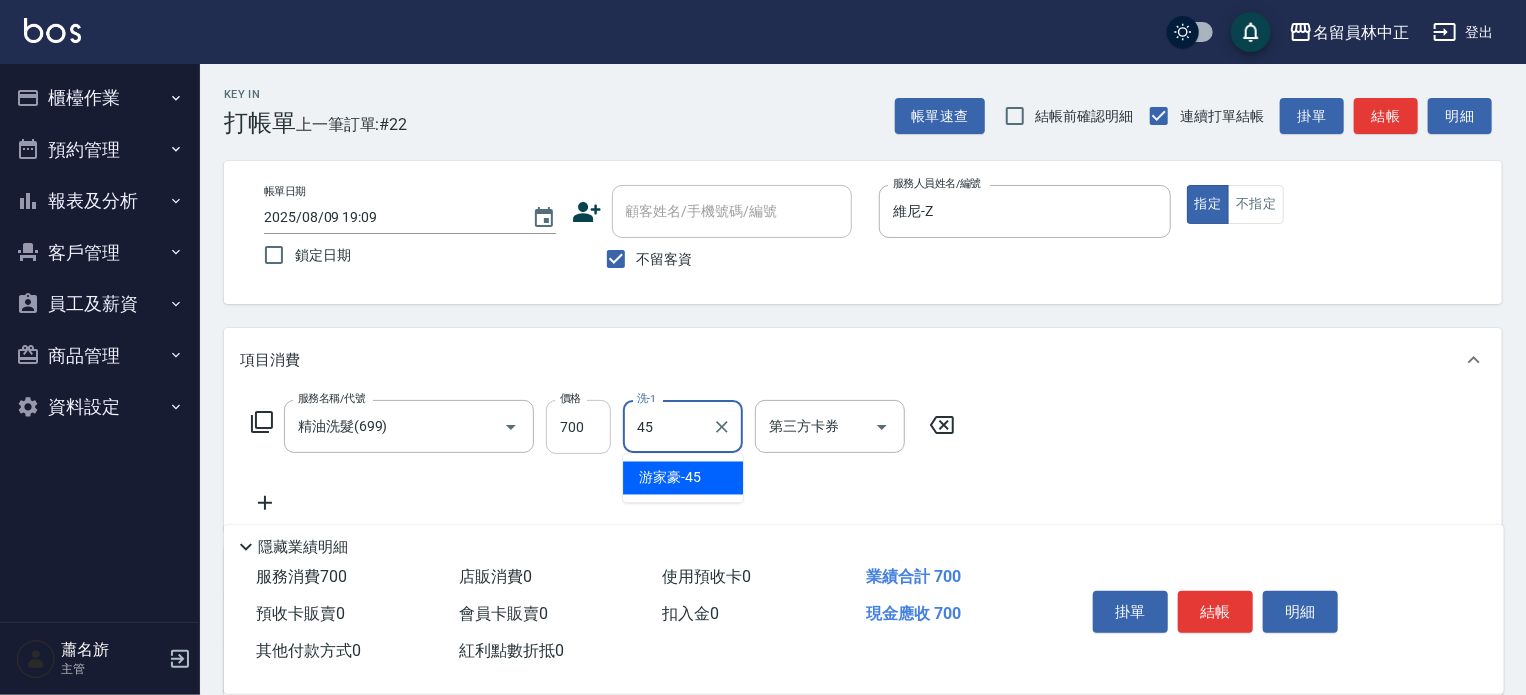 type on "[LAST]-[NUMBER]" 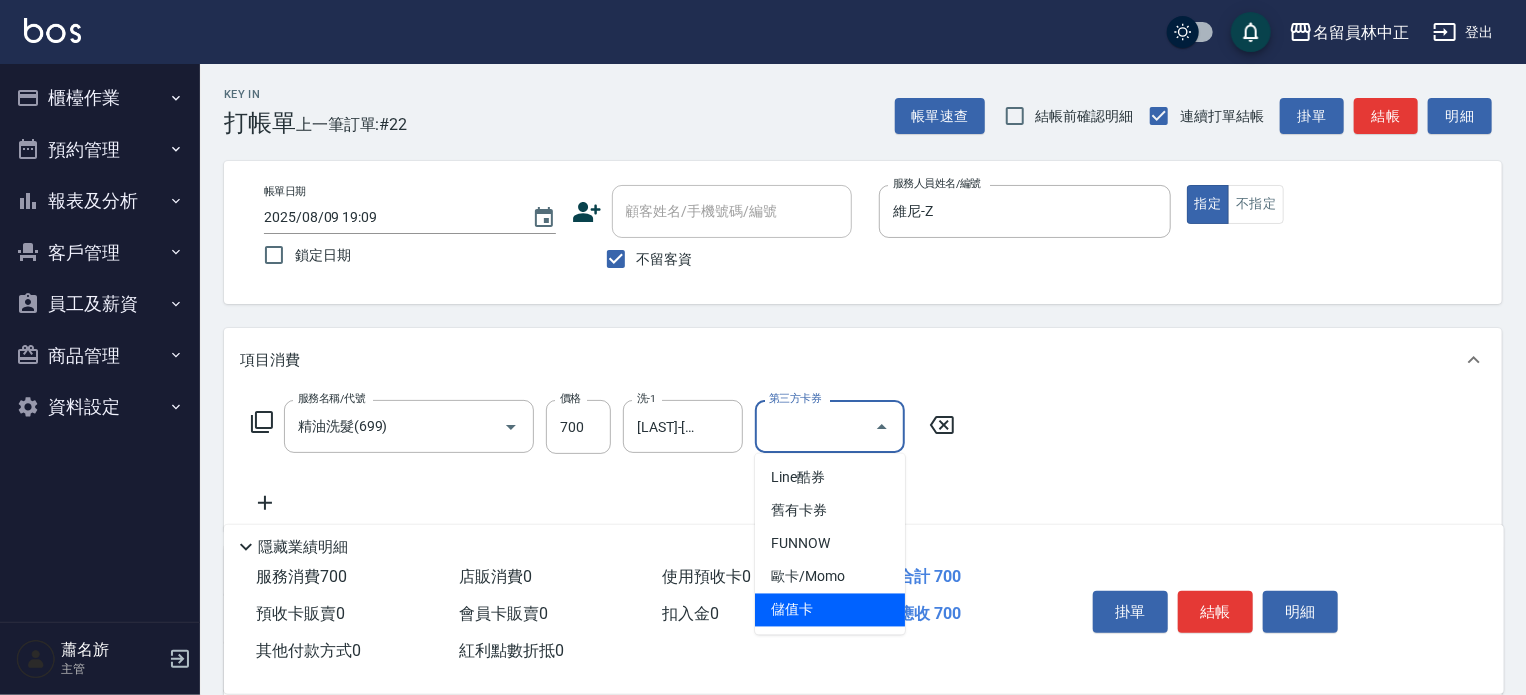 type on "儲值卡" 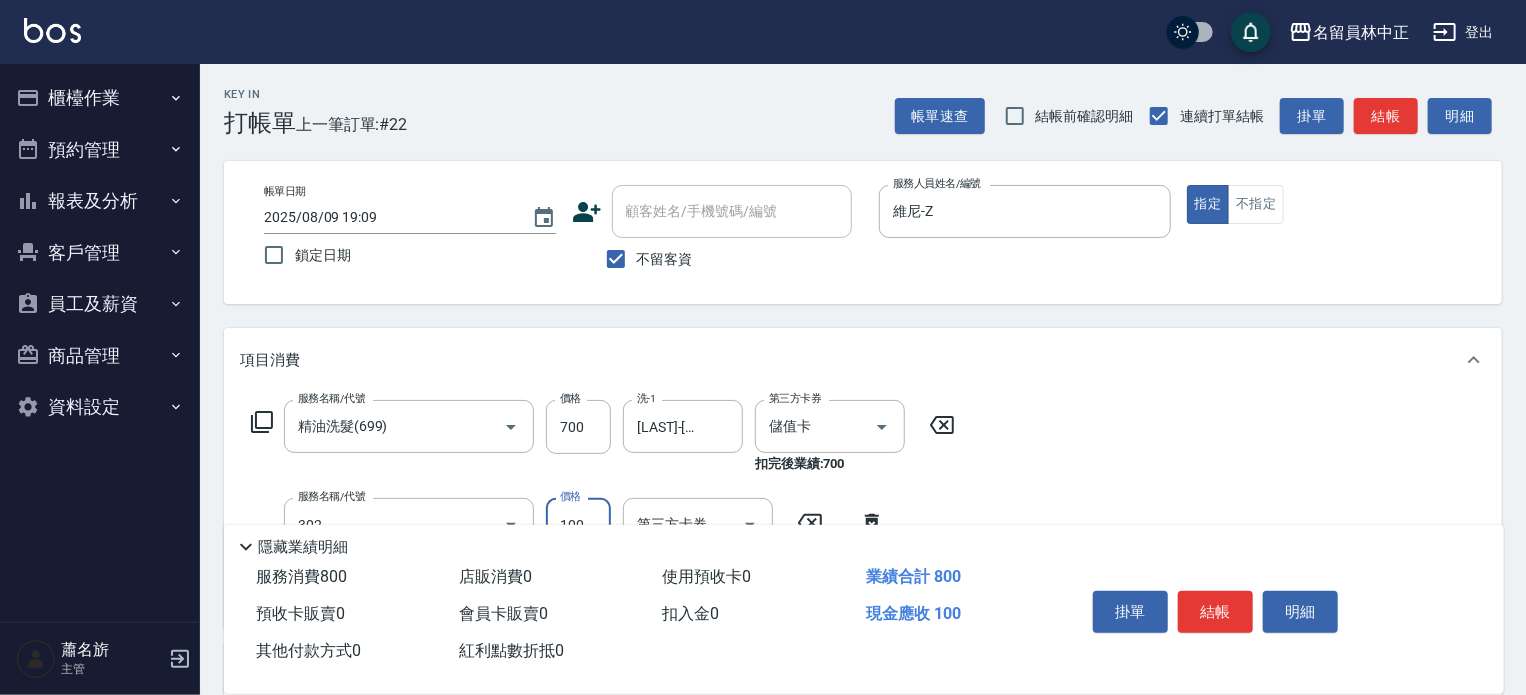 type on "剪髮(302)" 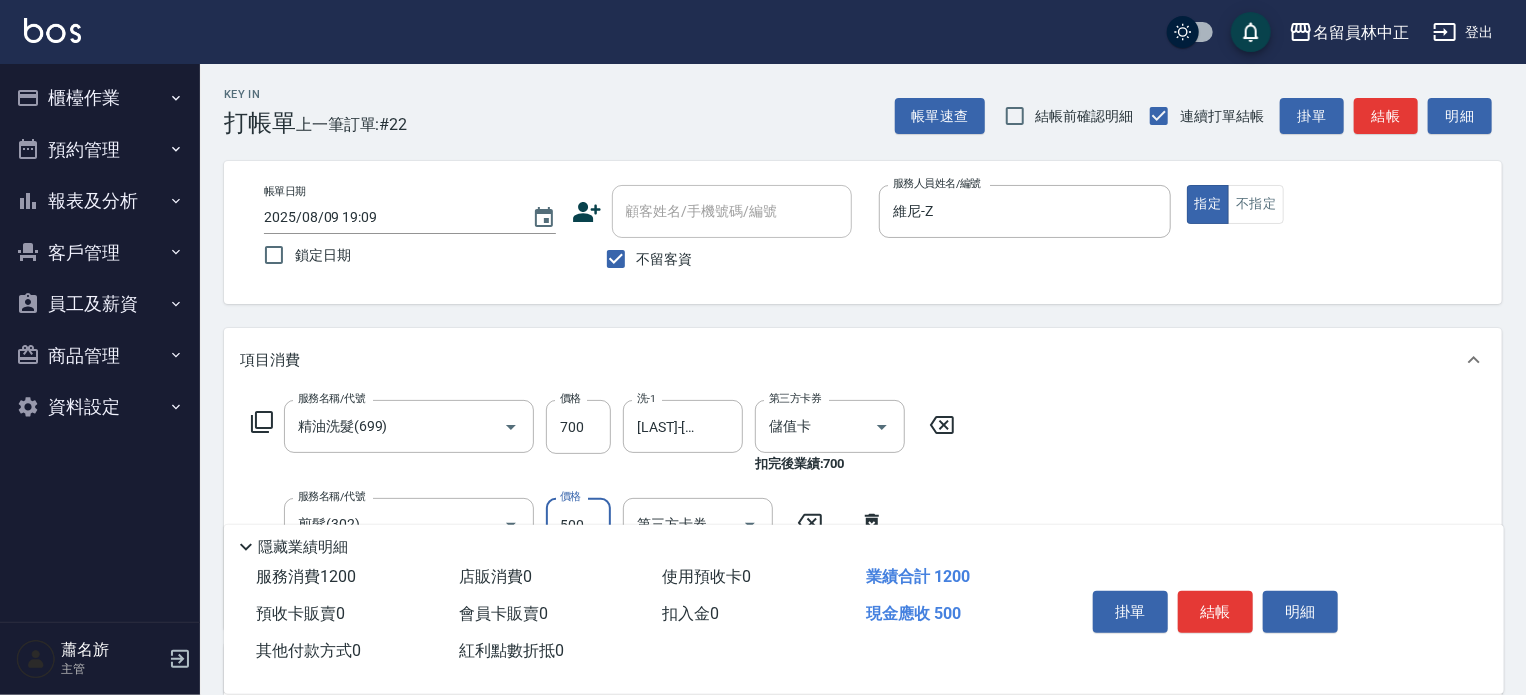 type on "500" 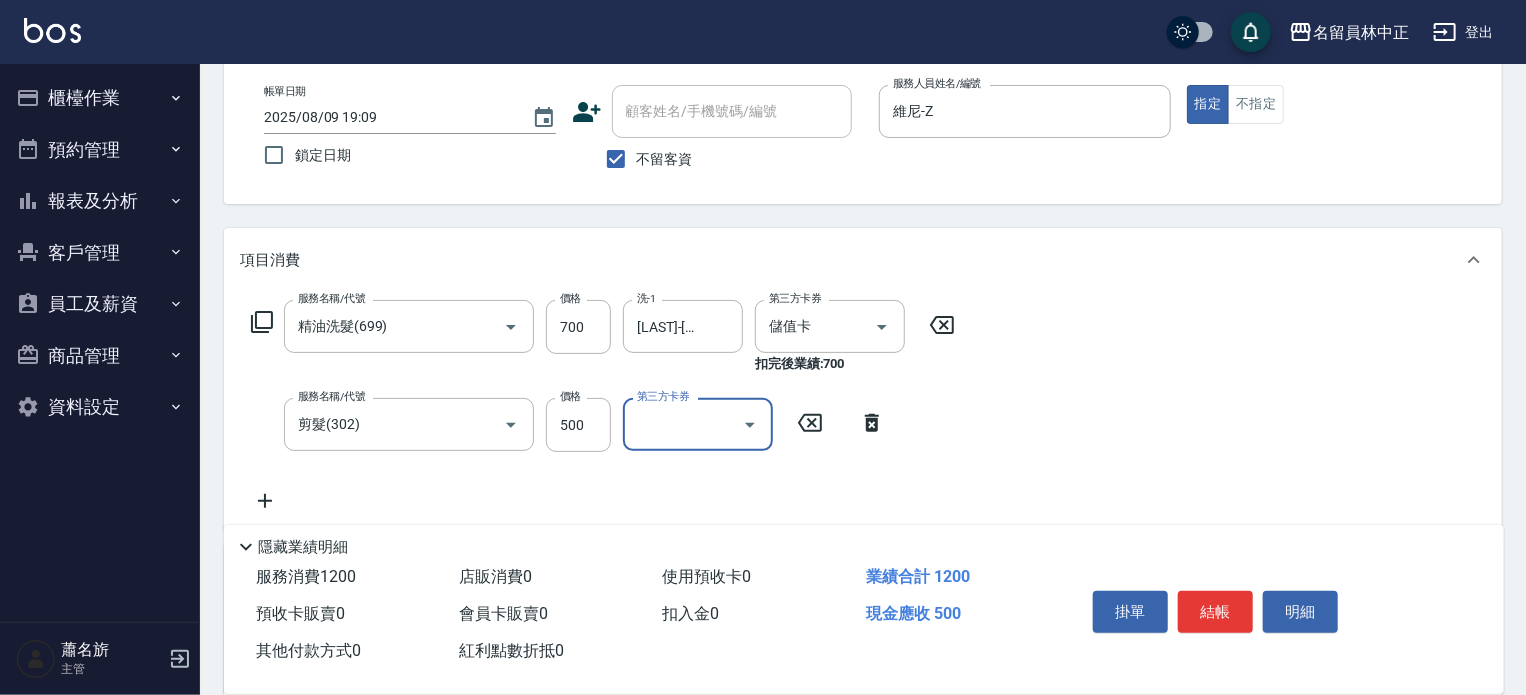 scroll, scrollTop: 0, scrollLeft: 0, axis: both 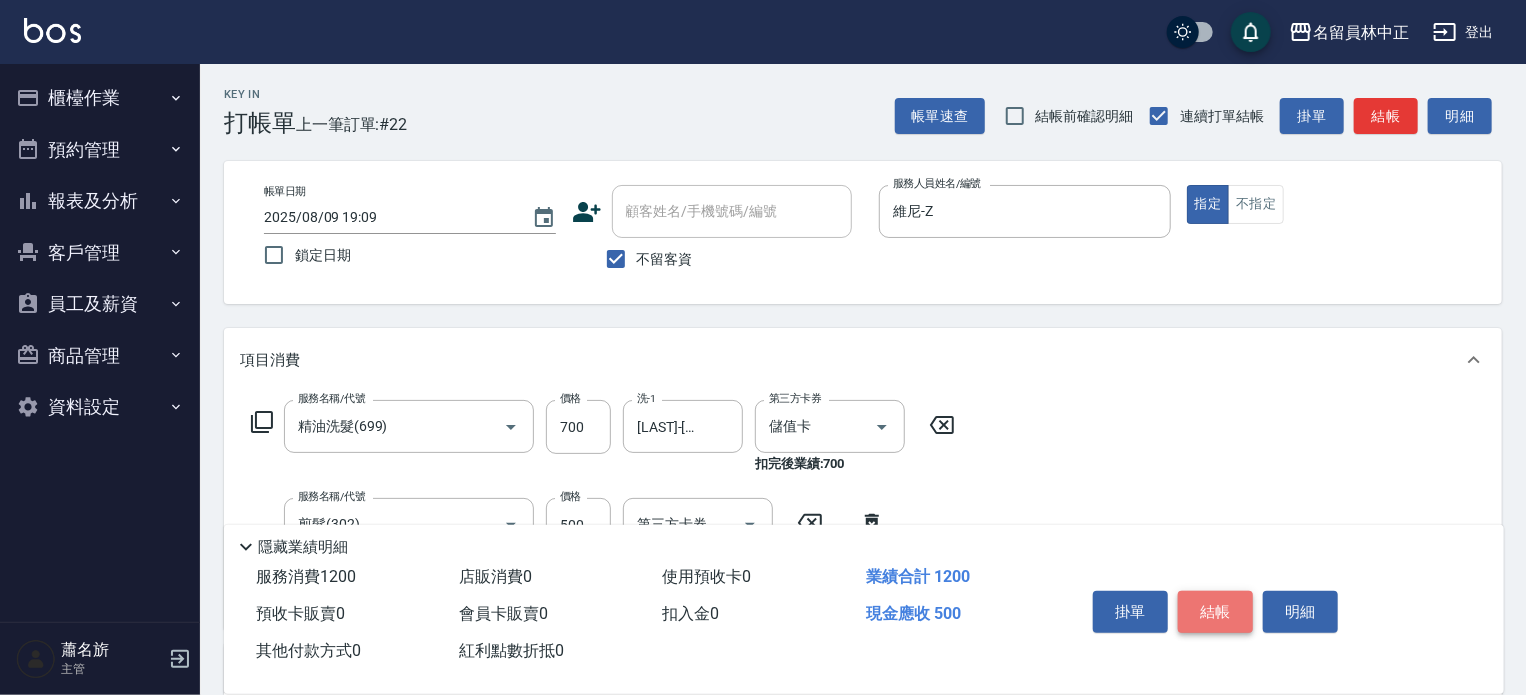 click on "結帳" at bounding box center (1215, 612) 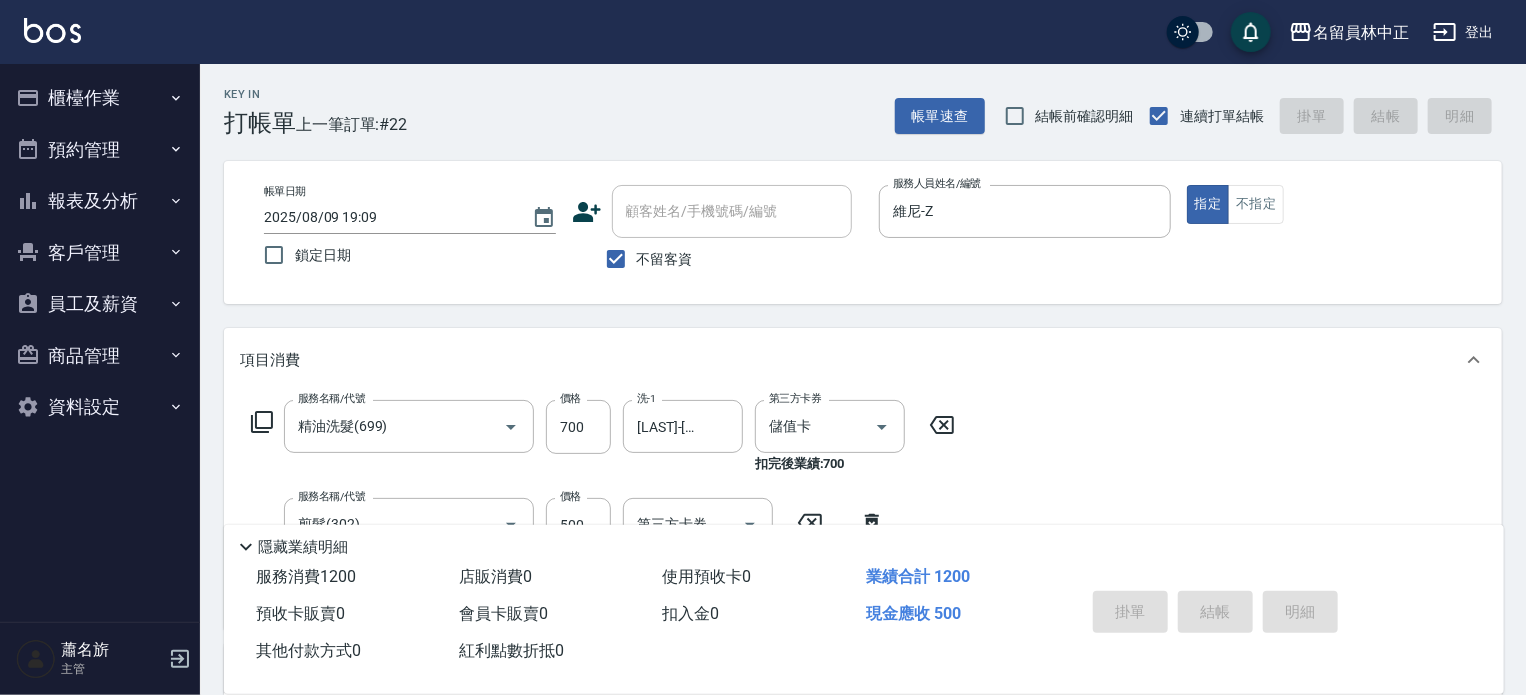 type on "[DATE] [TIME]" 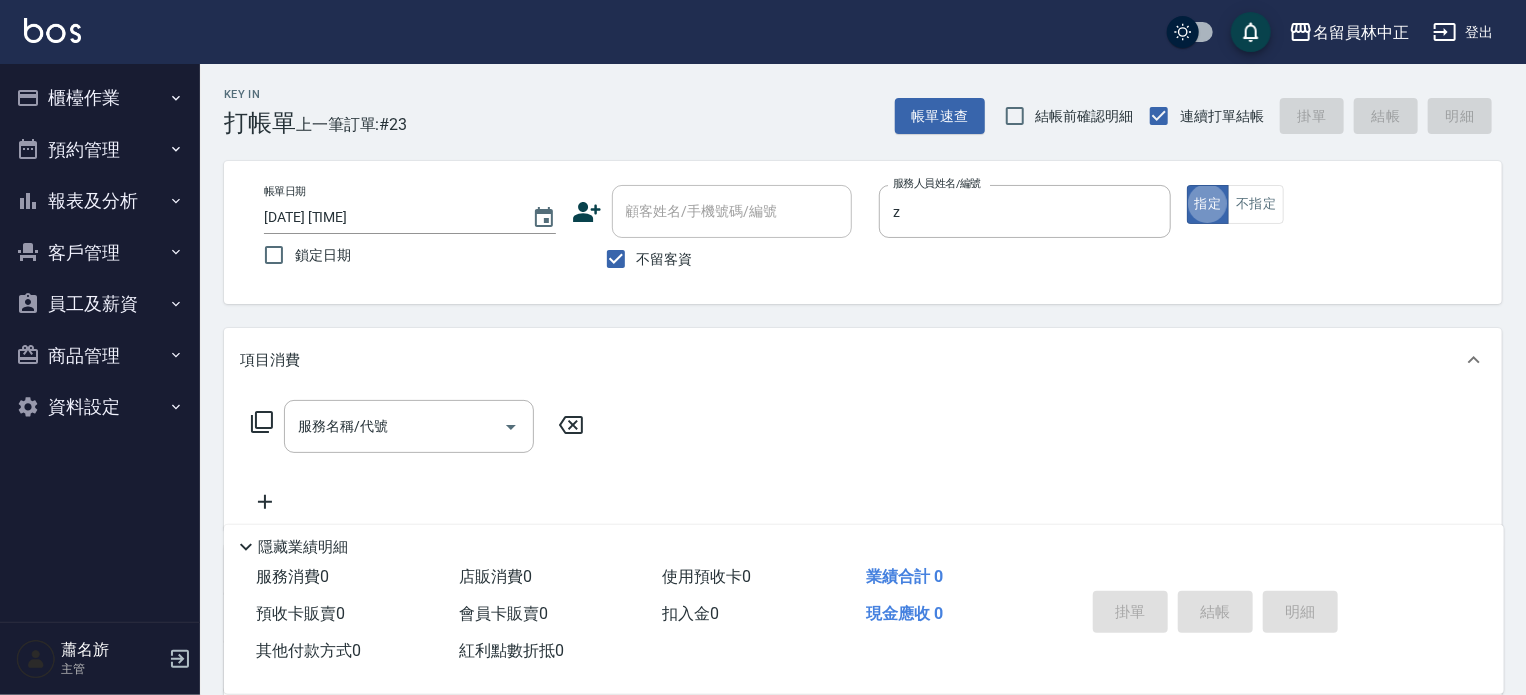 type on "維尼-Z" 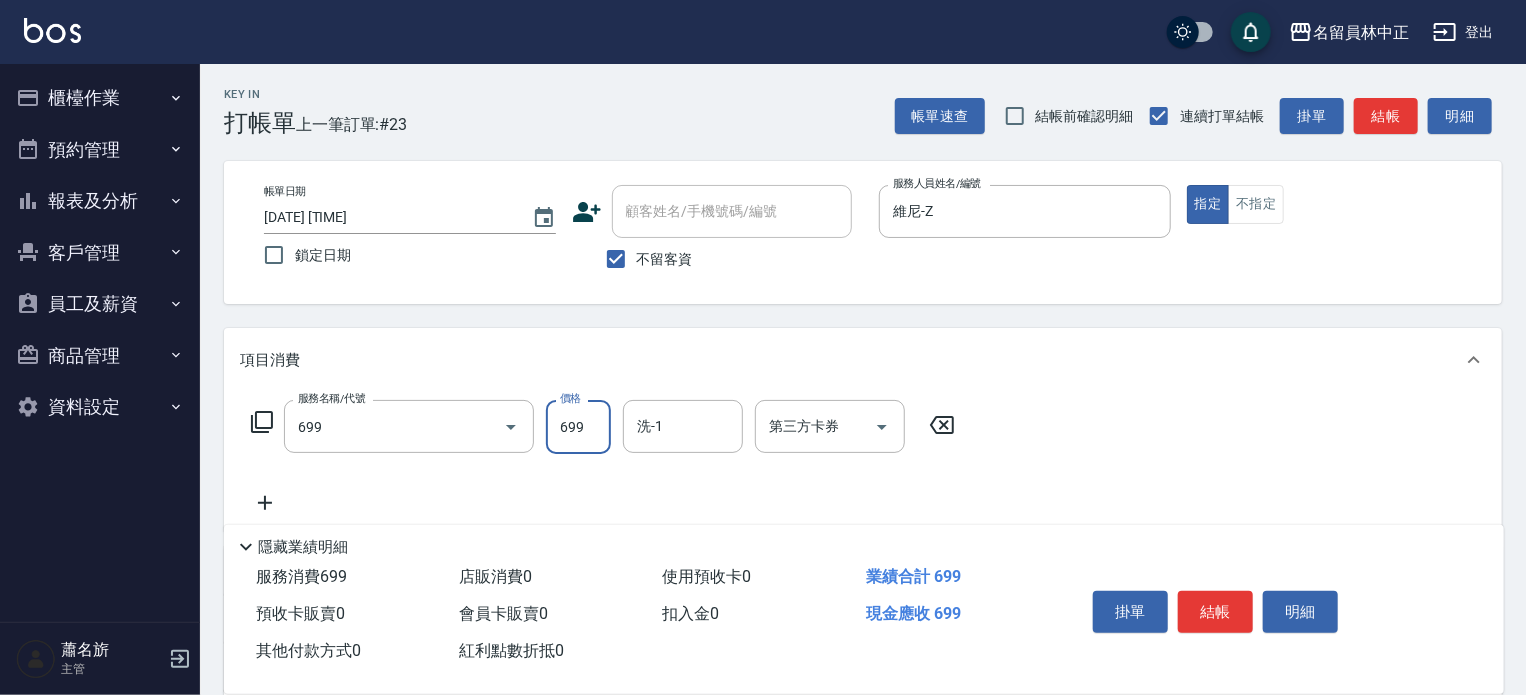 type on "精油洗髮(699)" 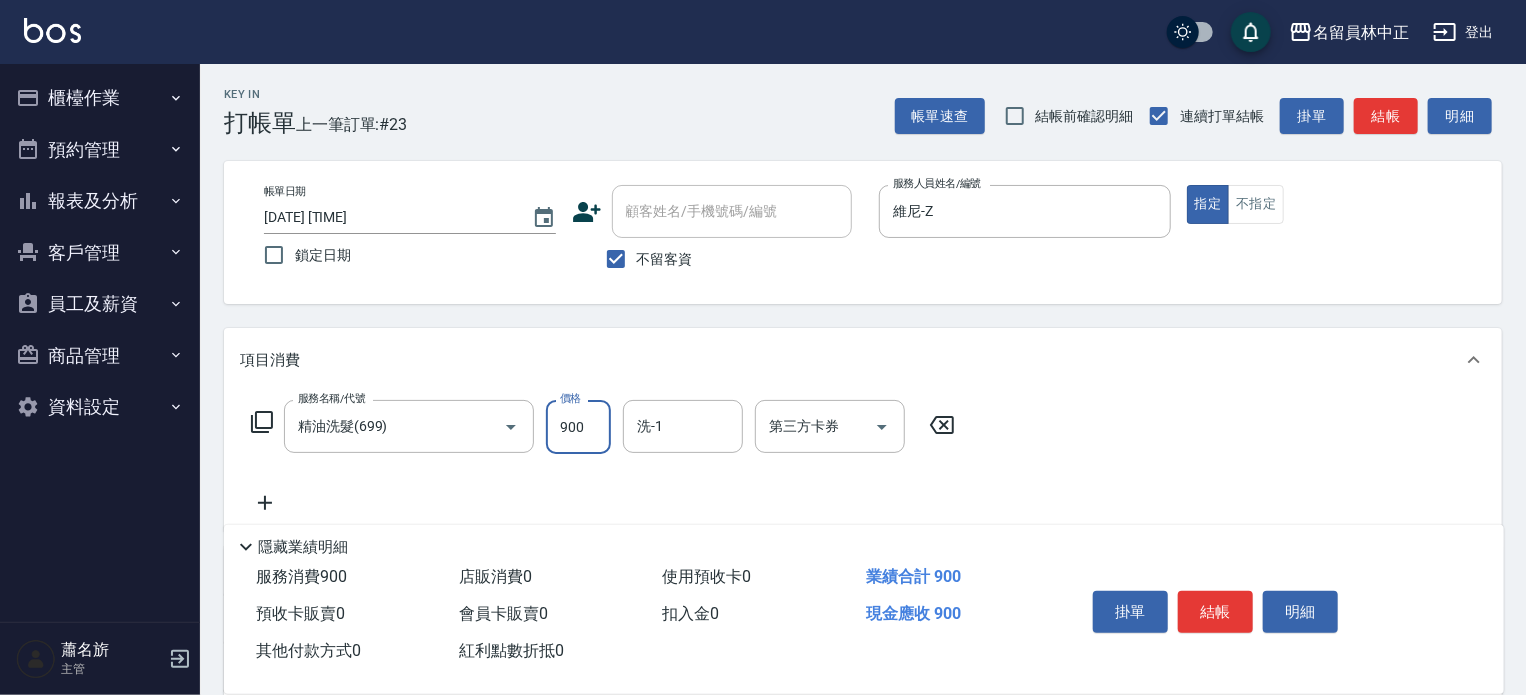 type on "900" 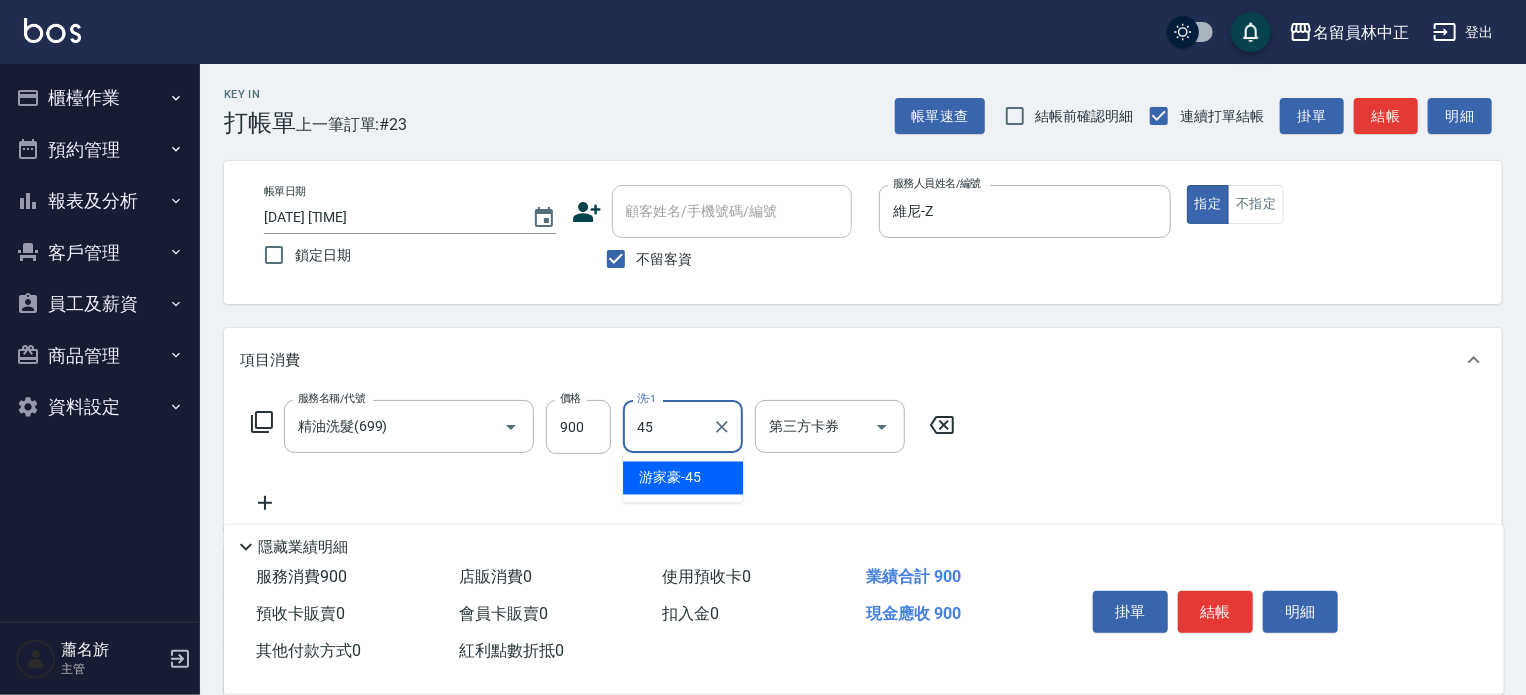 type on "[LAST]-[NUMBER]" 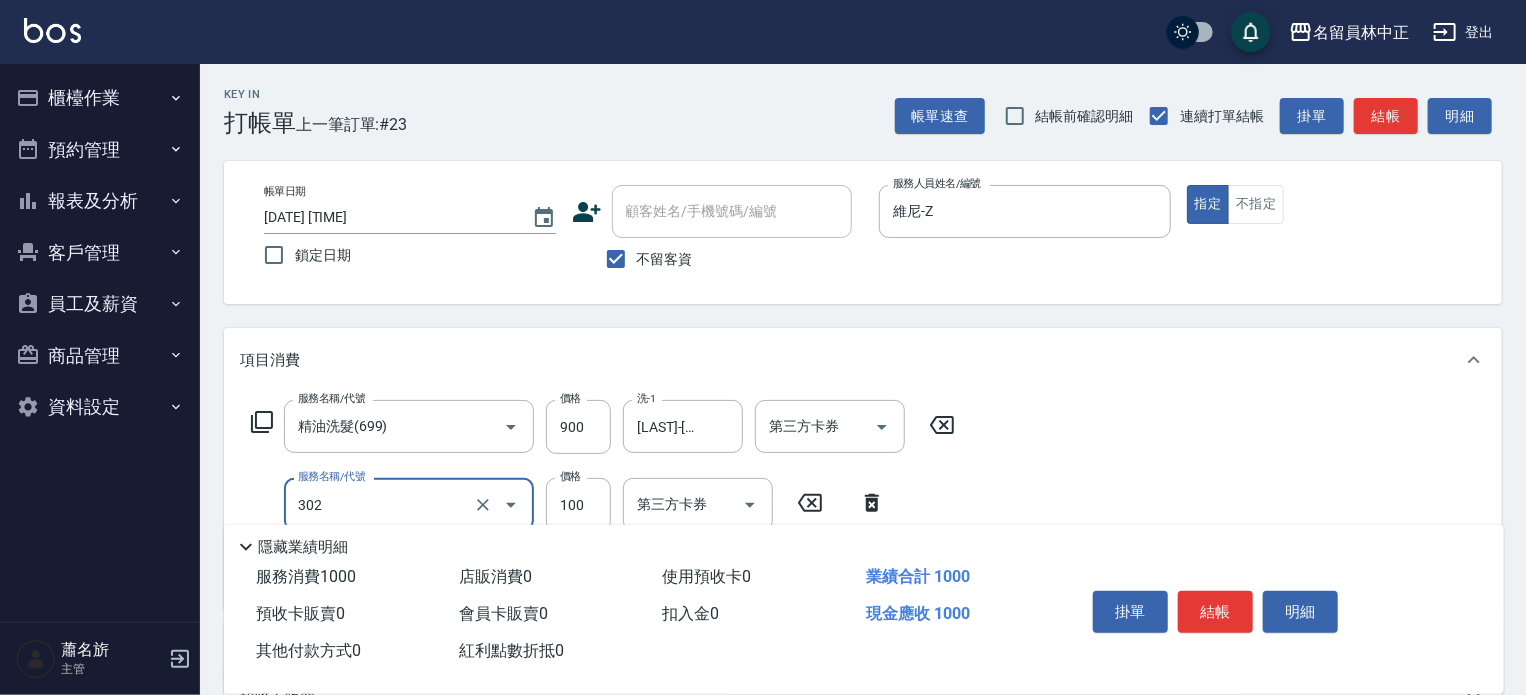 type on "剪髮(302)" 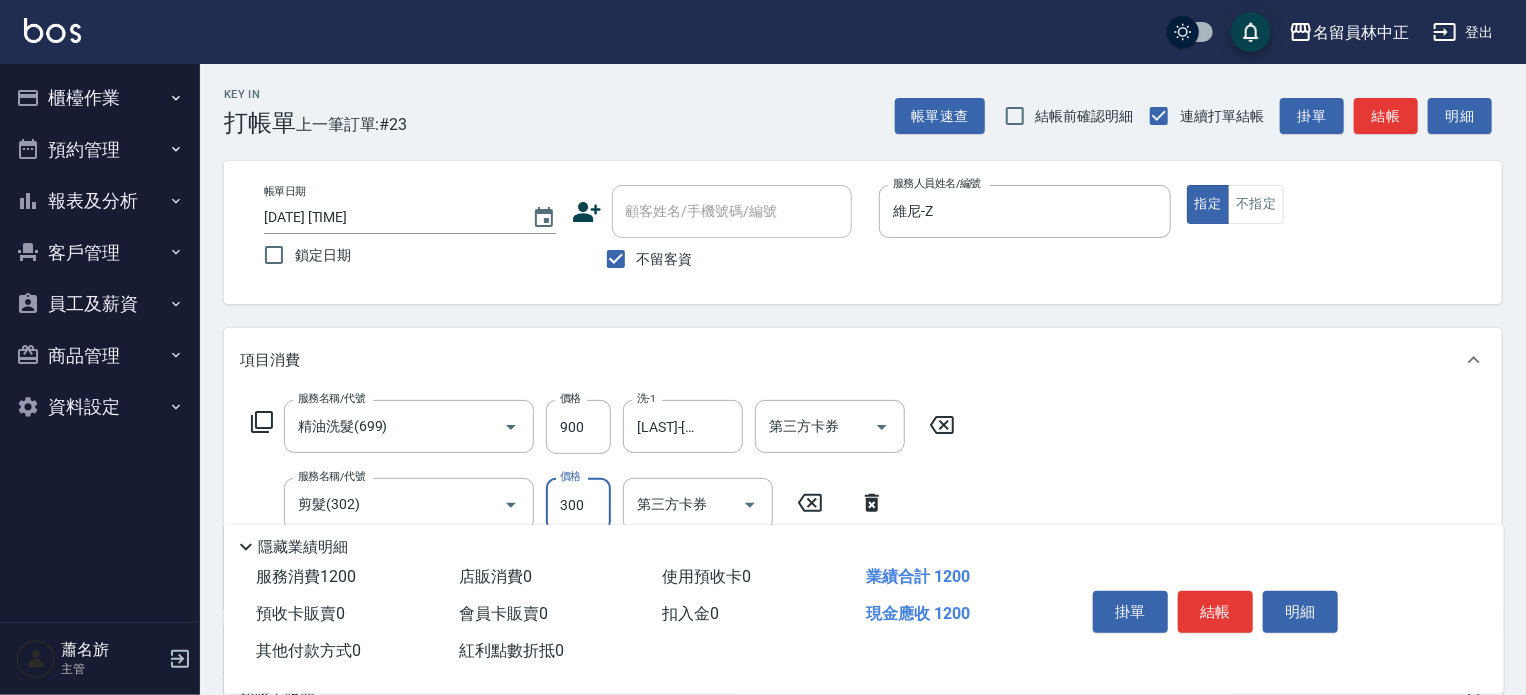 type on "300" 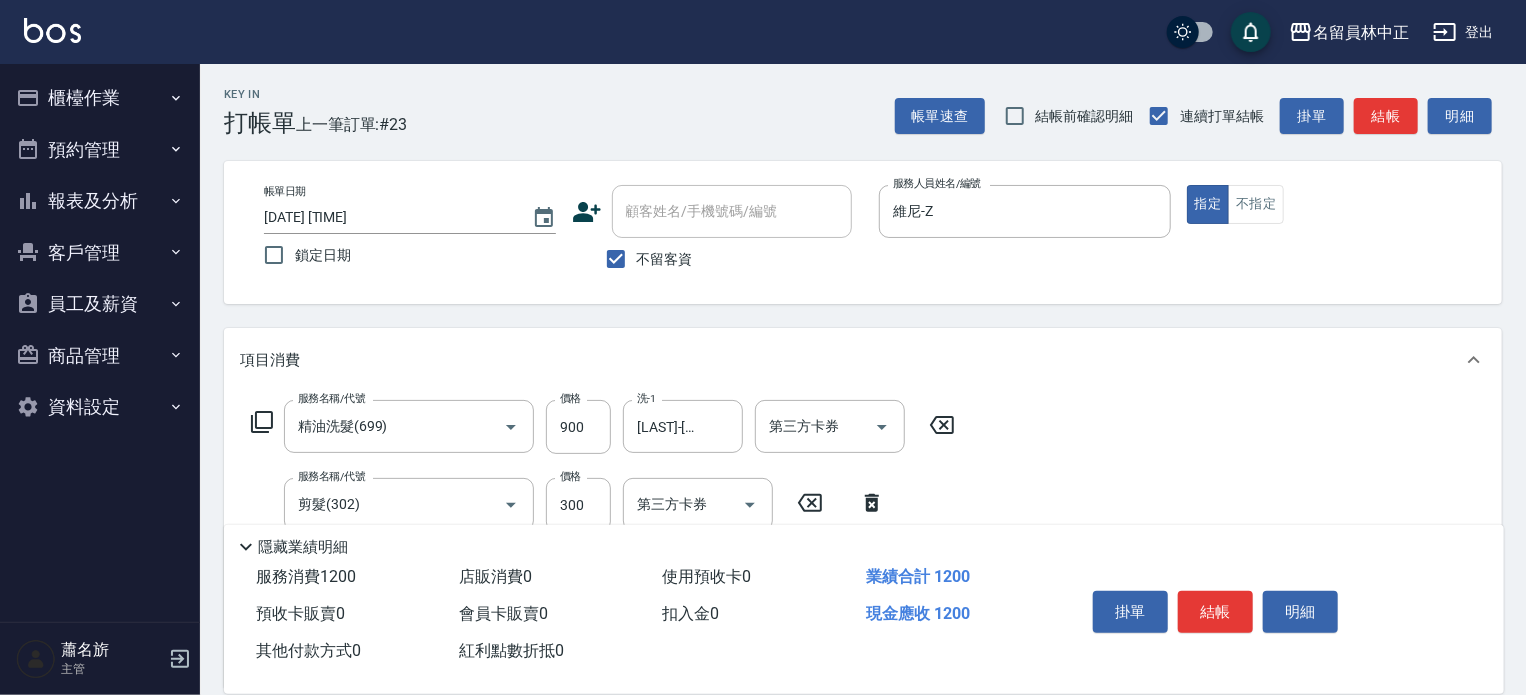 click 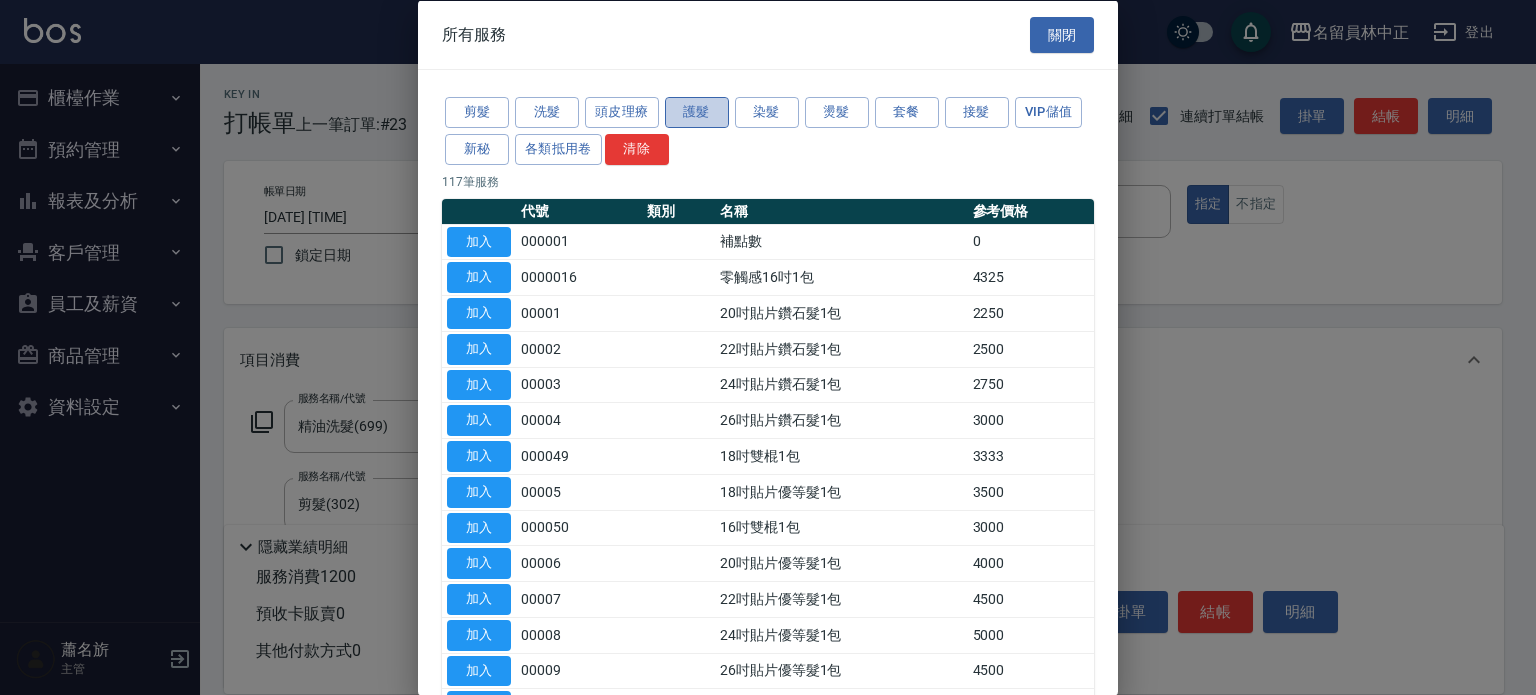 click on "護髮" at bounding box center (697, 112) 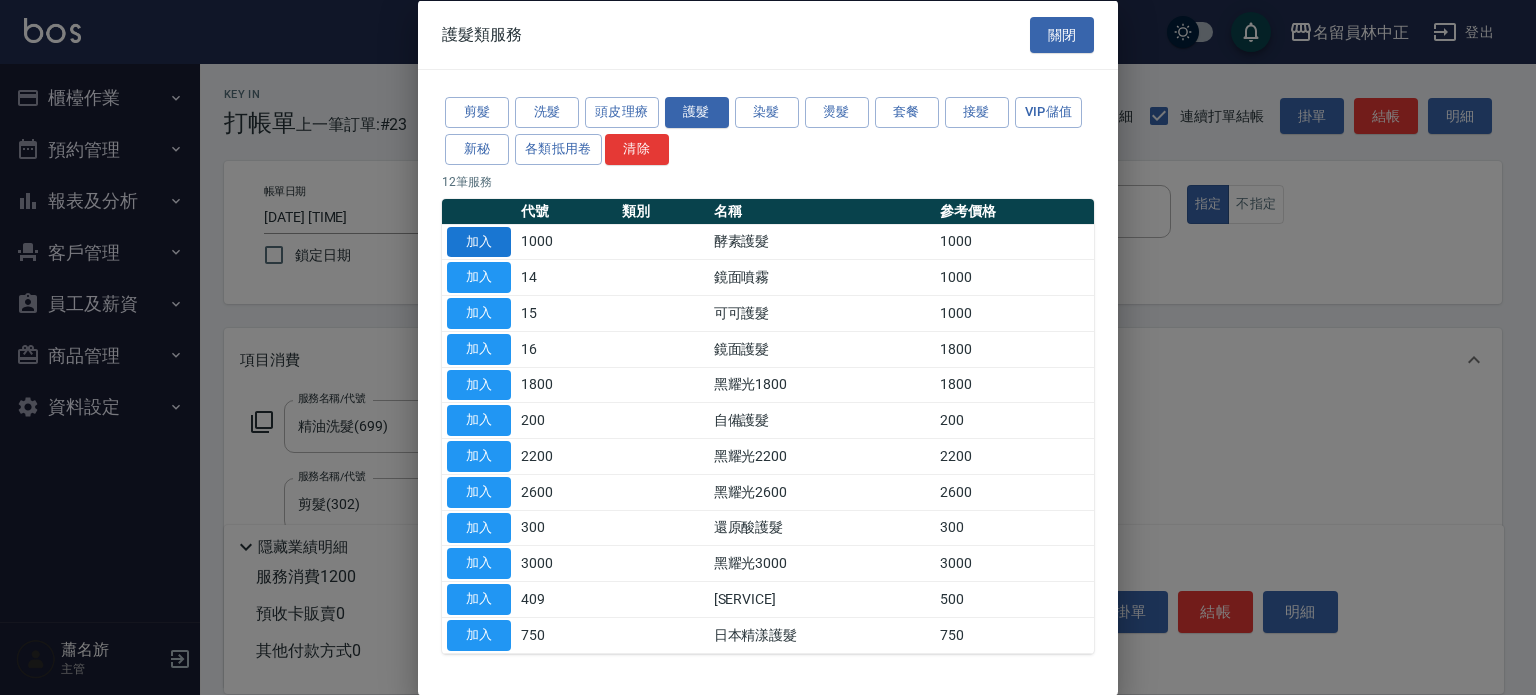 click on "加入" at bounding box center [479, 241] 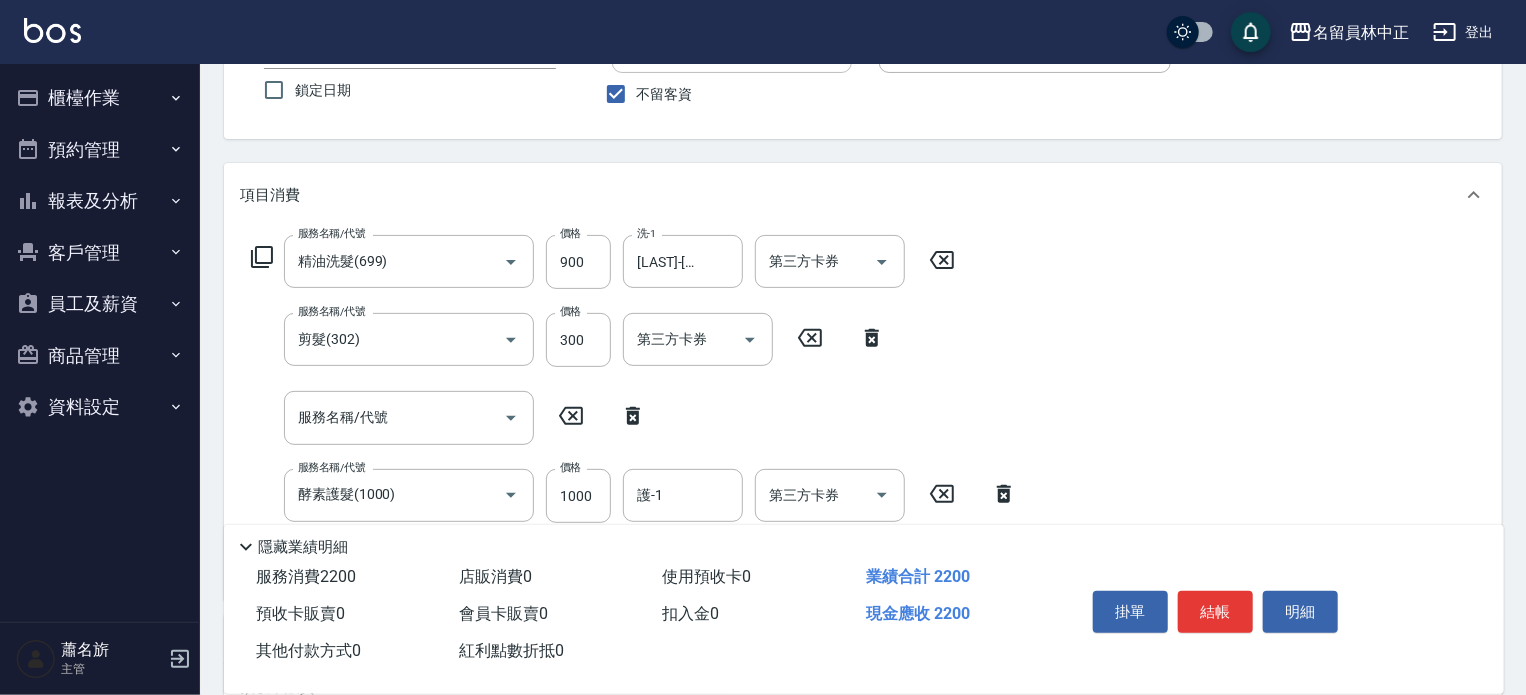 scroll, scrollTop: 200, scrollLeft: 0, axis: vertical 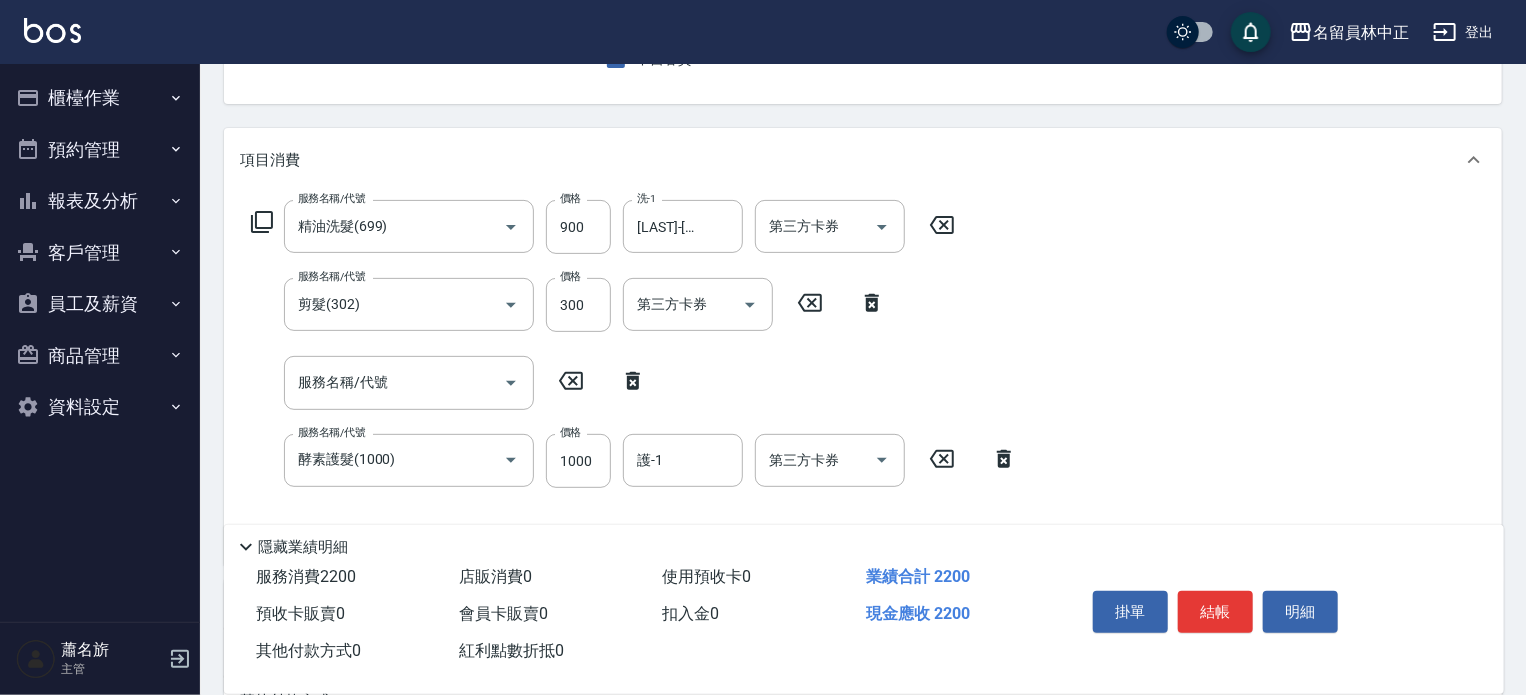 drag, startPoint x: 567, startPoint y: 445, endPoint x: 588, endPoint y: 373, distance: 75 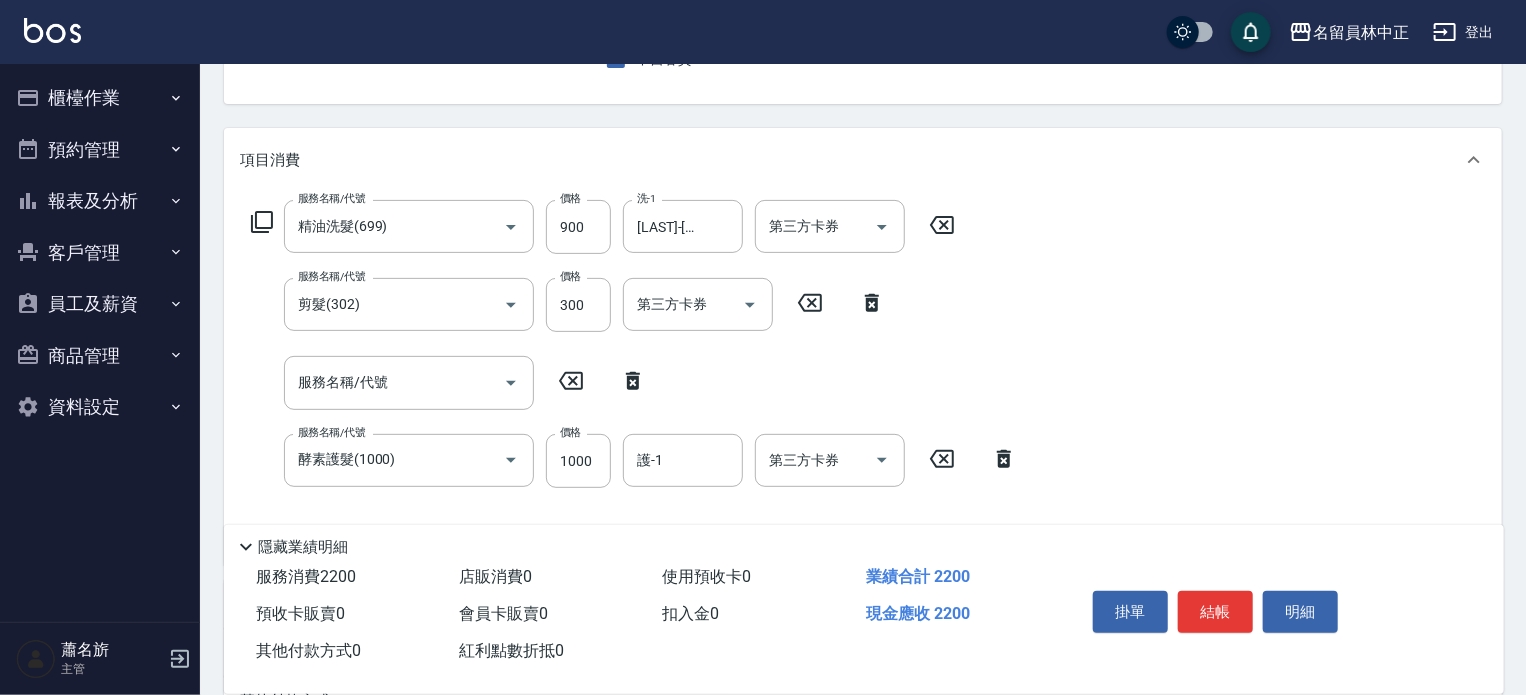 click on "1000" at bounding box center [578, 461] 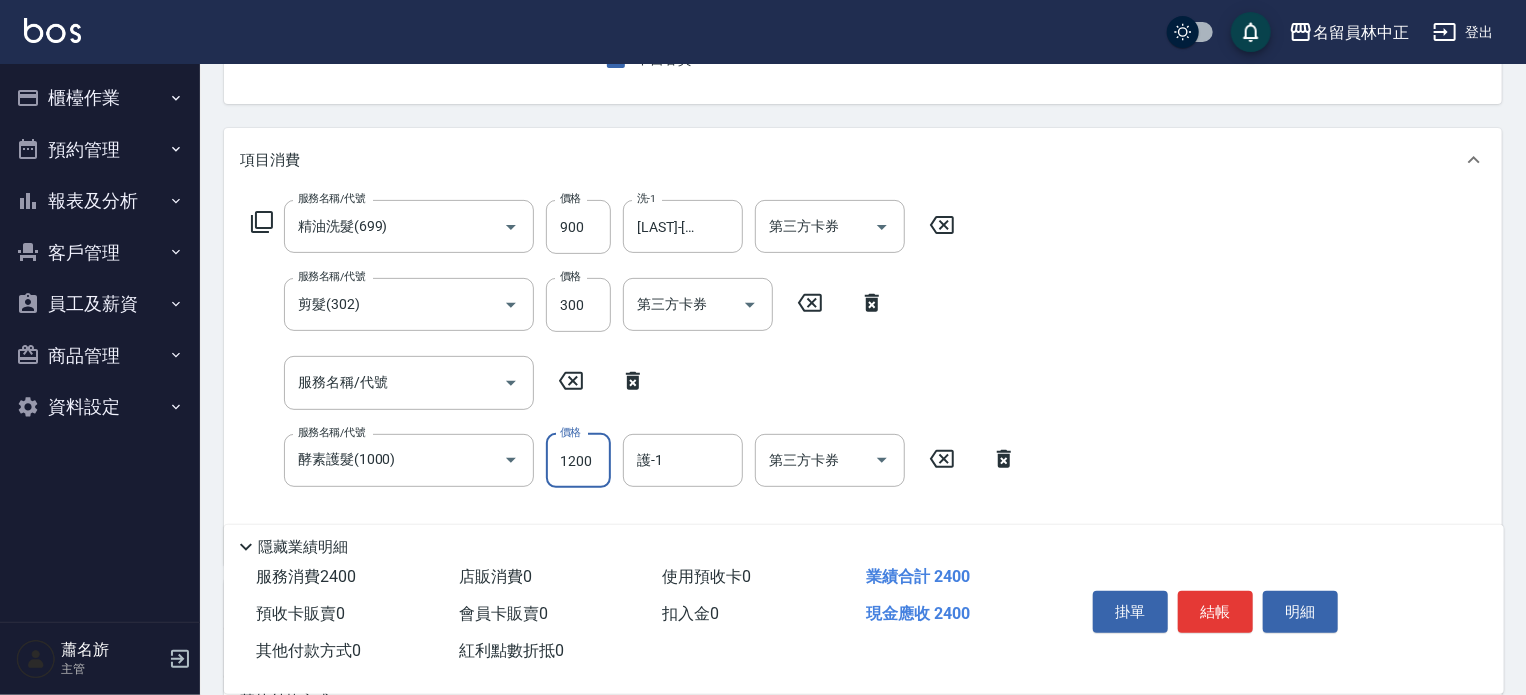 type on "1200" 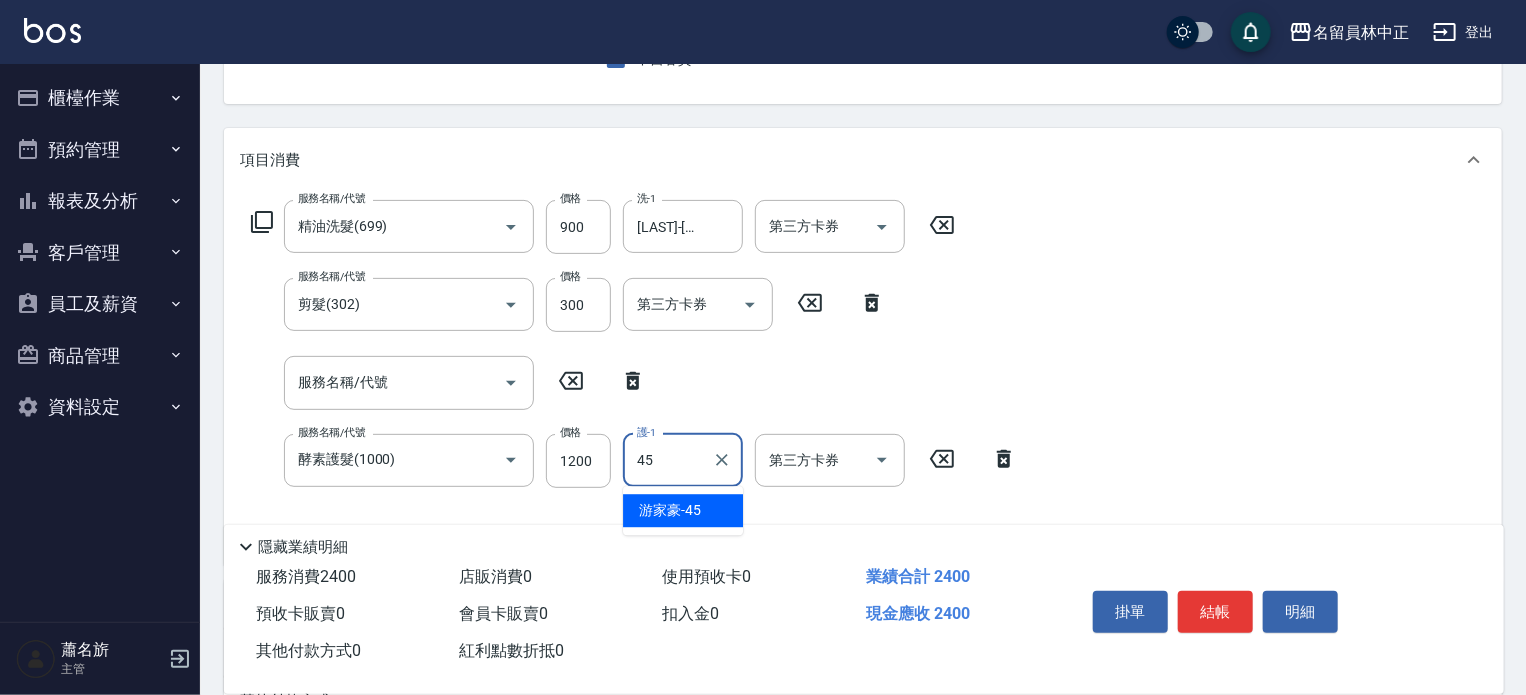 type on "[LAST]-[NUMBER]" 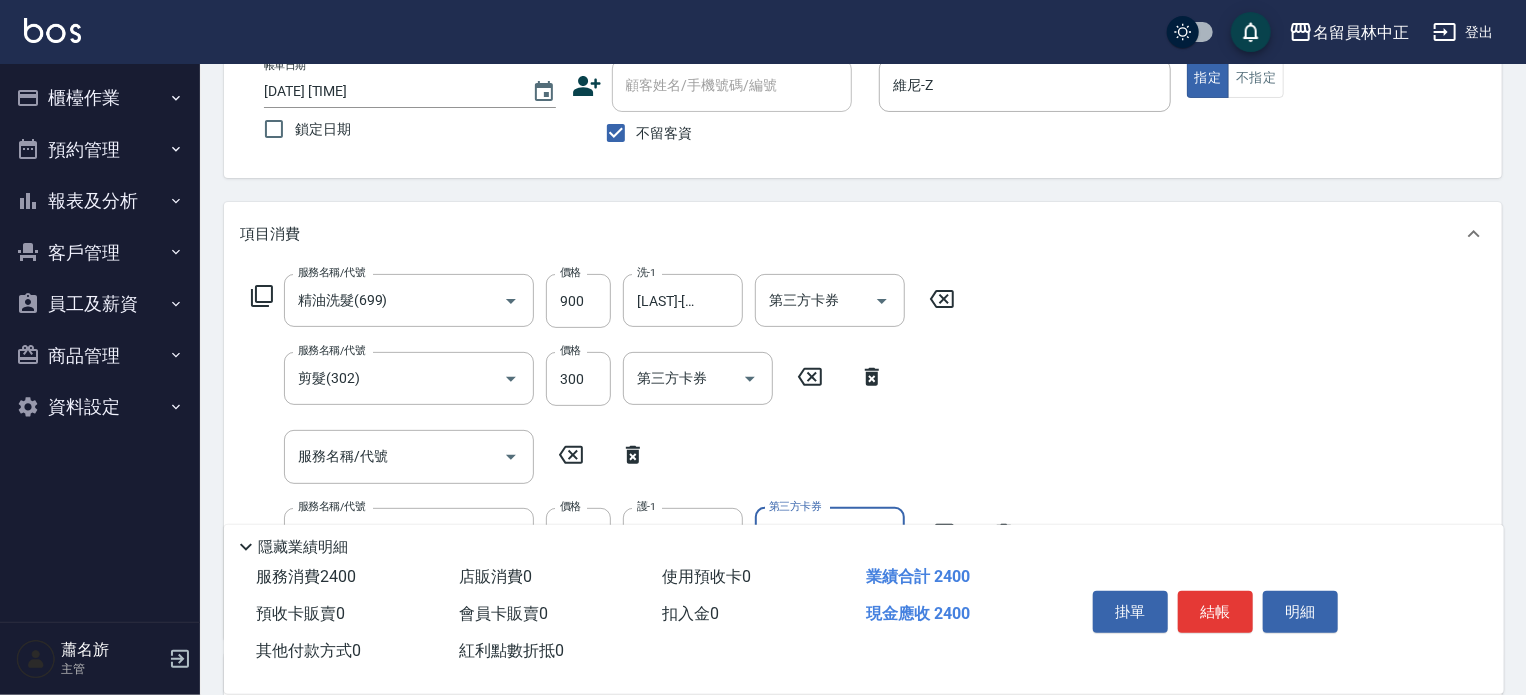 scroll, scrollTop: 0, scrollLeft: 0, axis: both 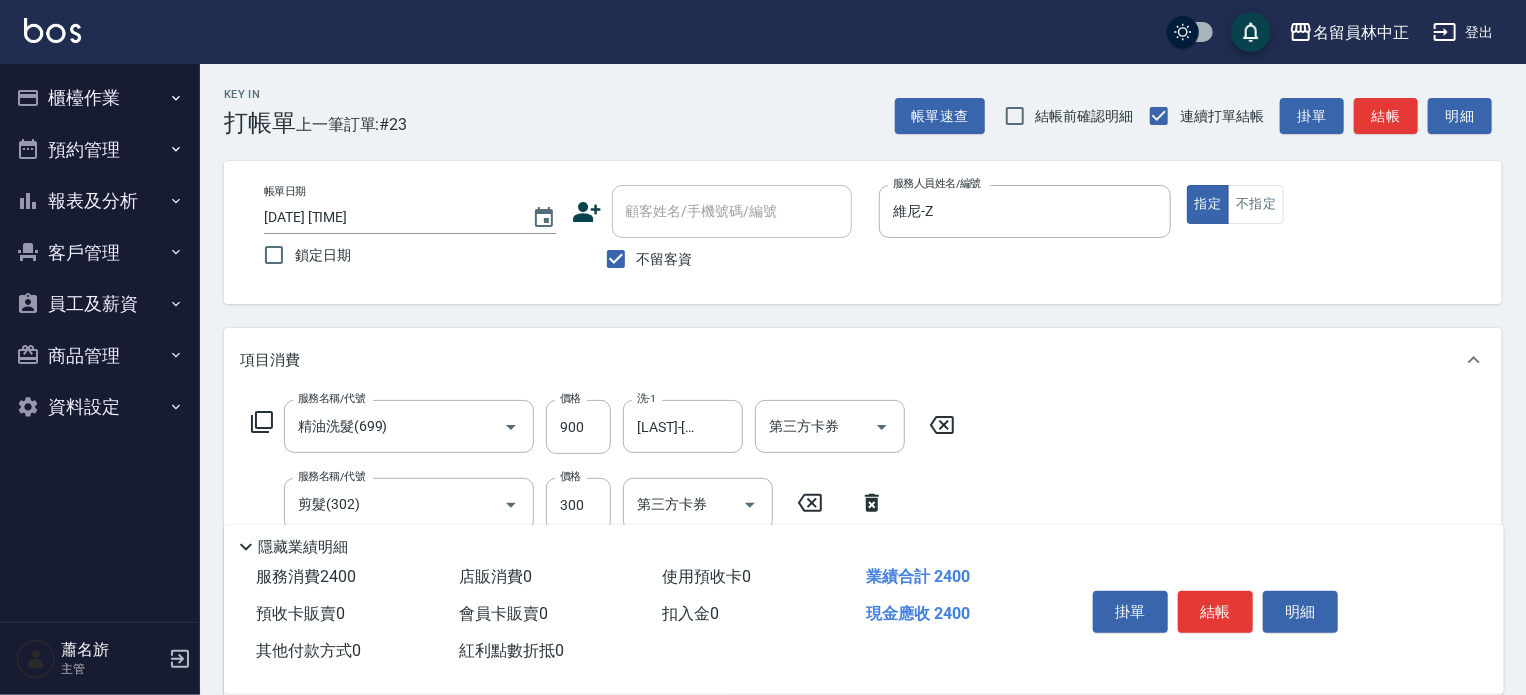 click on "結帳" at bounding box center [1215, 612] 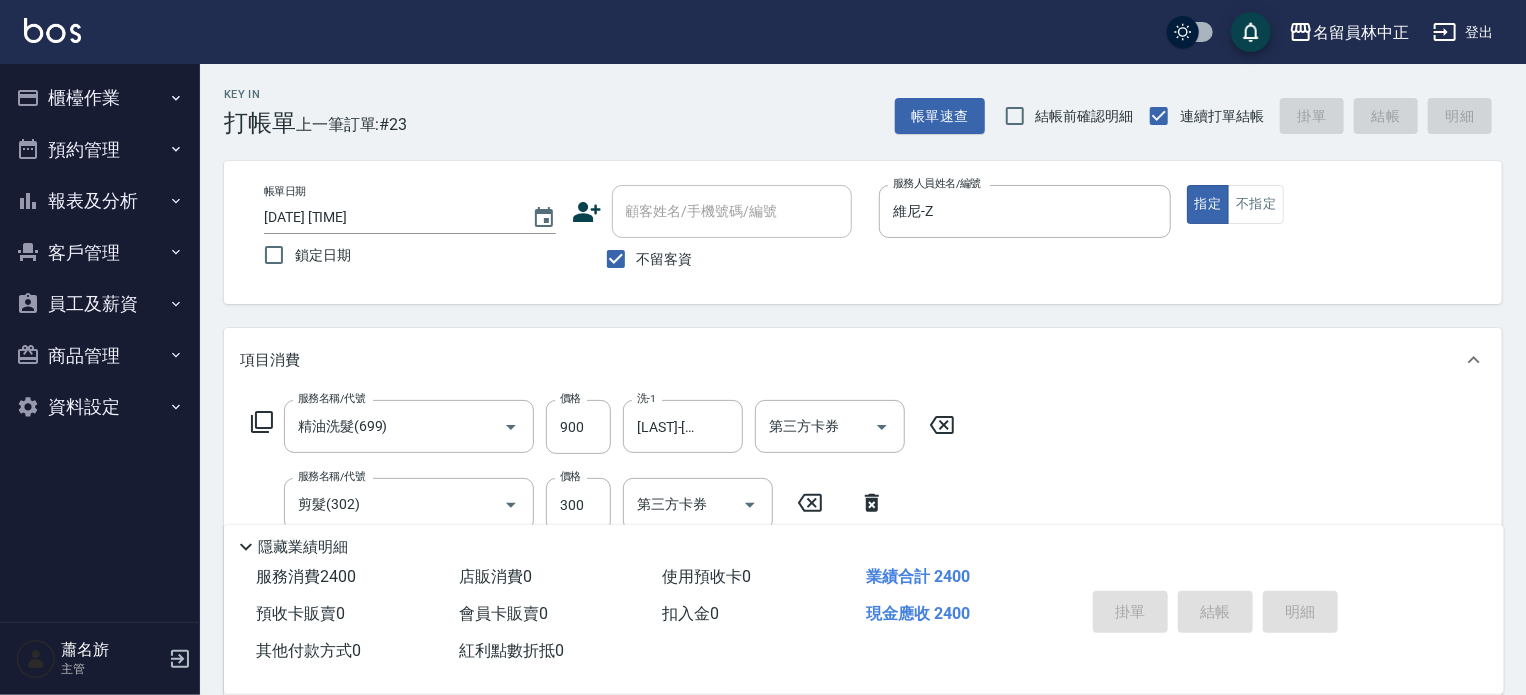 type on "2025/08/09 19:14" 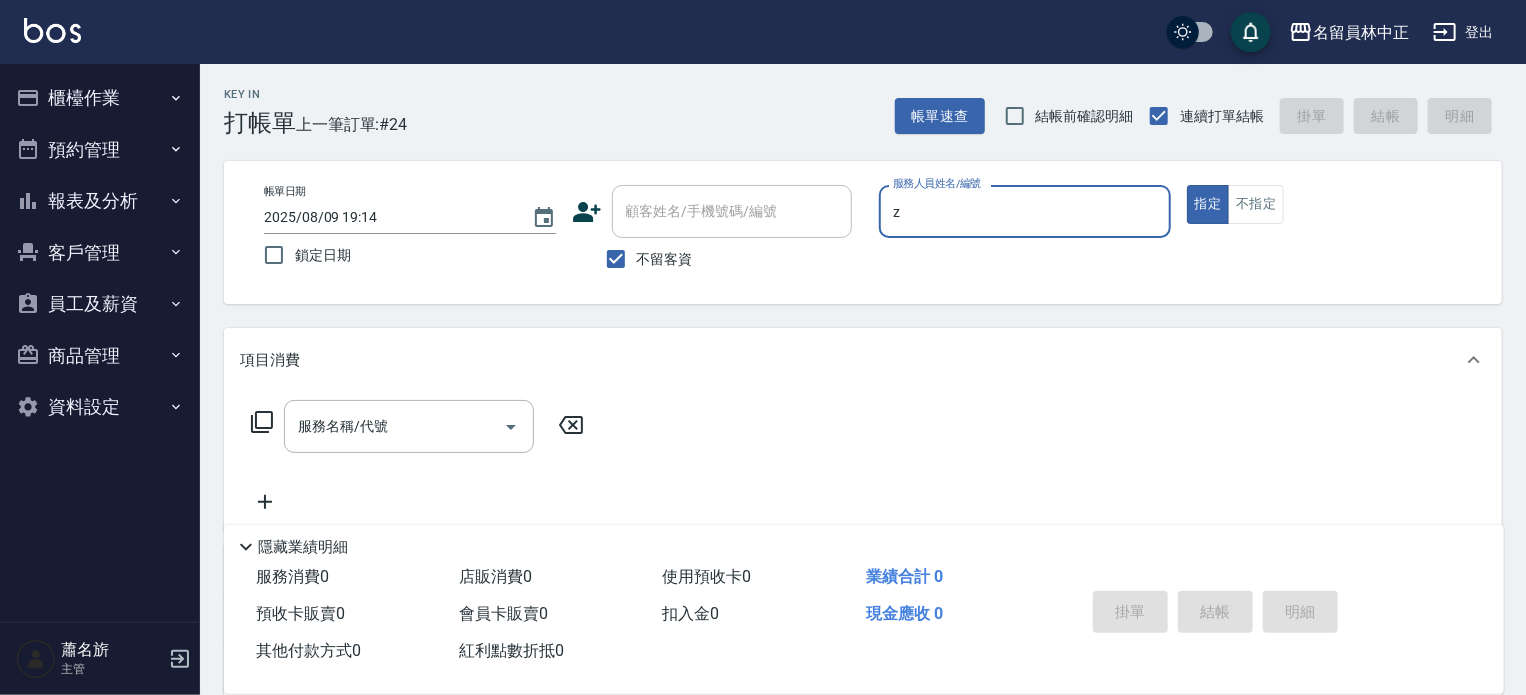 type on "維尼-Z" 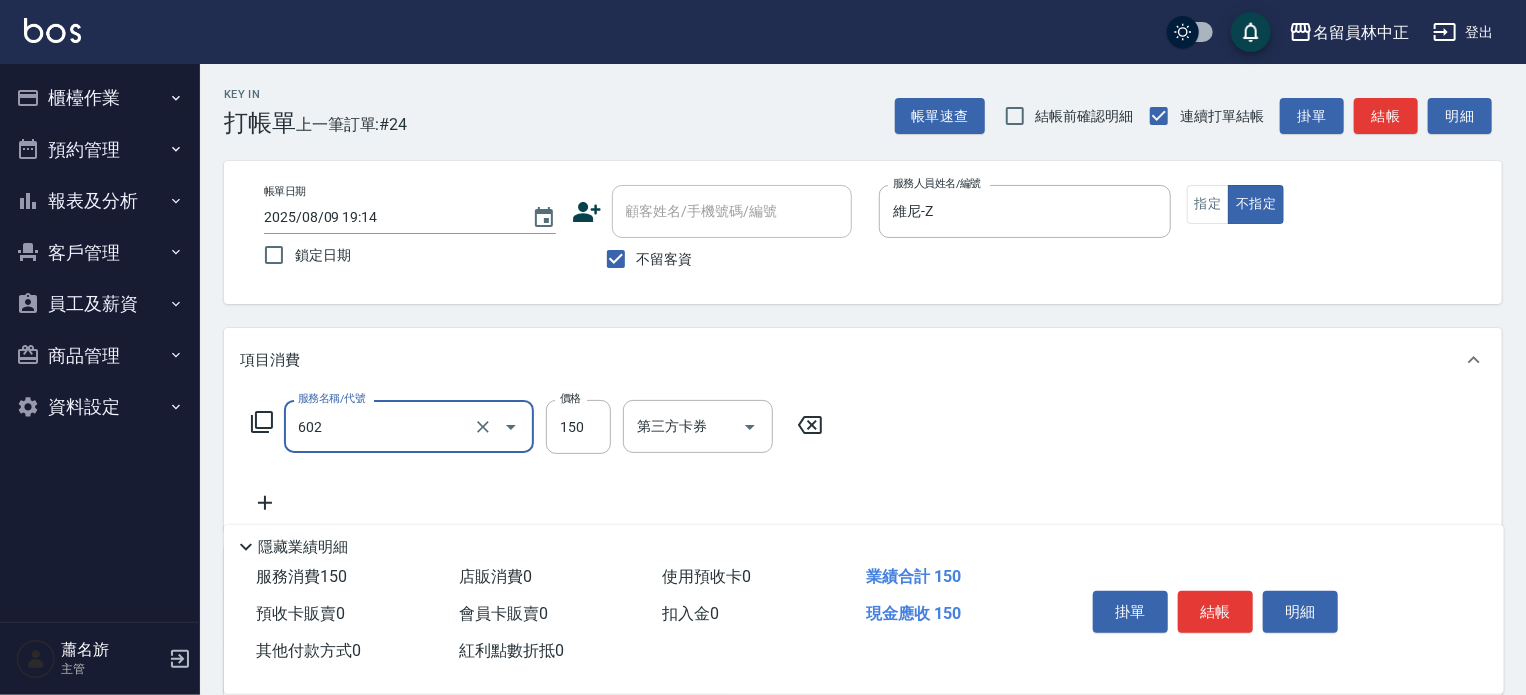 type on "一般洗髮(602)" 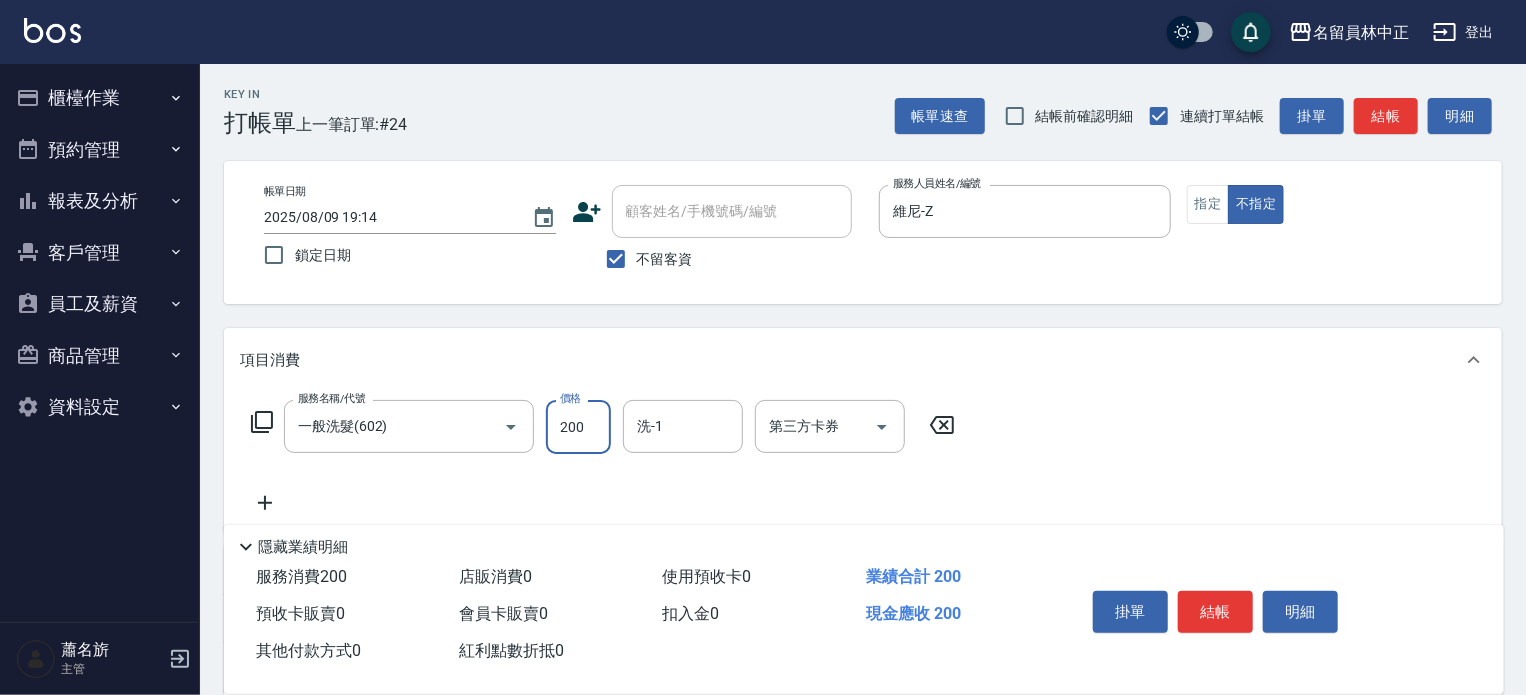 type on "200" 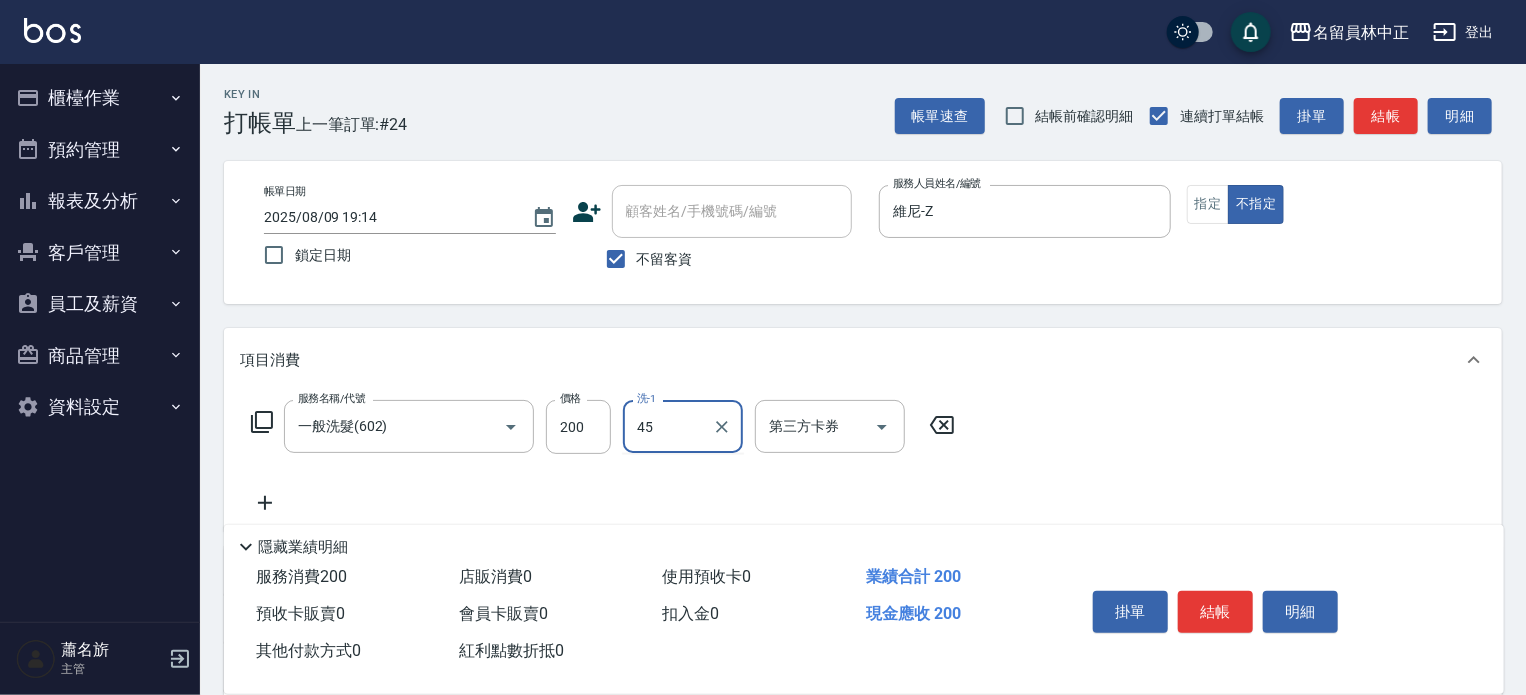 type on "[LAST]-[NUMBER]" 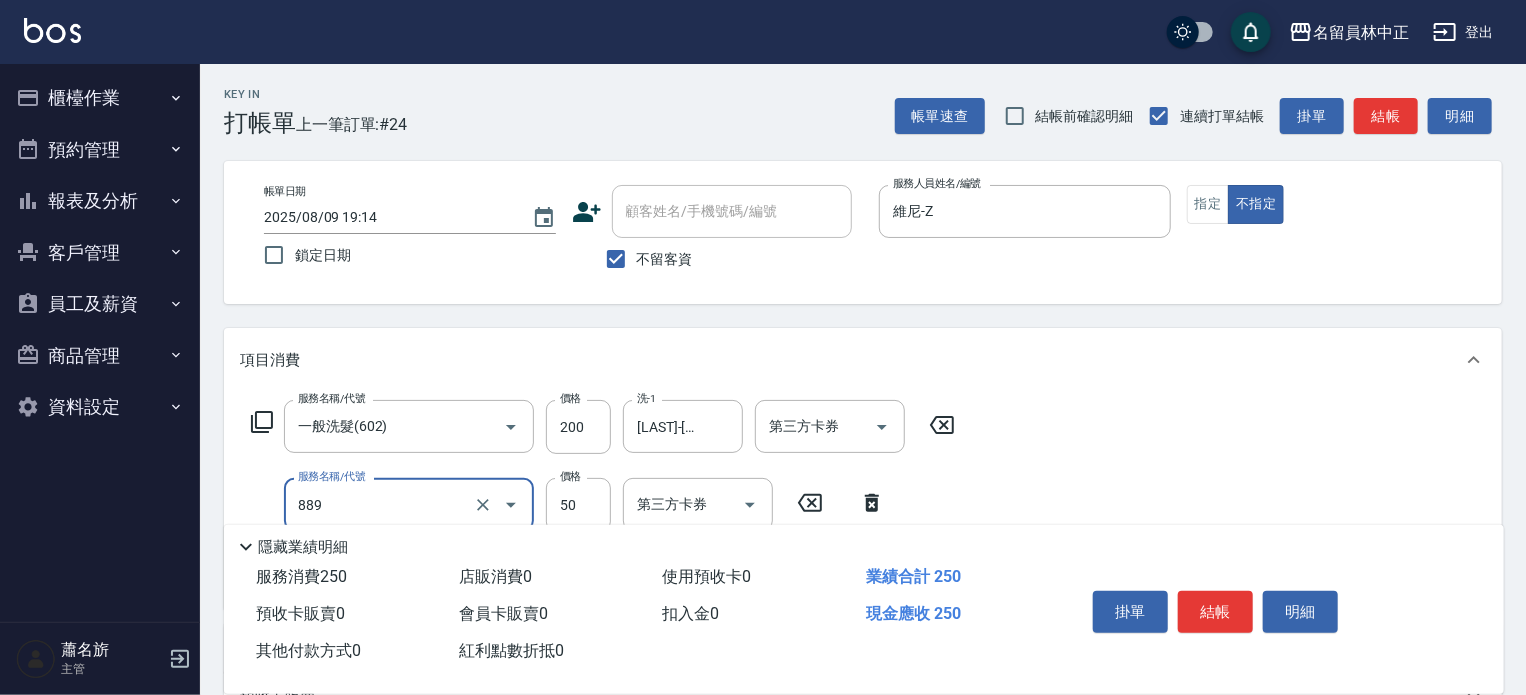 type on "精油(889)" 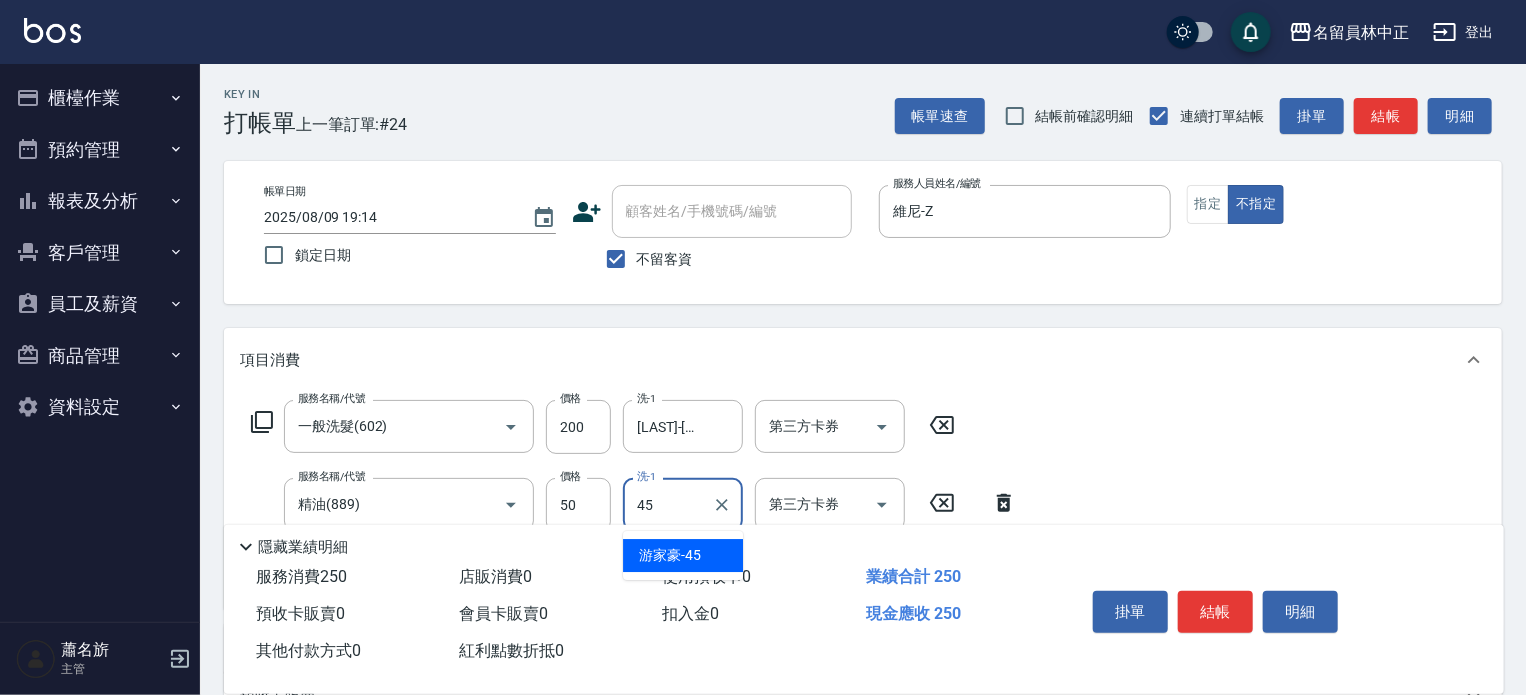 type on "[LAST]-[NUMBER]" 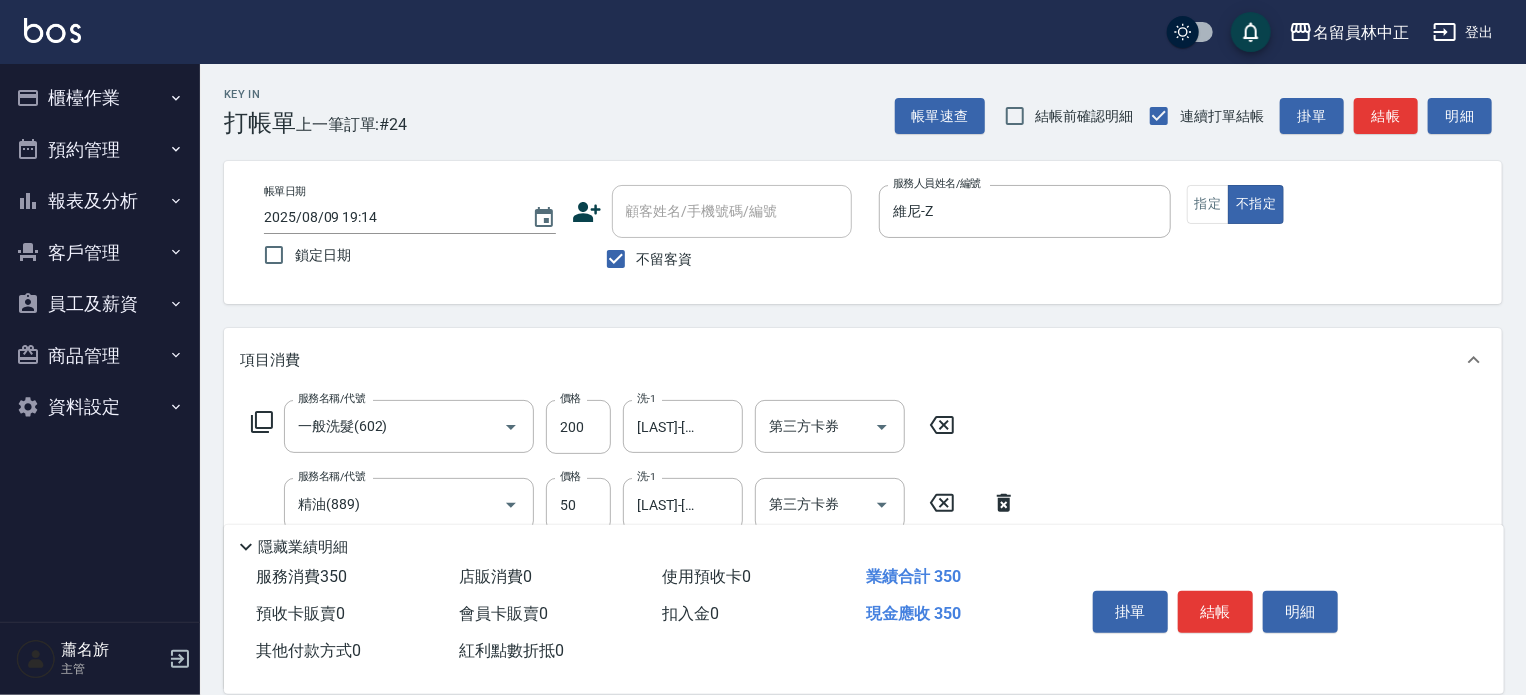 type on "剪髮(302)" 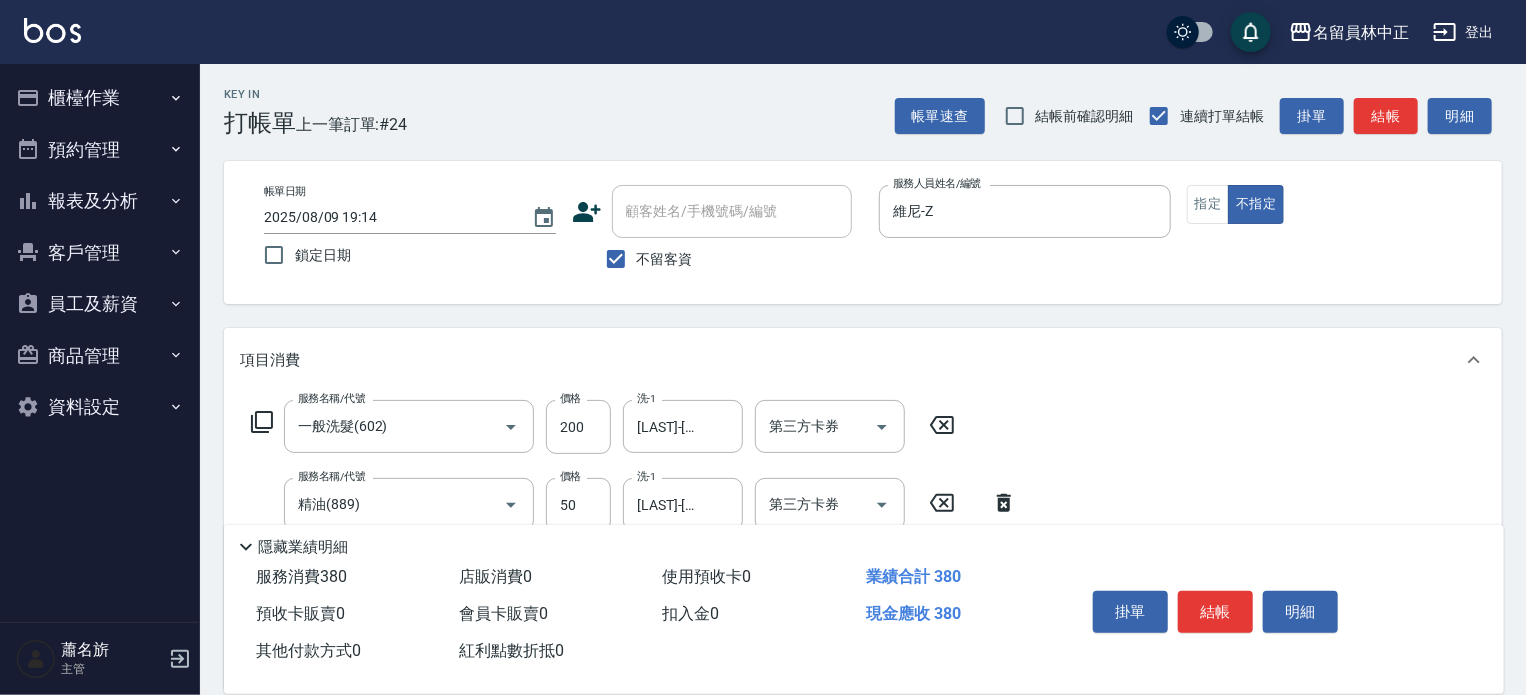type on "130" 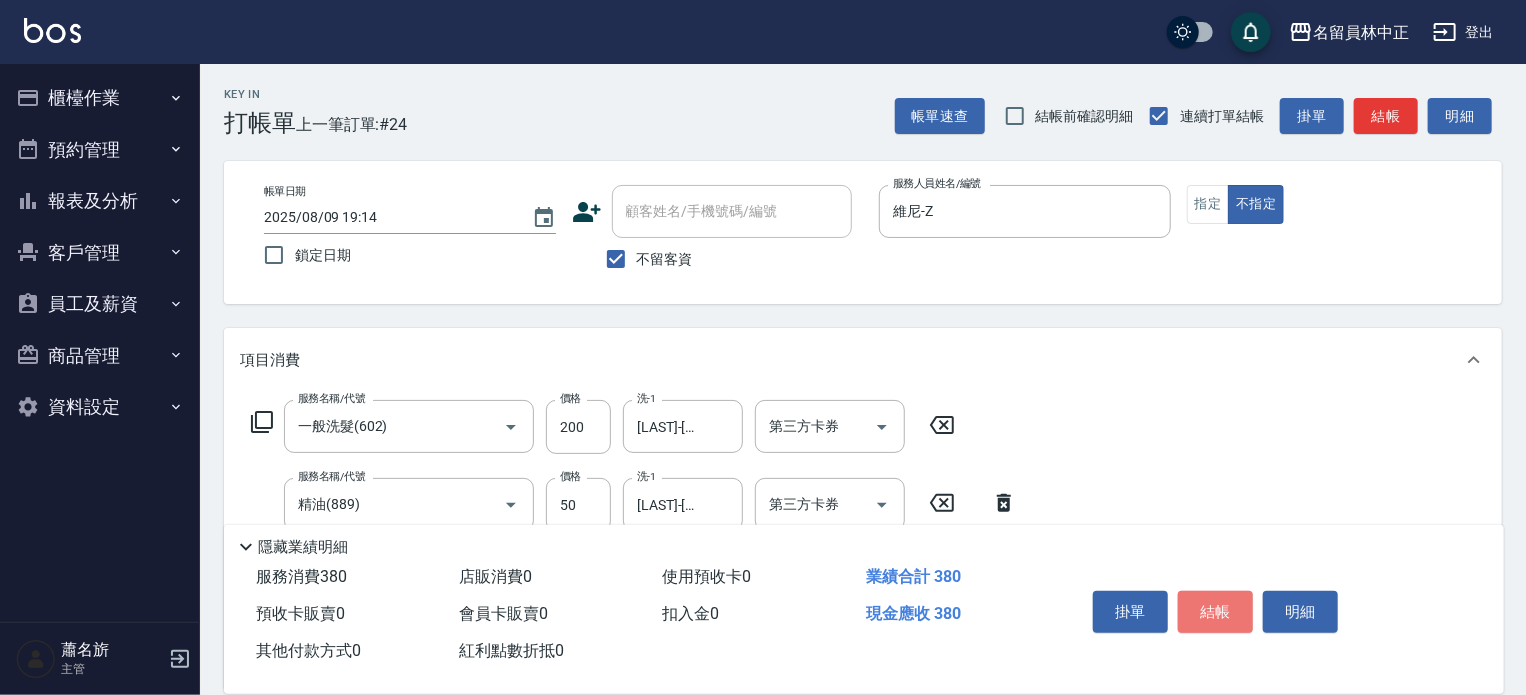 click on "結帳" at bounding box center [1215, 612] 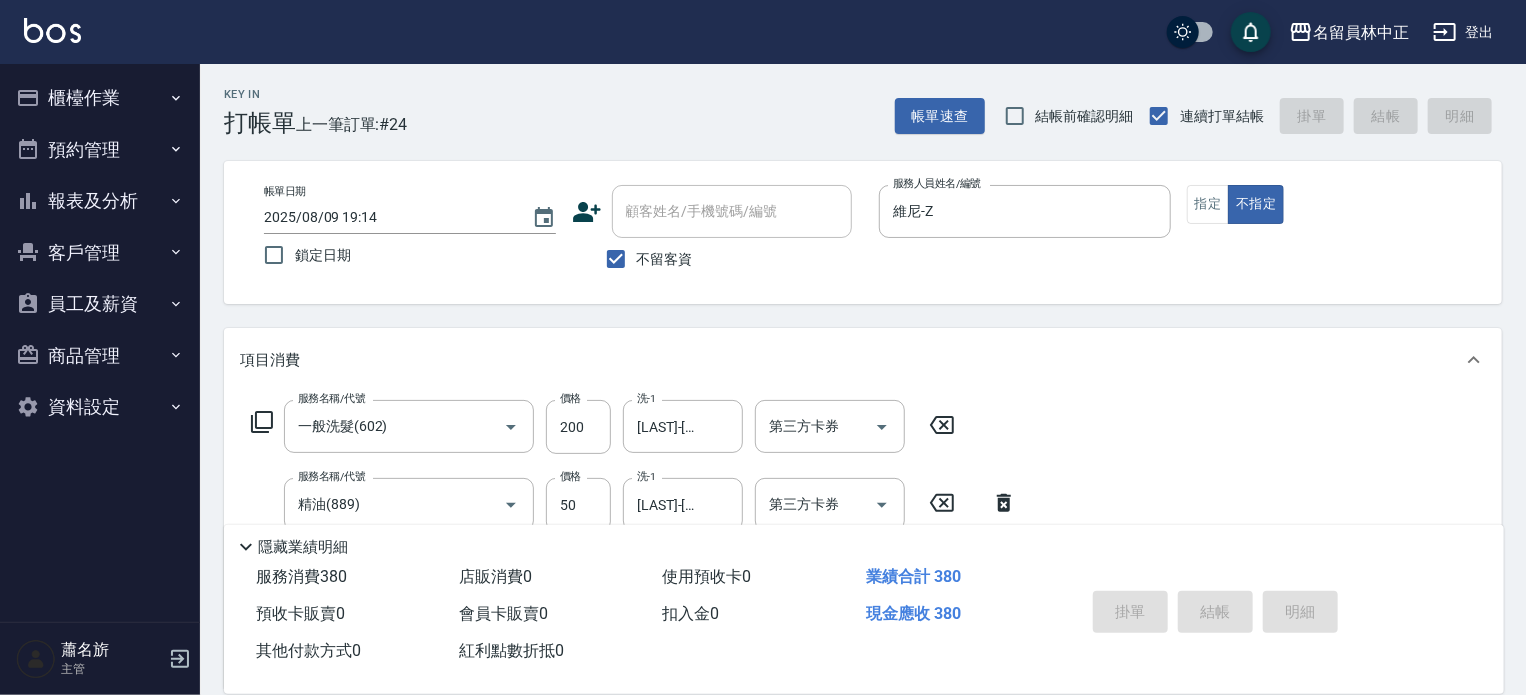 type 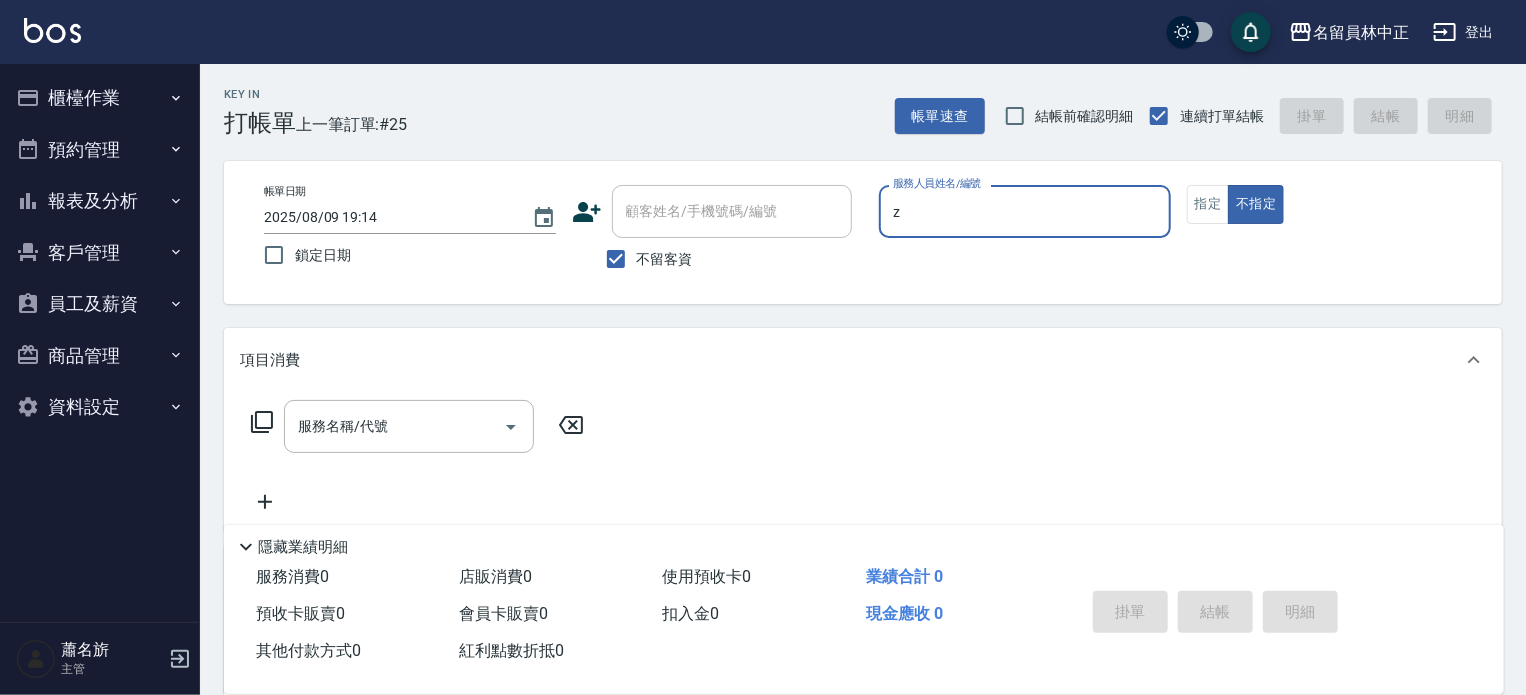 type on "維尼-Z" 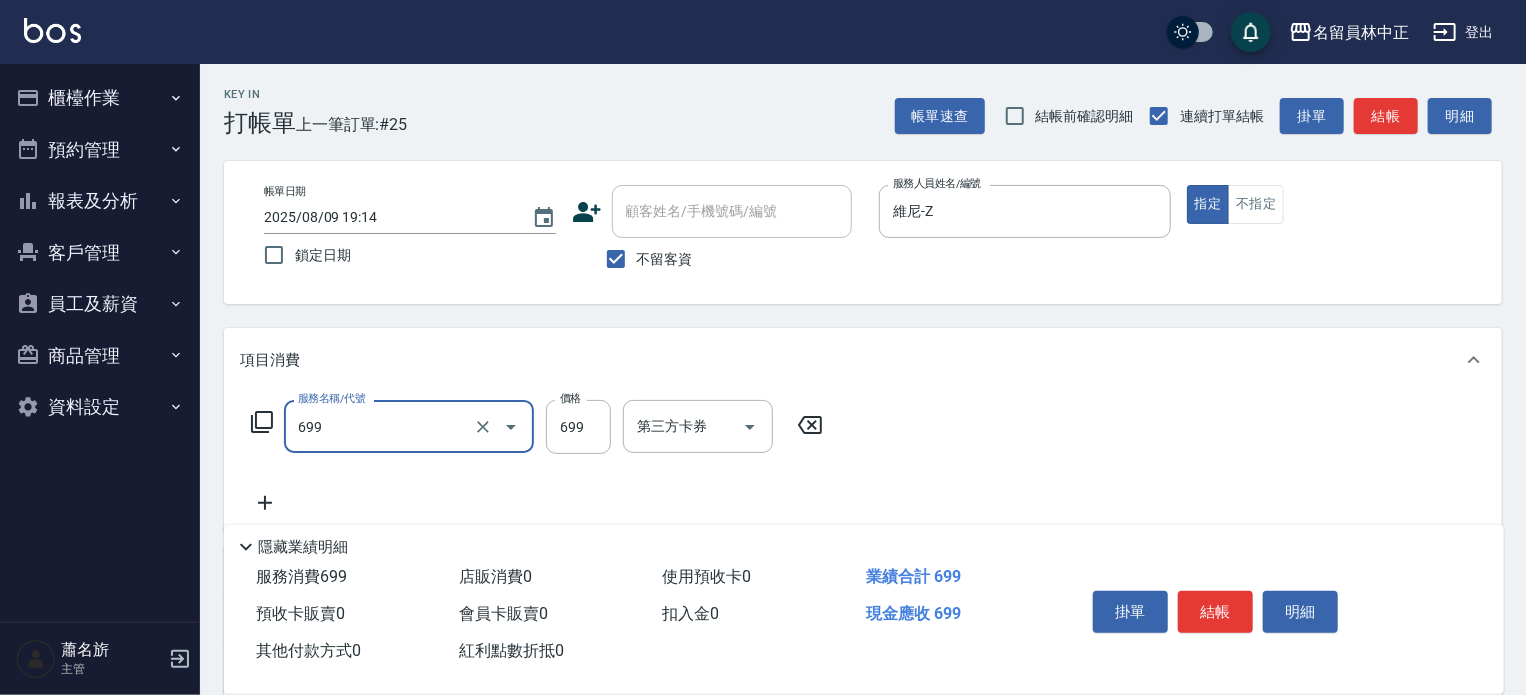type on "精油洗髮(699)" 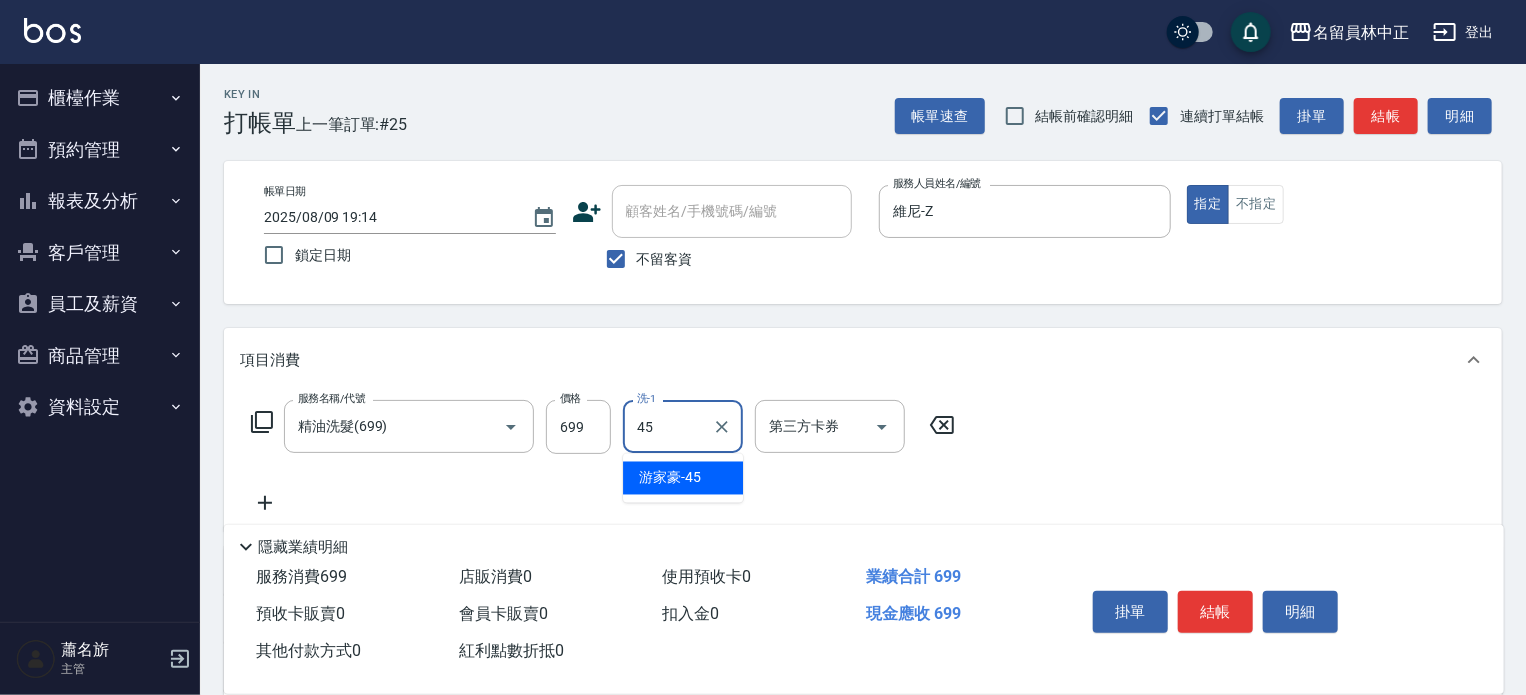 type on "[LAST]-[NUMBER]" 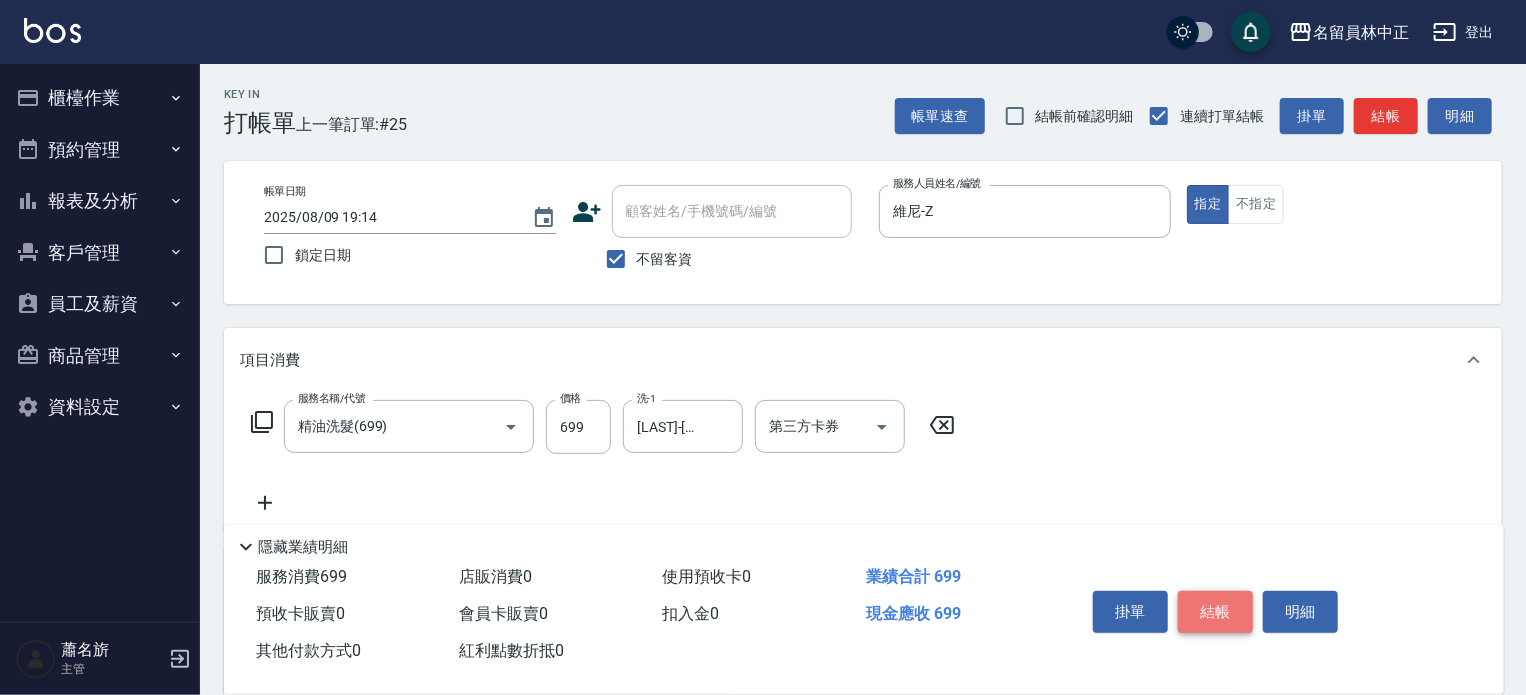 drag, startPoint x: 1217, startPoint y: 604, endPoint x: 1196, endPoint y: 526, distance: 80.77747 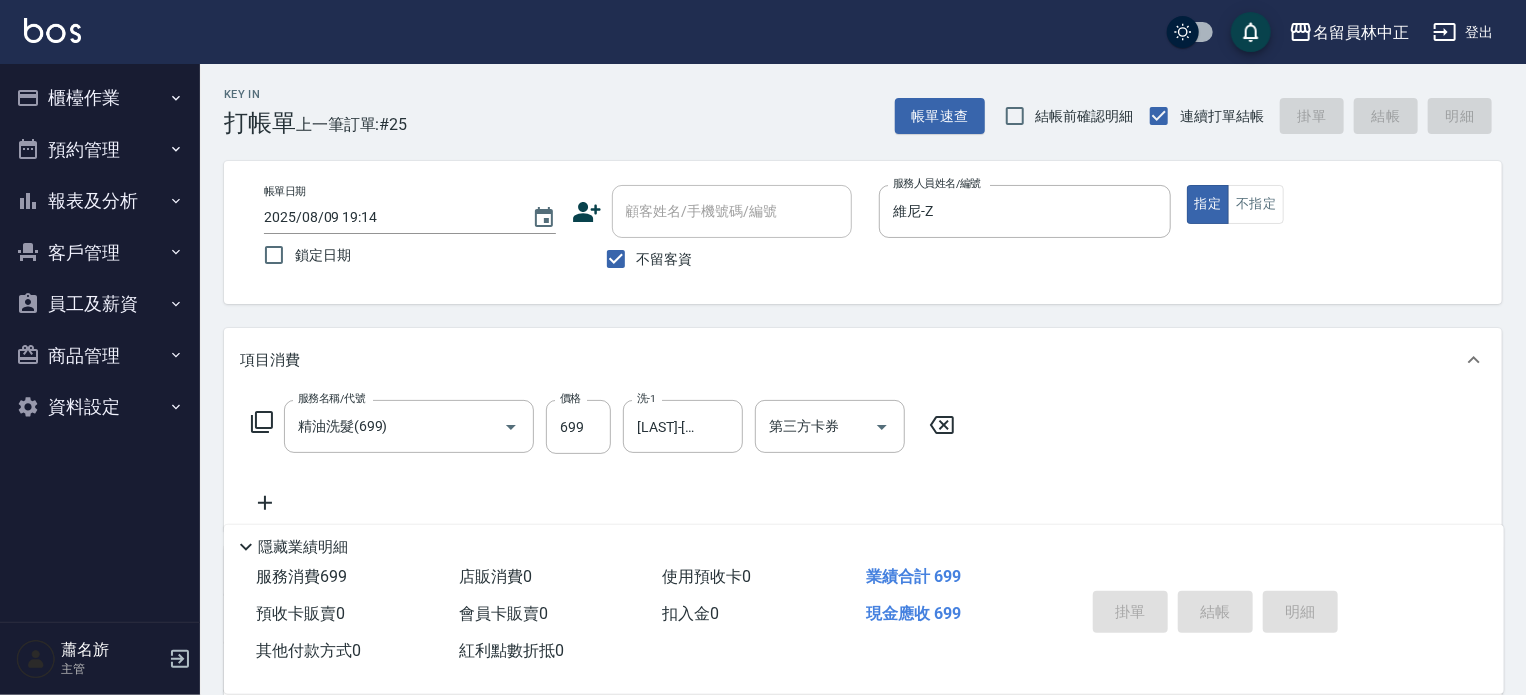 type 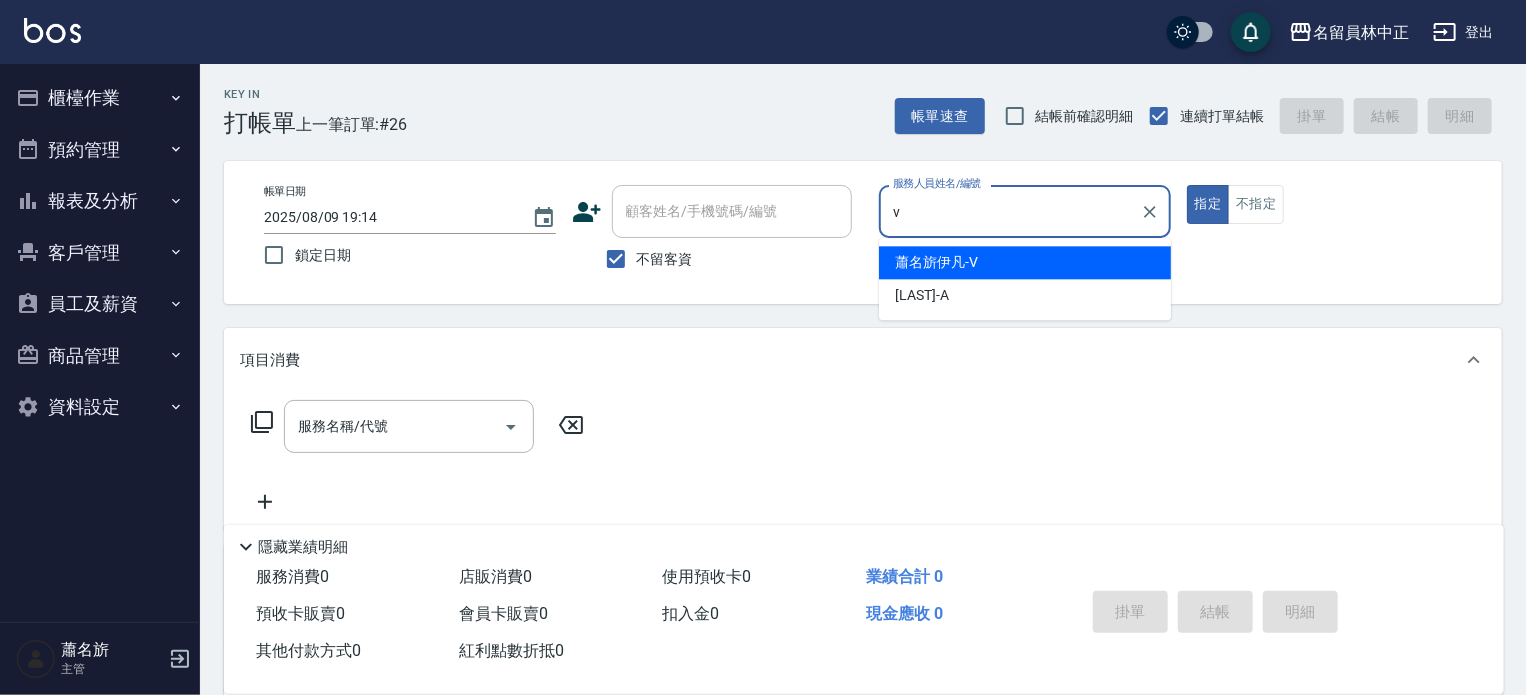 type on "[LAST] [FIRST] -V" 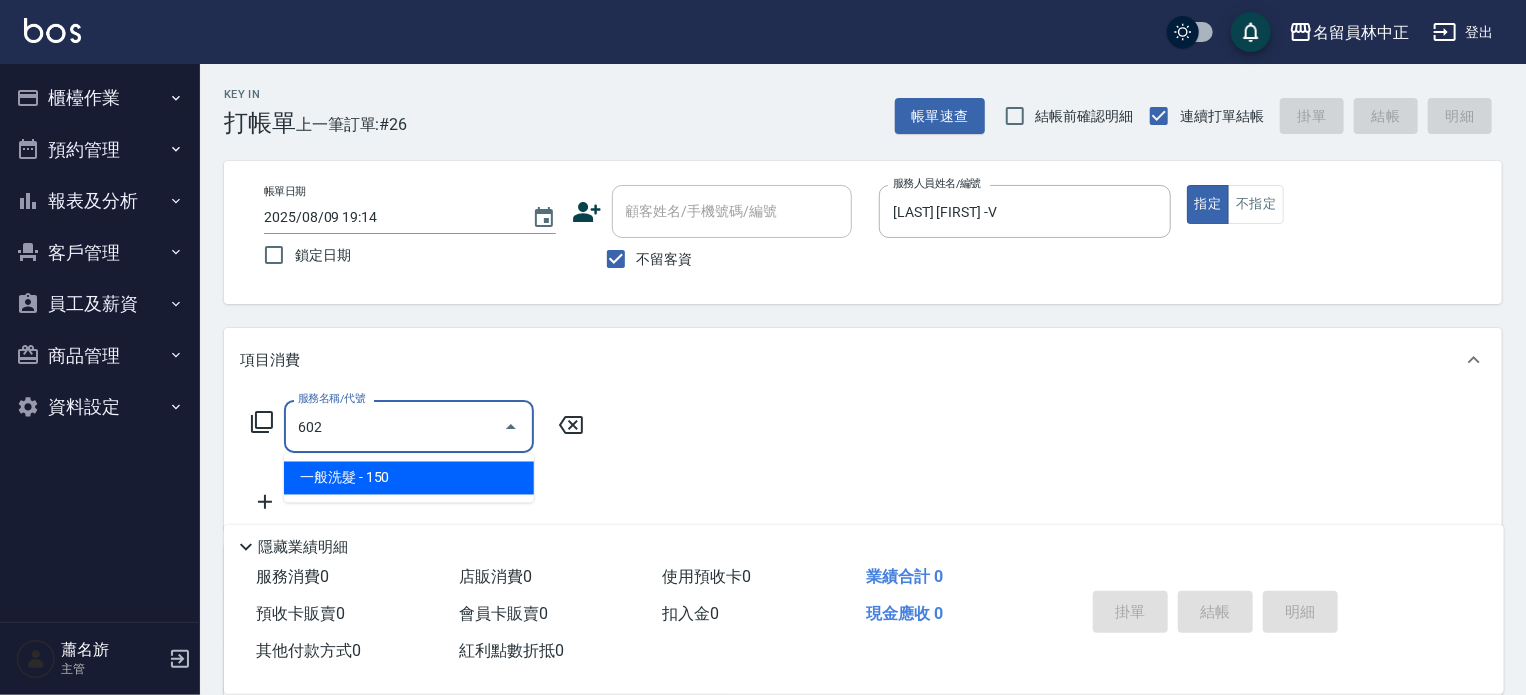 type on "一般洗髮(602)" 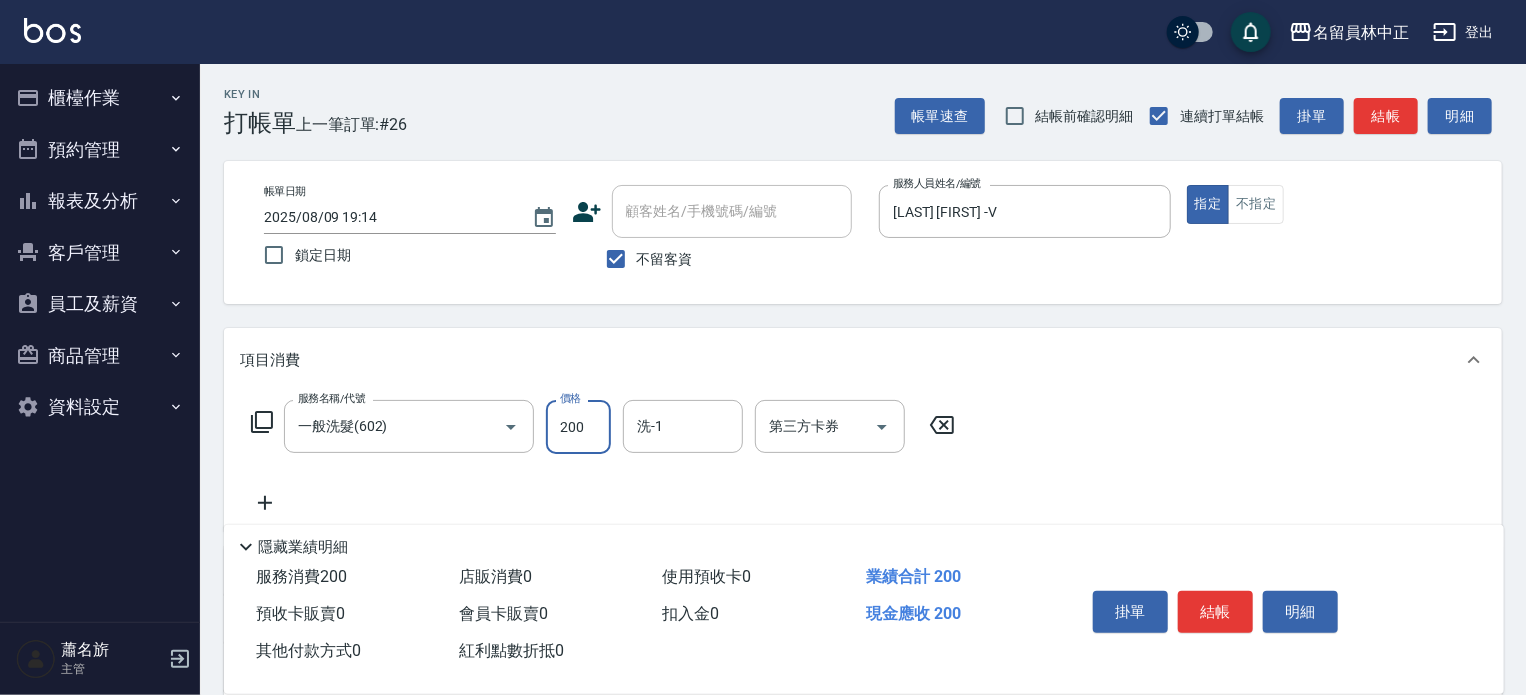 type on "200" 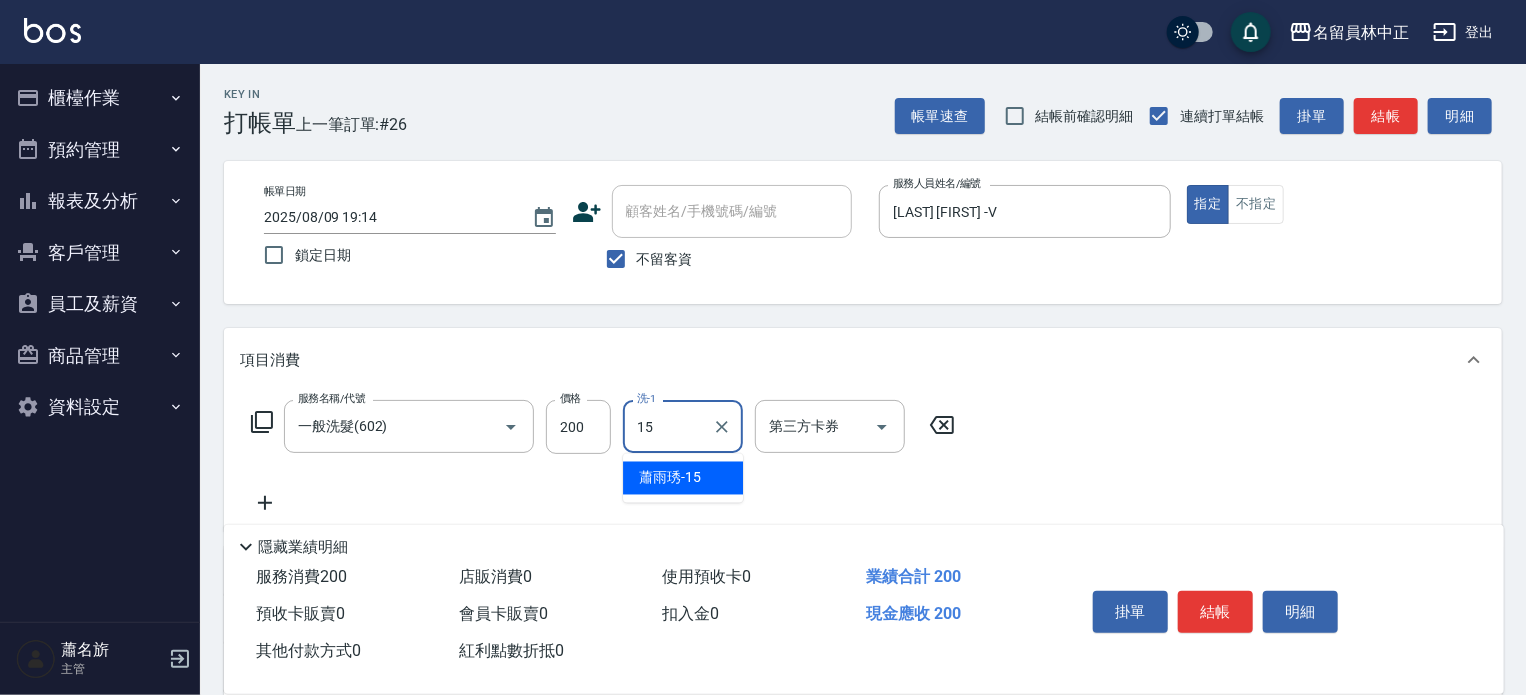 type on "[LAST]-[NUMBER]" 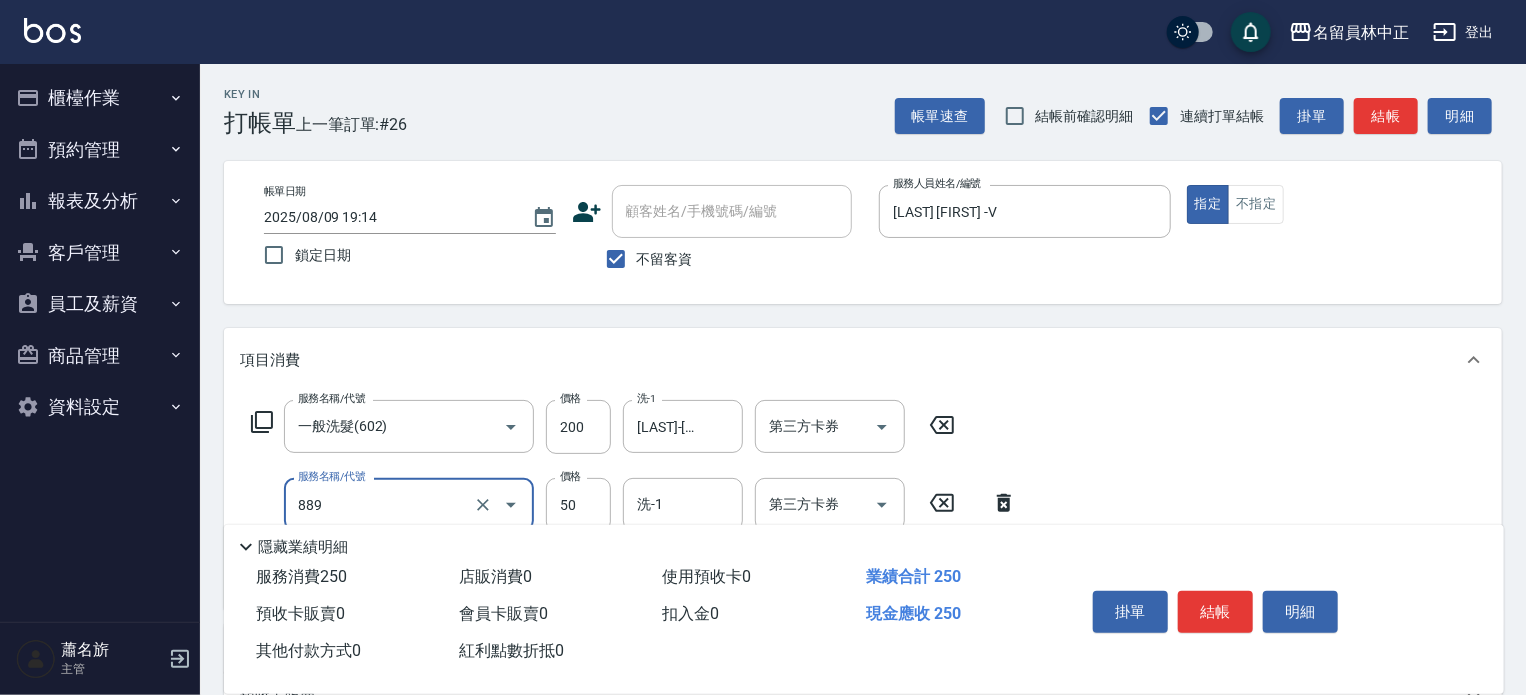 type on "精油(889)" 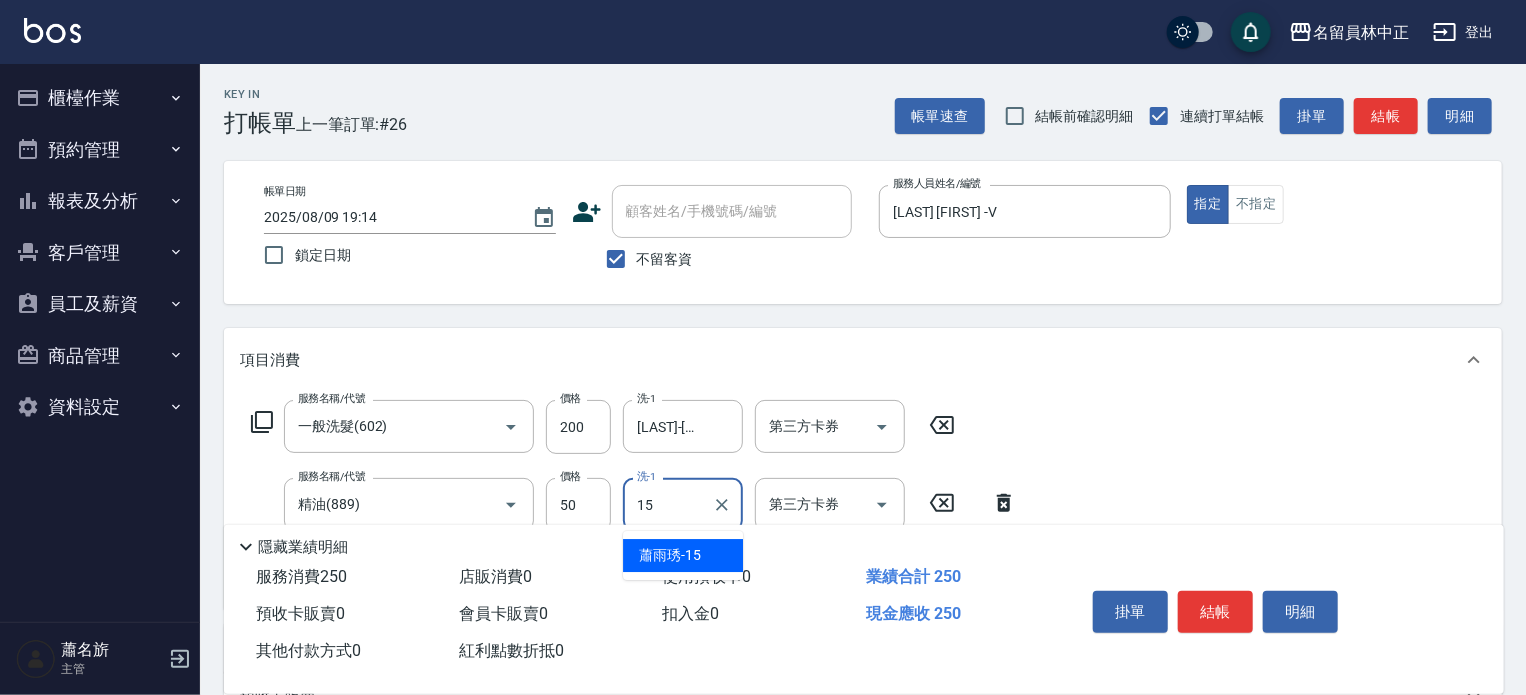 type on "[LAST]-[NUMBER]" 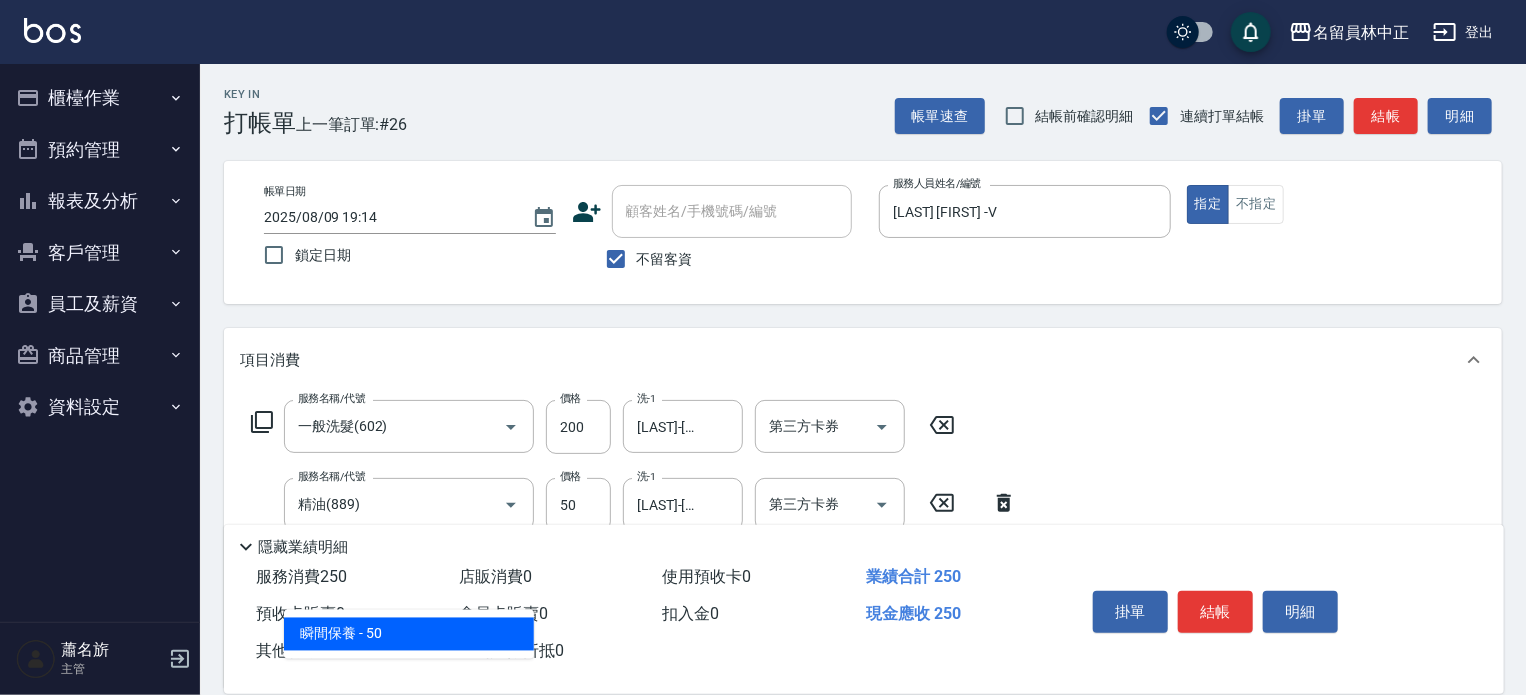 type on "瞬間保養(415)" 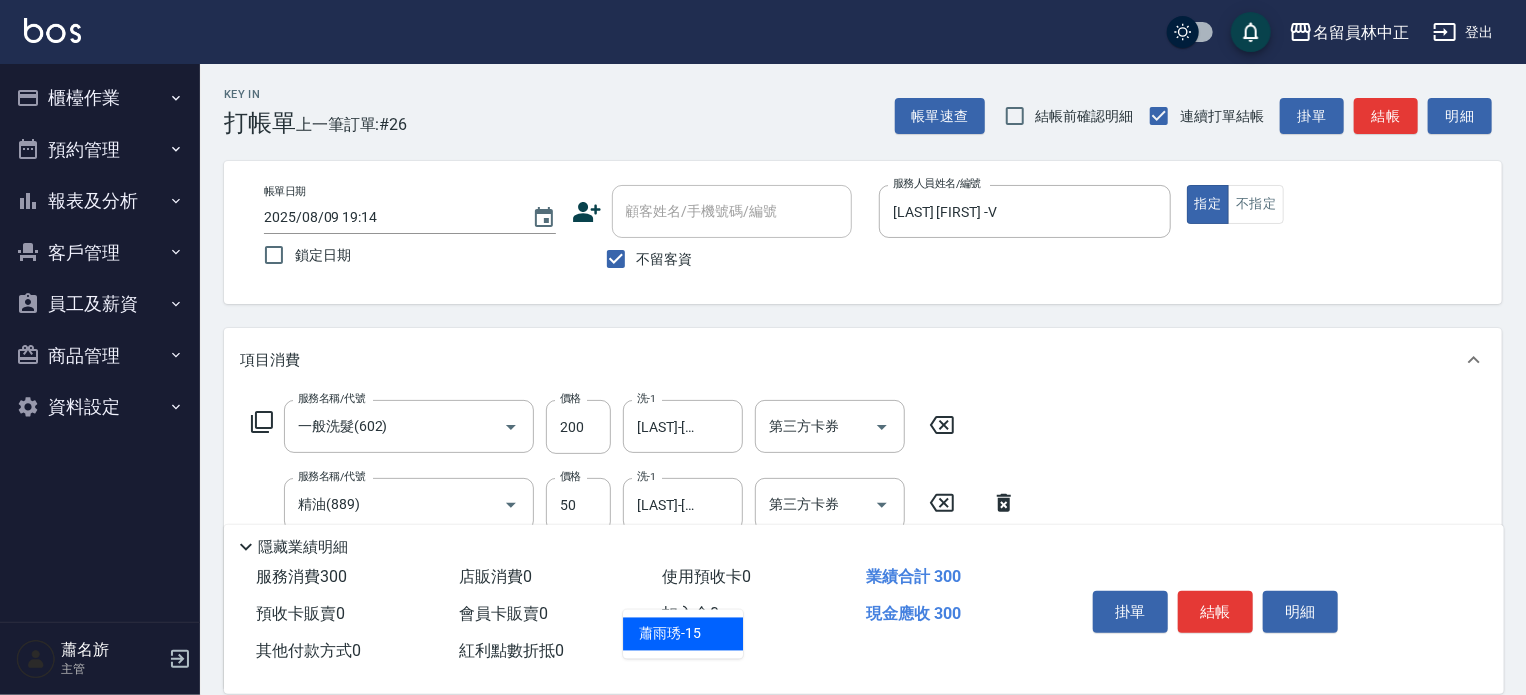 type on "[LAST]-[NUMBER]" 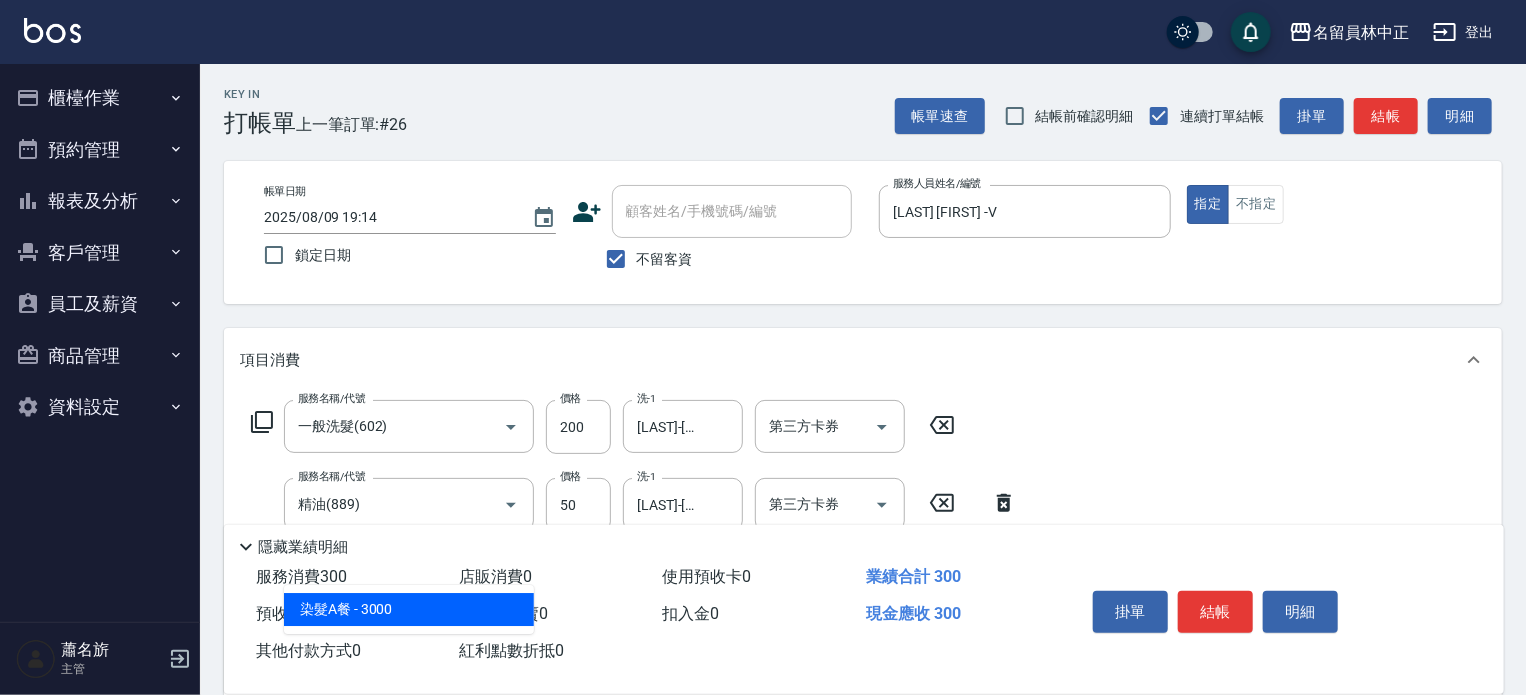 type on "染髮A餐(32)" 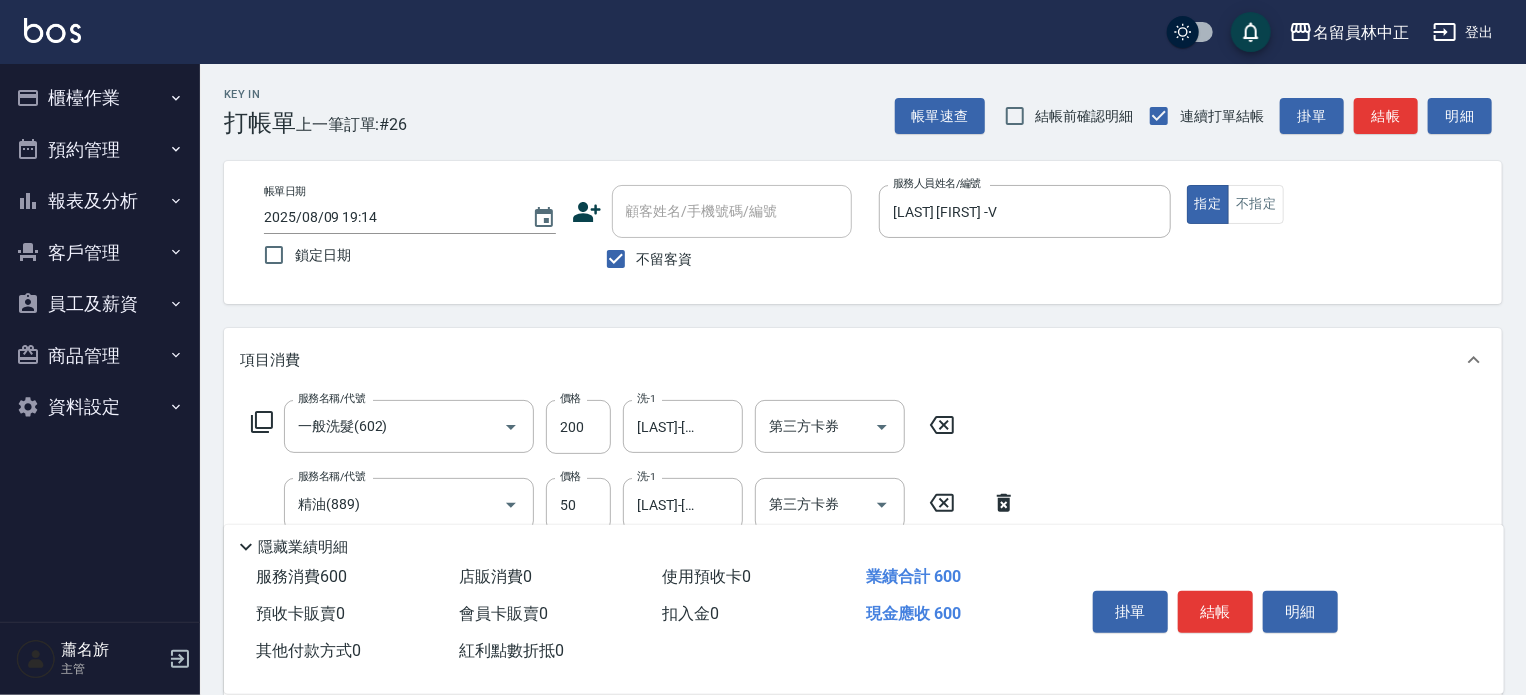 type on "300" 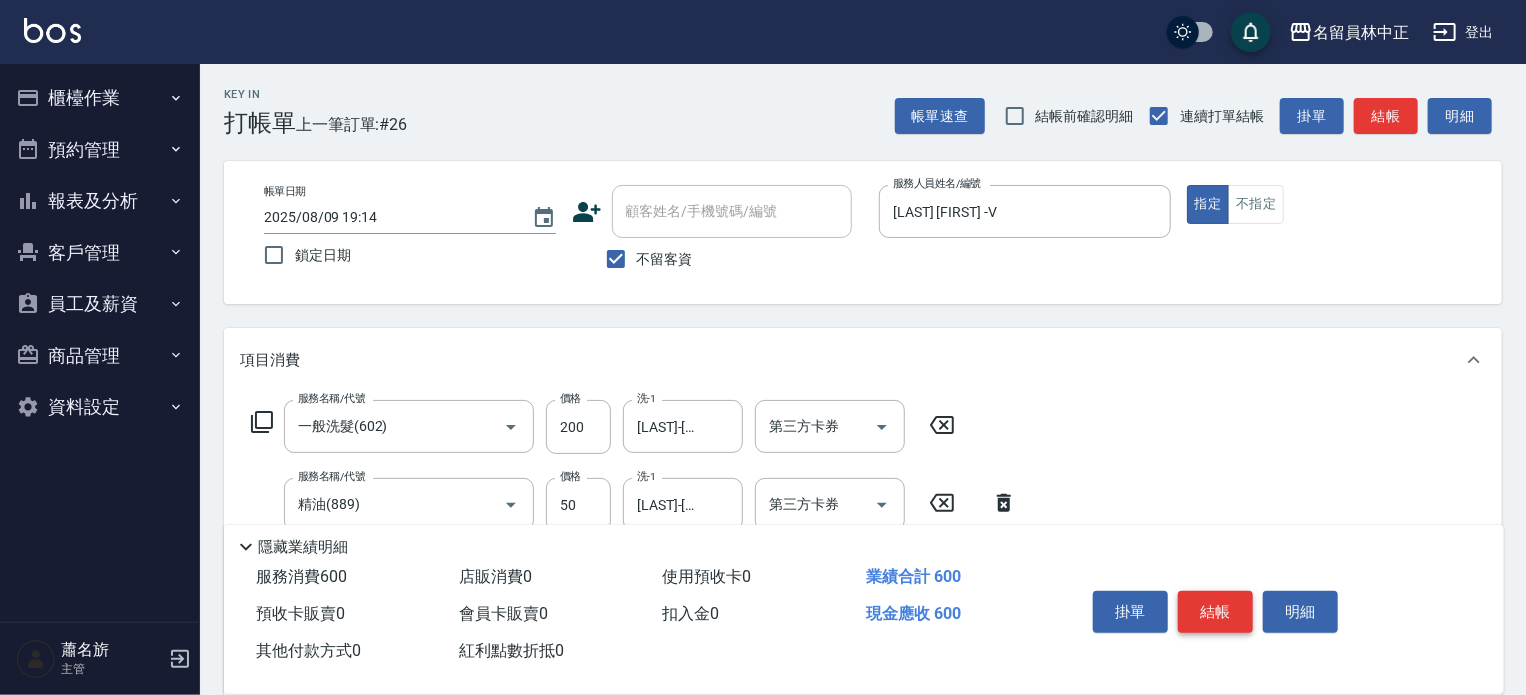 click on "結帳" at bounding box center (1215, 612) 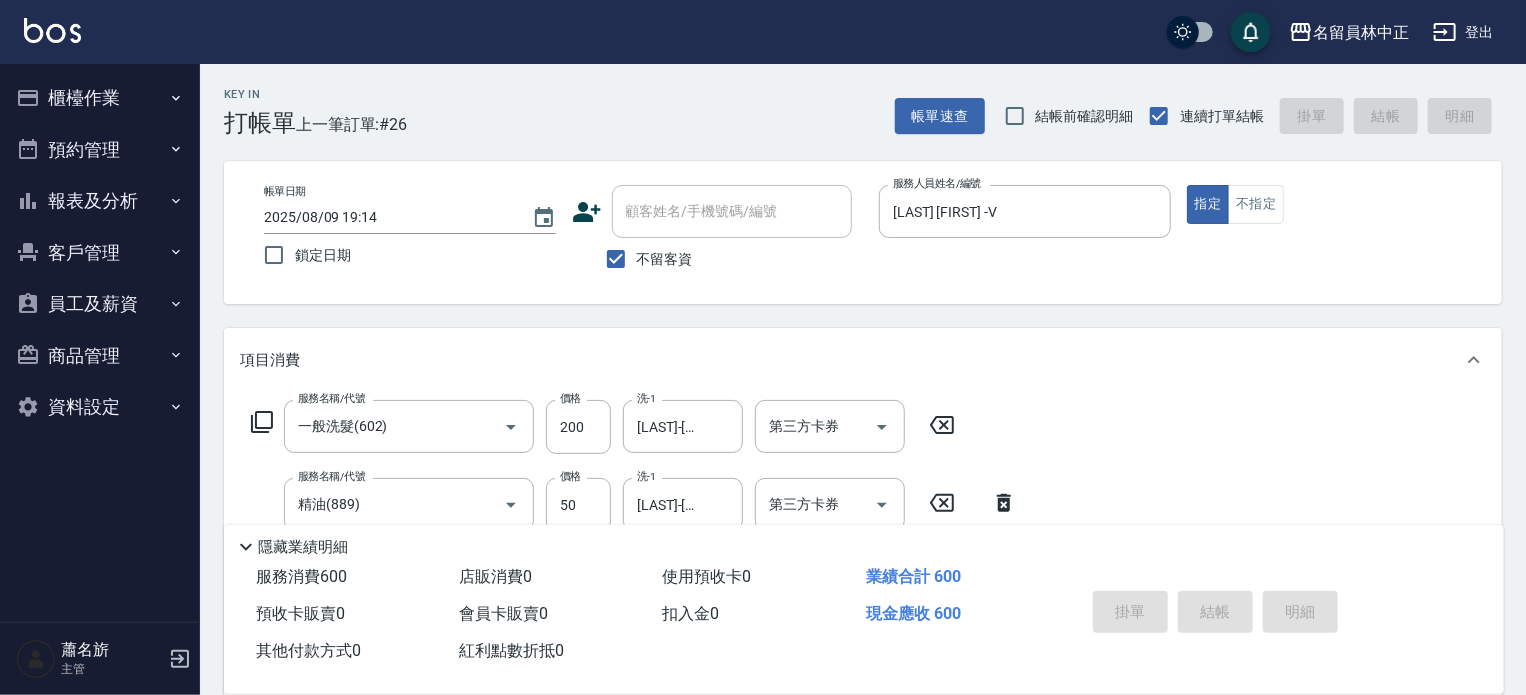 type on "2025/08/09 19:15" 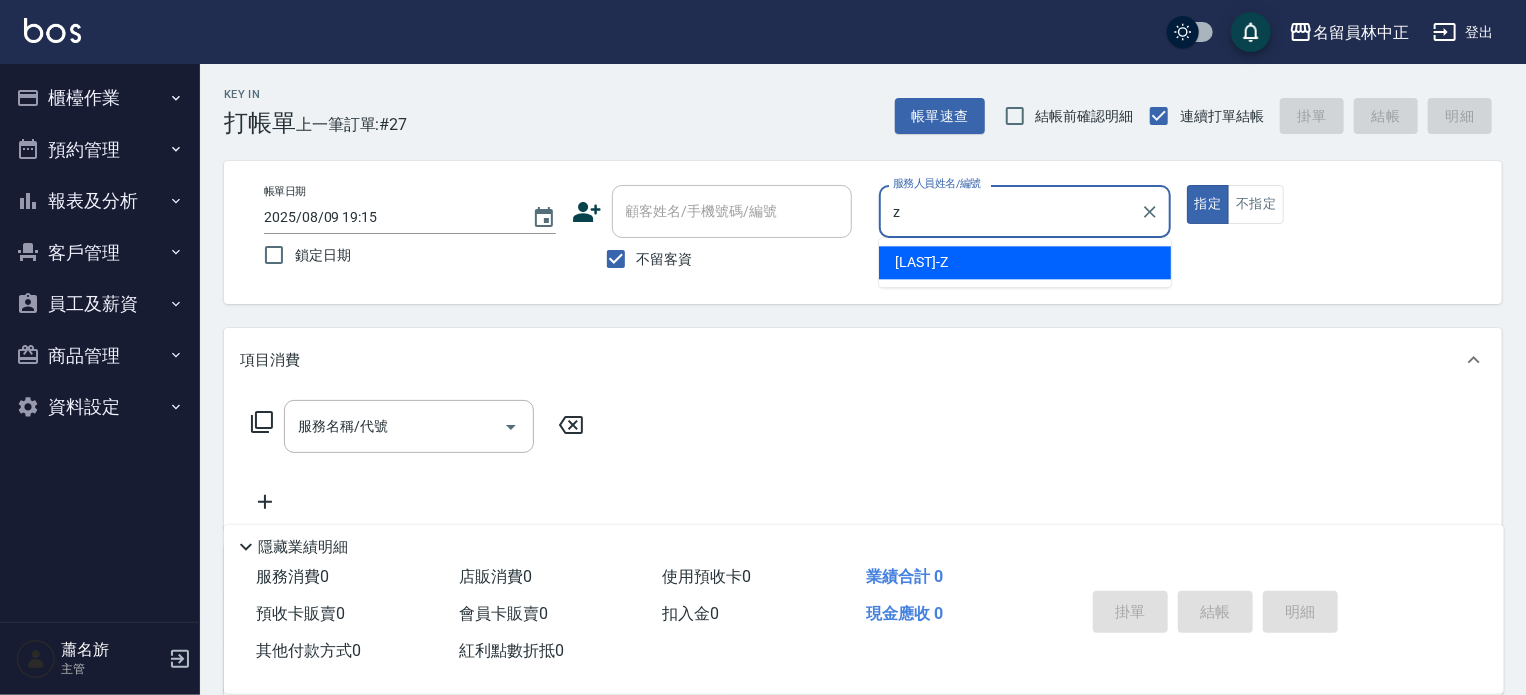 type on "維尼-Z" 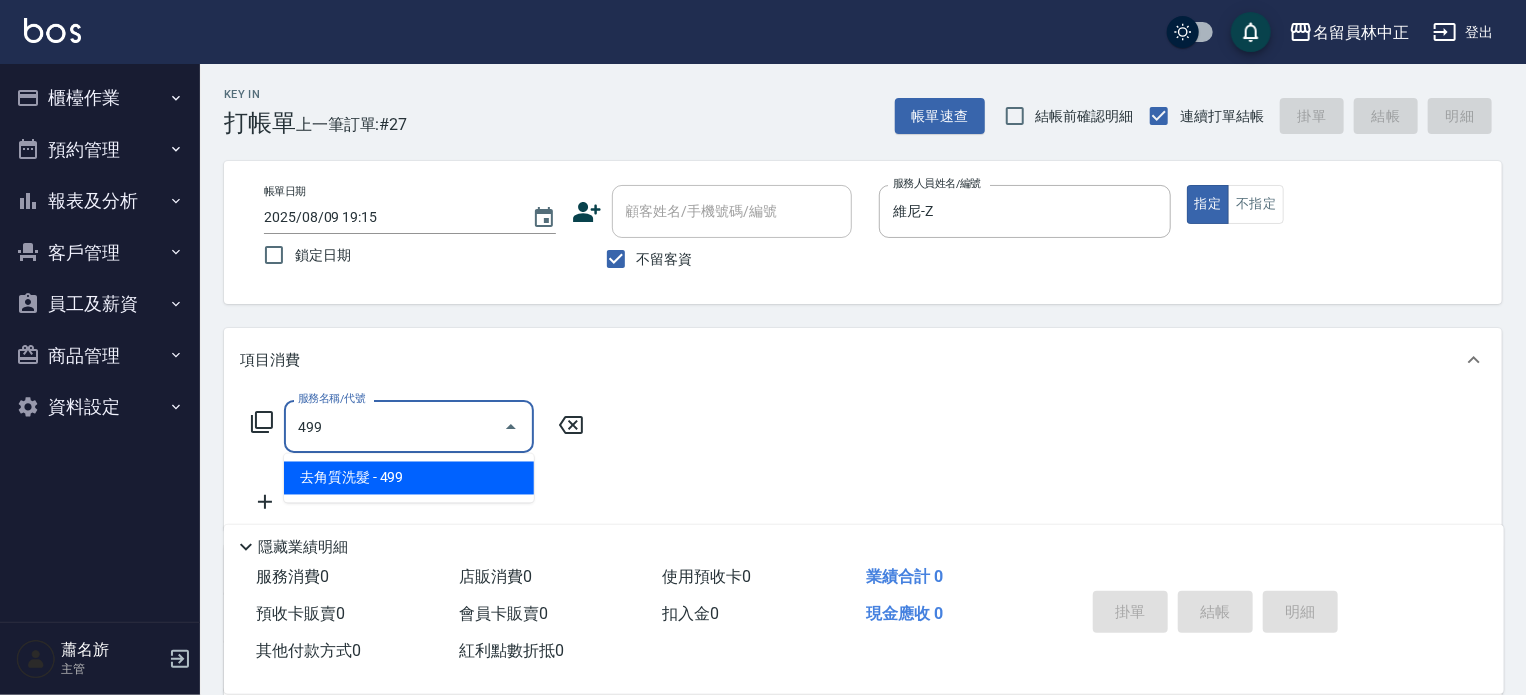 type on "去角質洗髮(499)" 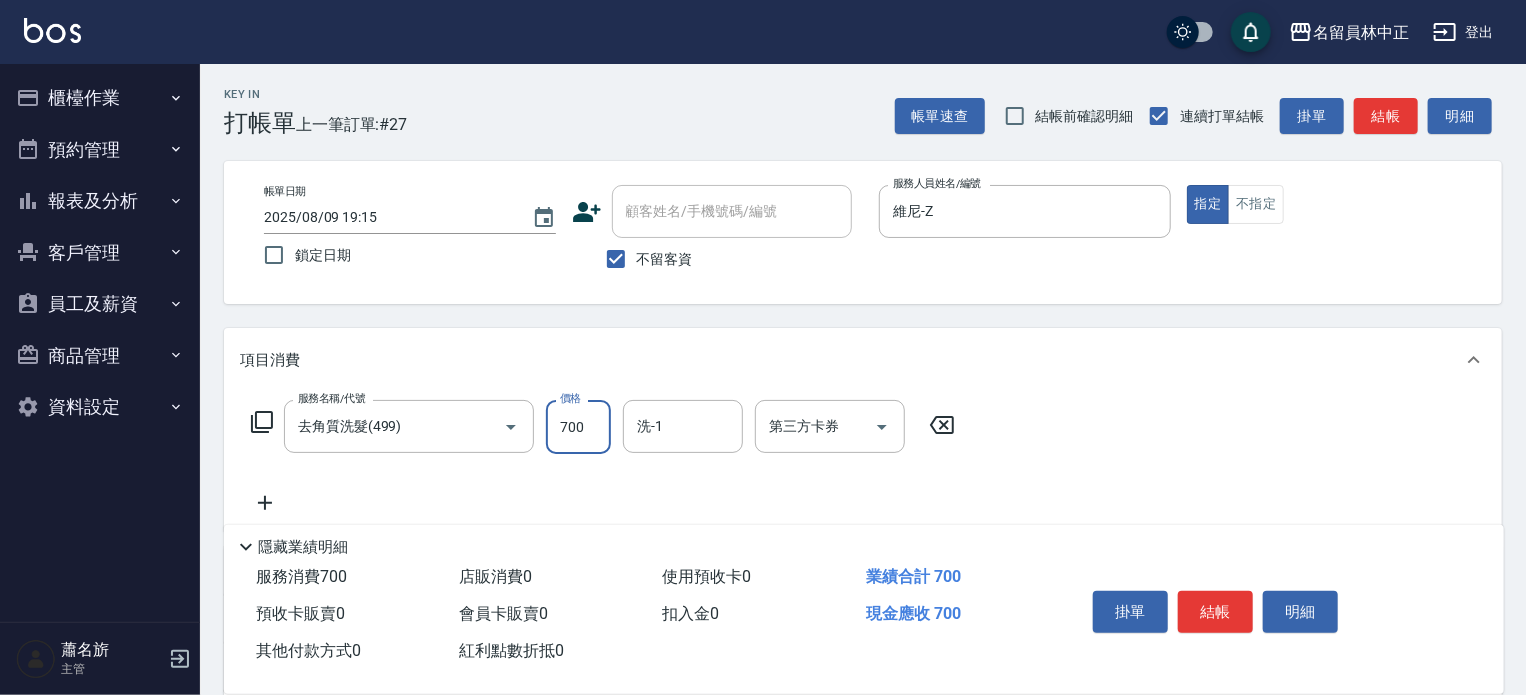 type on "700" 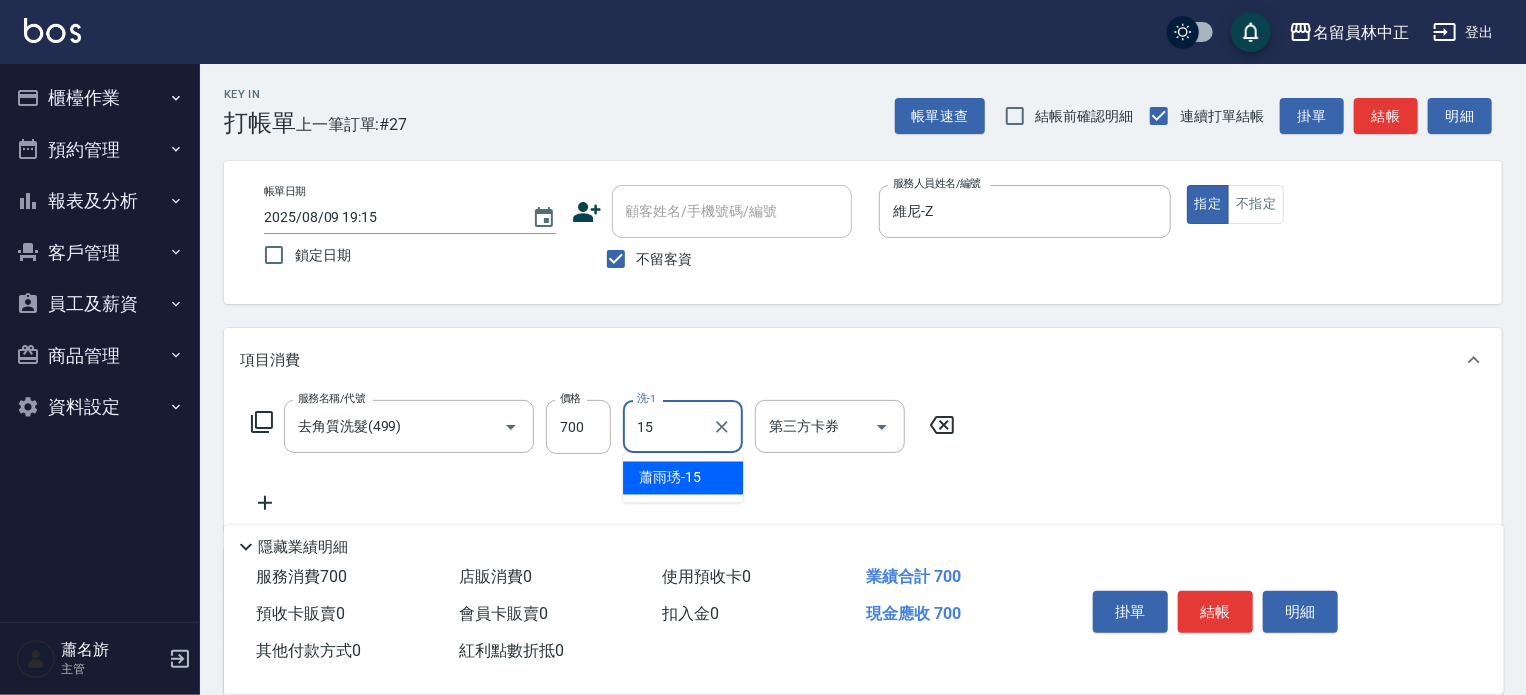 type on "[LAST]-[NUMBER]" 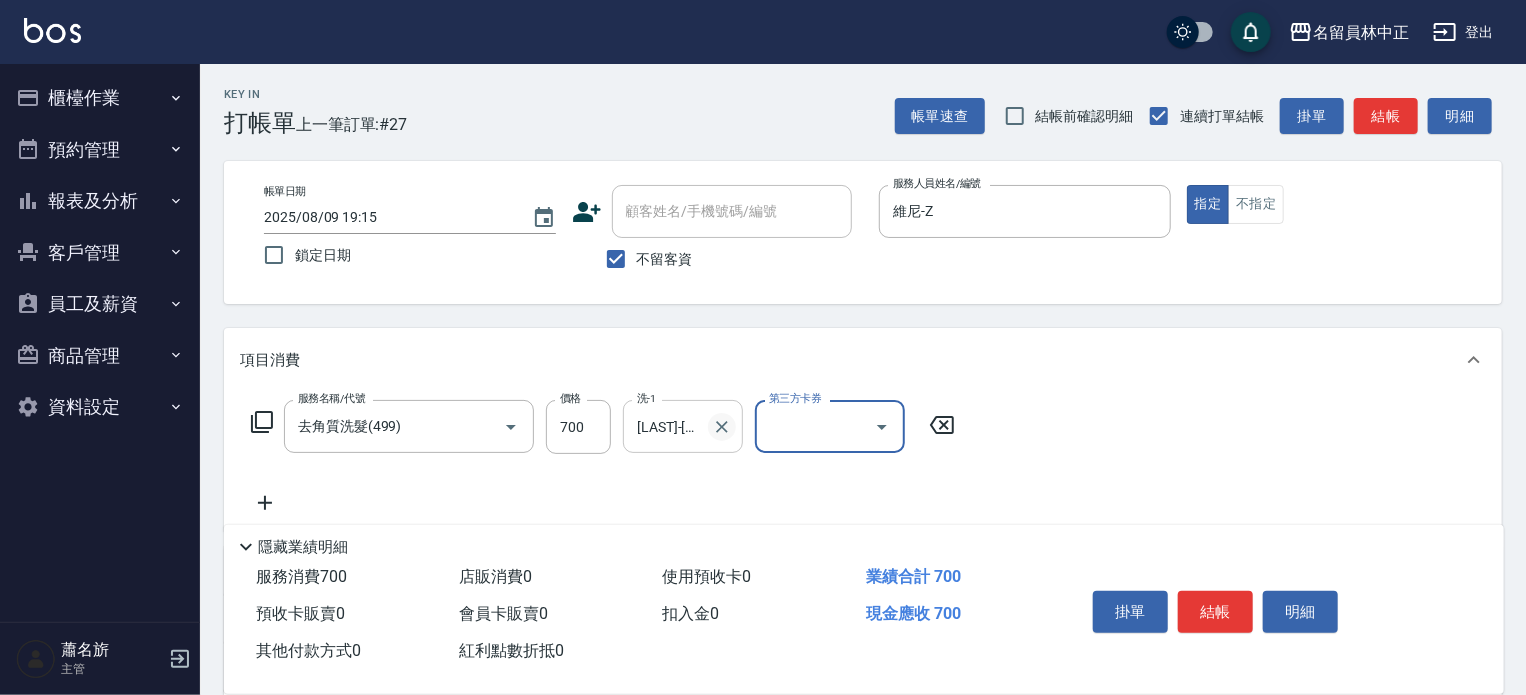 click 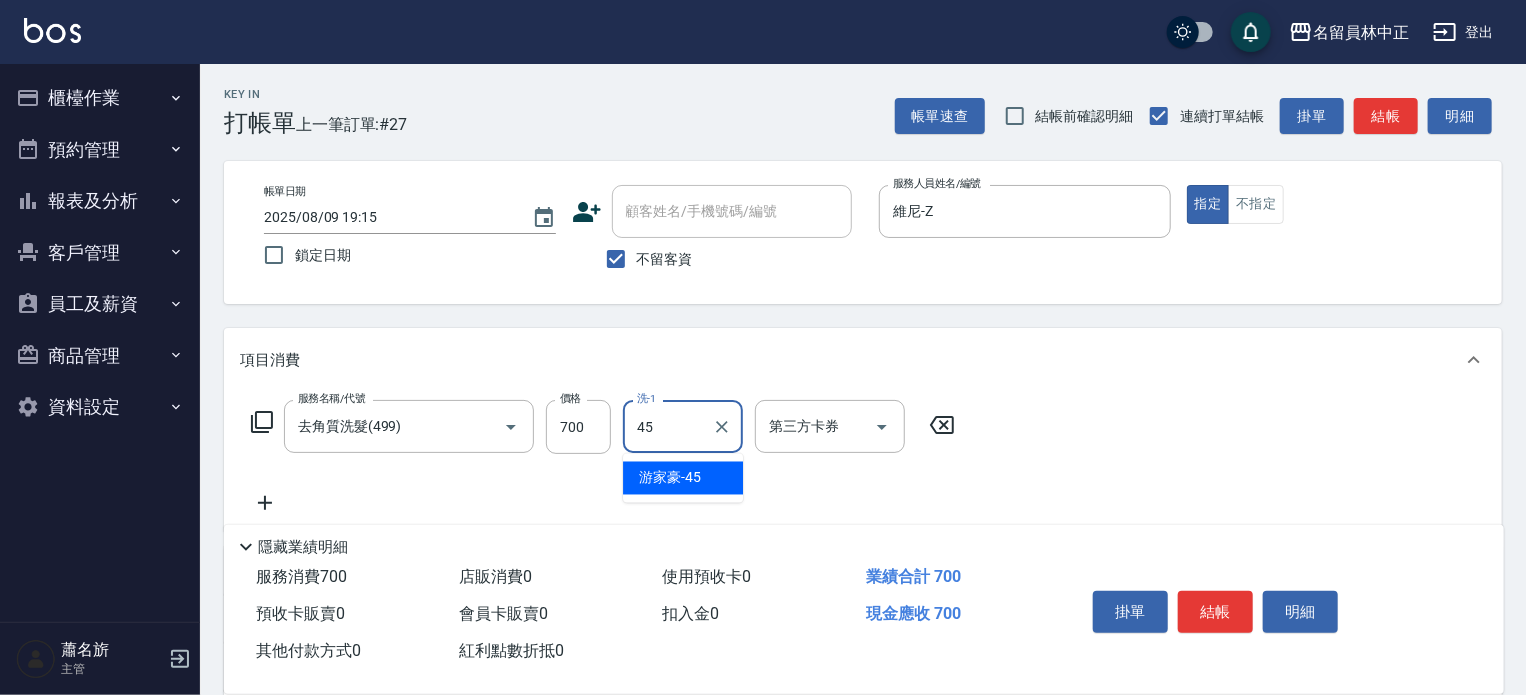 type on "[LAST]-[NUMBER]" 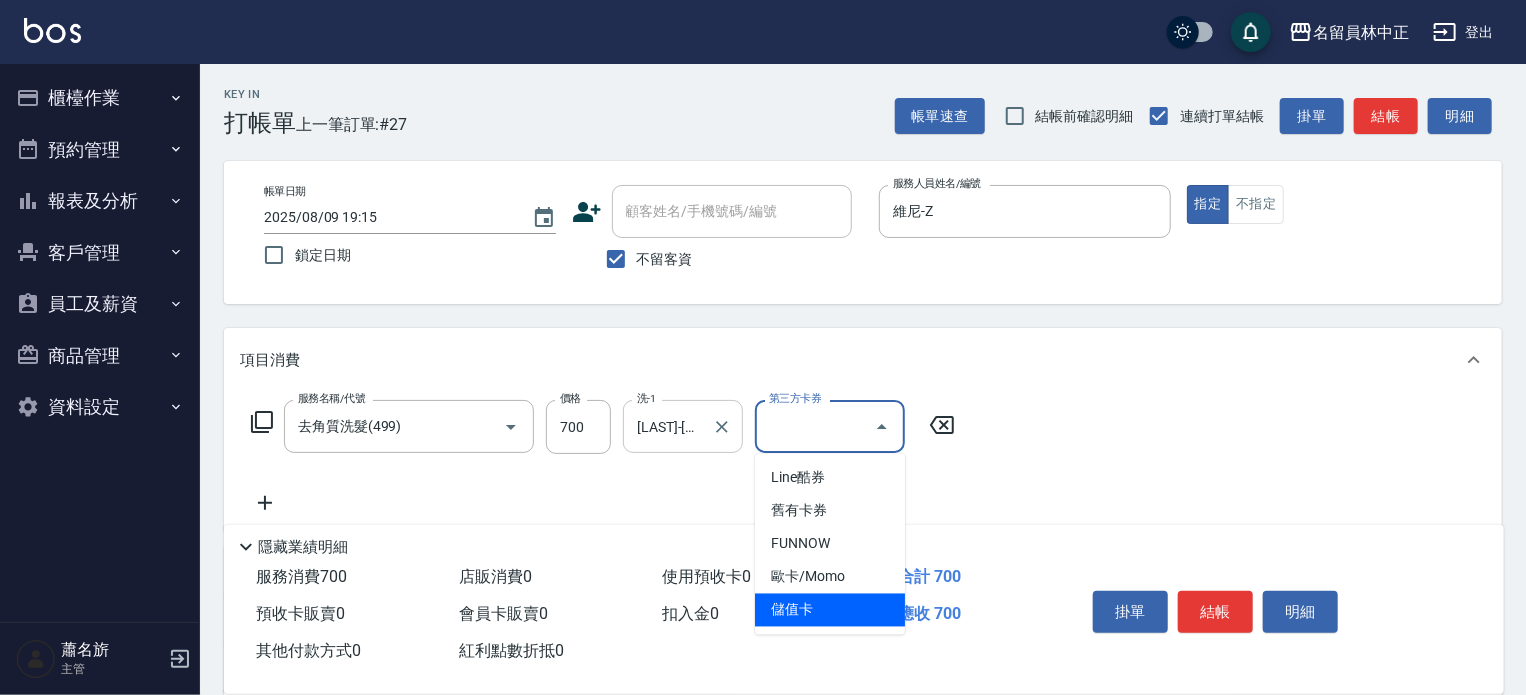 type on "儲值卡" 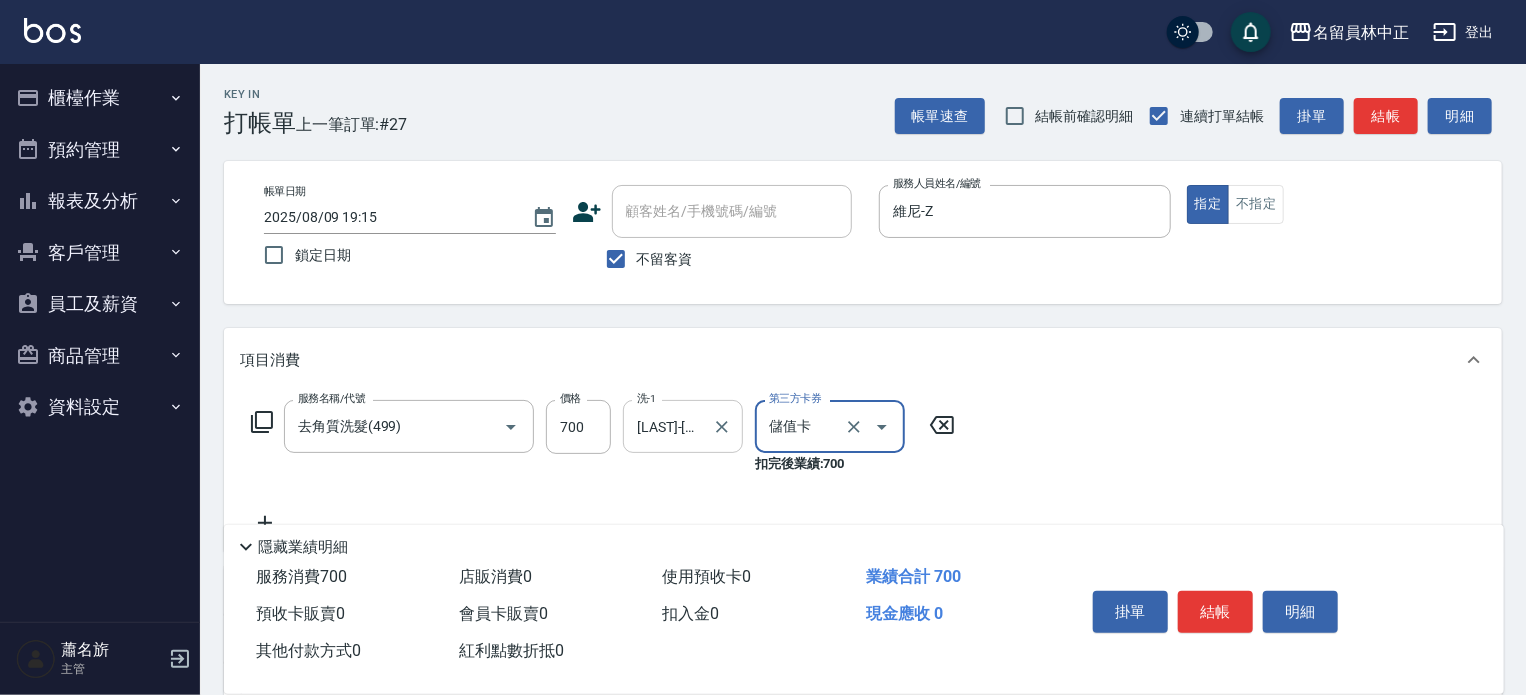 drag, startPoint x: 1216, startPoint y: 606, endPoint x: 1207, endPoint y: 582, distance: 25.632011 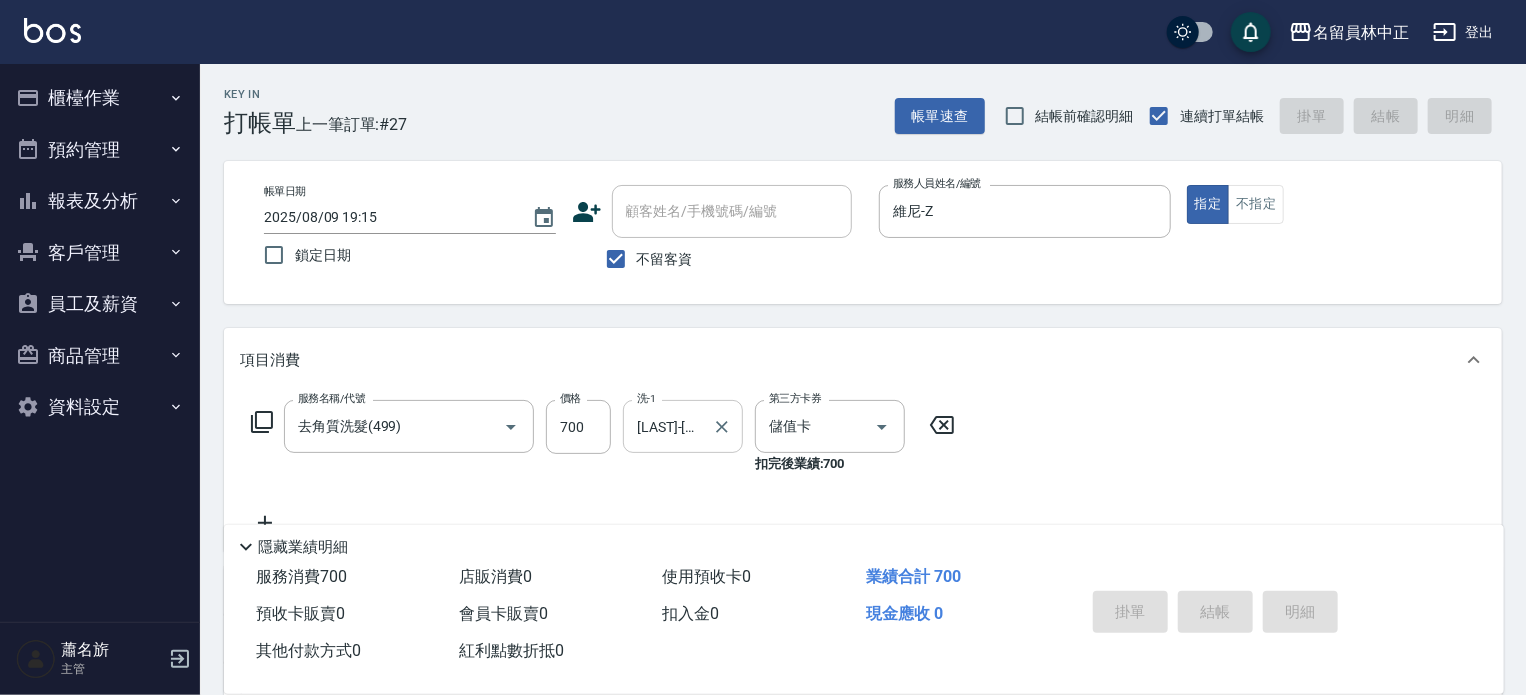 type 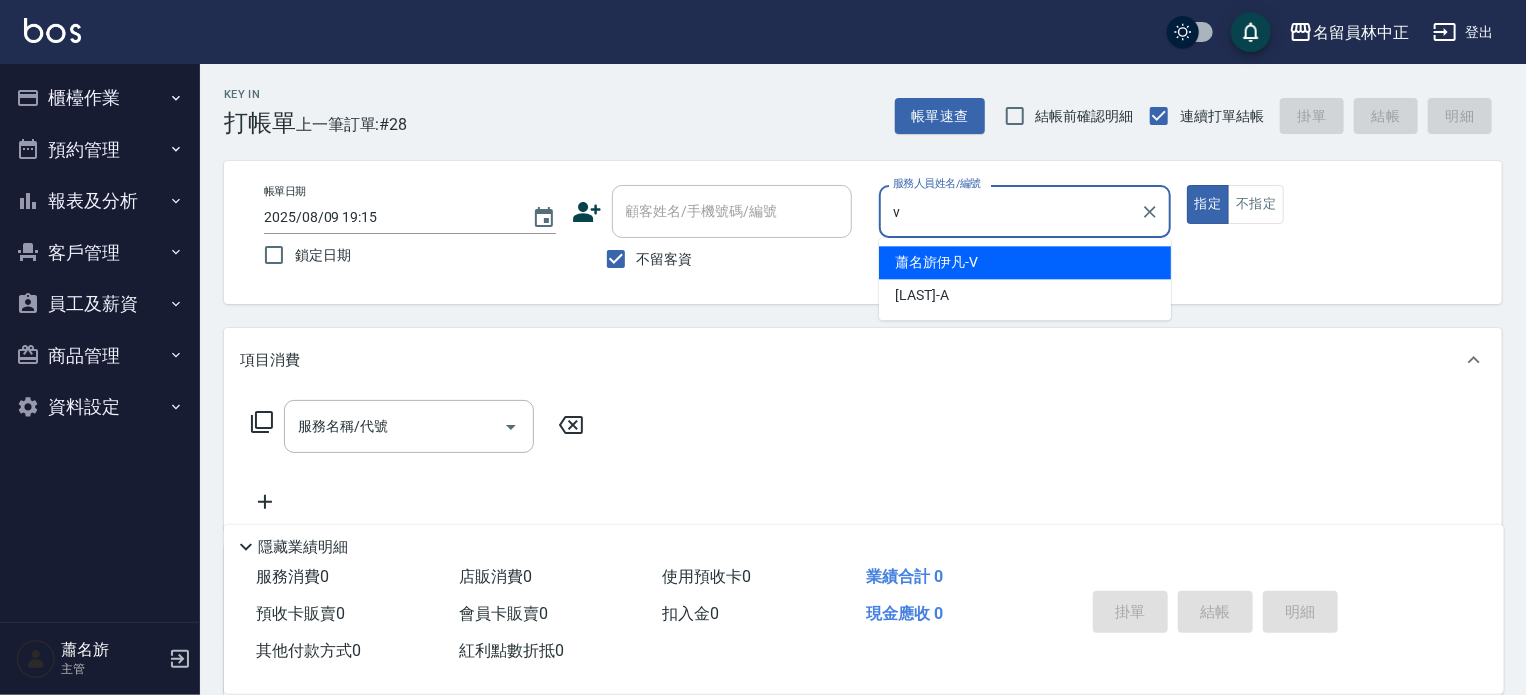 type on "[LAST] [FIRST] -V" 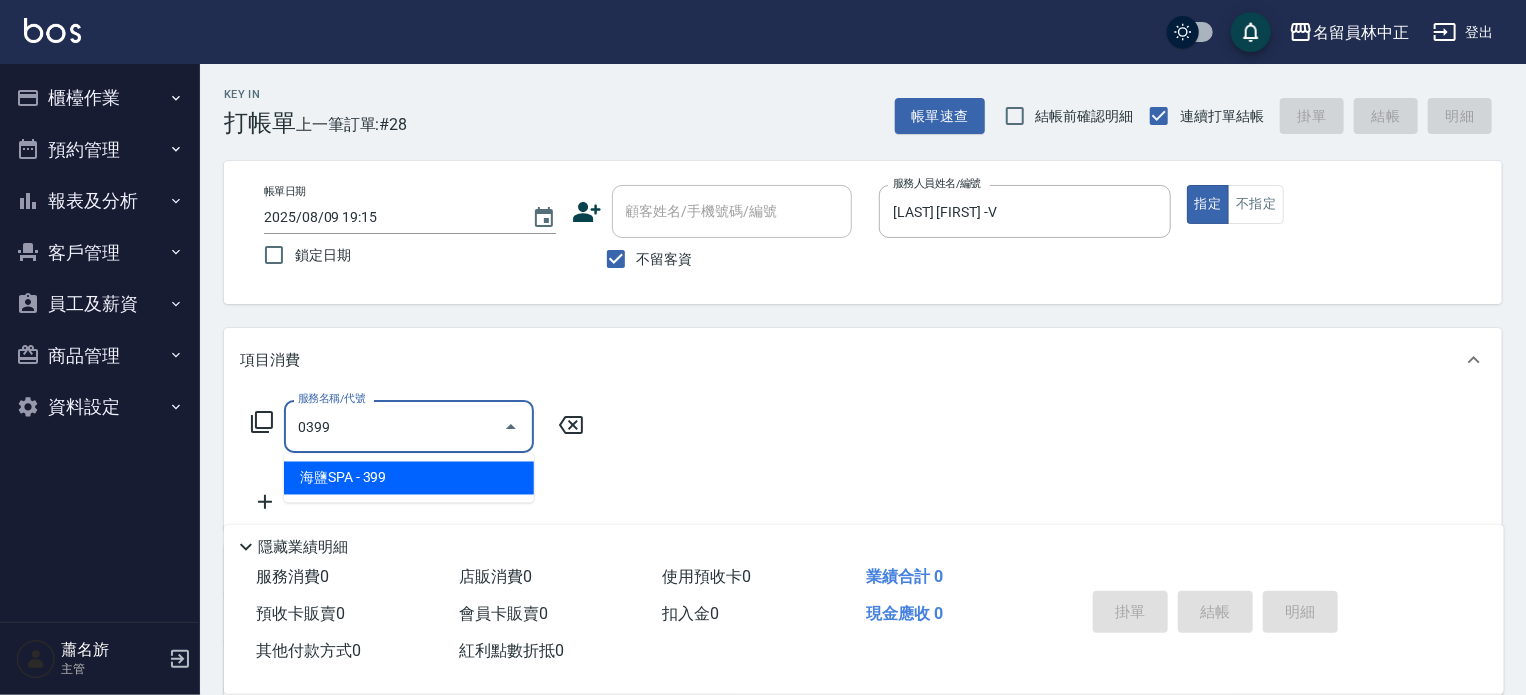 type on "海鹽SPA(0399)" 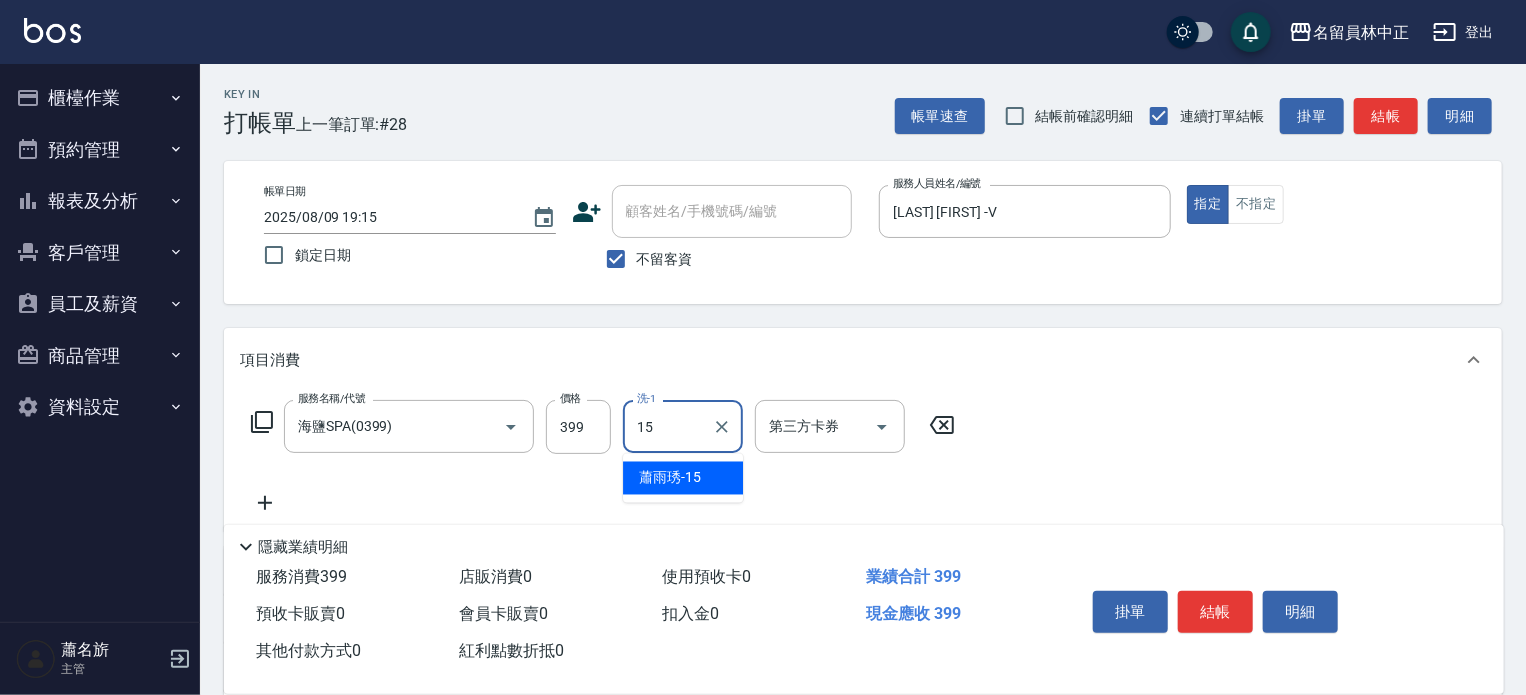 type on "[LAST]-[NUMBER]" 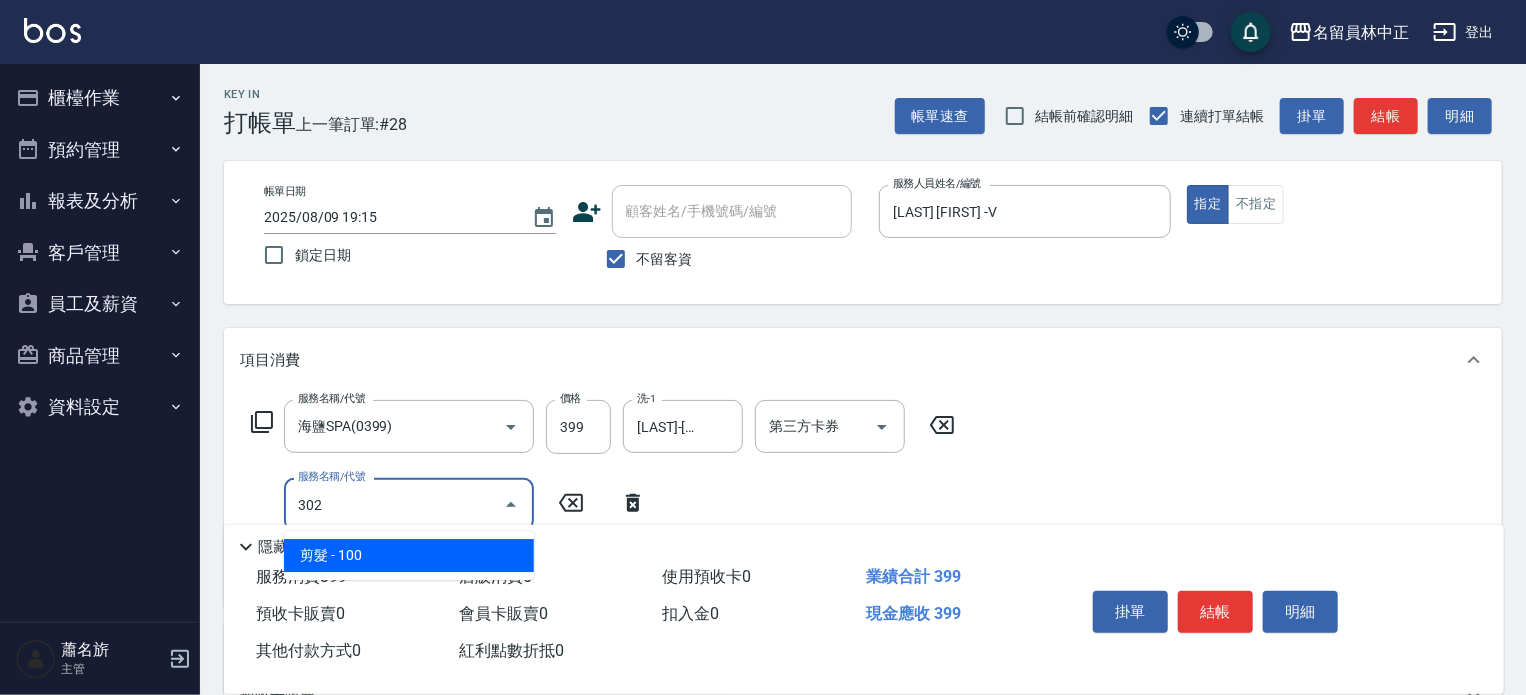 type on "剪髮(302)" 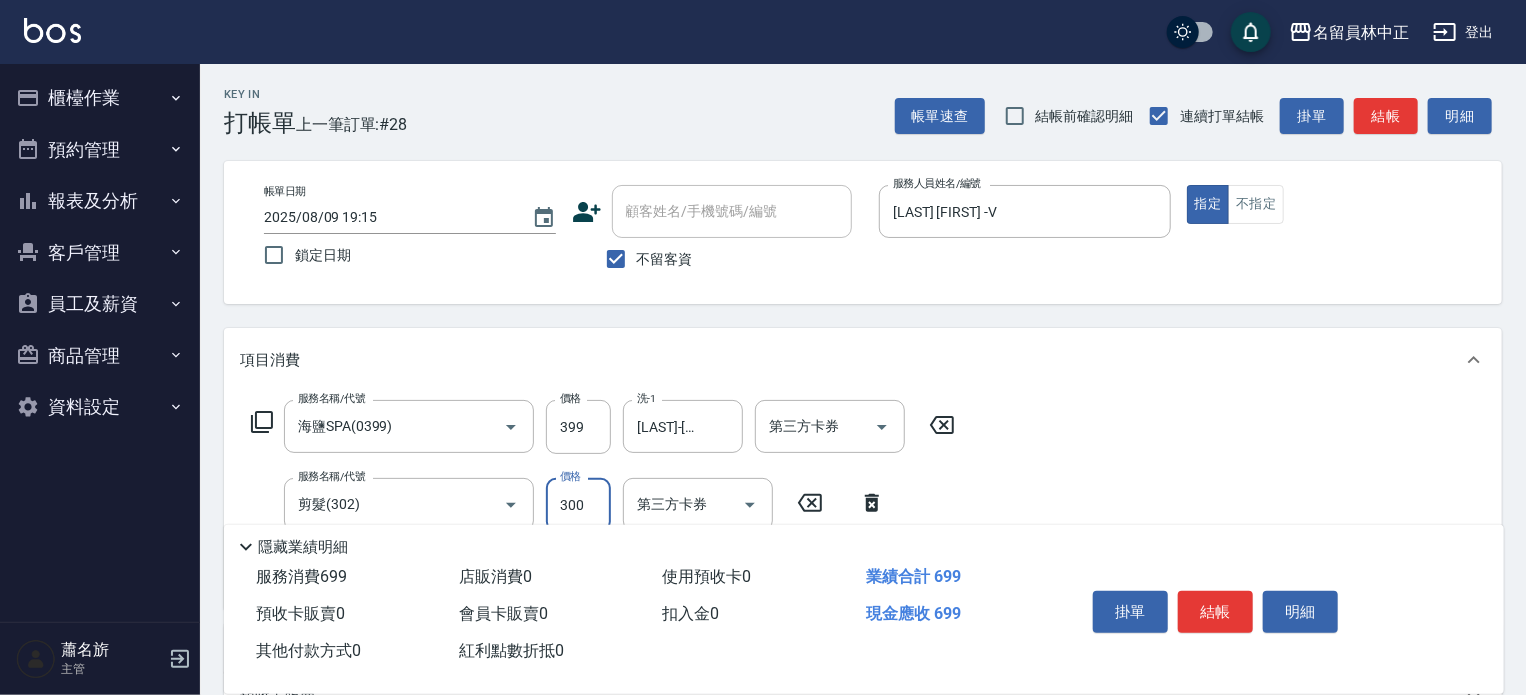 type on "300" 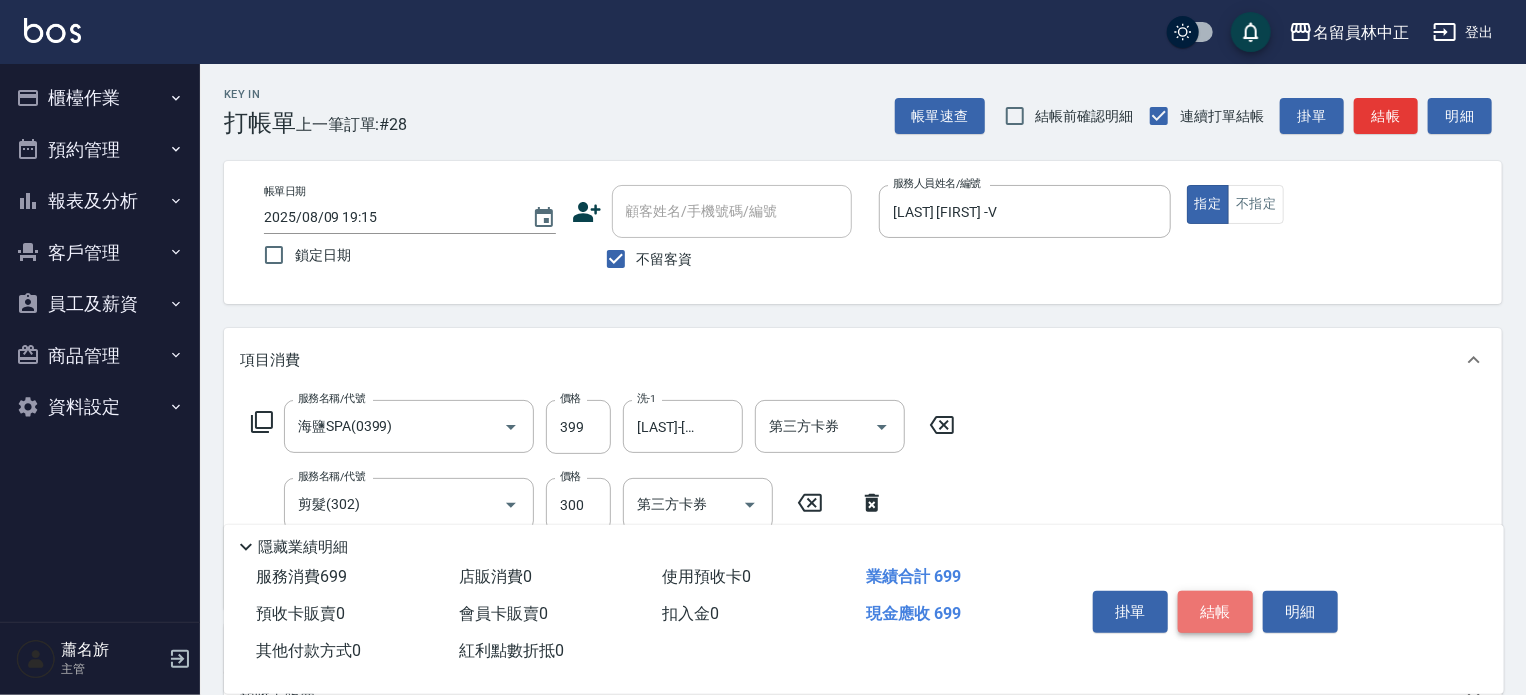 click on "結帳" at bounding box center [1215, 612] 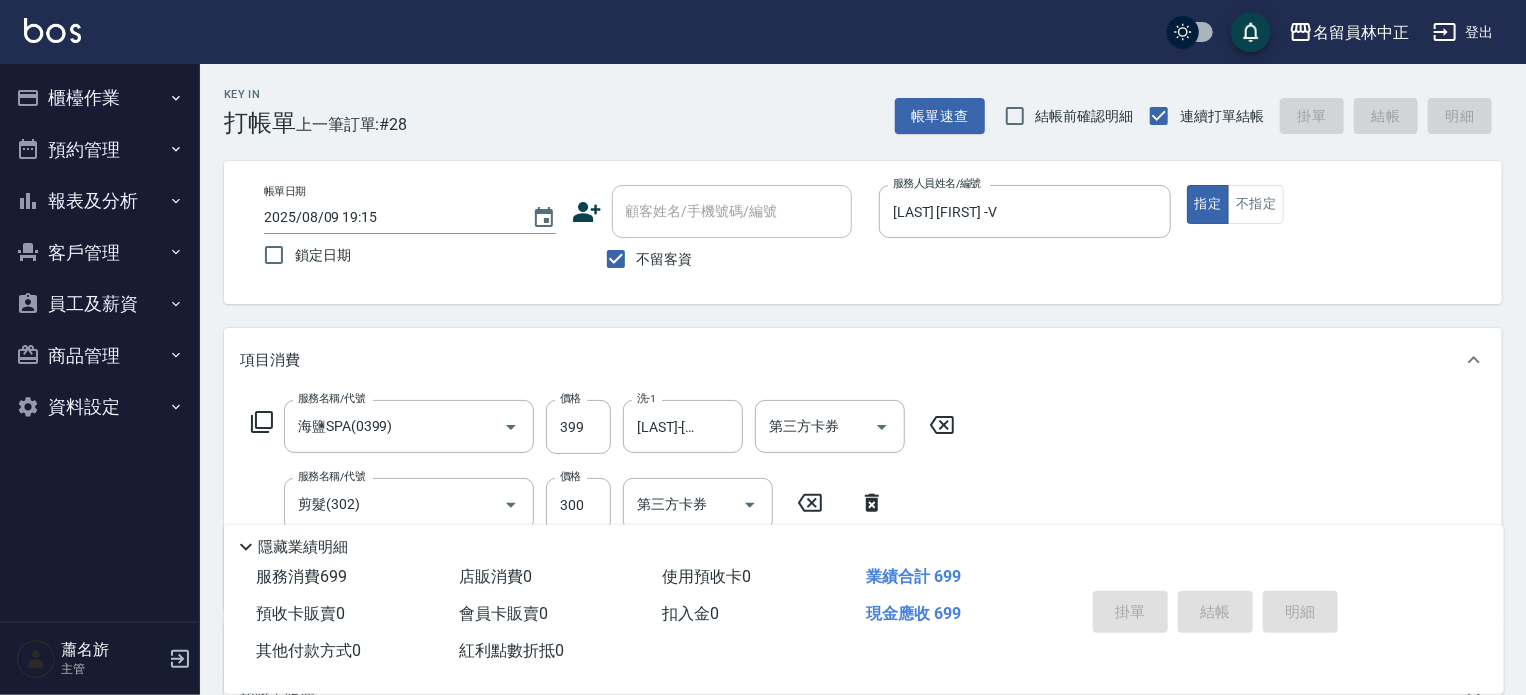 type 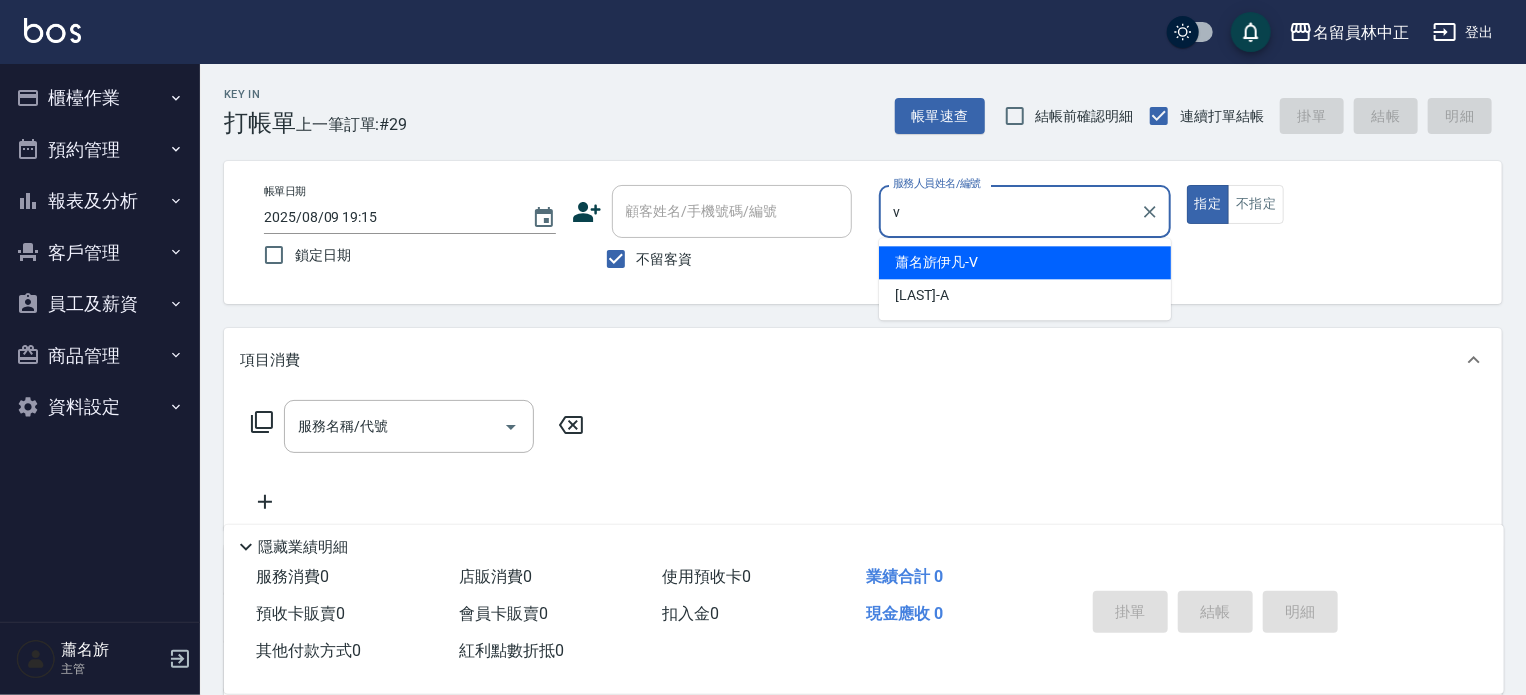 type on "[LAST] [FIRST] -V" 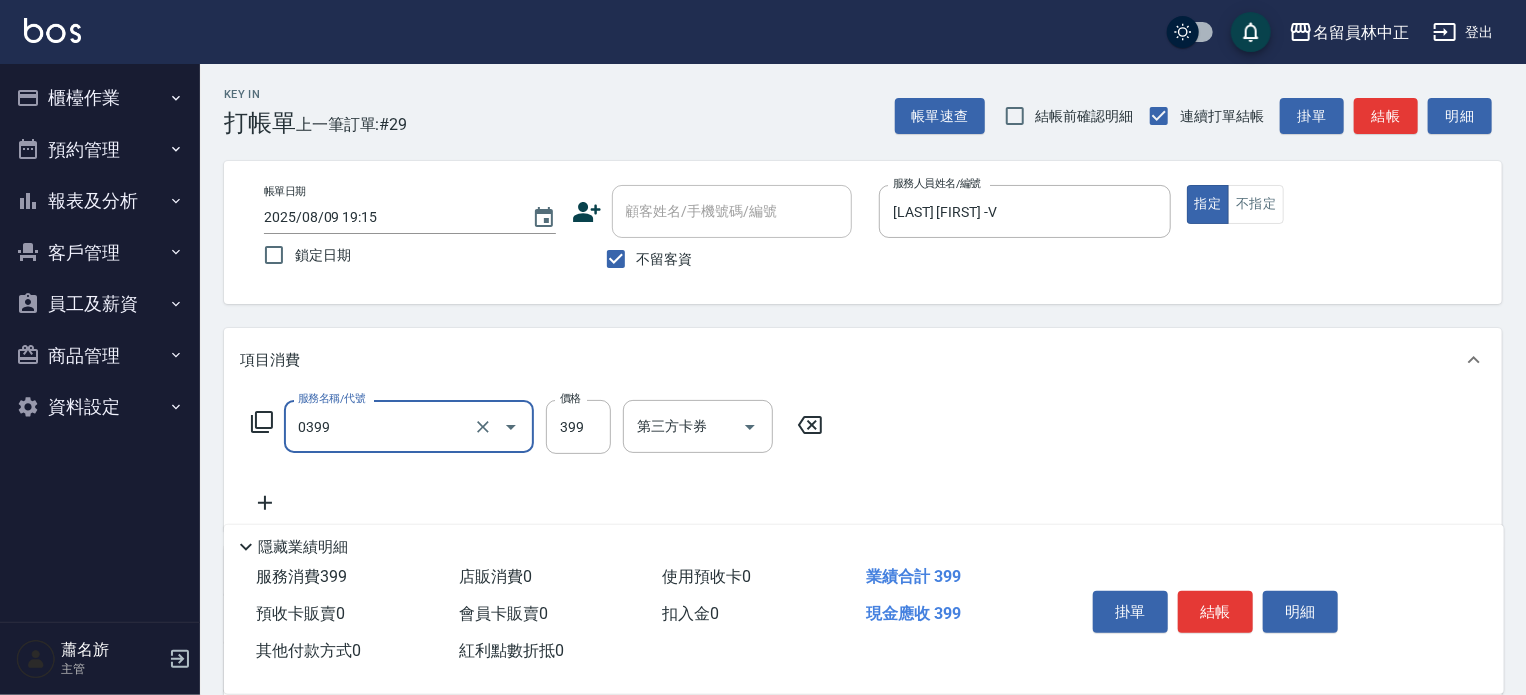 type on "海鹽SPA(0399)" 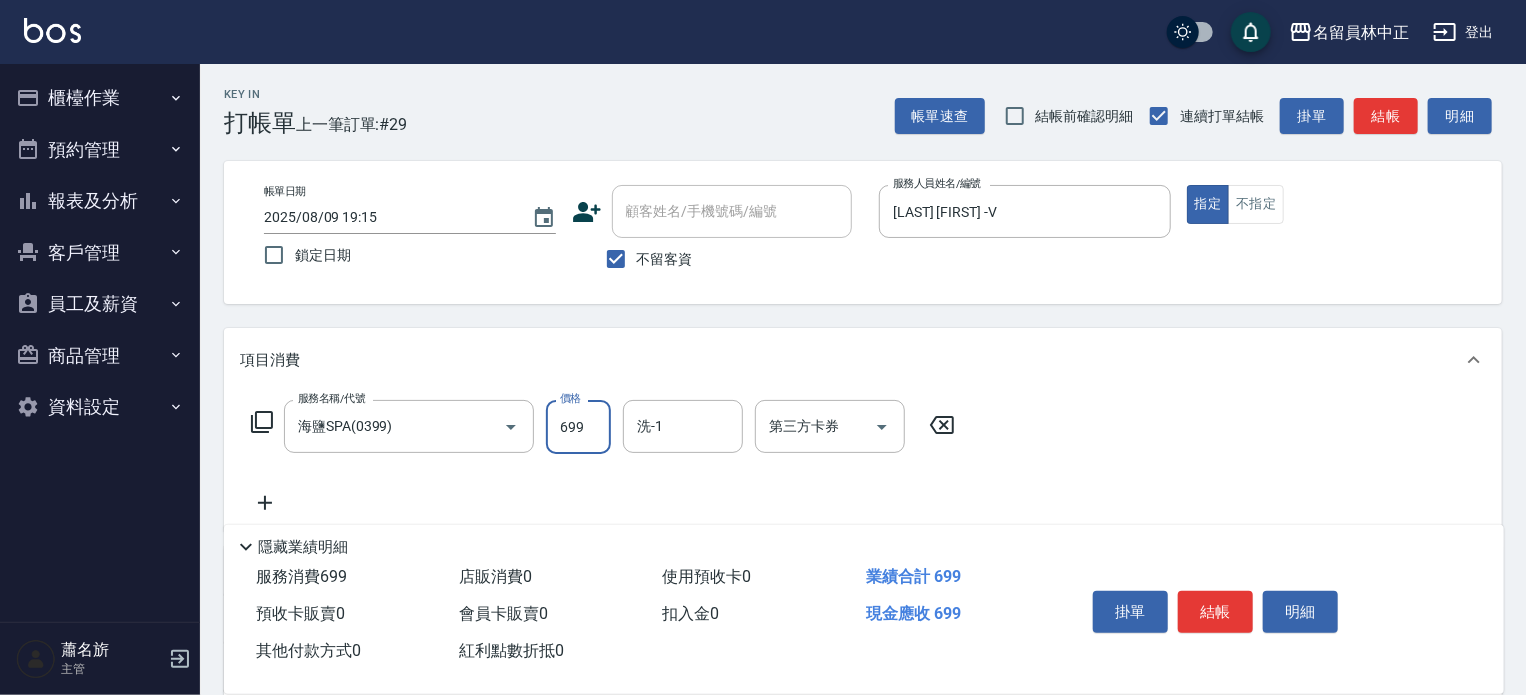 type on "699" 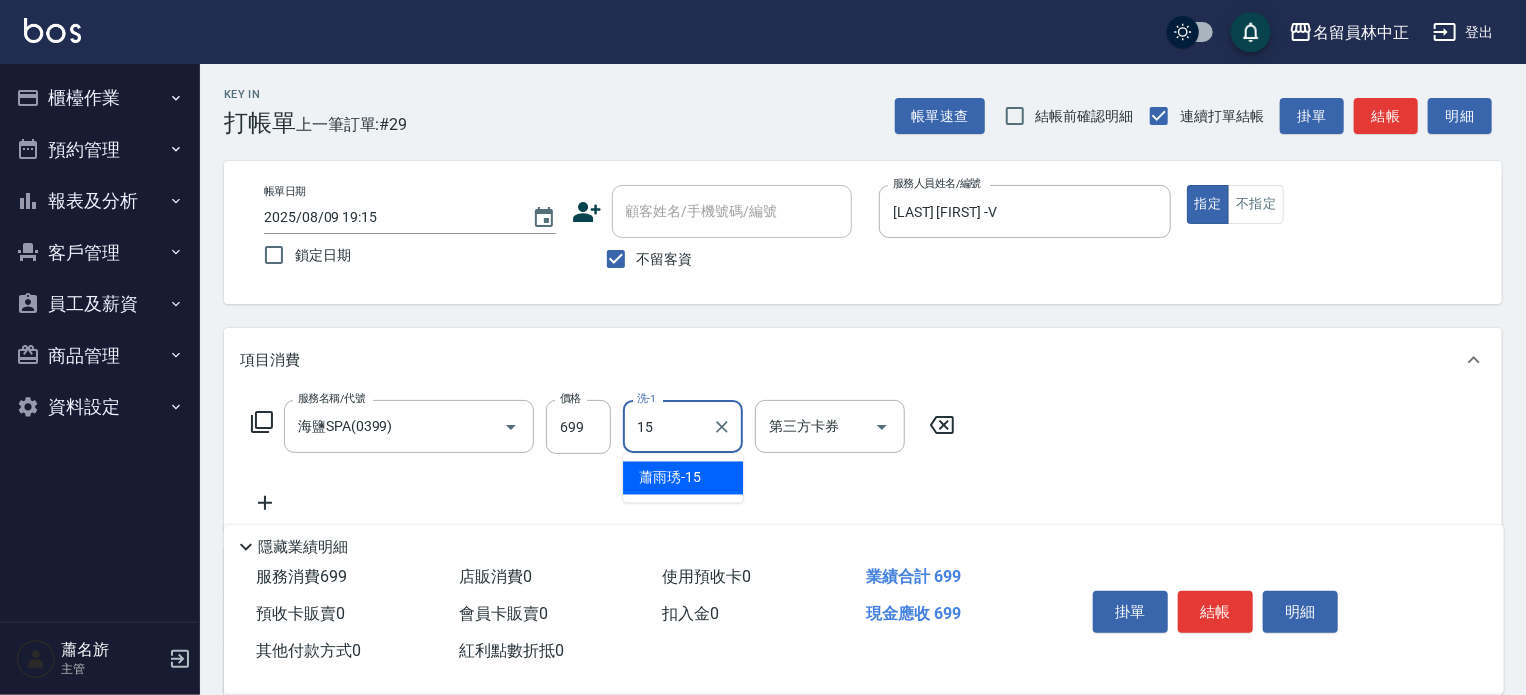 type on "[LAST]-[NUMBER]" 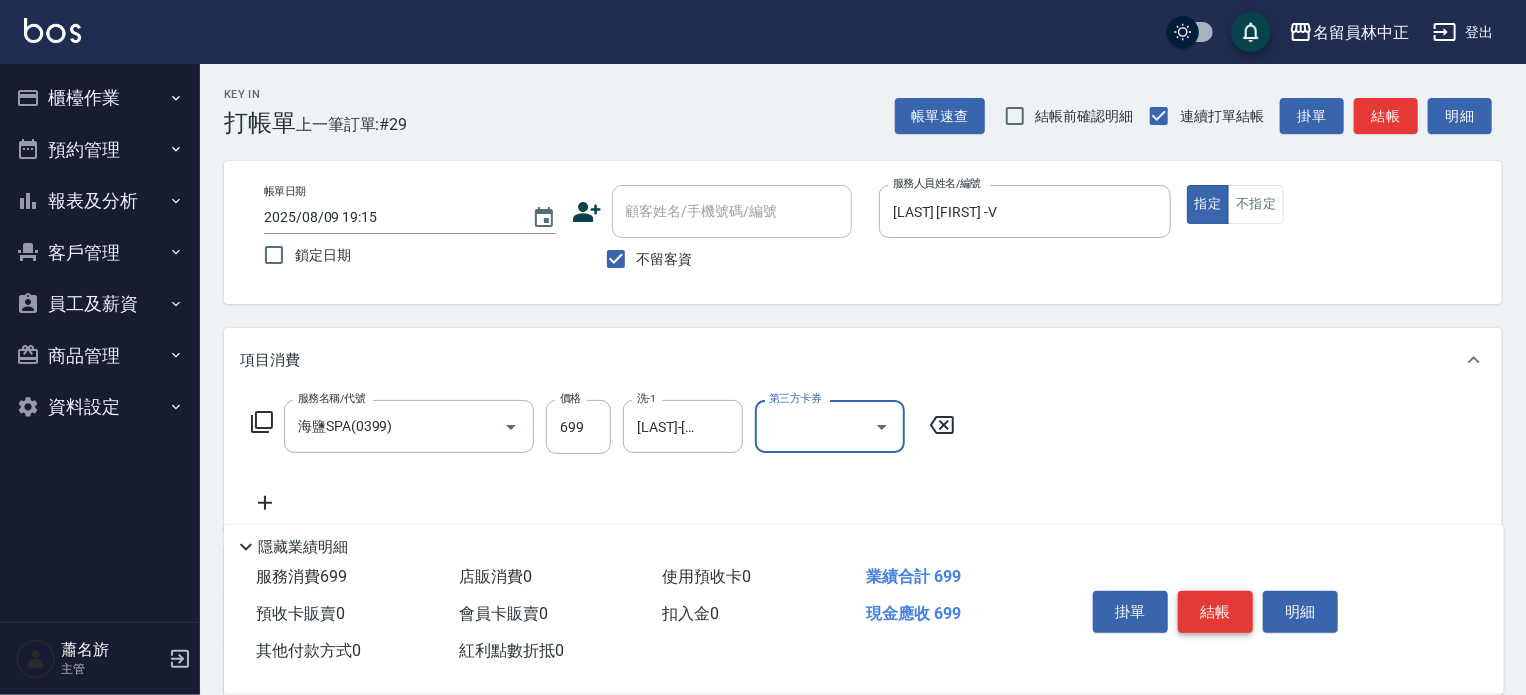 click on "結帳" at bounding box center (1215, 612) 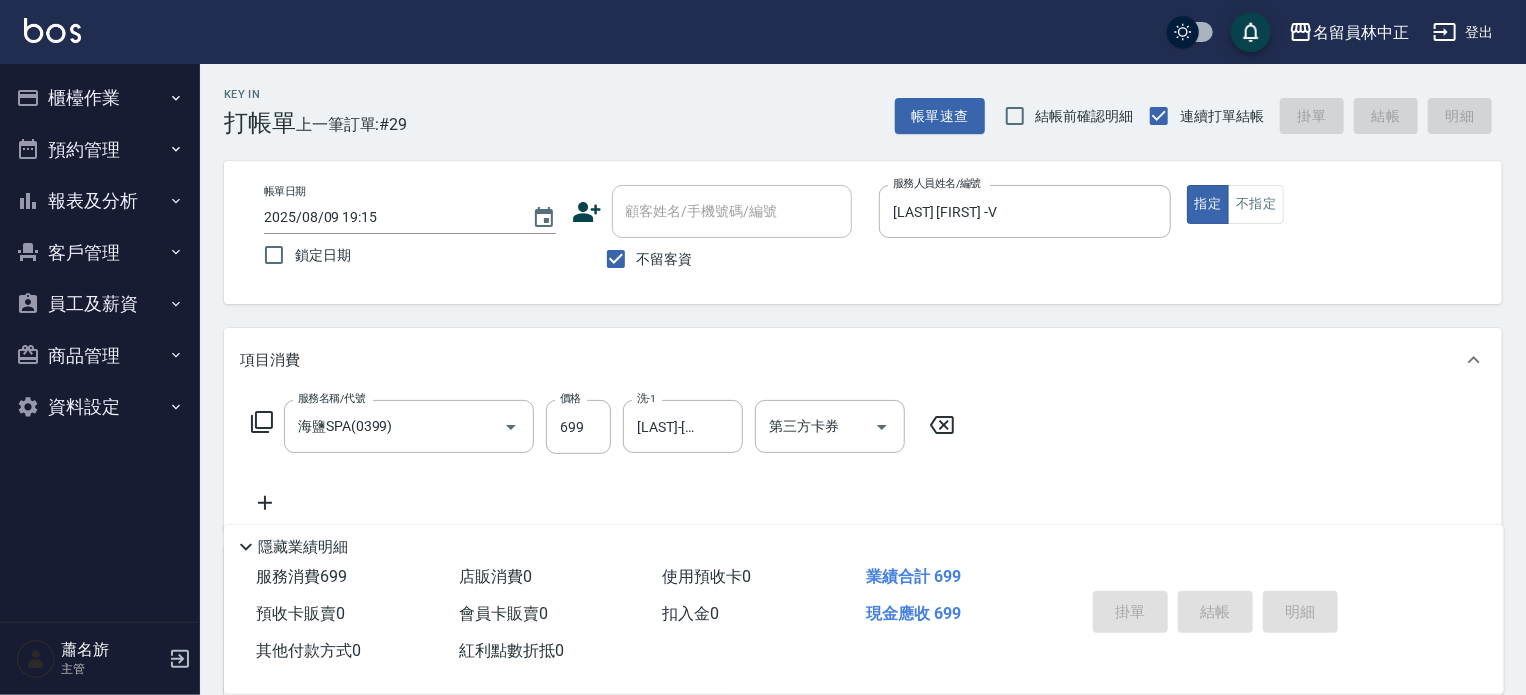 type on "2025/08/09 19:17" 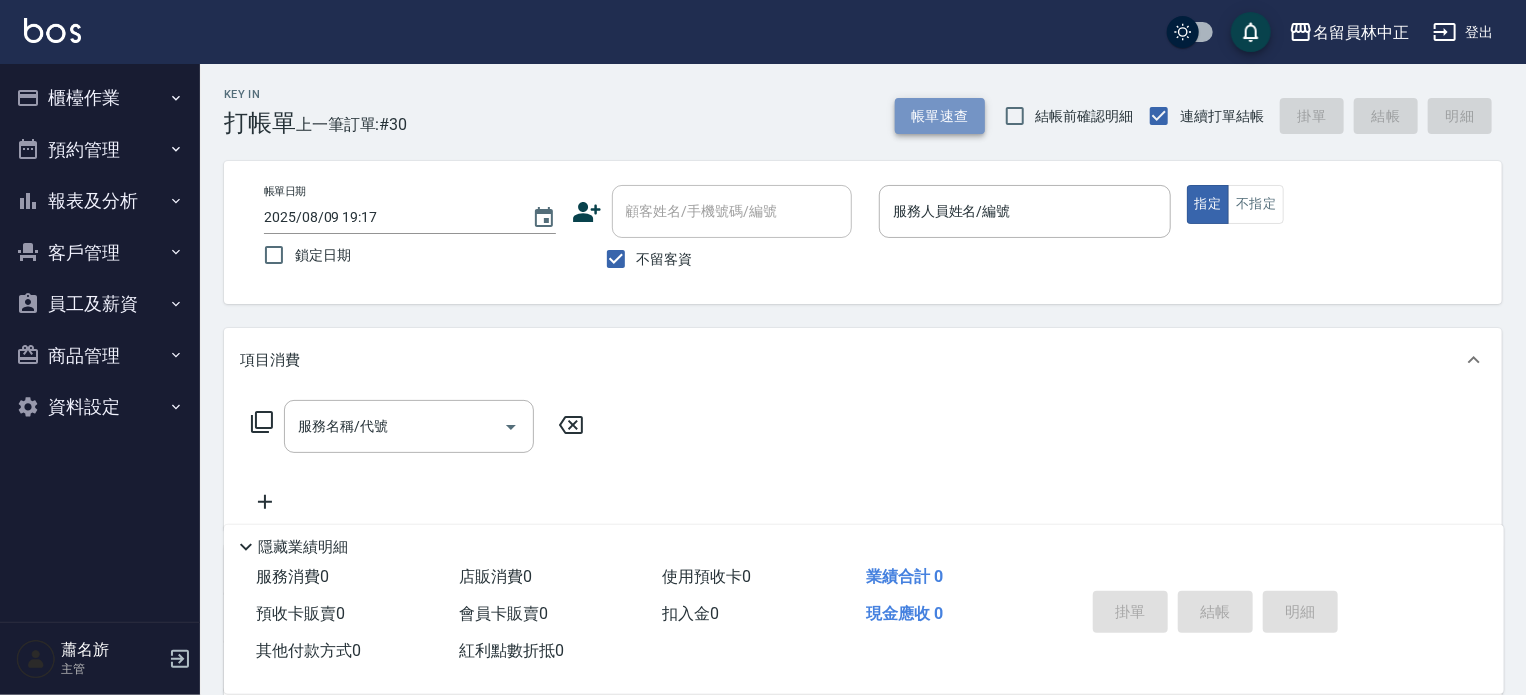 click on "帳單速查" at bounding box center (940, 116) 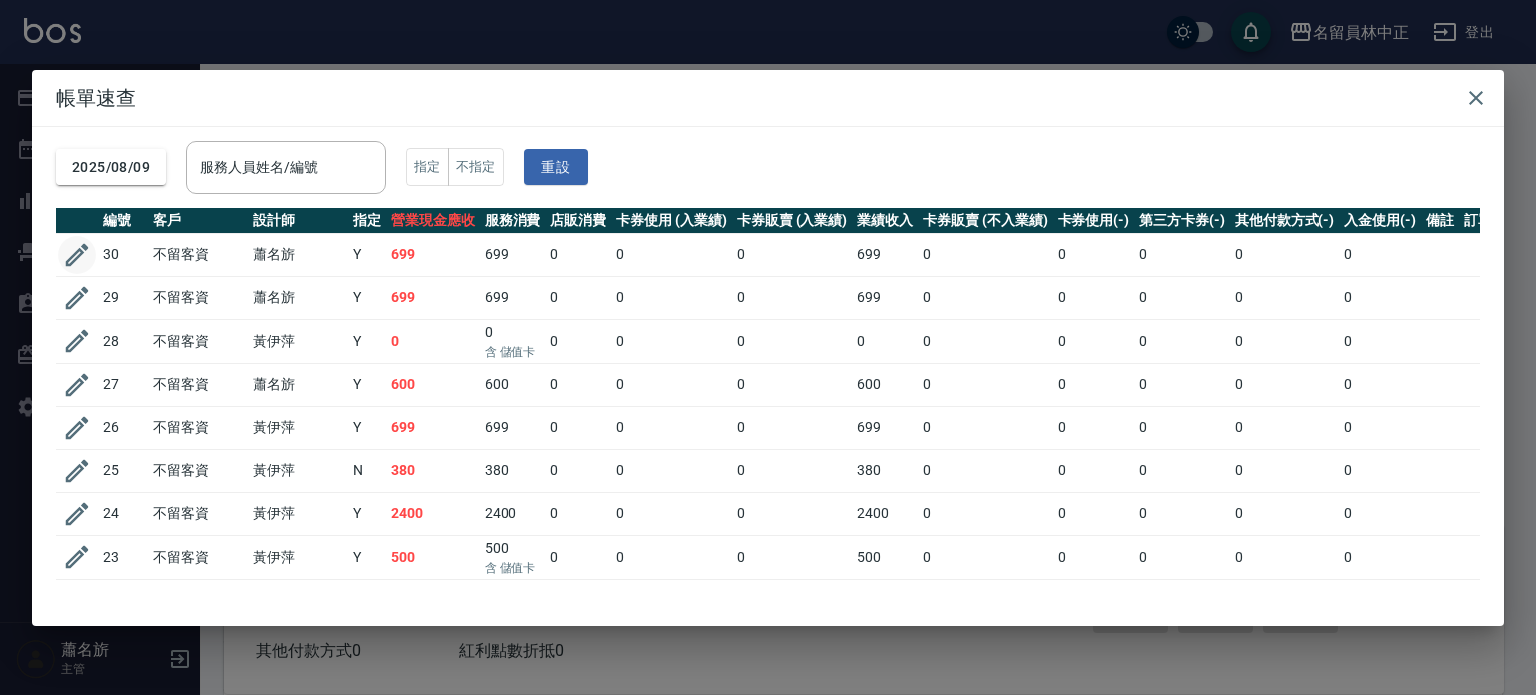 click 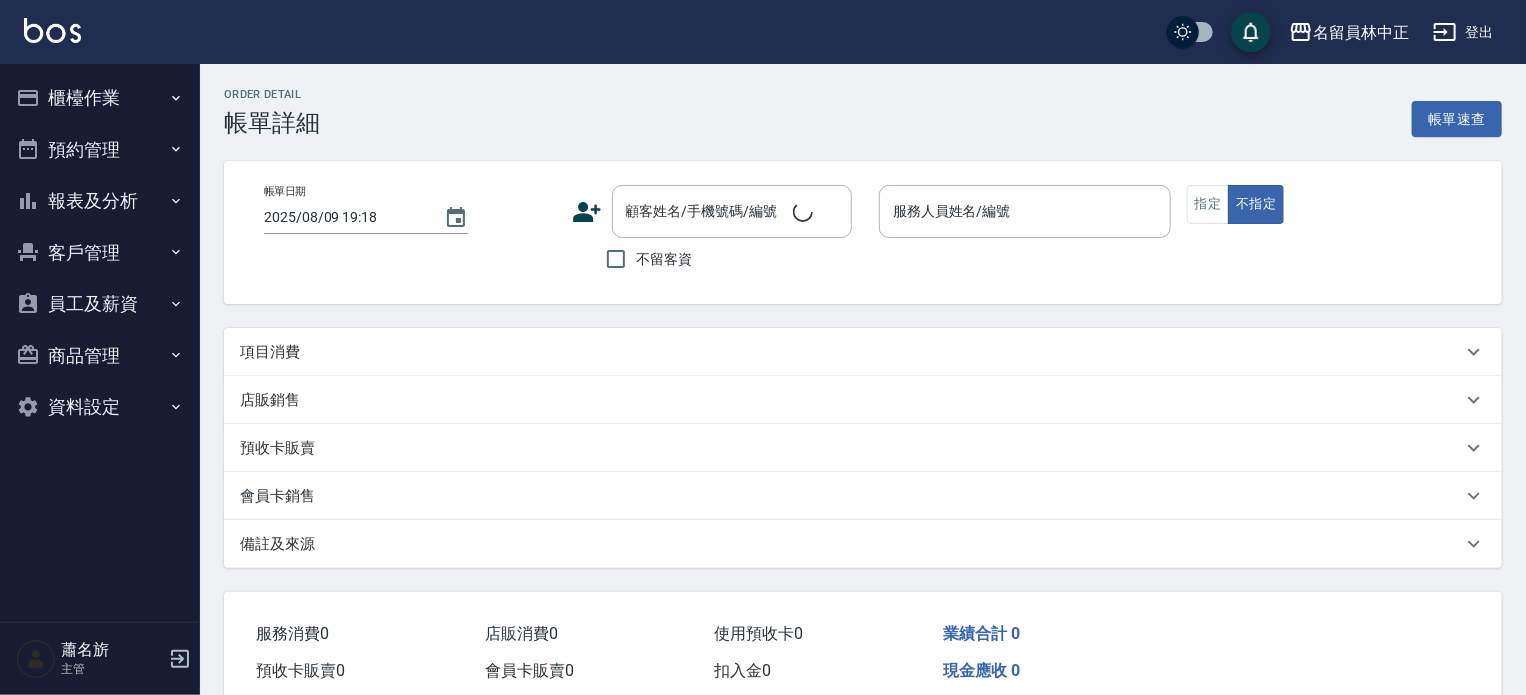 type on "2025/08/09 19:15" 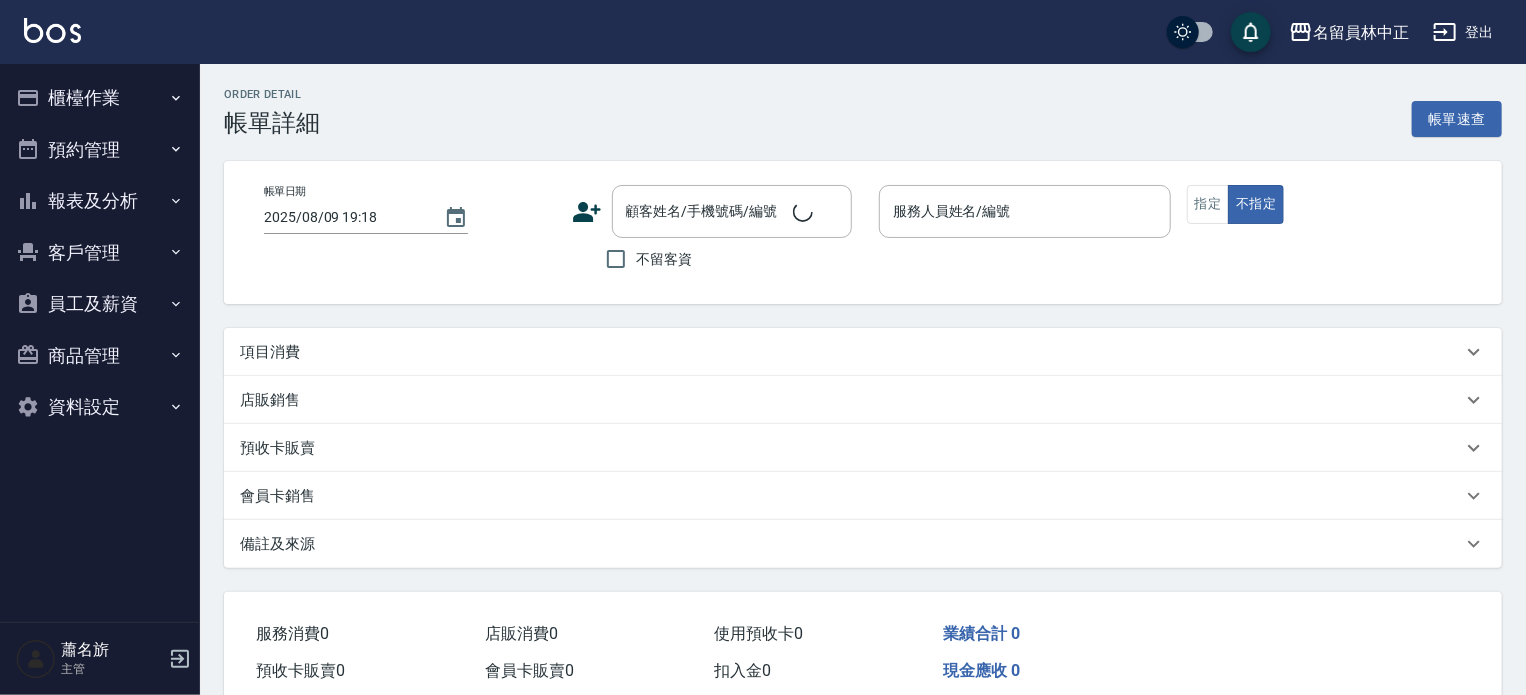 checkbox on "true" 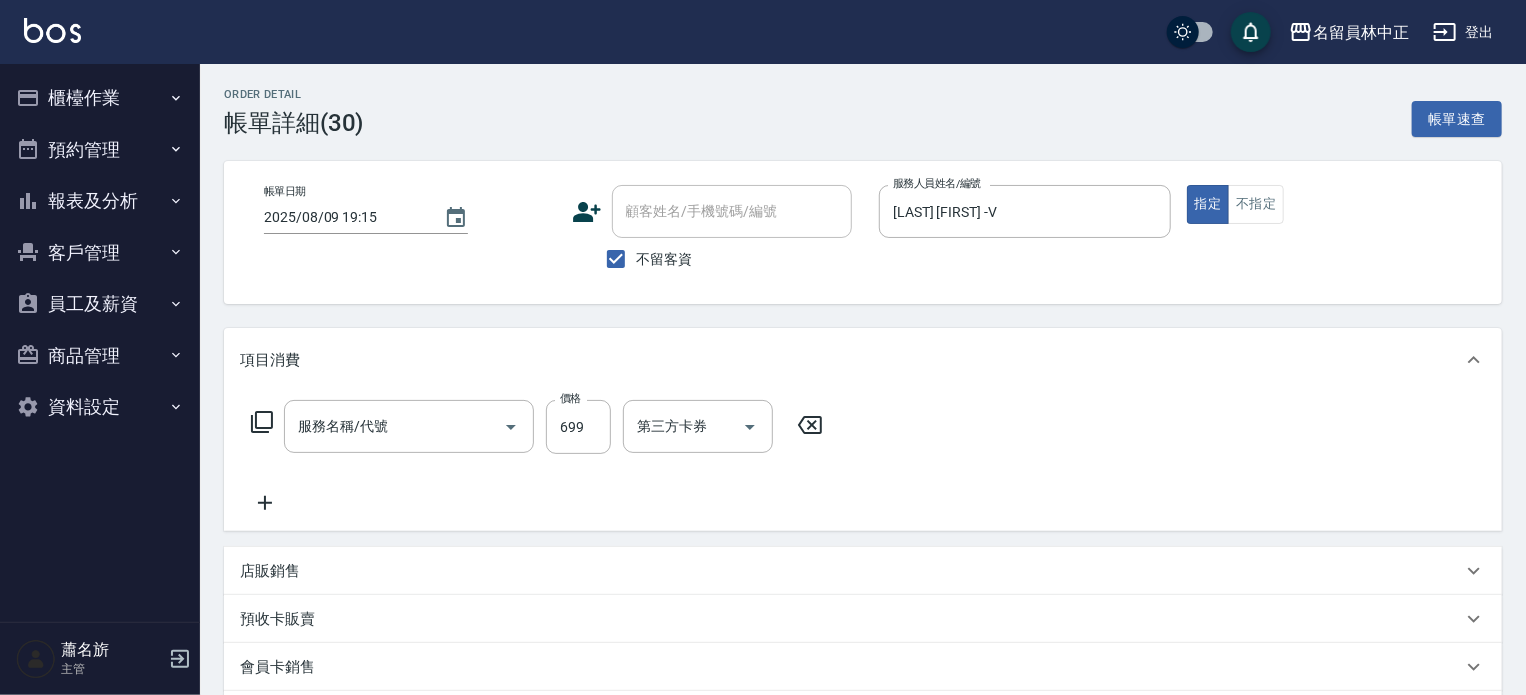 type on "海鹽SPA(0399)" 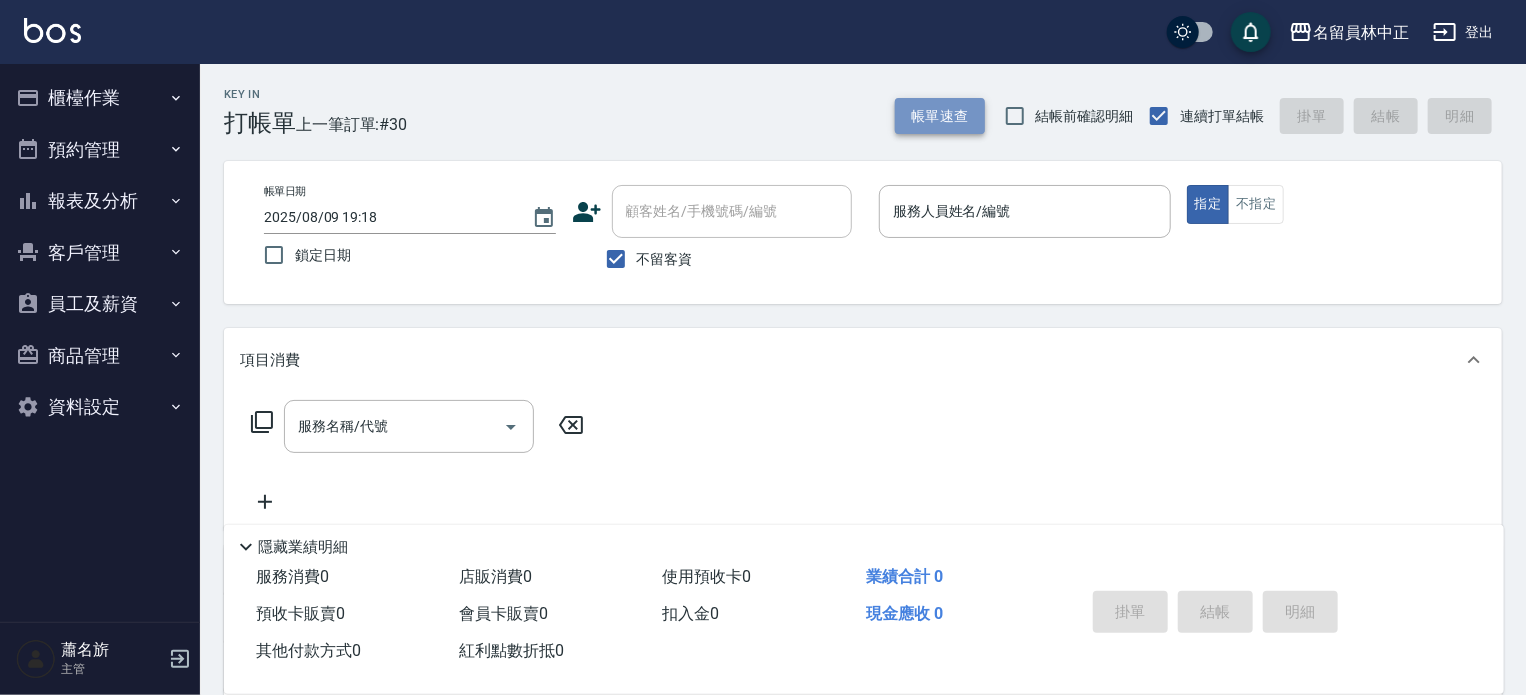 click on "帳單速查" at bounding box center (940, 116) 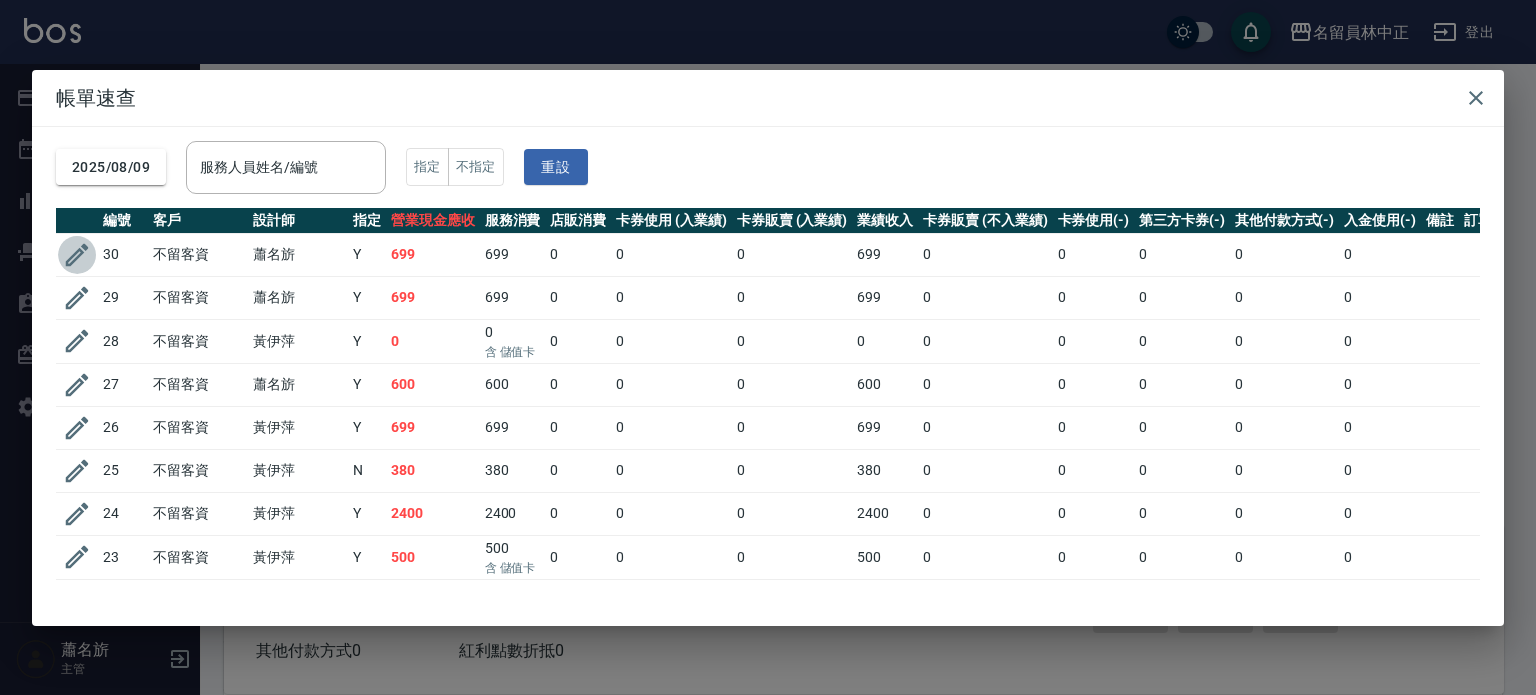 click 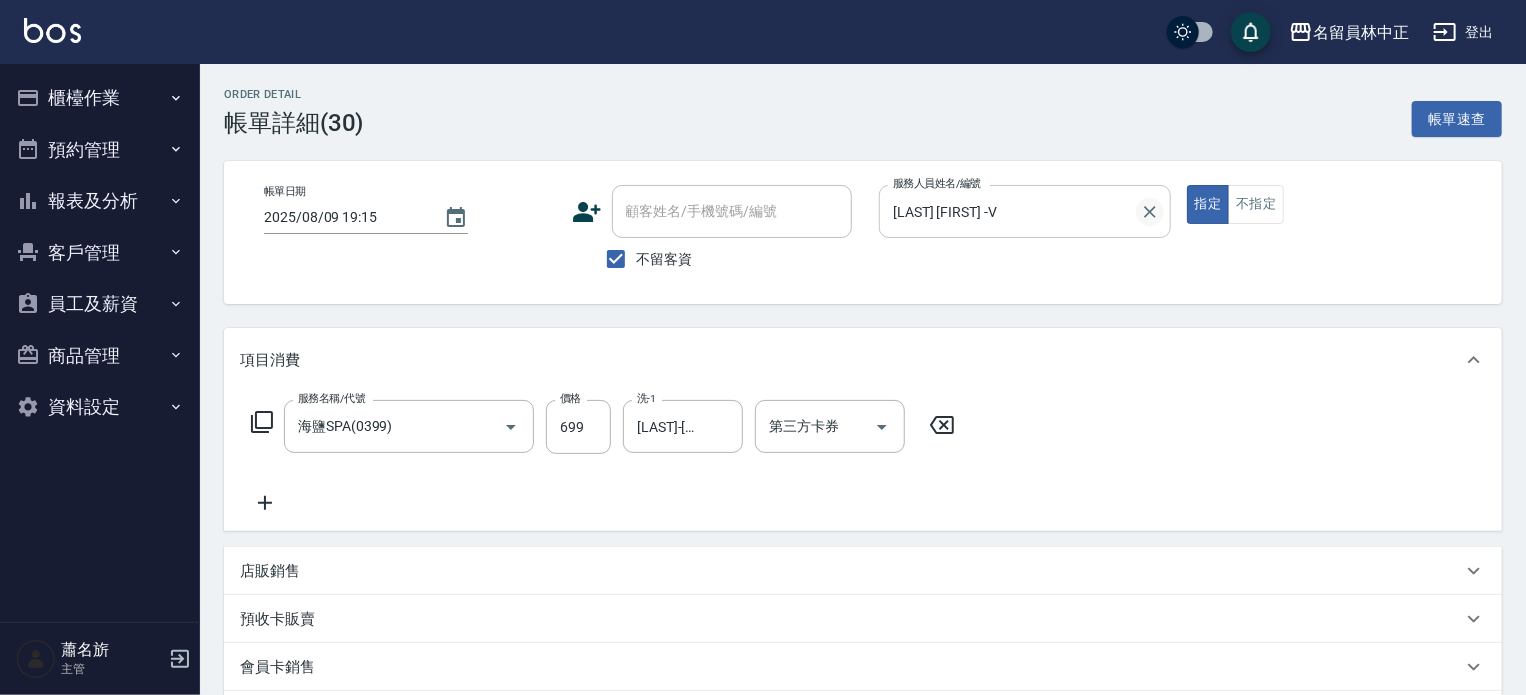 drag, startPoint x: 1167, startPoint y: 215, endPoint x: 1156, endPoint y: 215, distance: 11 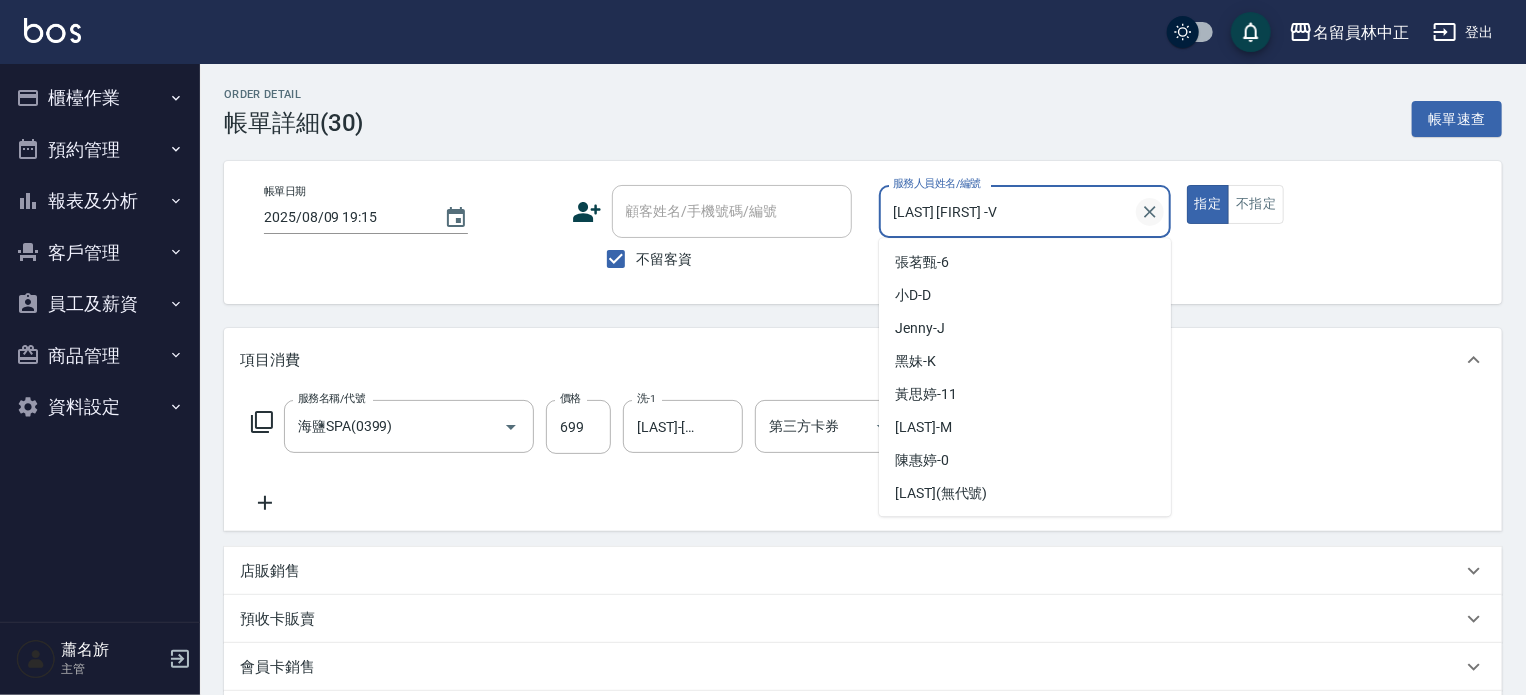 click 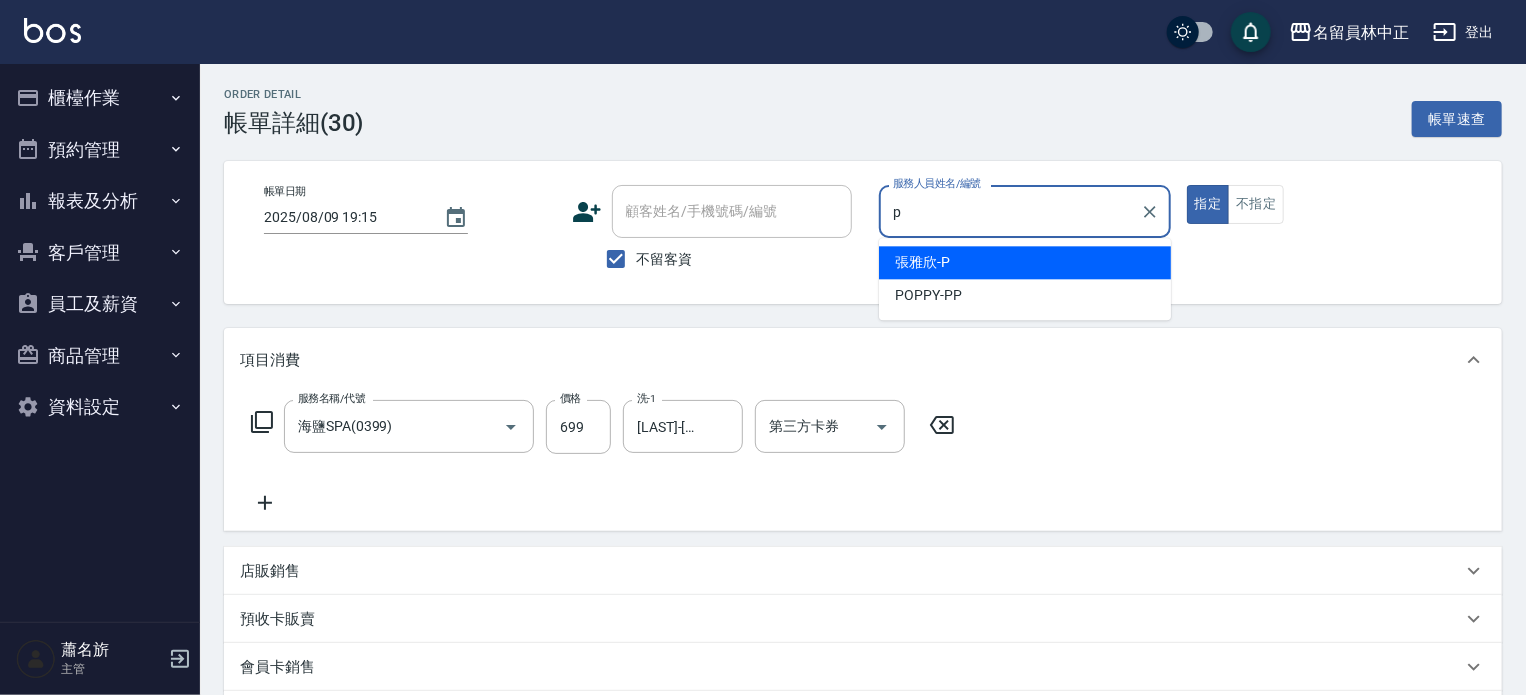 scroll, scrollTop: 0, scrollLeft: 0, axis: both 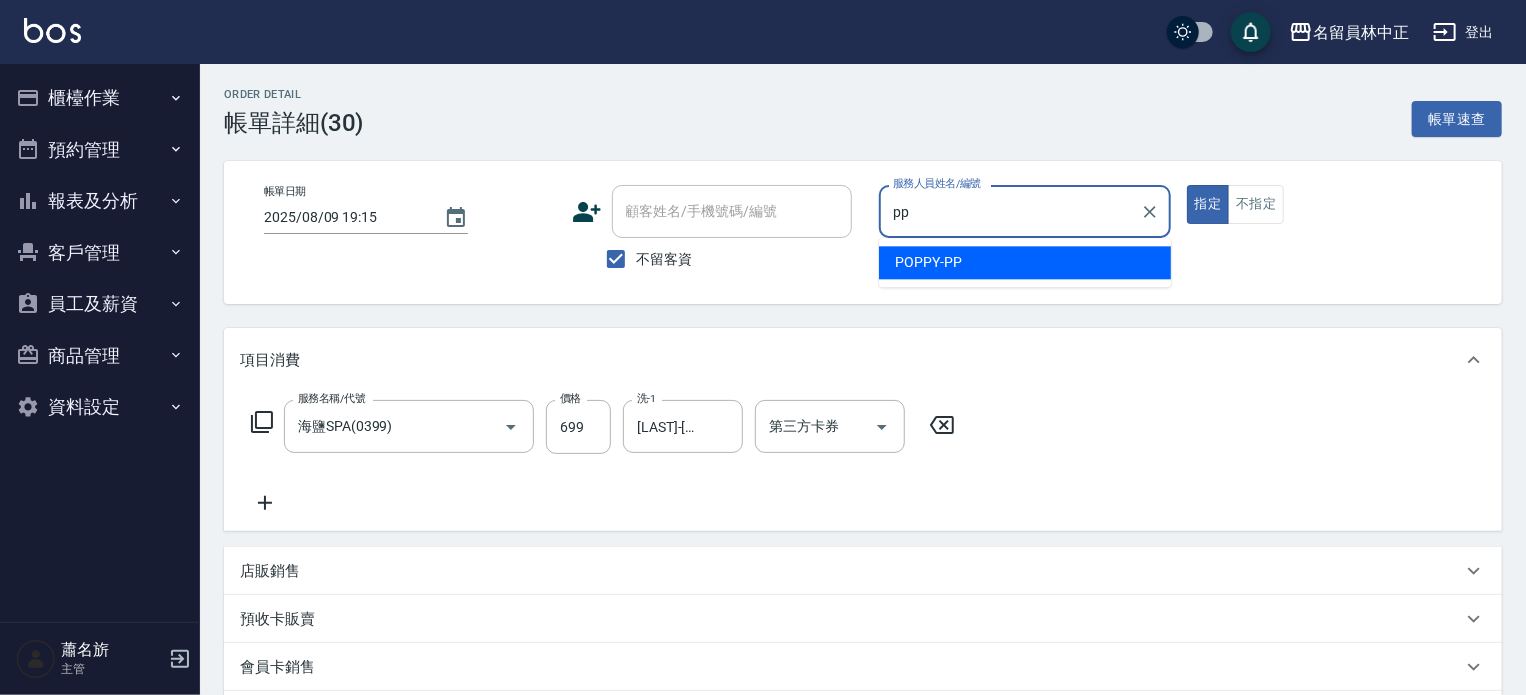 type on "POPPY-PP" 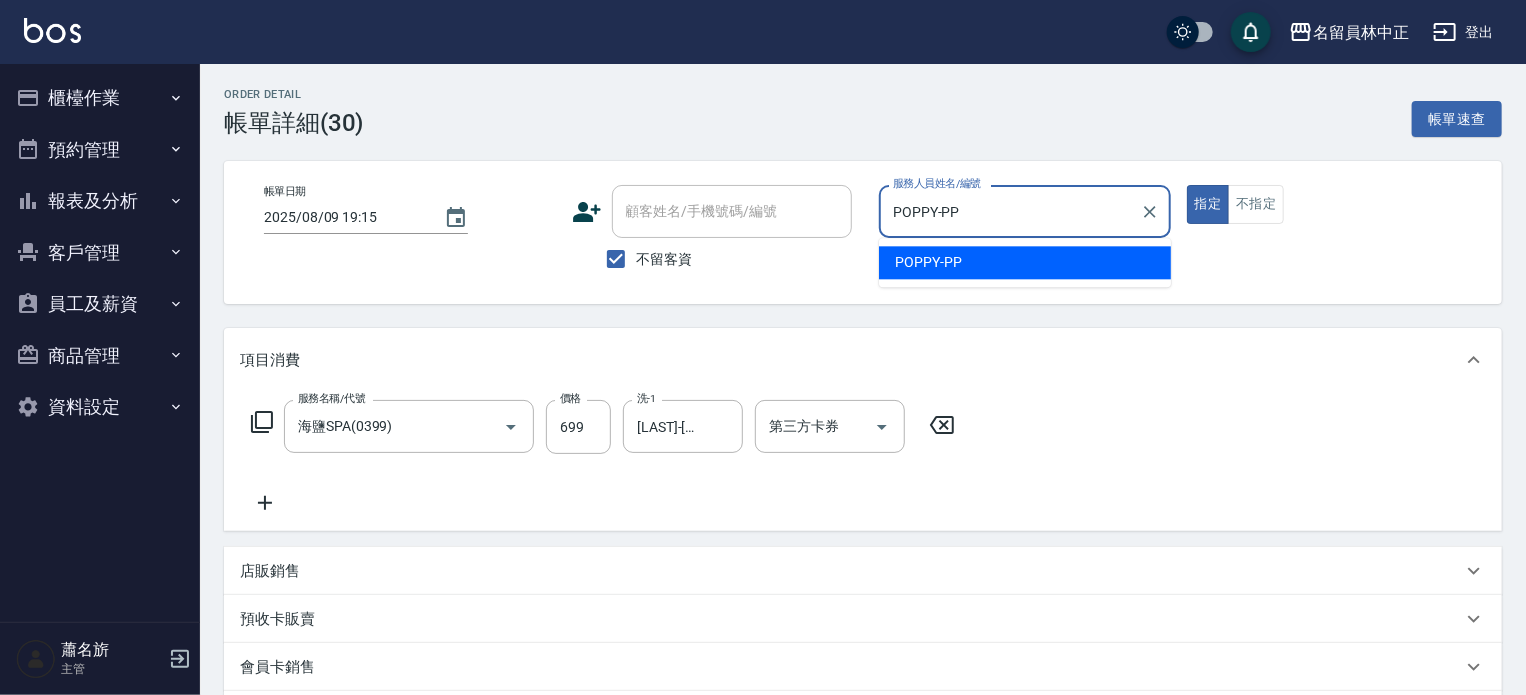type on "true" 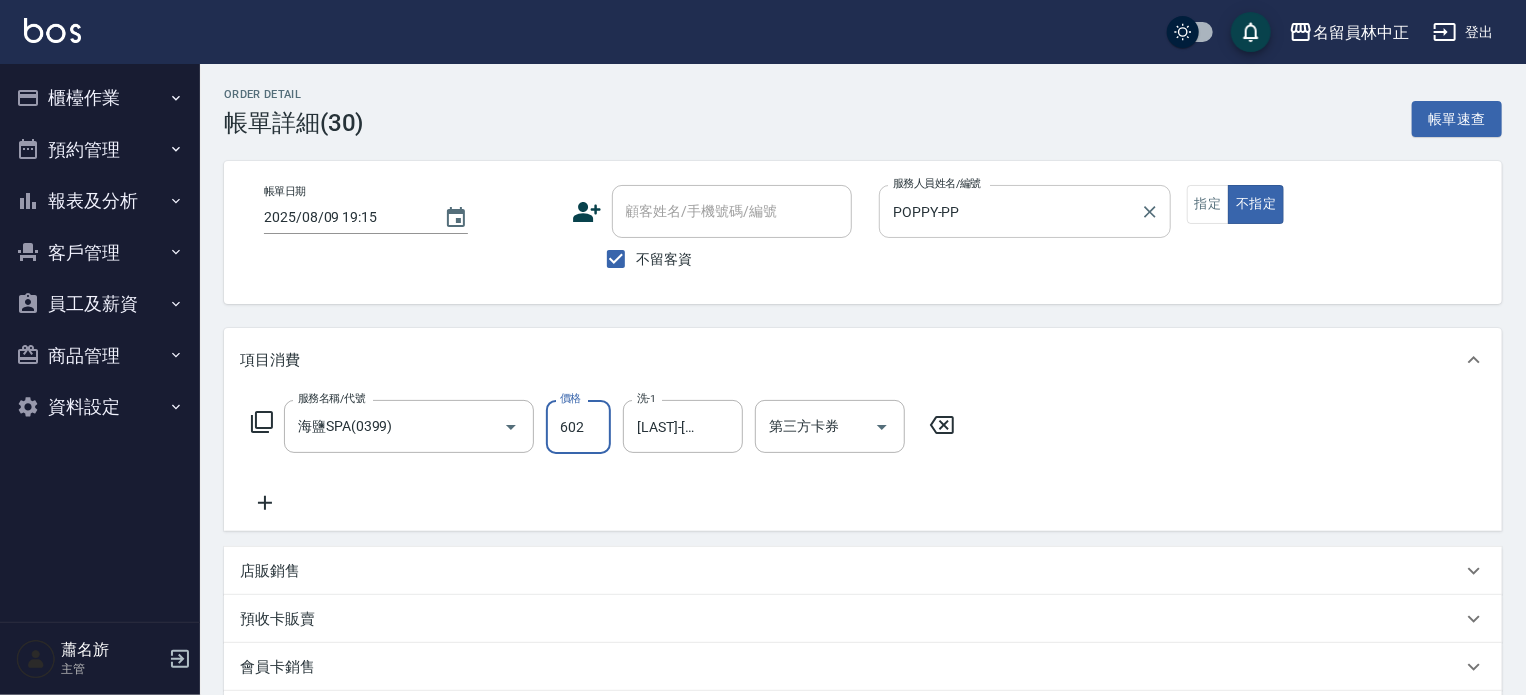 type on "602" 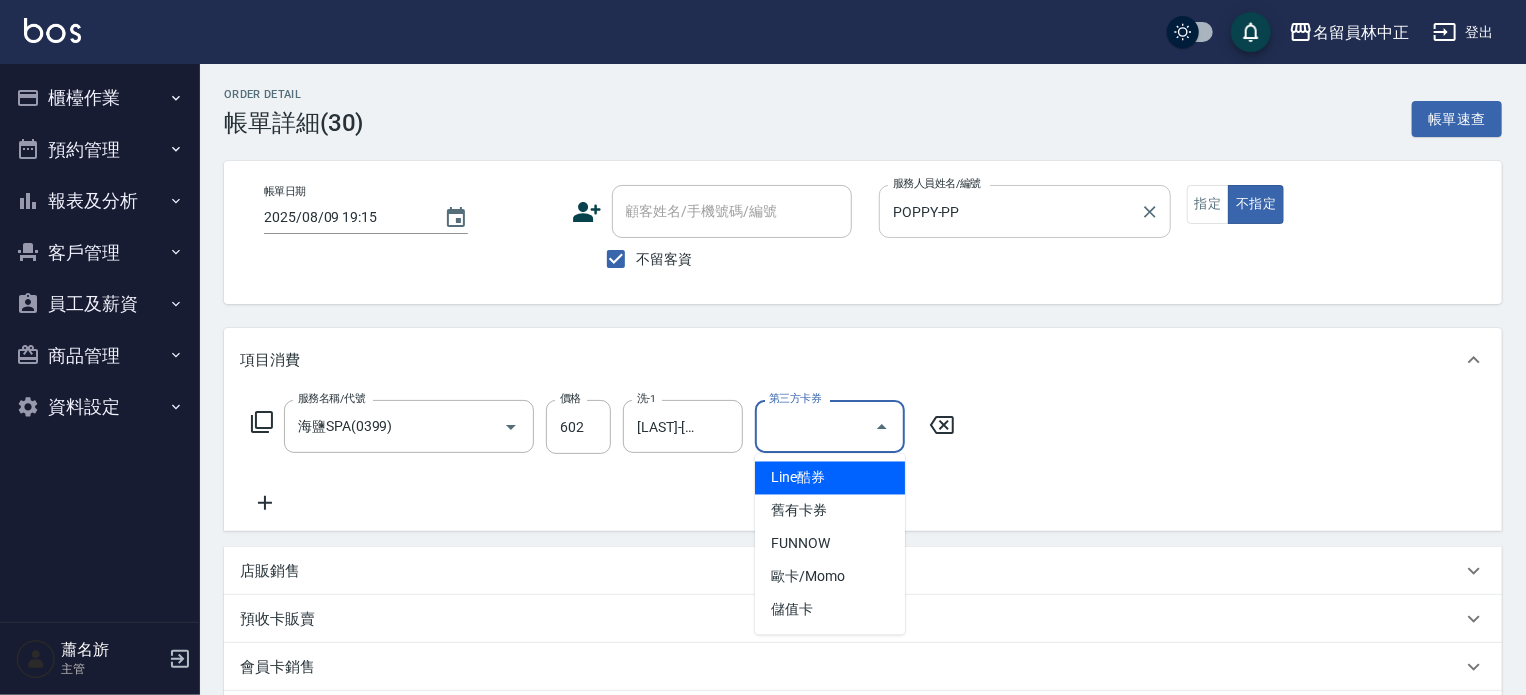 type 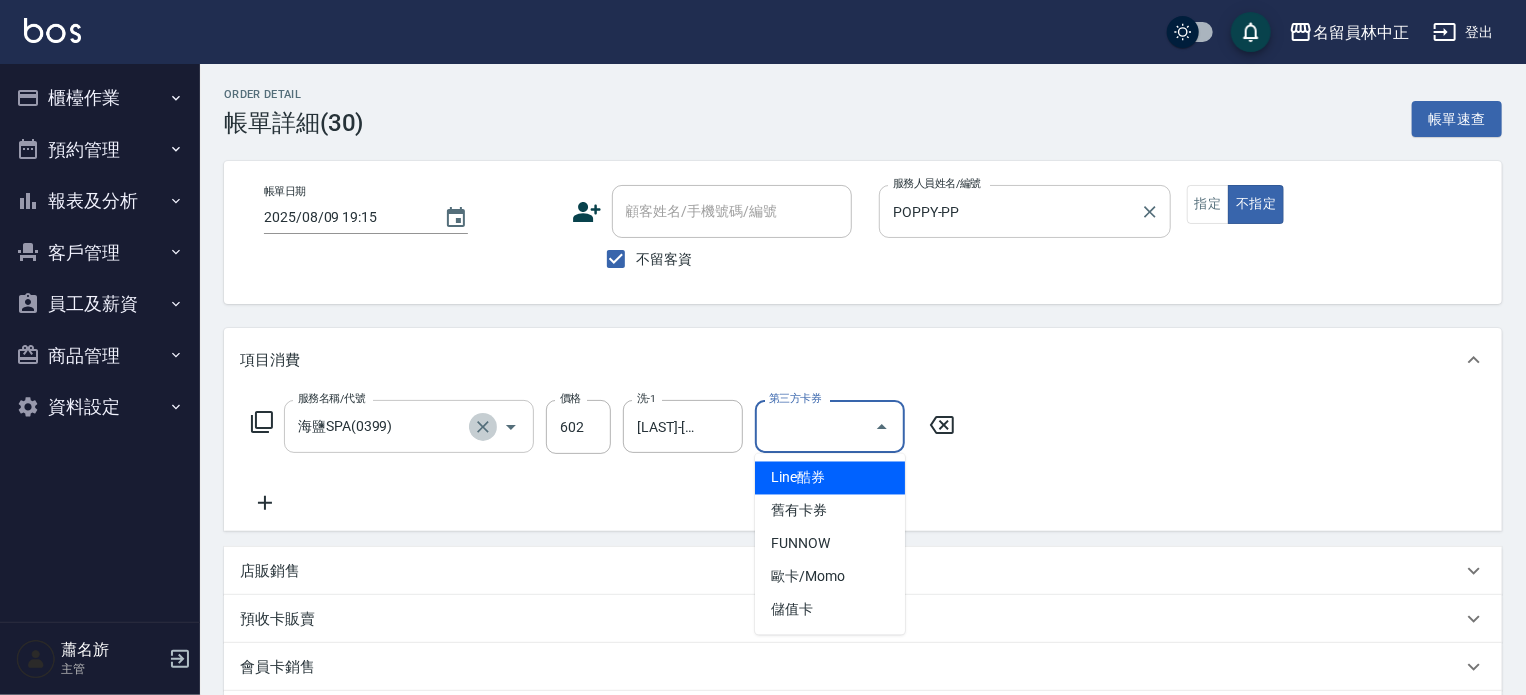 click 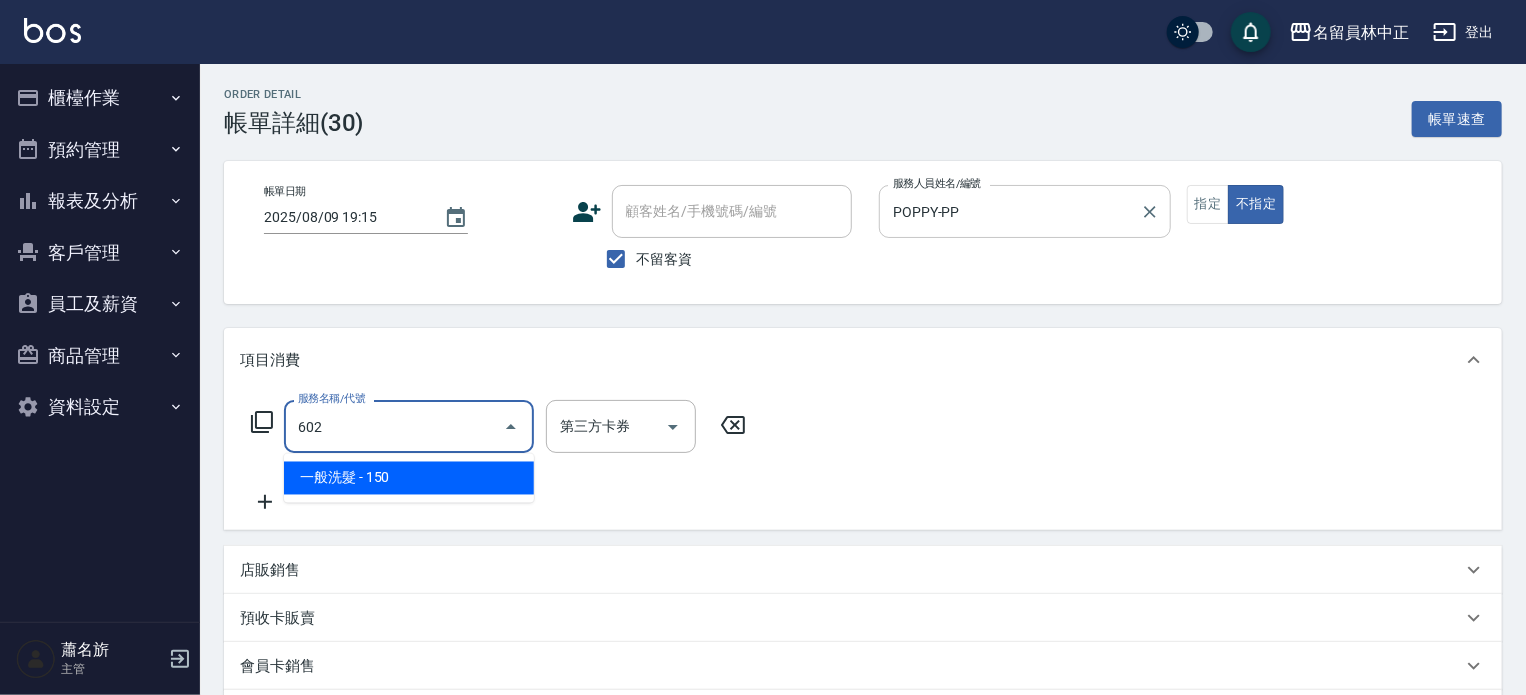 type on "一般洗髮(602)" 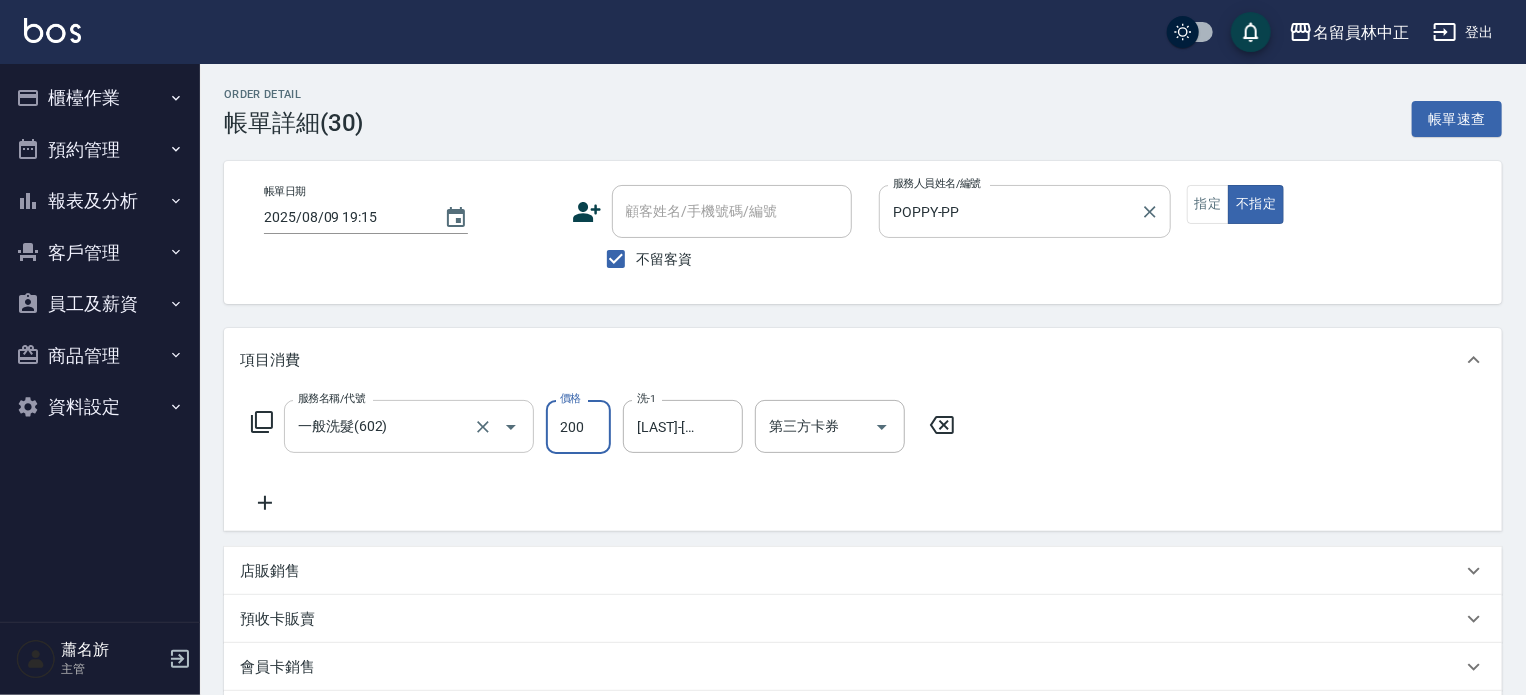 type on "200" 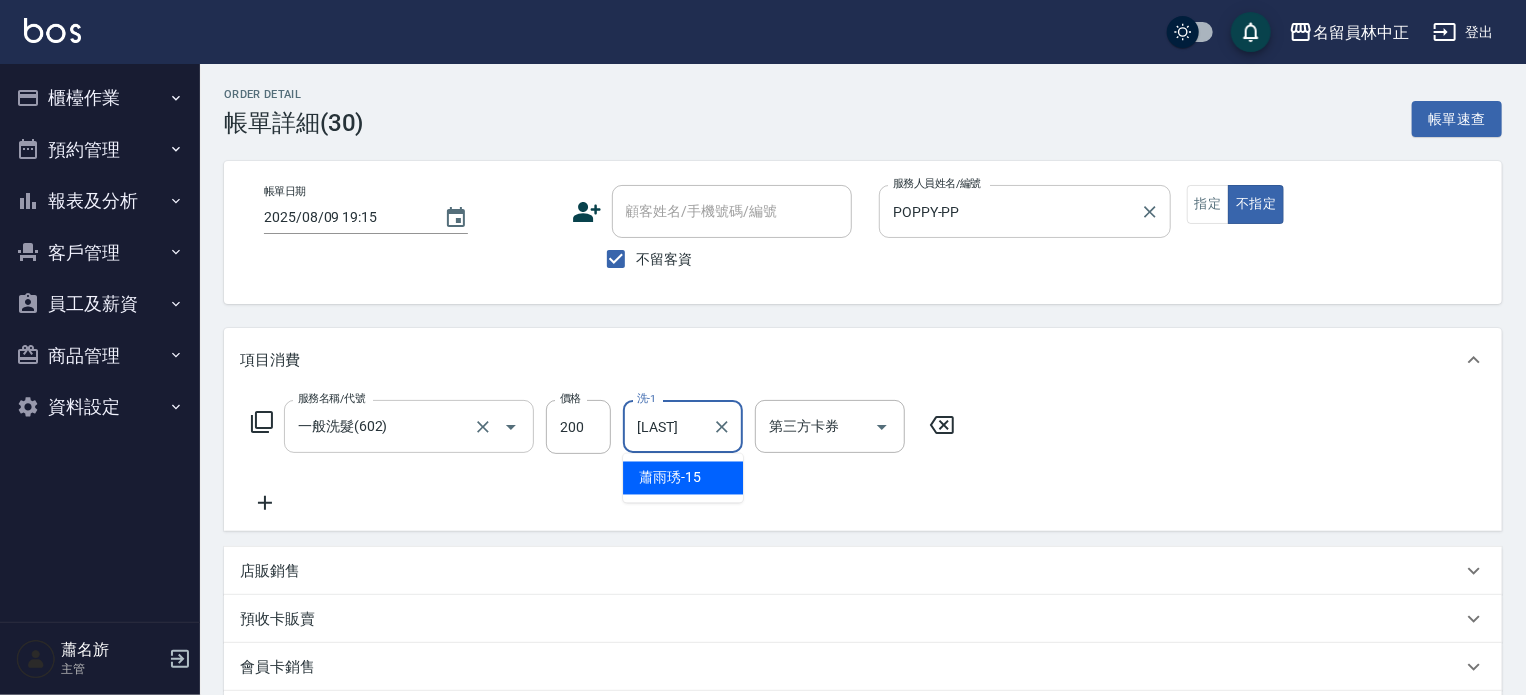 type on "蕭" 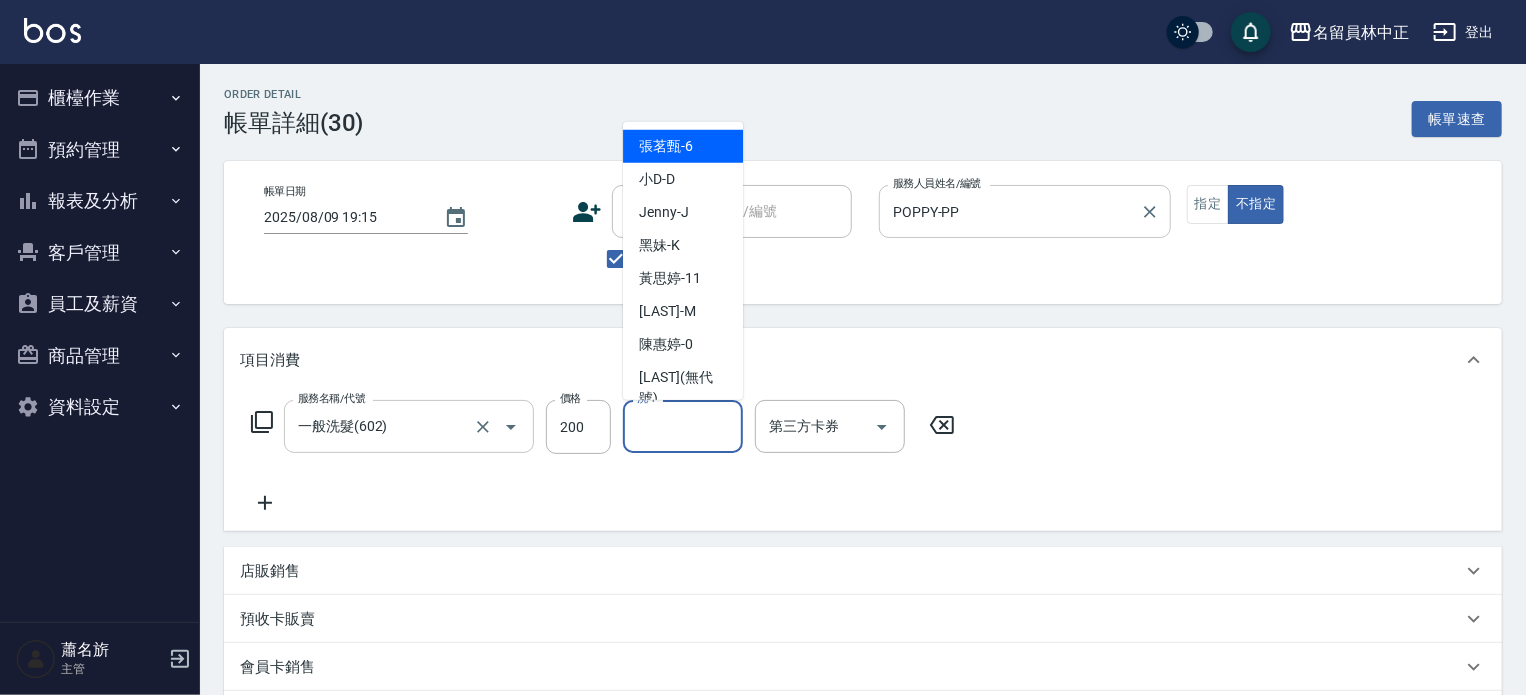 type 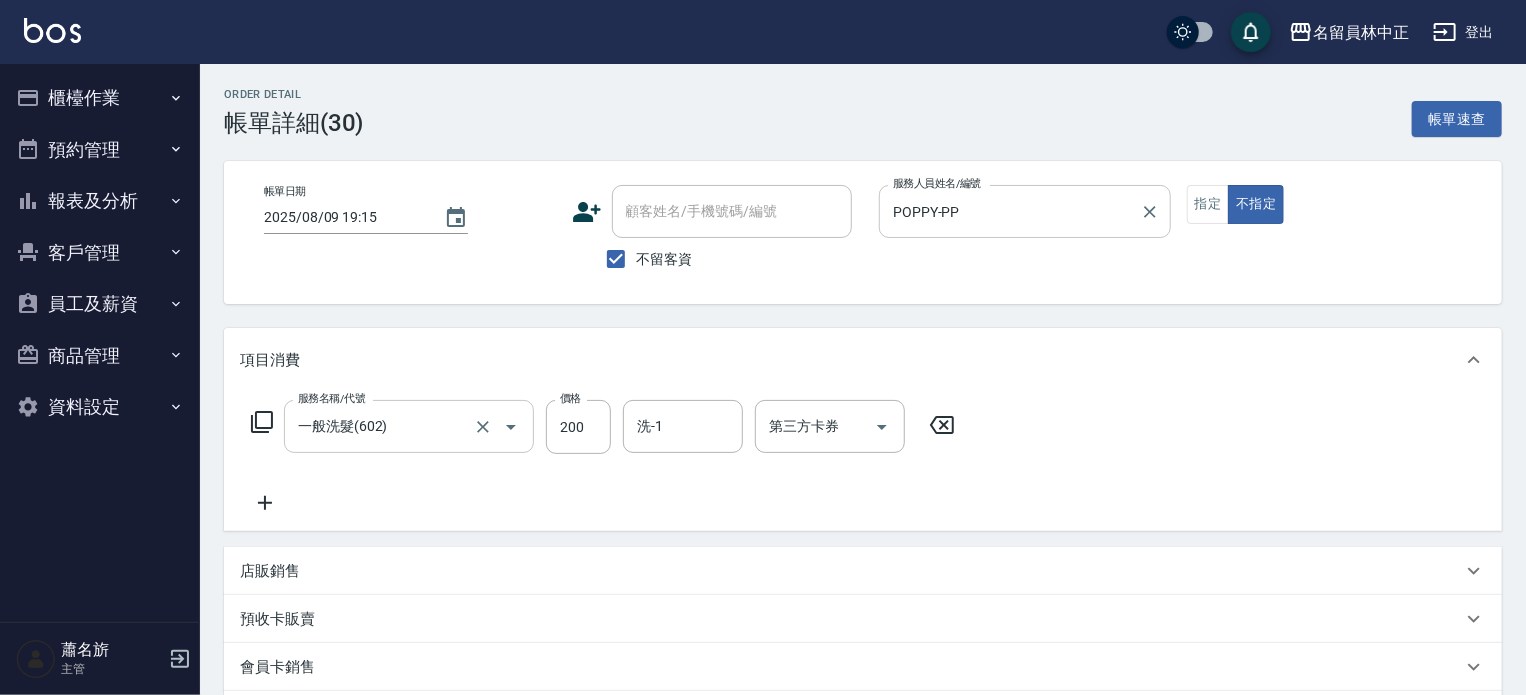 drag, startPoint x: 283, startPoint y: 490, endPoint x: 266, endPoint y: 489, distance: 17.029387 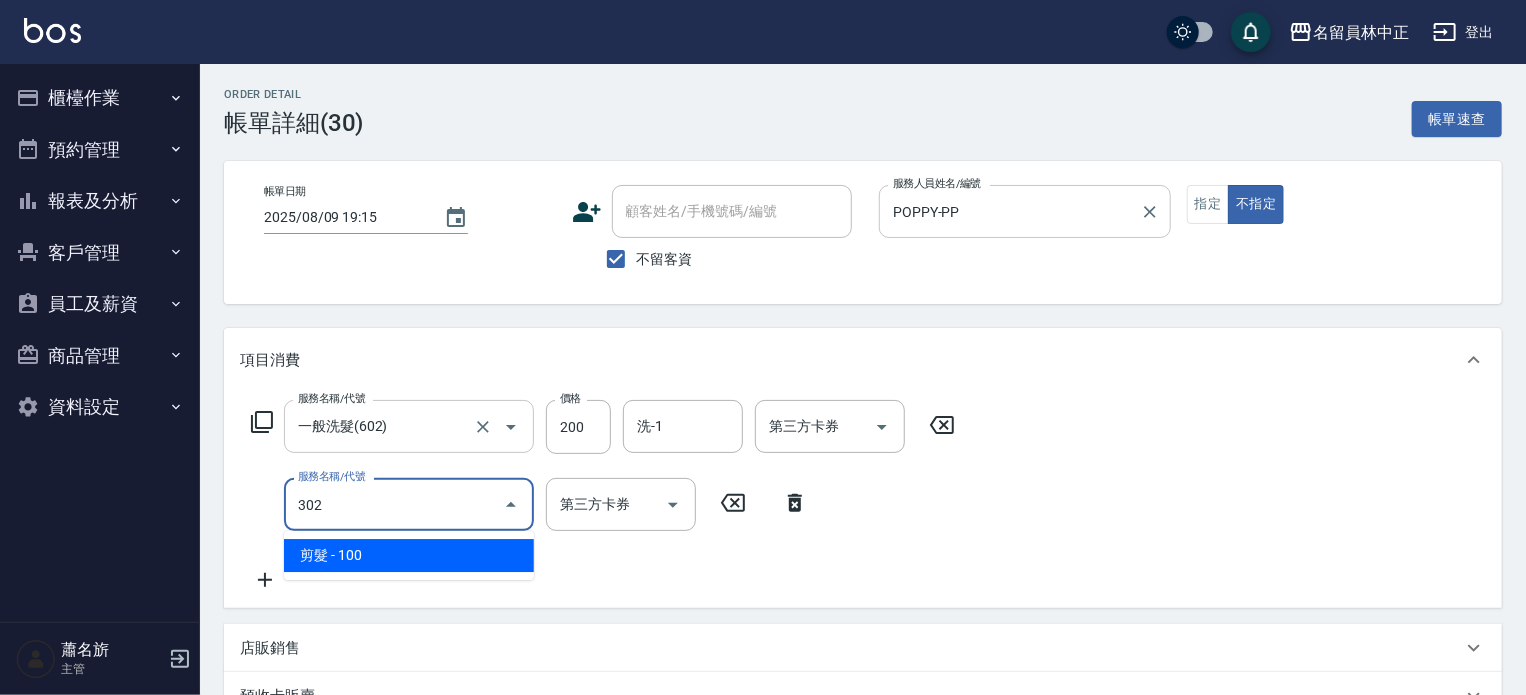 type on "剪髮(302)" 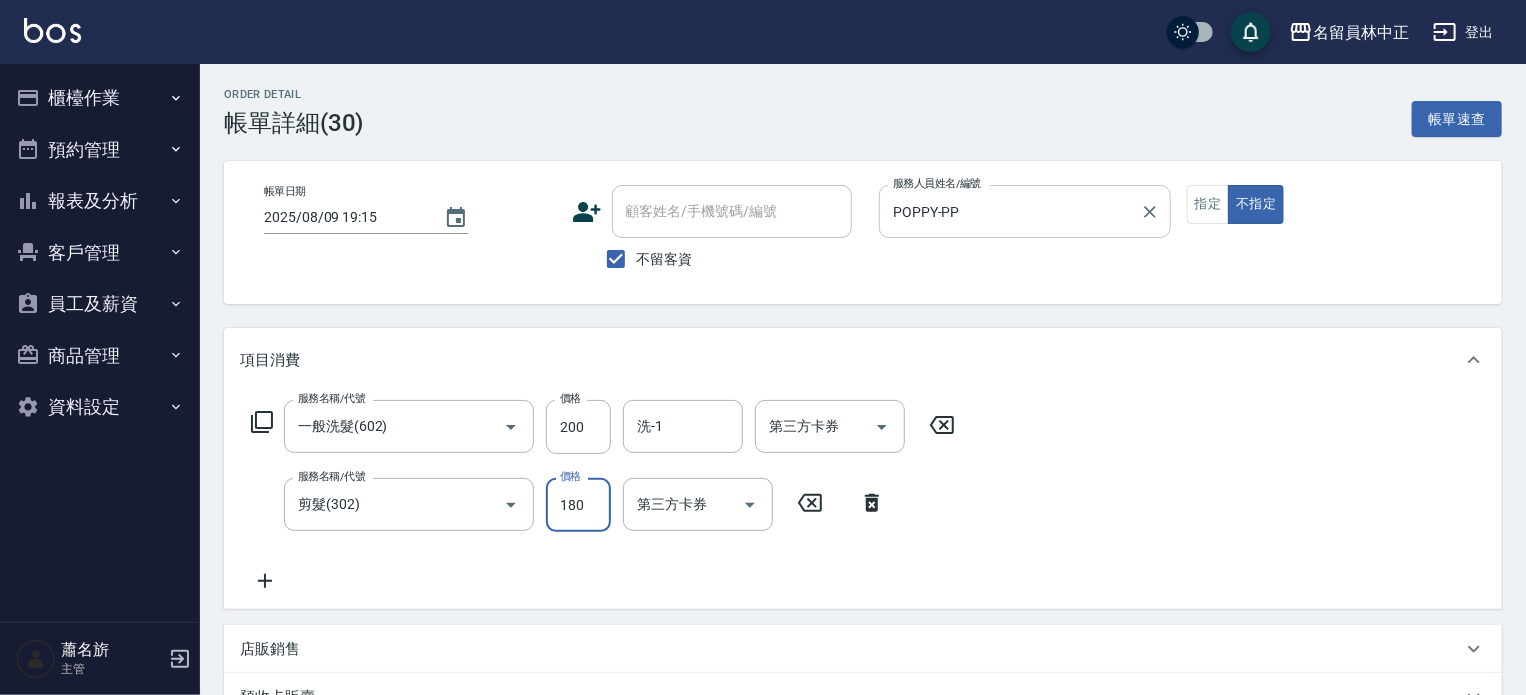 type 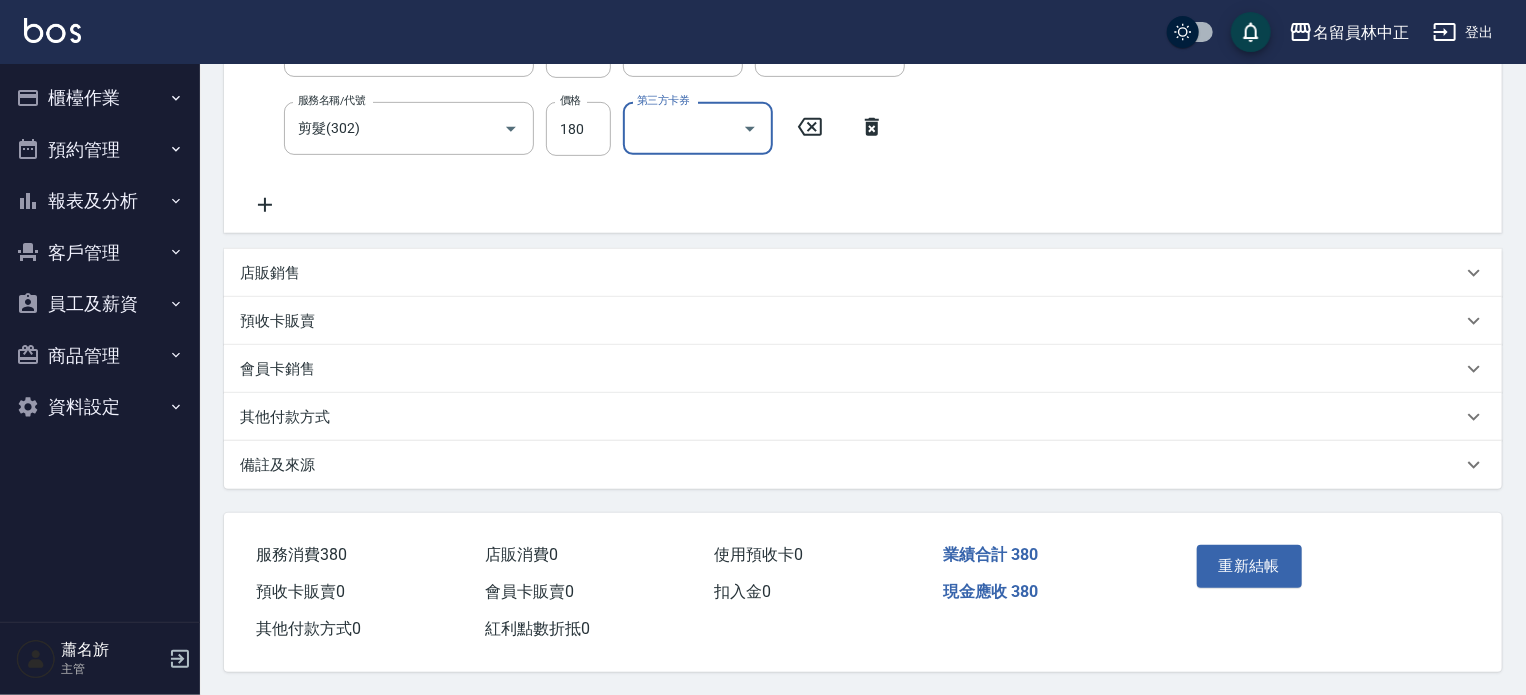 scroll, scrollTop: 384, scrollLeft: 0, axis: vertical 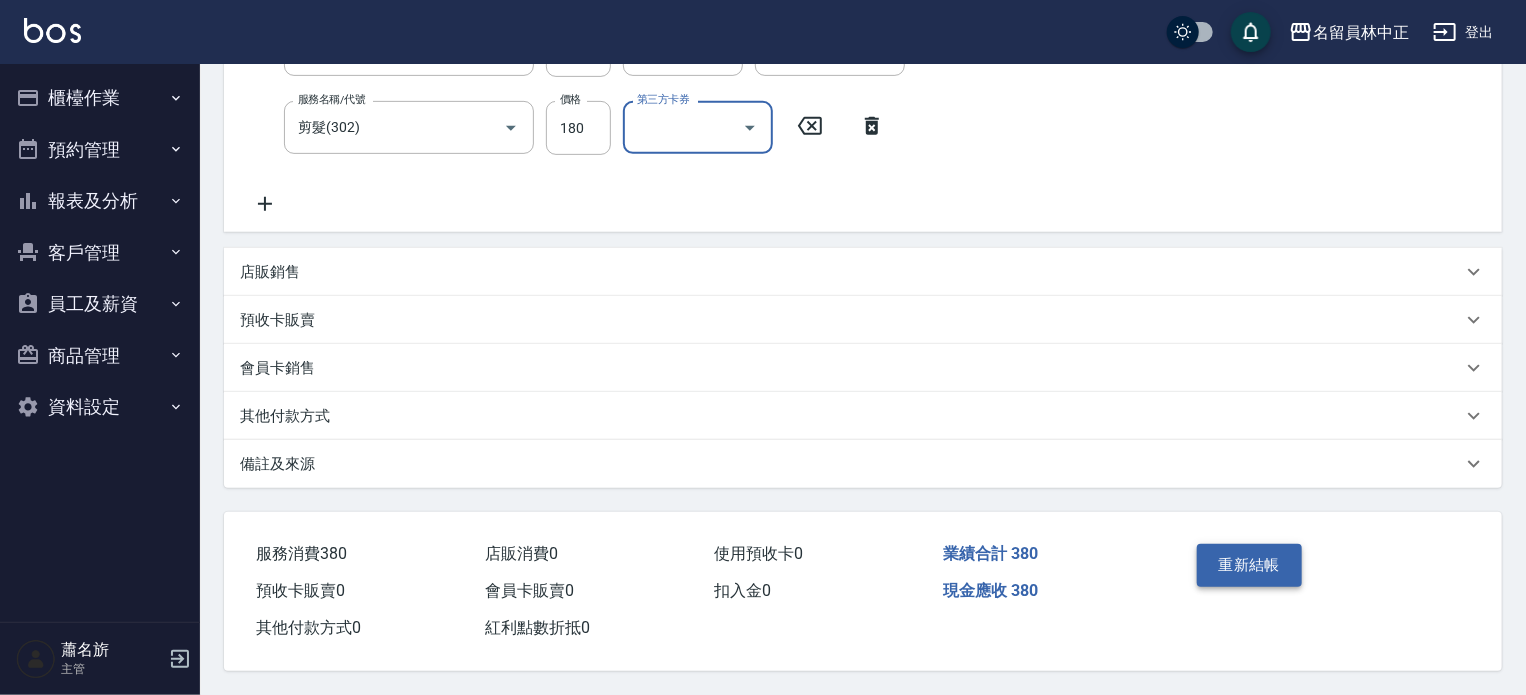 click on "重新結帳" at bounding box center (1250, 565) 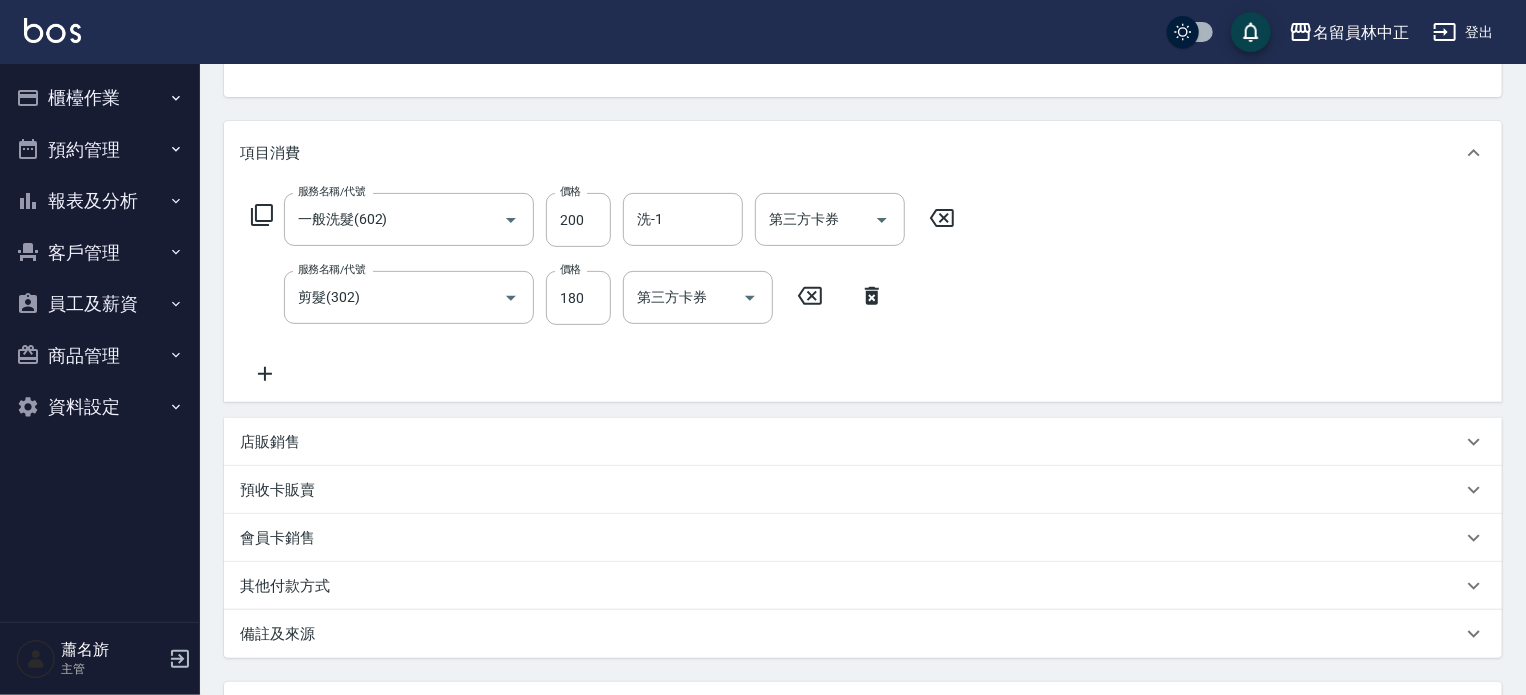 scroll, scrollTop: 0, scrollLeft: 0, axis: both 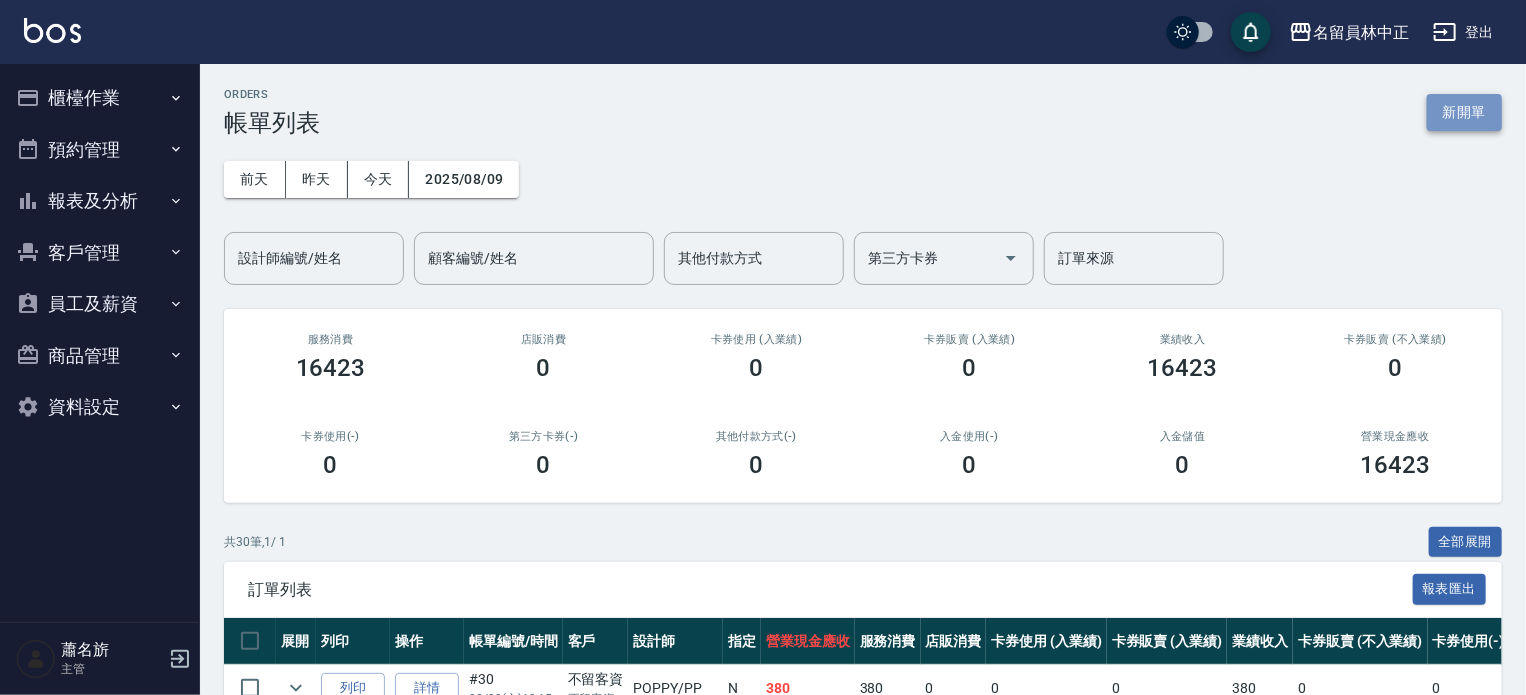 click on "新開單" at bounding box center [1464, 112] 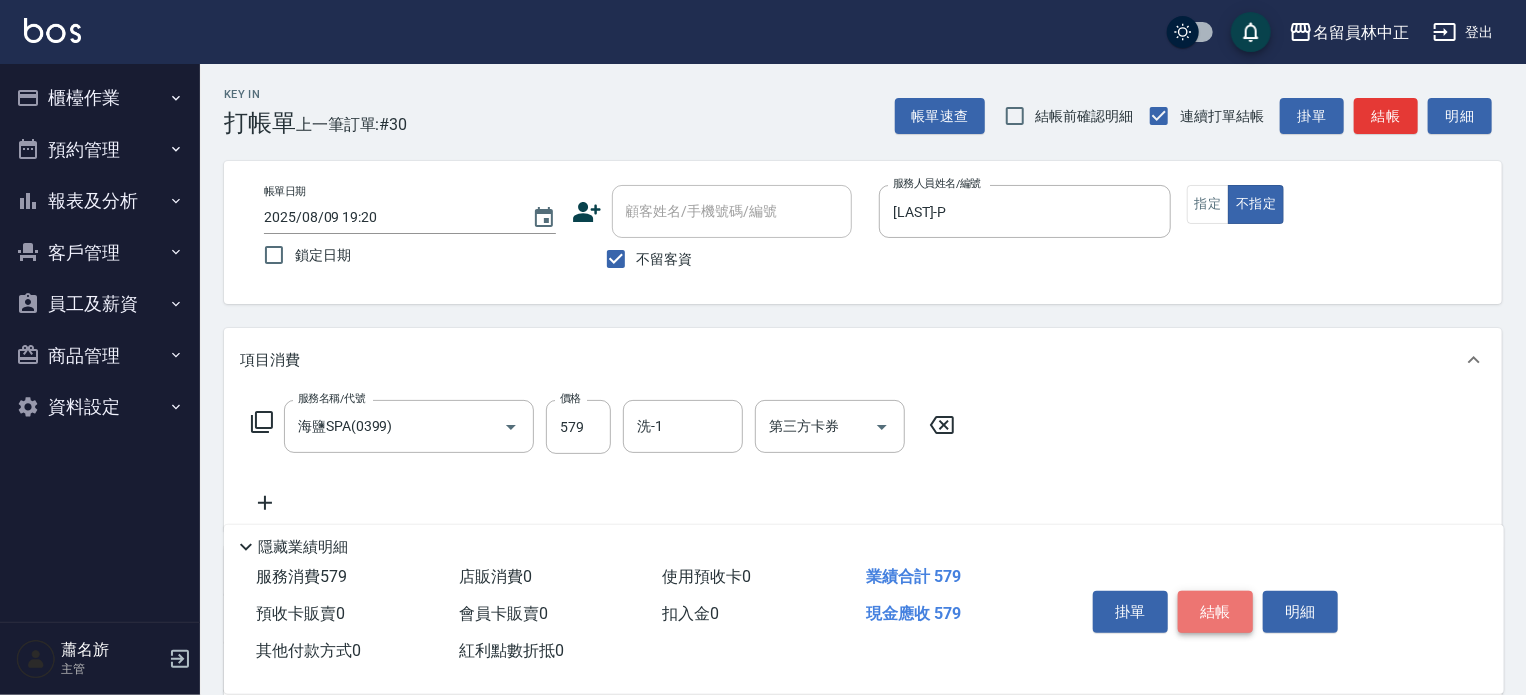 drag, startPoint x: 1217, startPoint y: 624, endPoint x: 1202, endPoint y: 611, distance: 19.849434 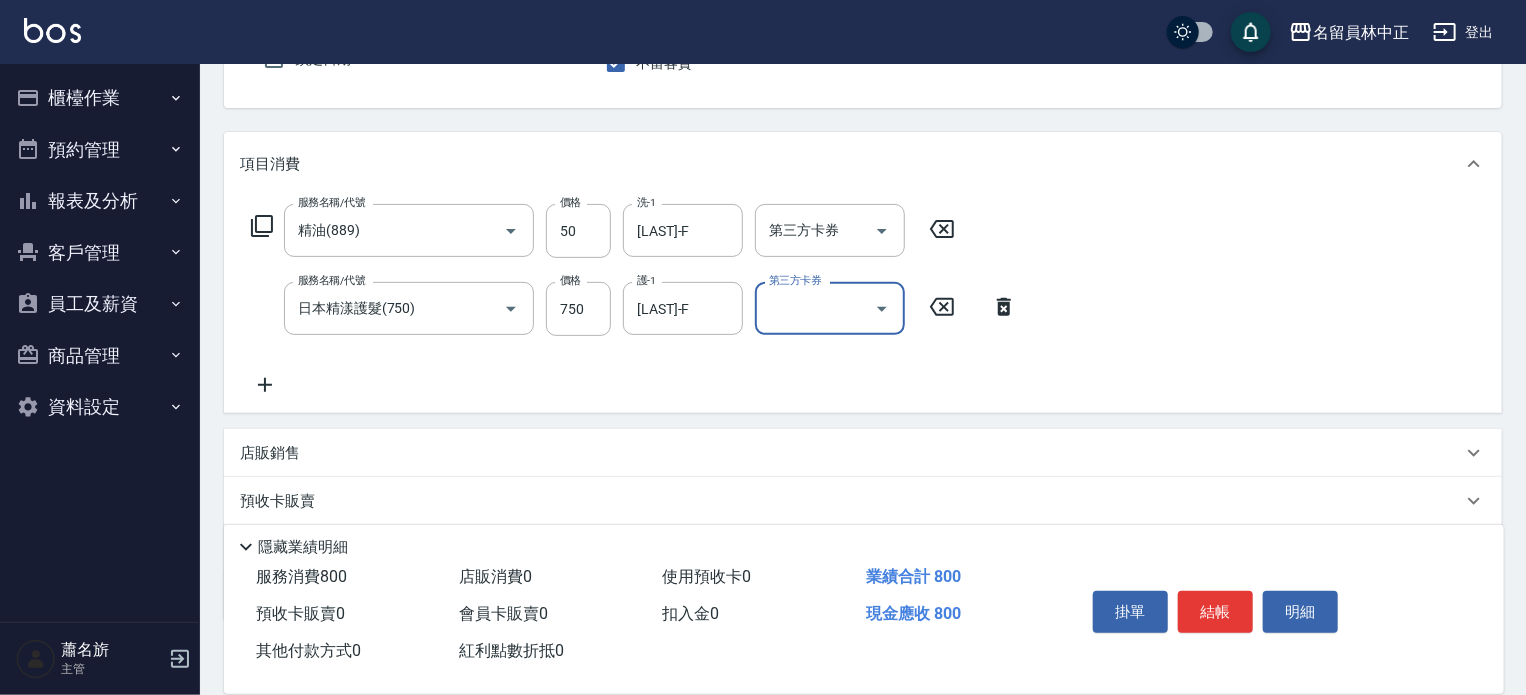 scroll, scrollTop: 200, scrollLeft: 0, axis: vertical 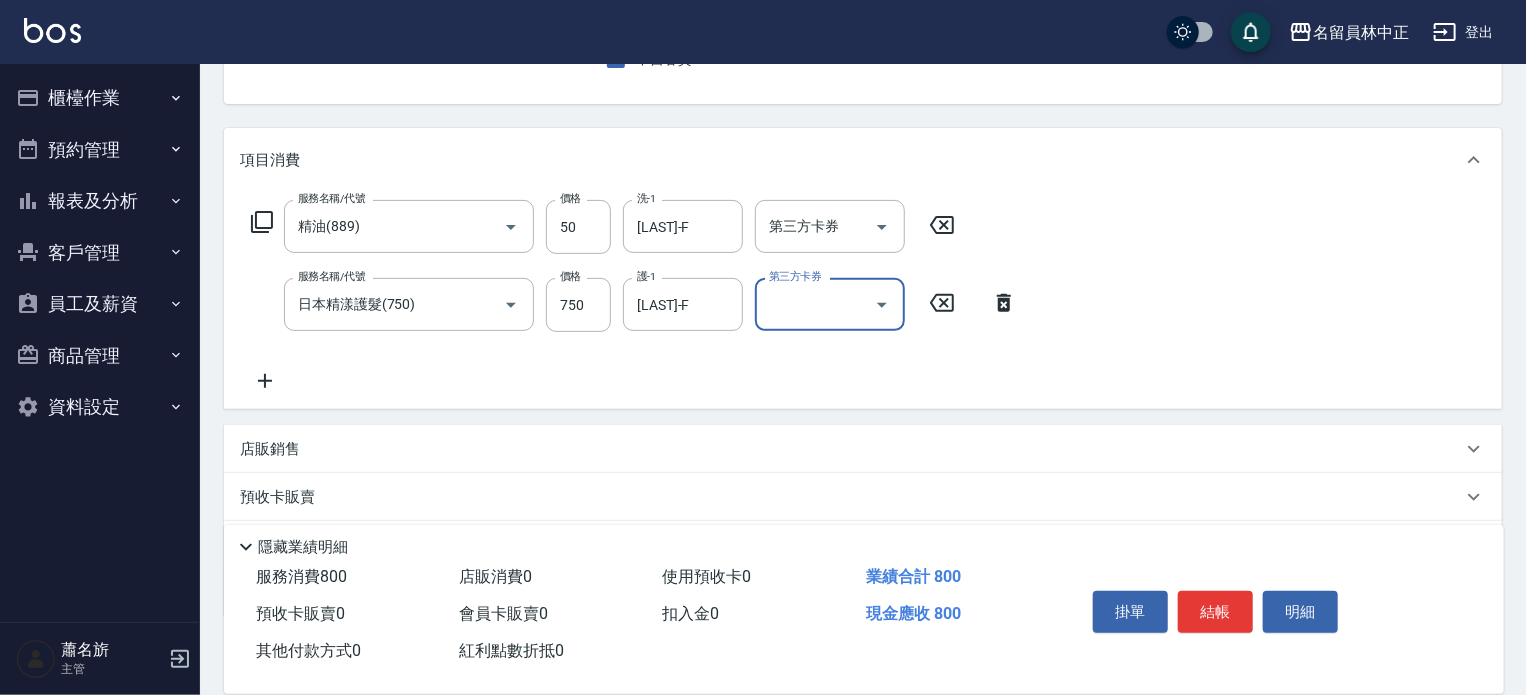 click 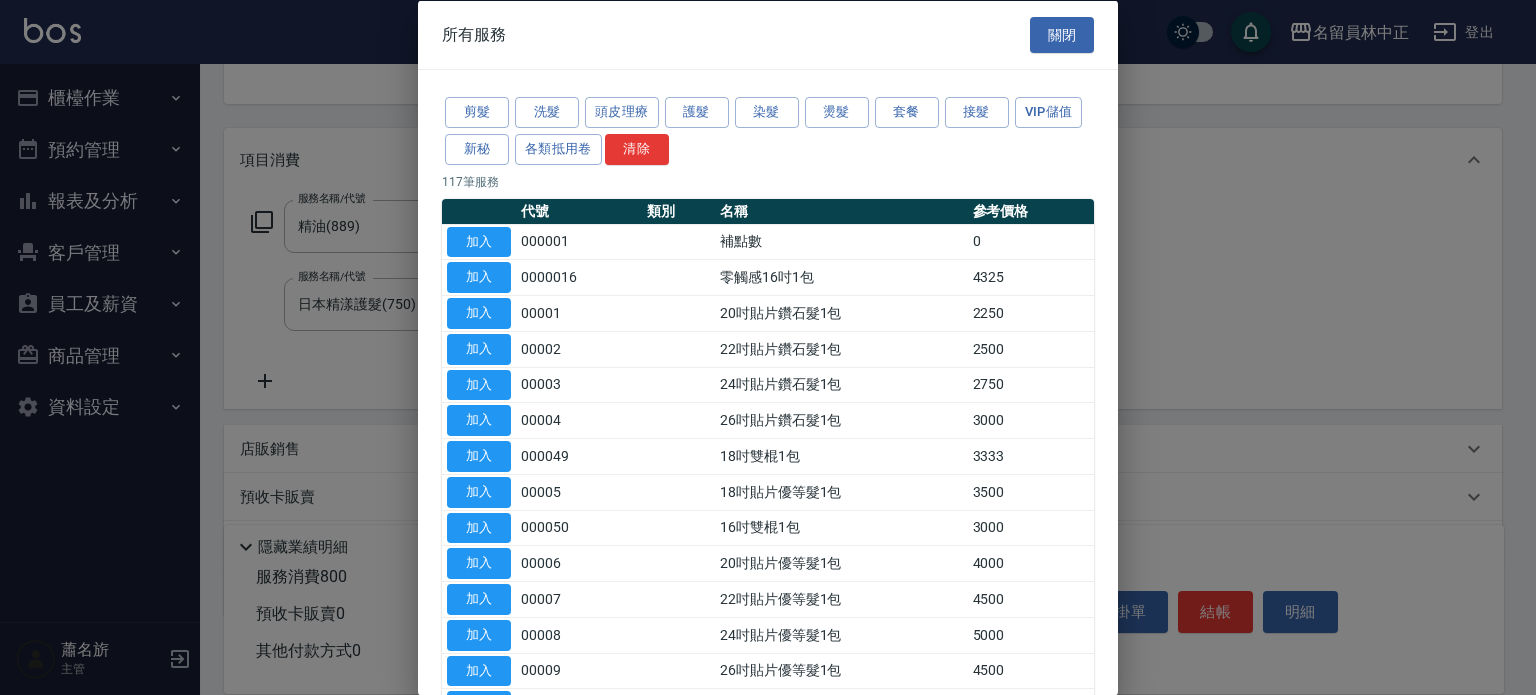 click on "剪髮 洗髮 頭皮理療 護髮 染髮 燙髮 套餐 接髮 VIP儲值 新秘 各類抵用卷 清除" at bounding box center [768, 131] 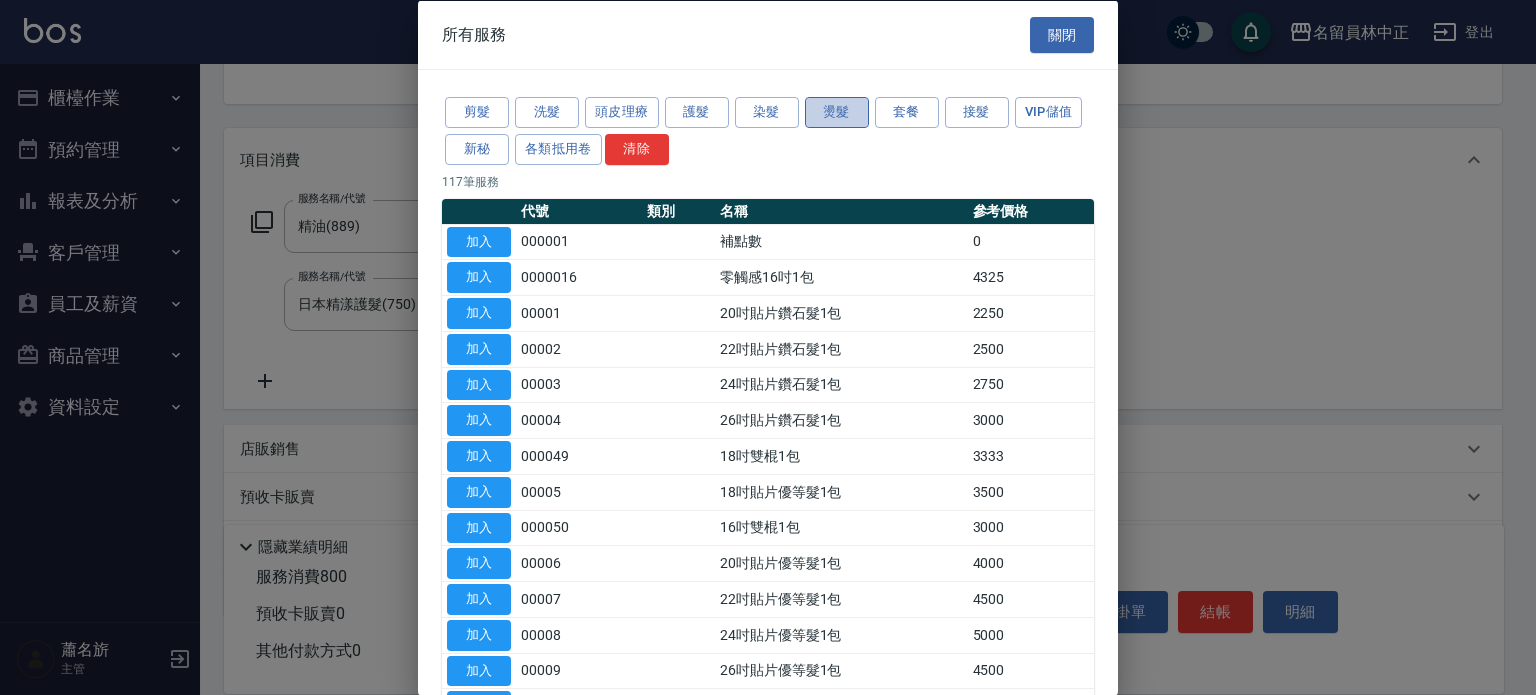 click on "燙髮" at bounding box center [837, 112] 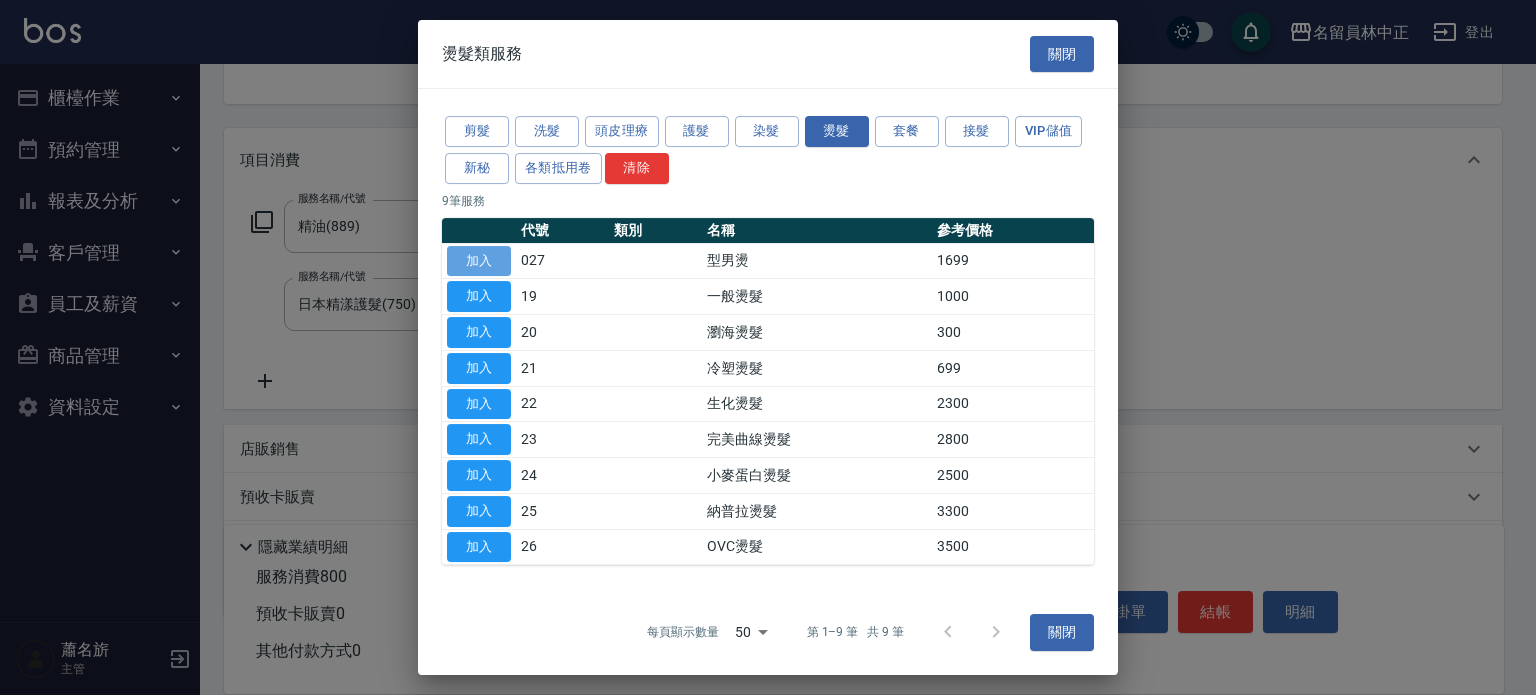 click on "加入" at bounding box center [479, 261] 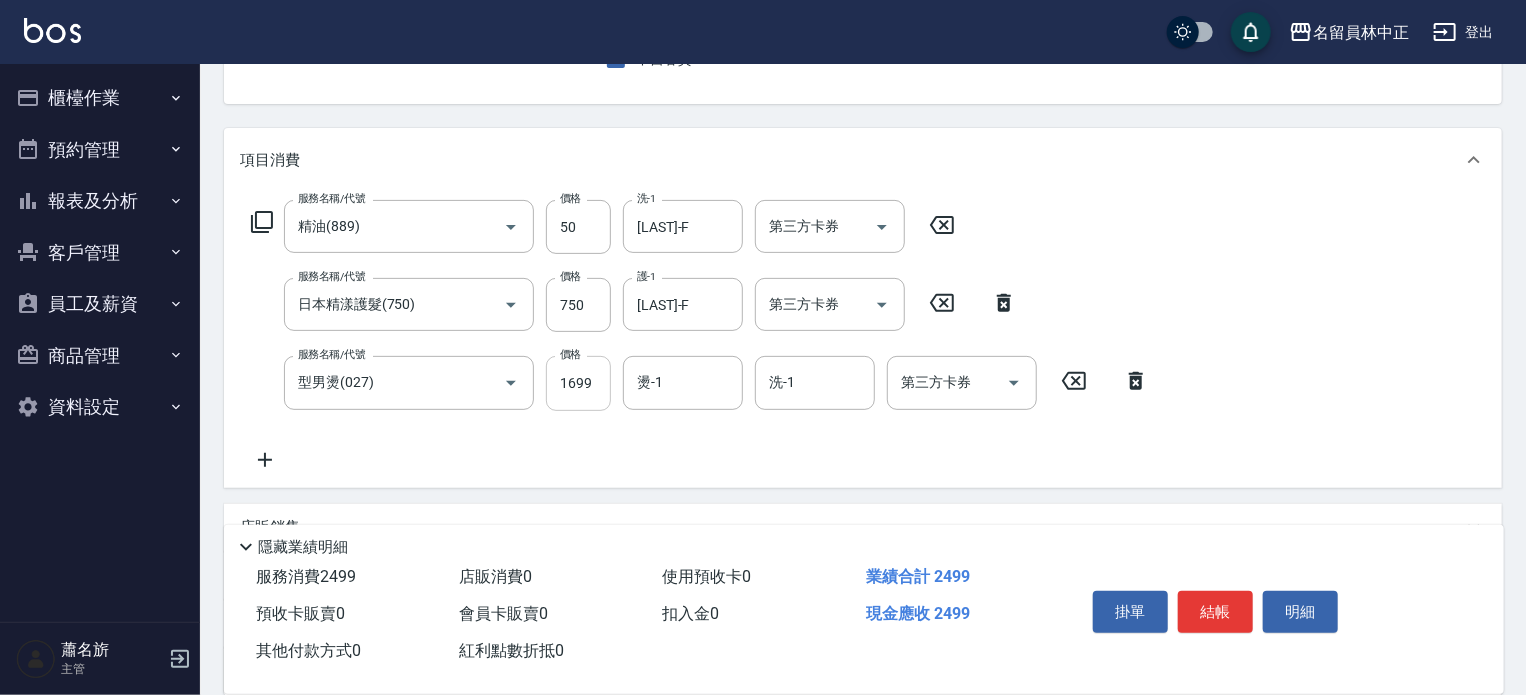 click on "1699" at bounding box center [578, 383] 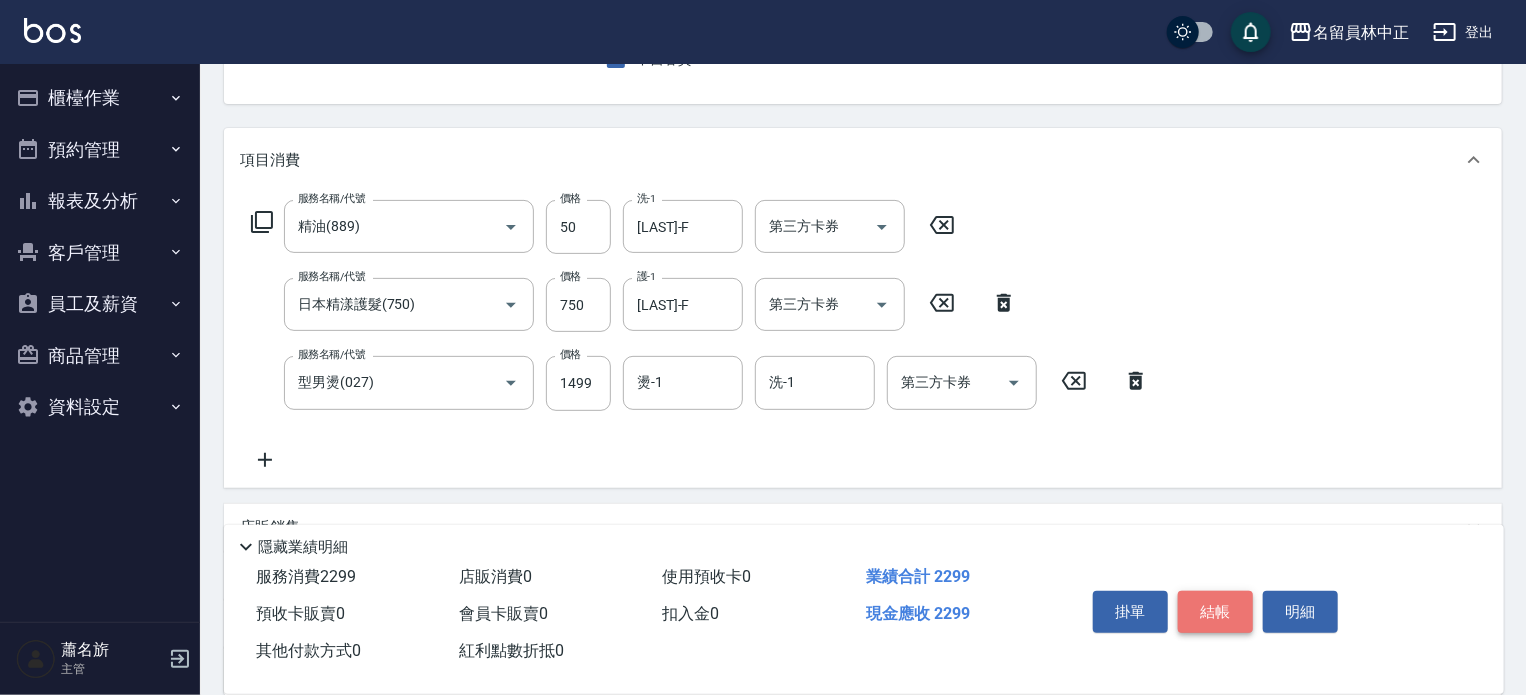 click on "結帳" at bounding box center [1215, 612] 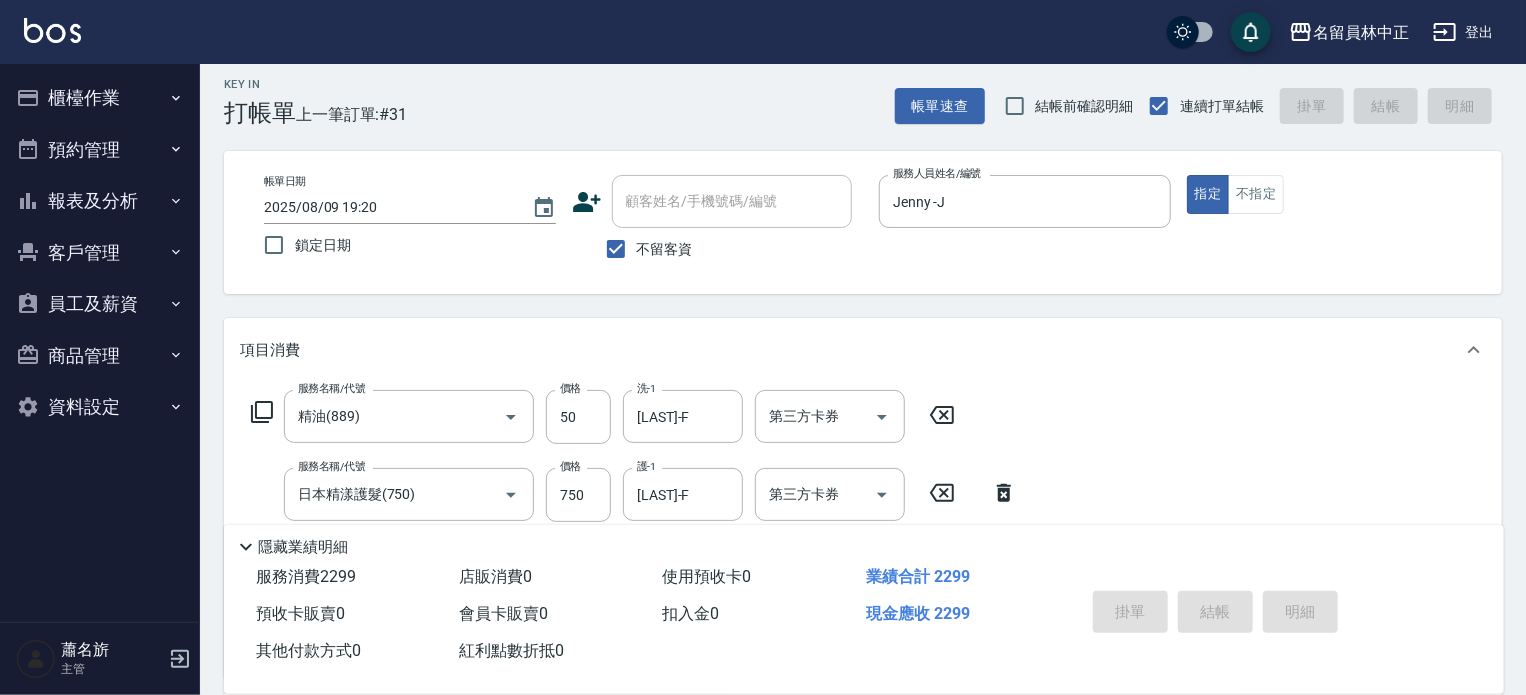 scroll, scrollTop: 0, scrollLeft: 0, axis: both 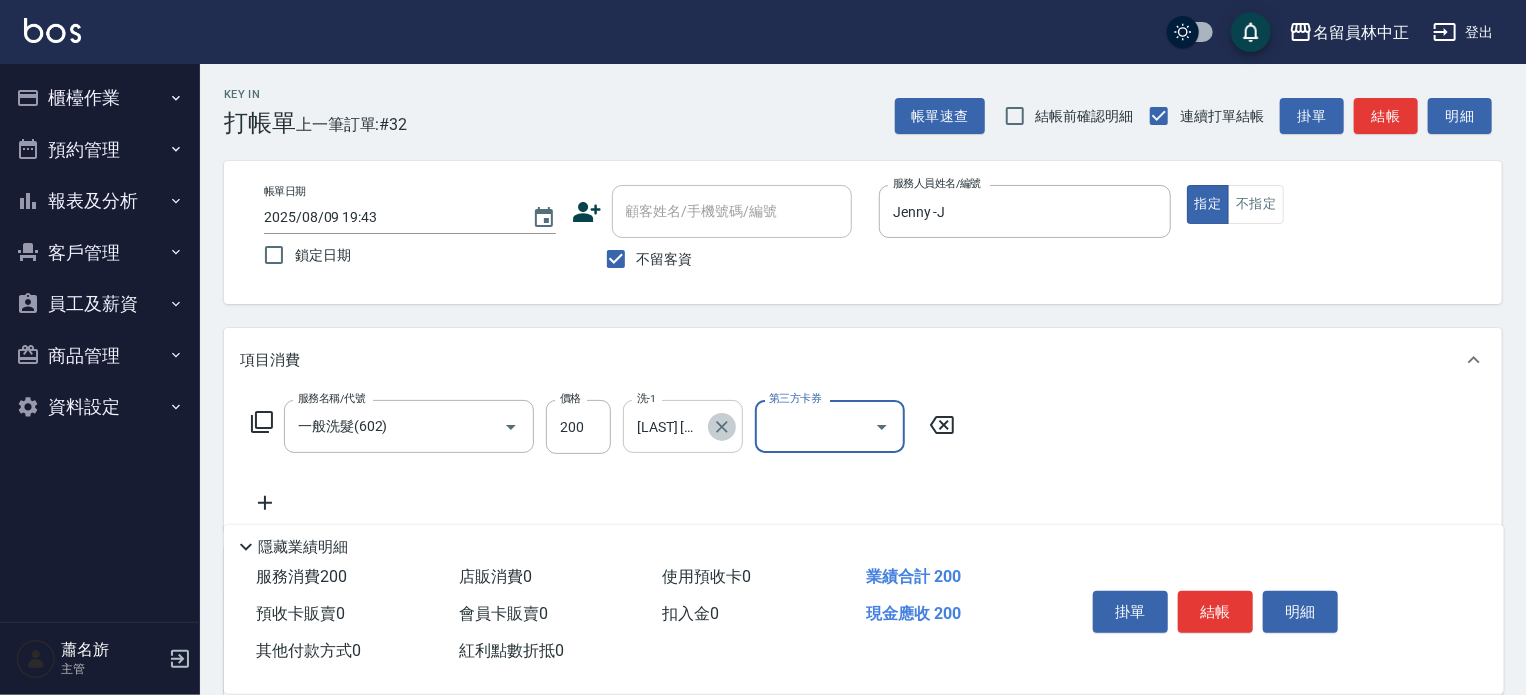 click 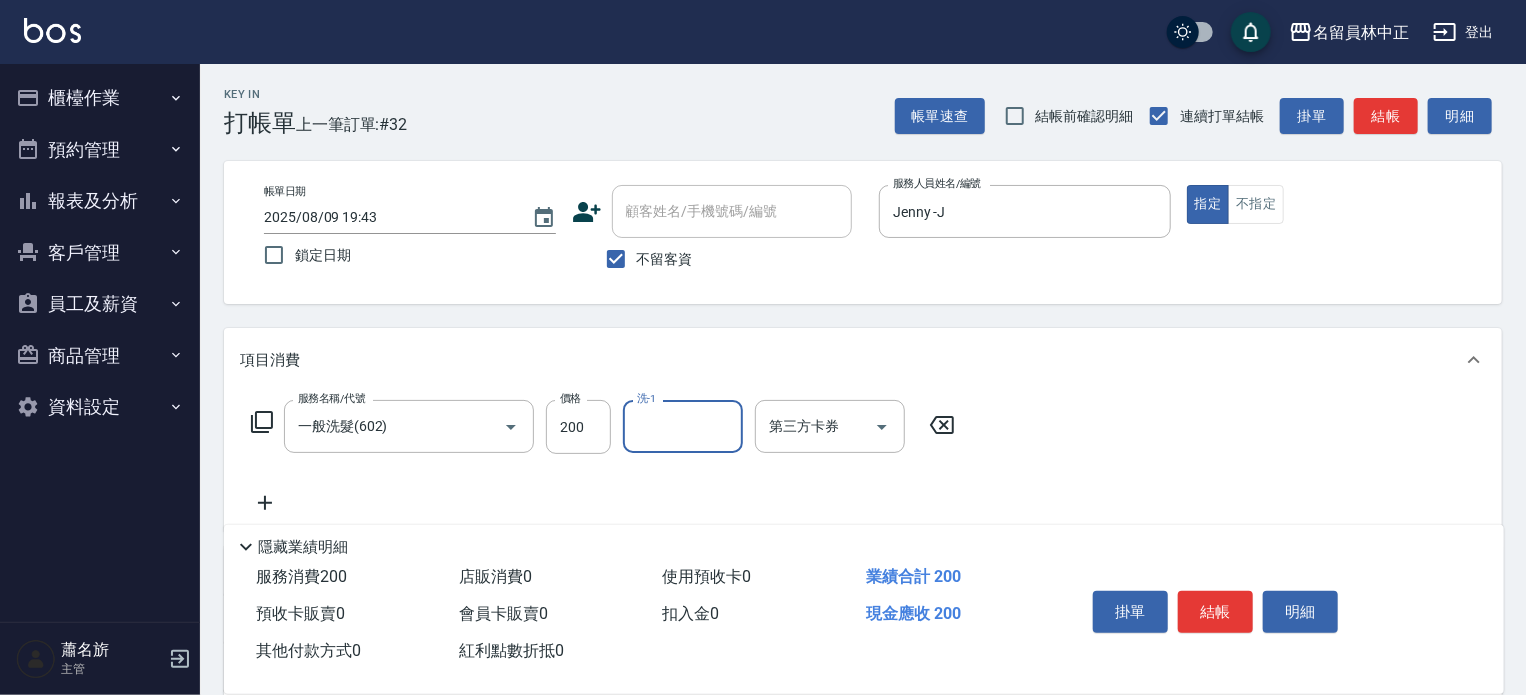 scroll, scrollTop: 0, scrollLeft: 0, axis: both 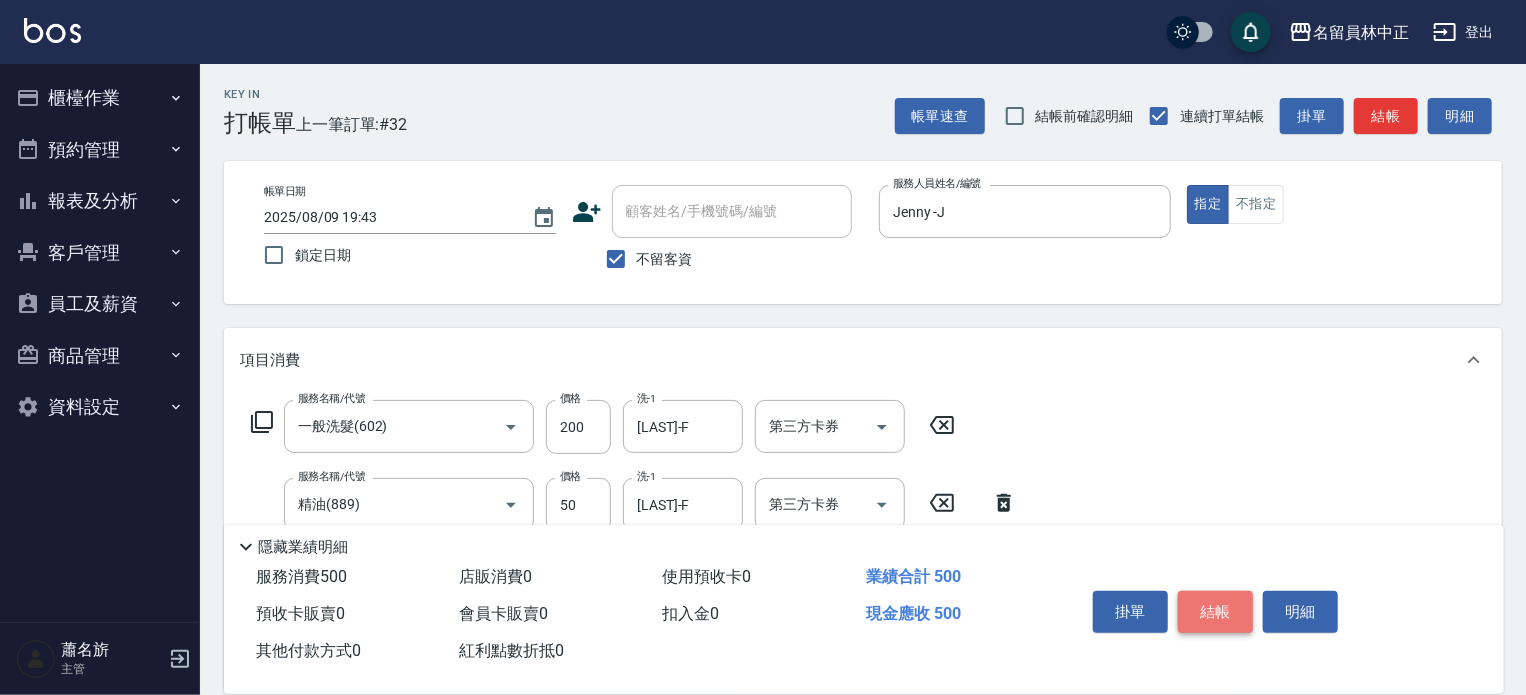 click on "結帳" at bounding box center (1215, 612) 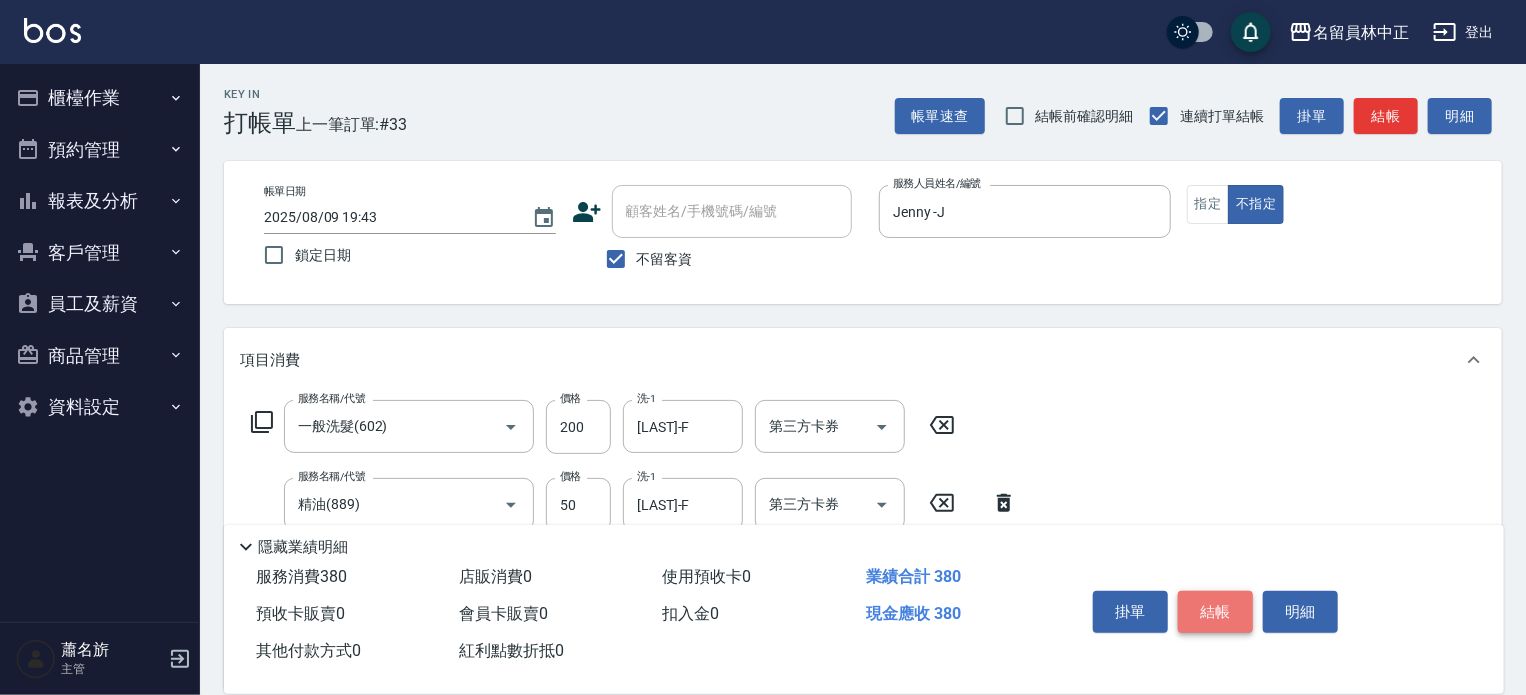 click on "結帳" at bounding box center [1215, 612] 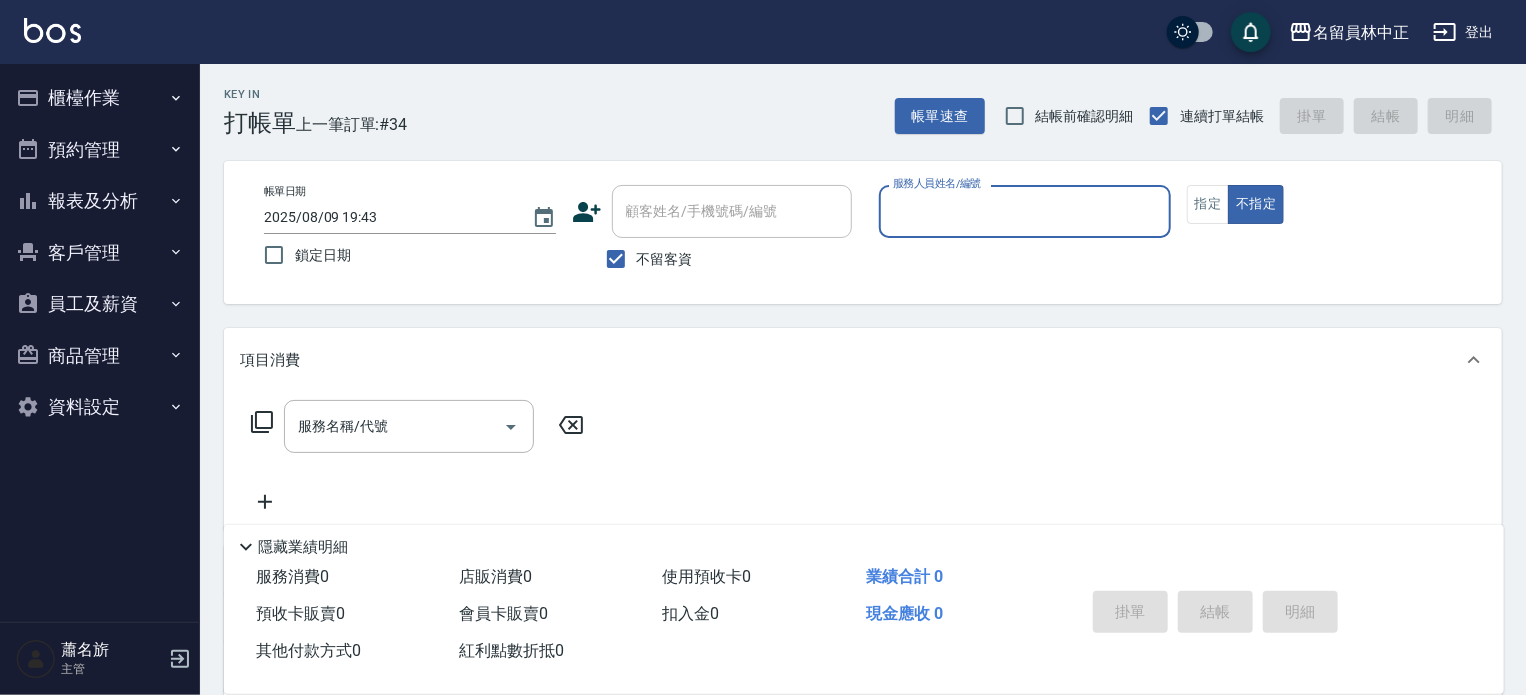 click on "不指定" at bounding box center [1256, 204] 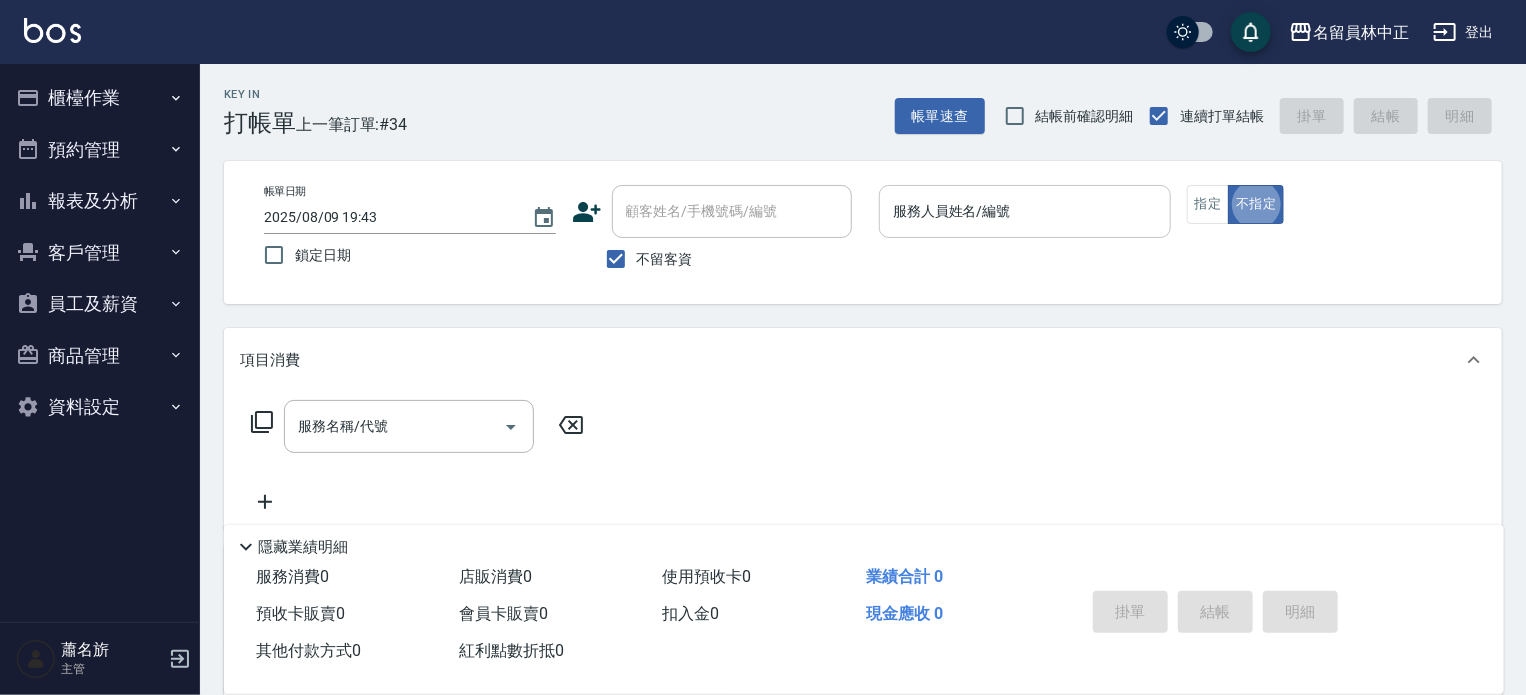click on "服務人員姓名/編號 服務人員姓名/編號" at bounding box center [1025, 211] 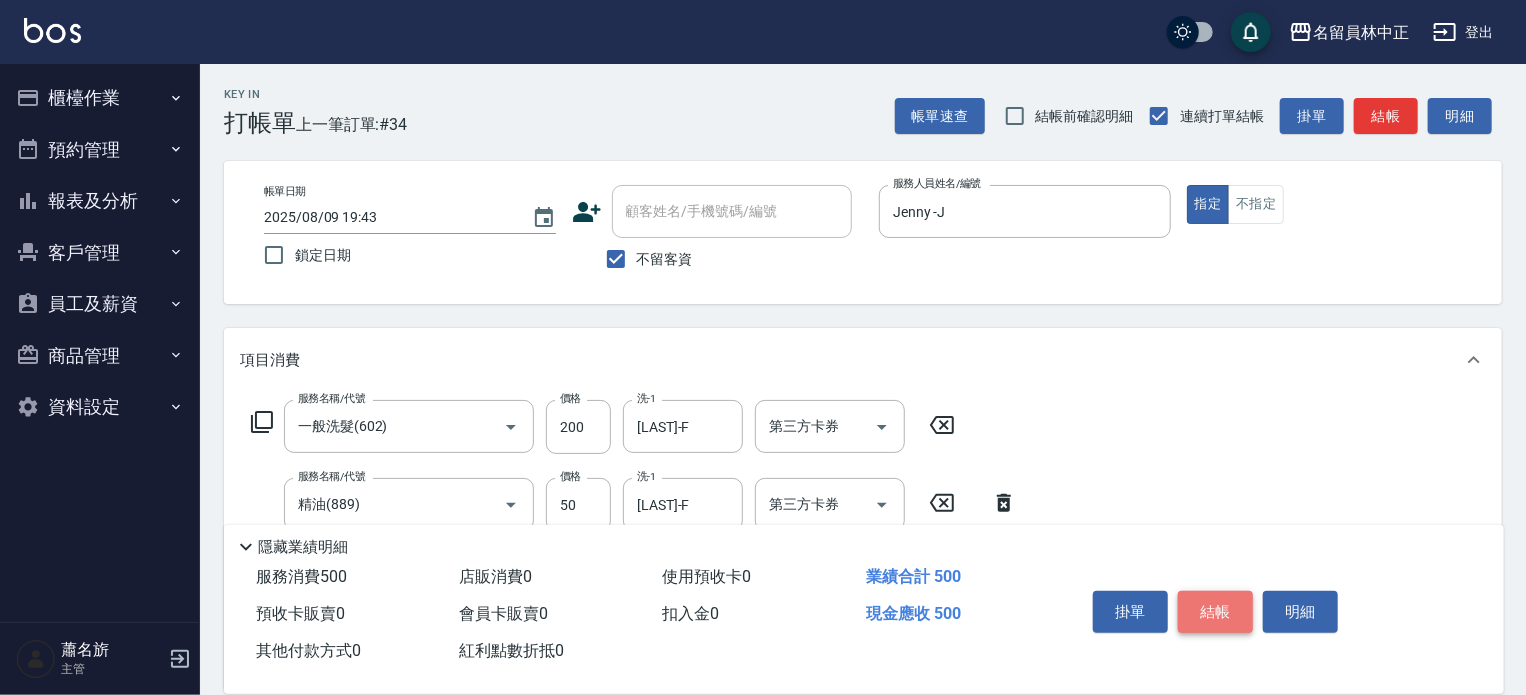 click on "結帳" at bounding box center (1215, 612) 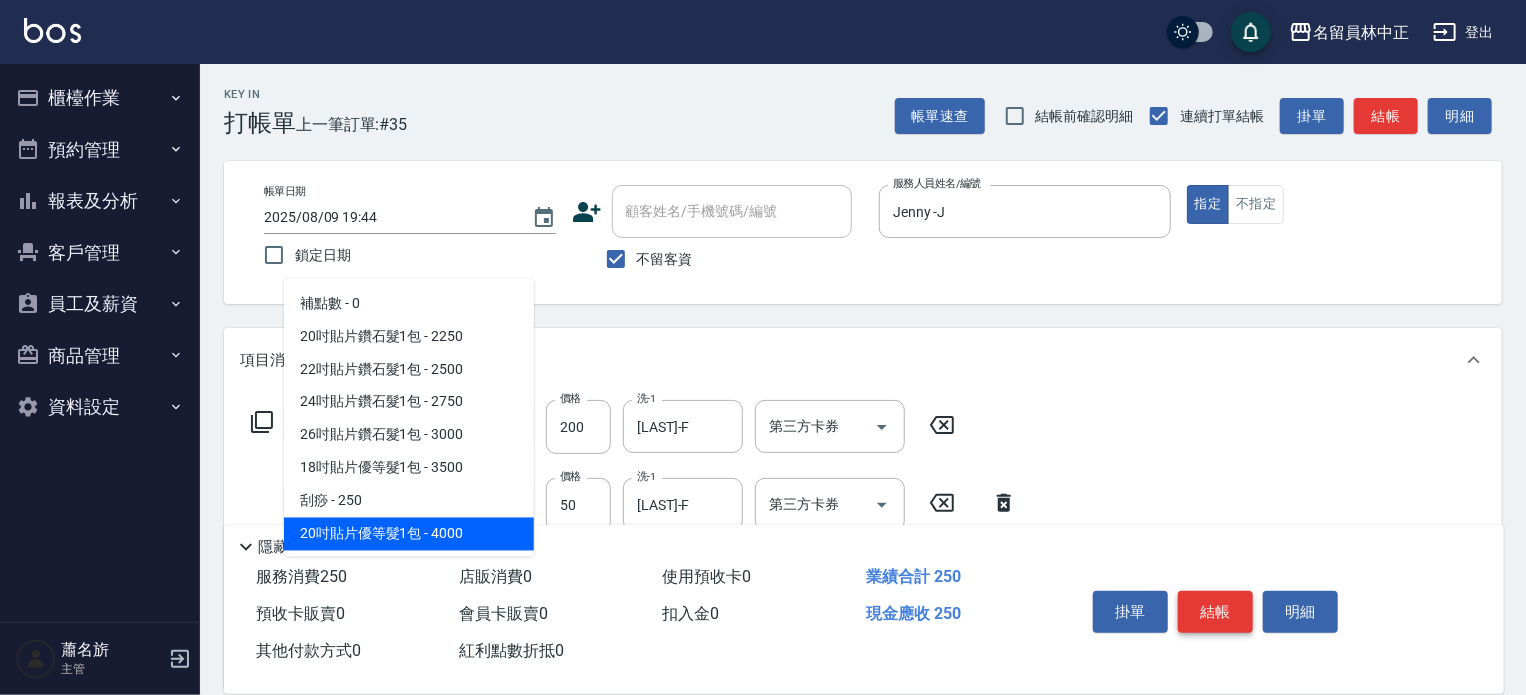 click on "結帳" at bounding box center [1215, 612] 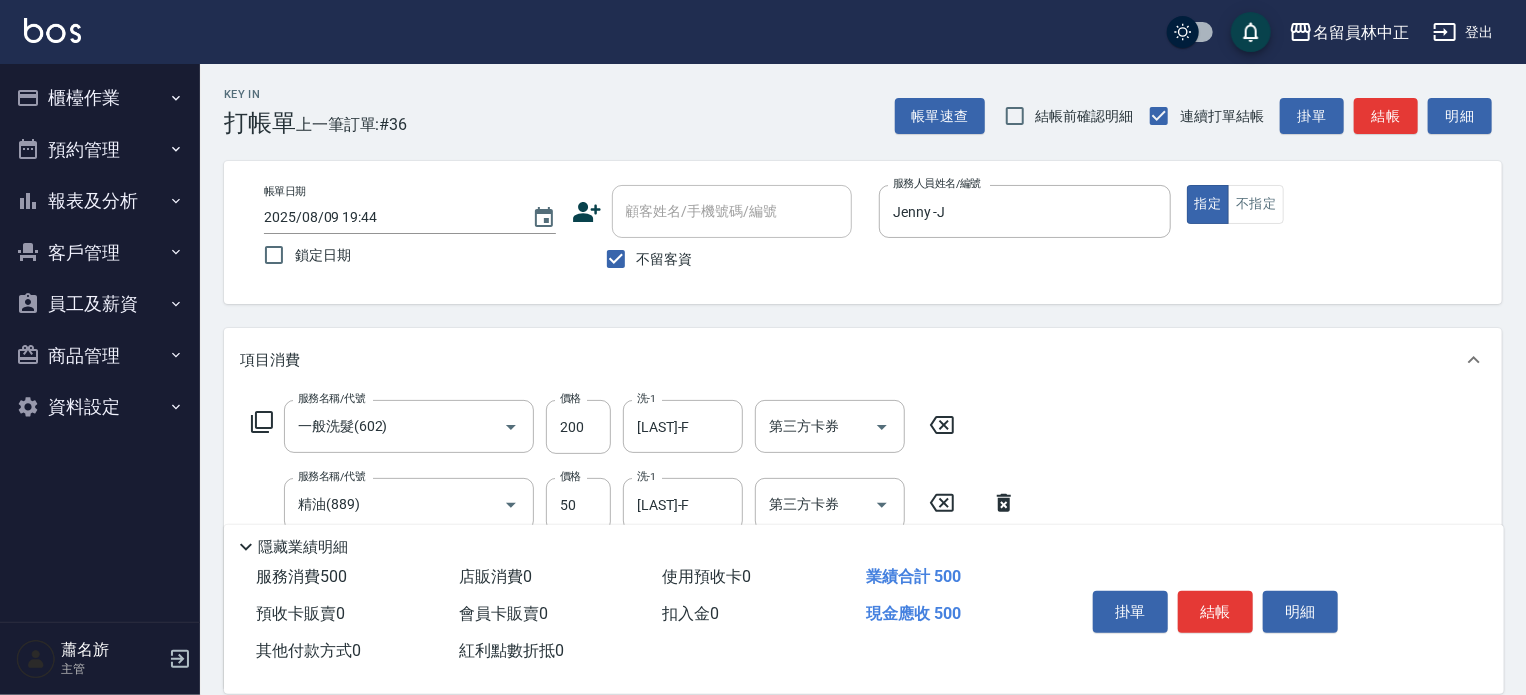 click on "結帳" at bounding box center [1215, 612] 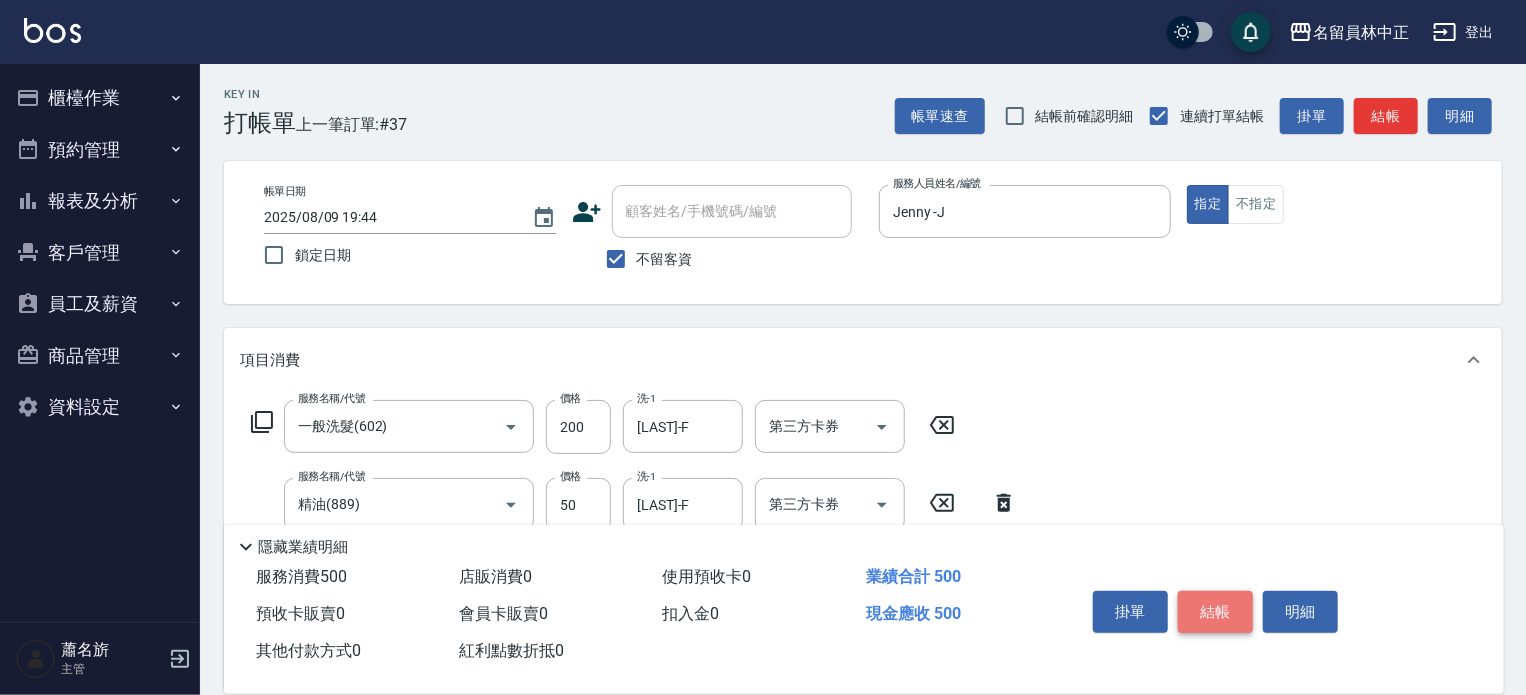 drag, startPoint x: 1204, startPoint y: 606, endPoint x: 1221, endPoint y: 555, distance: 53.75872 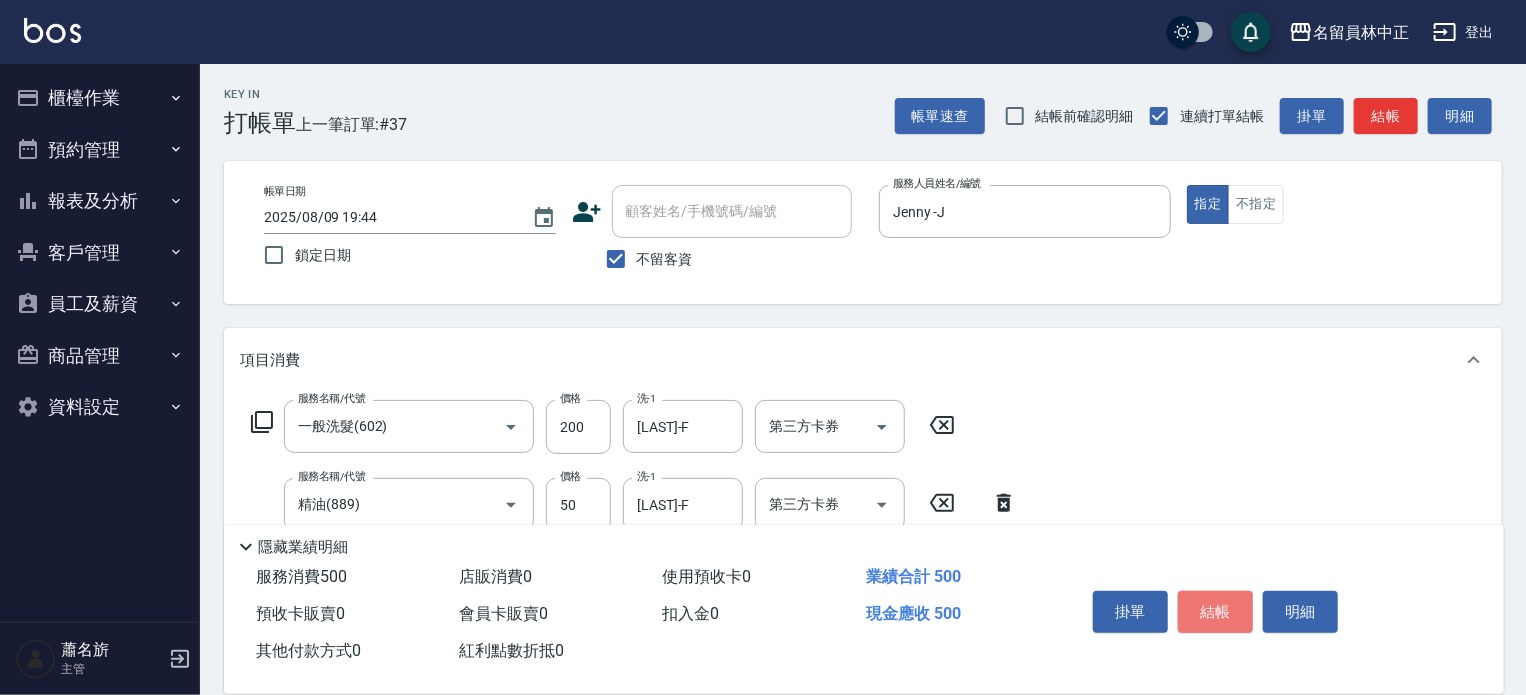 click on "結帳" at bounding box center [1215, 612] 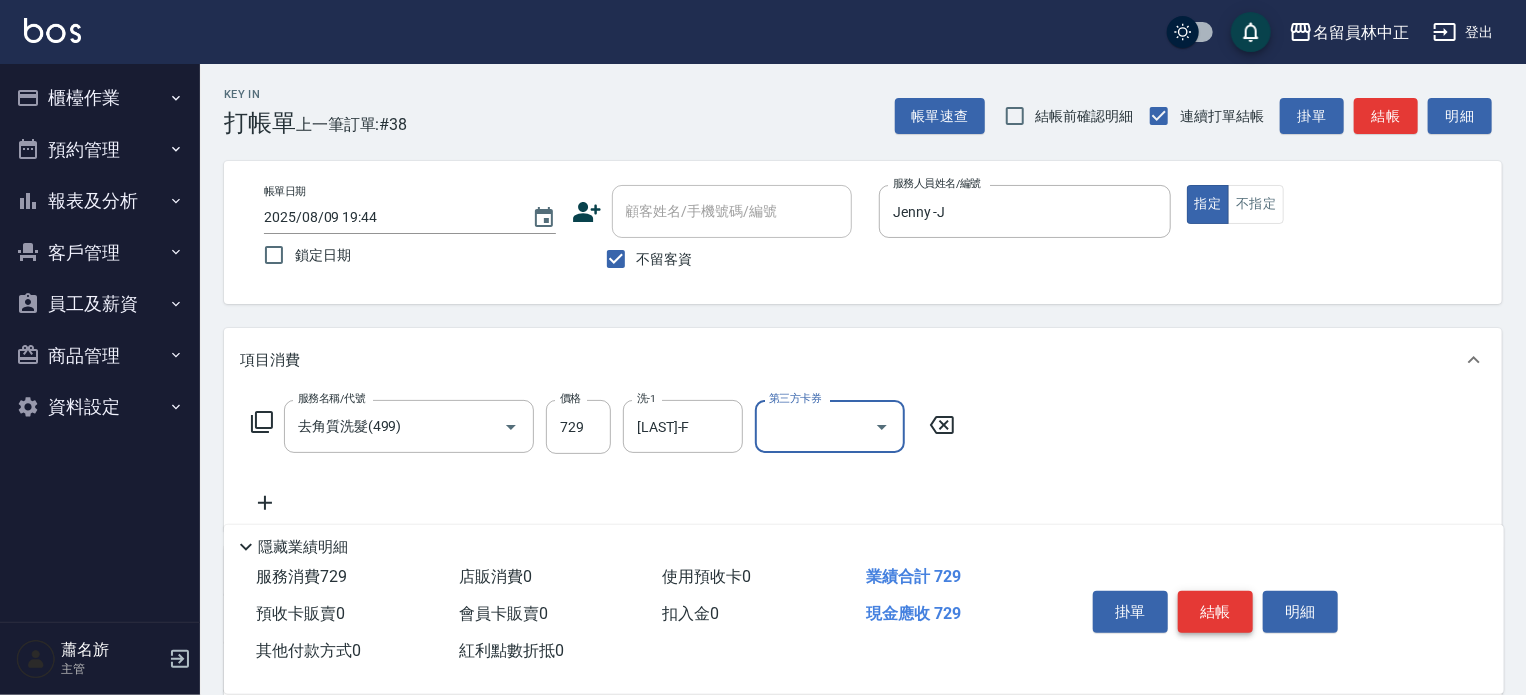 click on "結帳" at bounding box center [1215, 612] 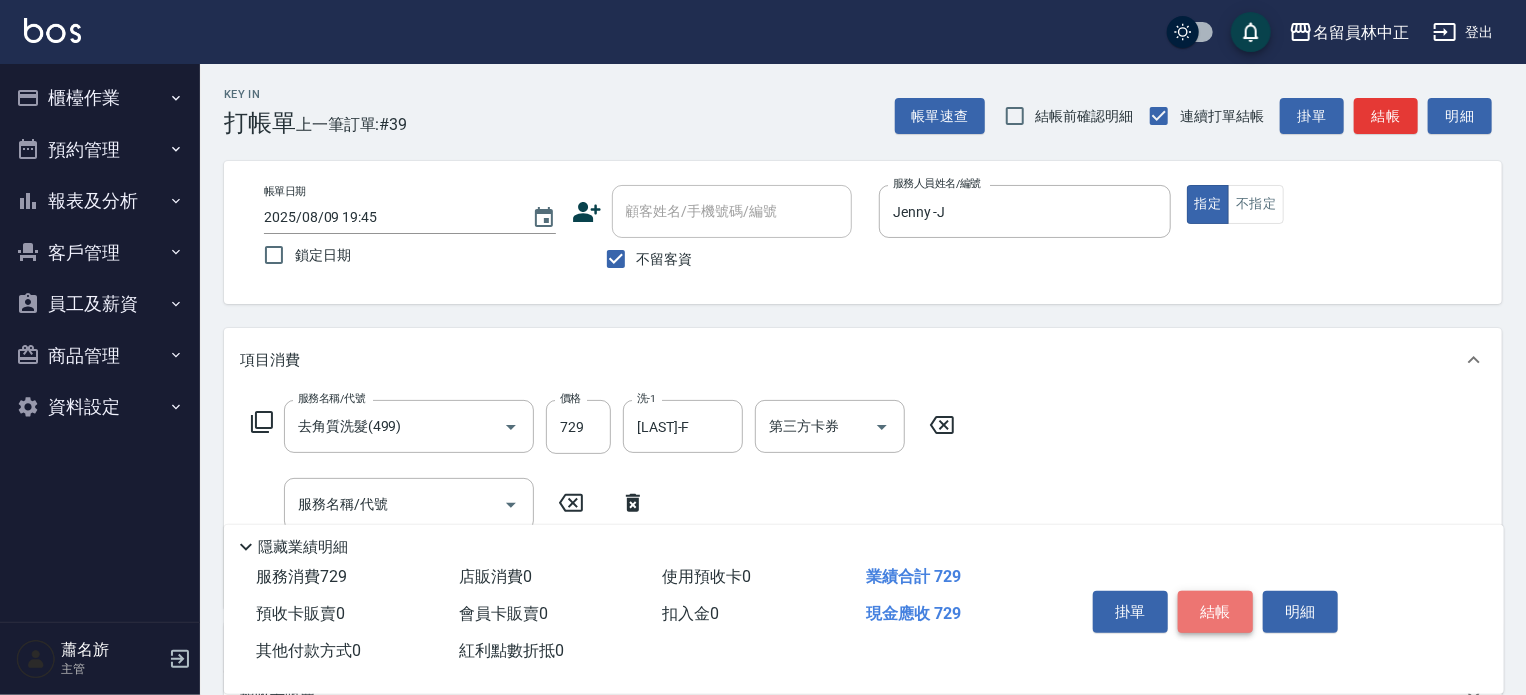click on "結帳" at bounding box center [1215, 612] 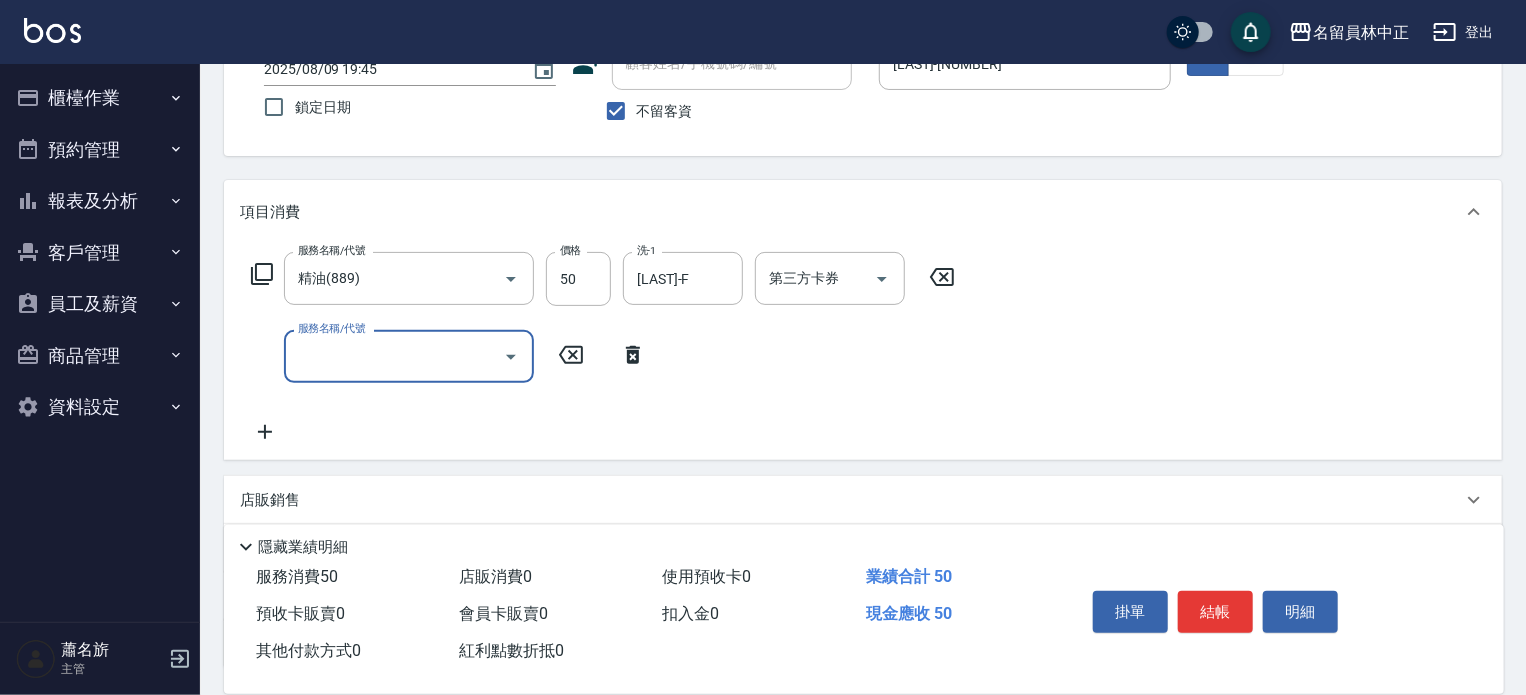 scroll, scrollTop: 200, scrollLeft: 0, axis: vertical 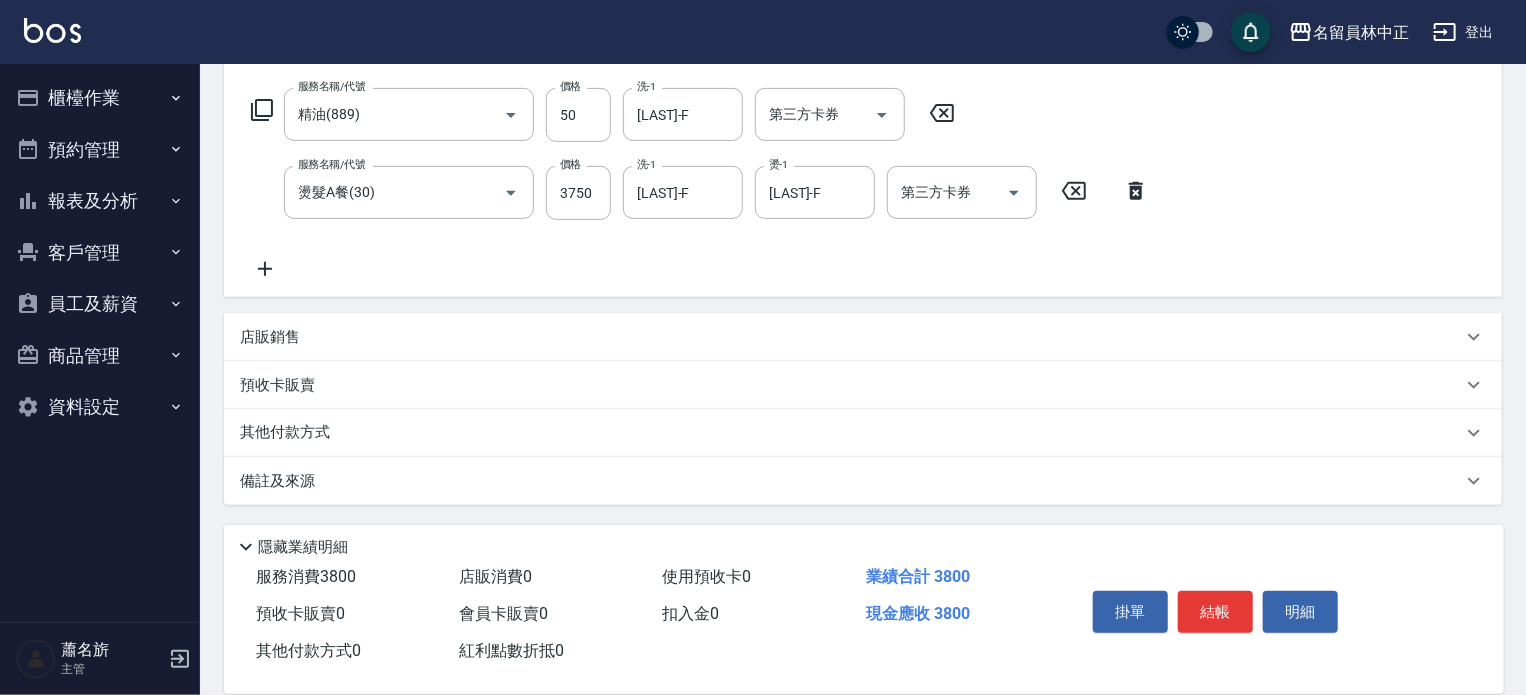 click on "店販銷售" at bounding box center (851, 337) 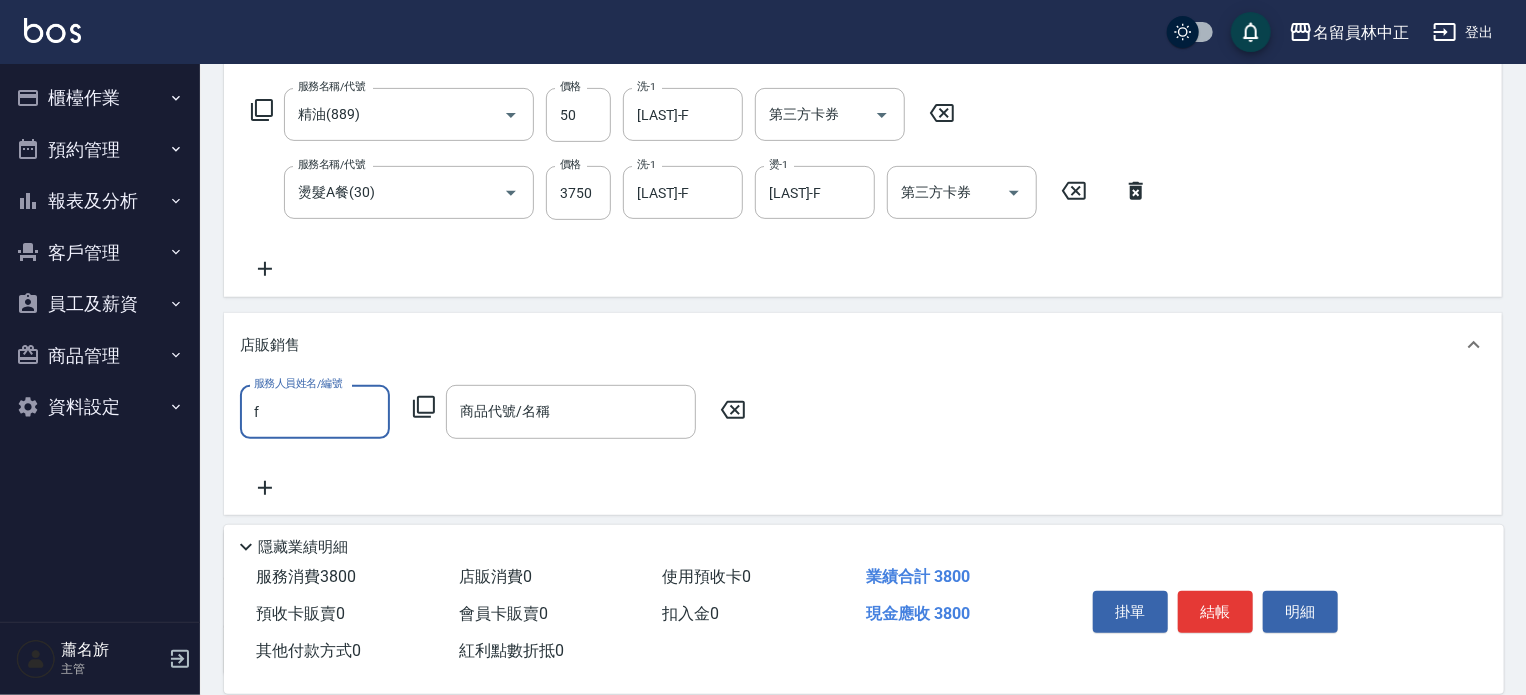 scroll, scrollTop: 0, scrollLeft: 0, axis: both 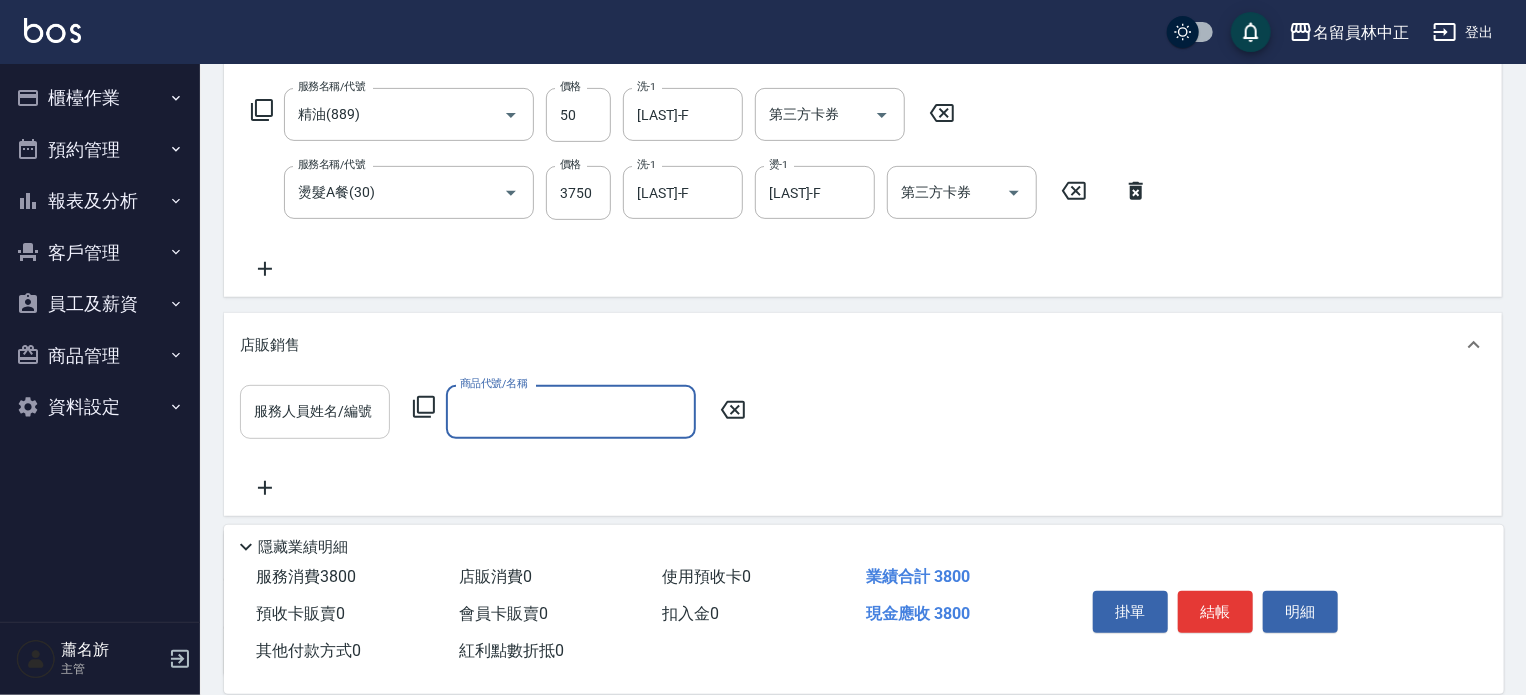 drag, startPoint x: 329, startPoint y: 425, endPoint x: 343, endPoint y: 431, distance: 15.231546 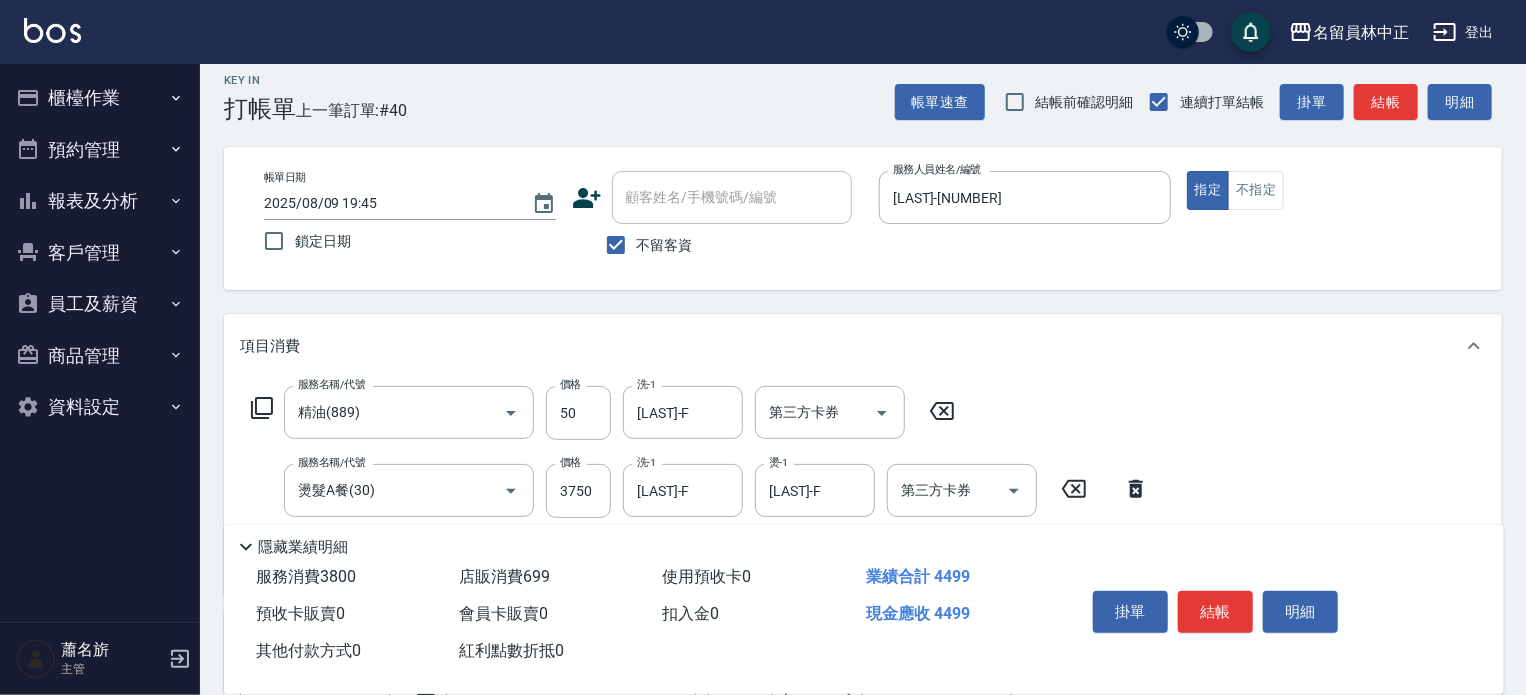 scroll, scrollTop: 12, scrollLeft: 0, axis: vertical 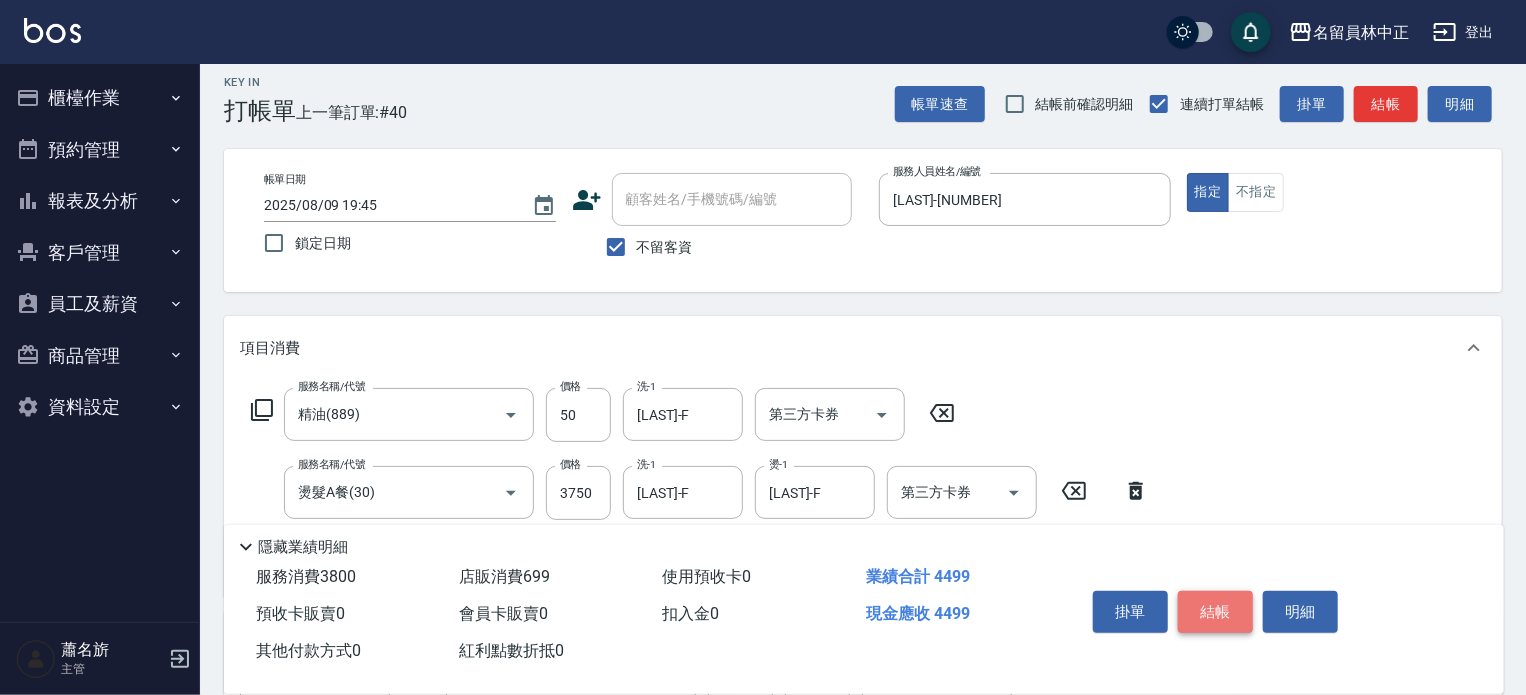 click on "結帳" at bounding box center (1215, 612) 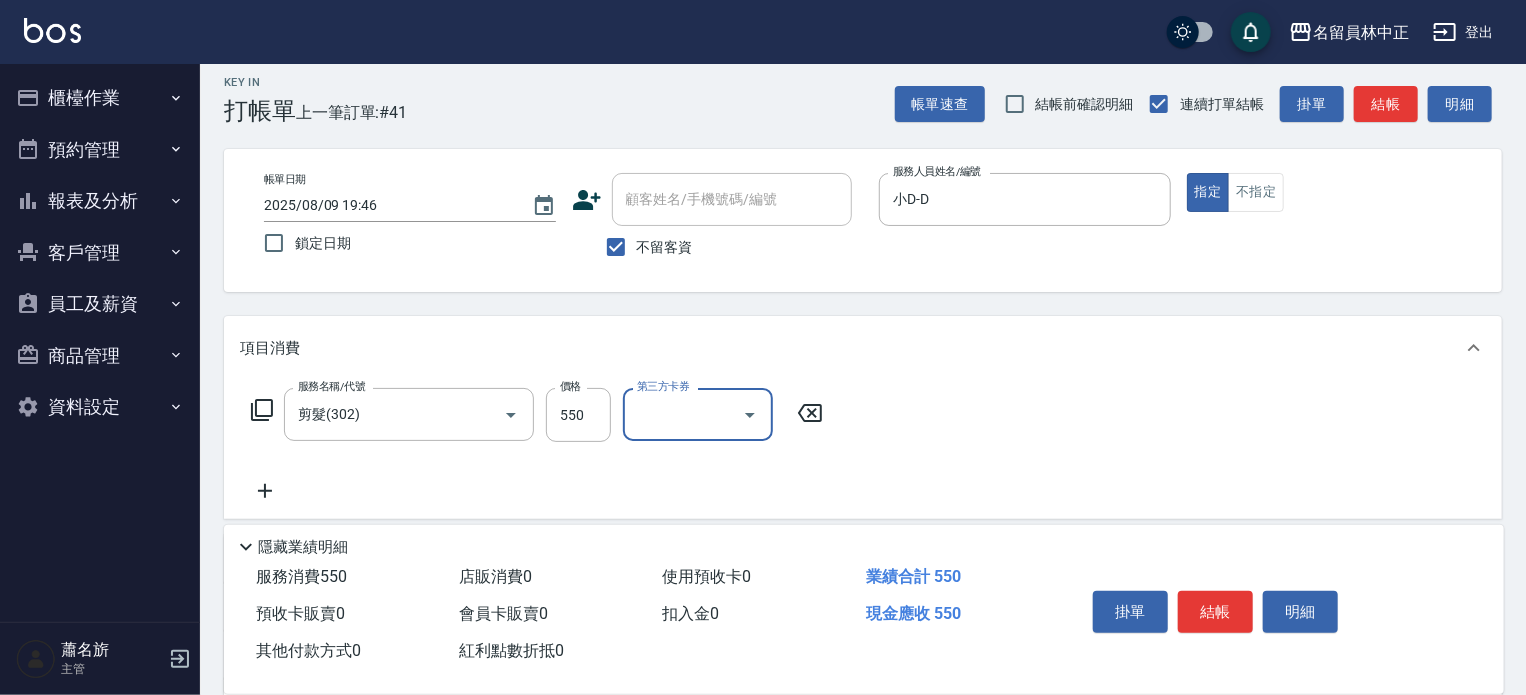 drag, startPoint x: 1219, startPoint y: 614, endPoint x: 1237, endPoint y: 505, distance: 110.47624 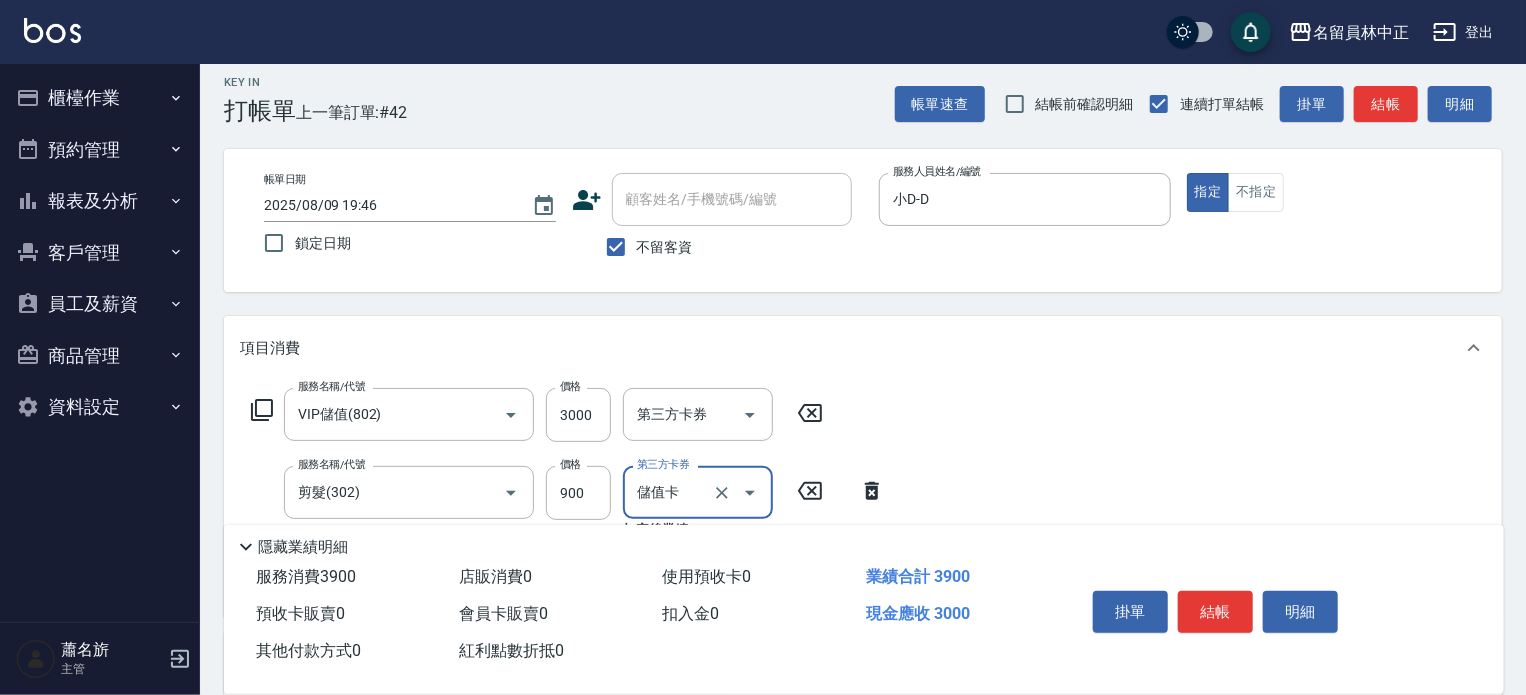 click on "結帳" at bounding box center (1215, 612) 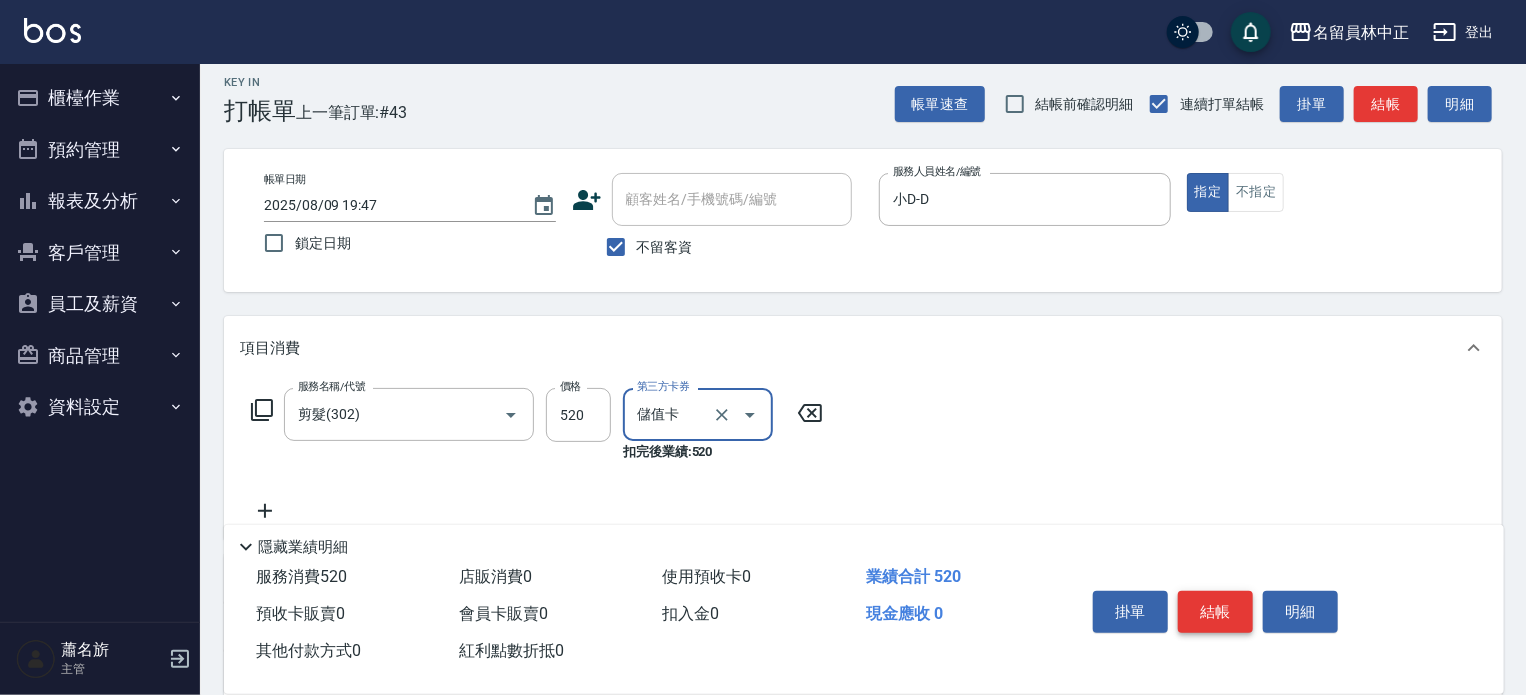 click on "結帳" at bounding box center [1215, 612] 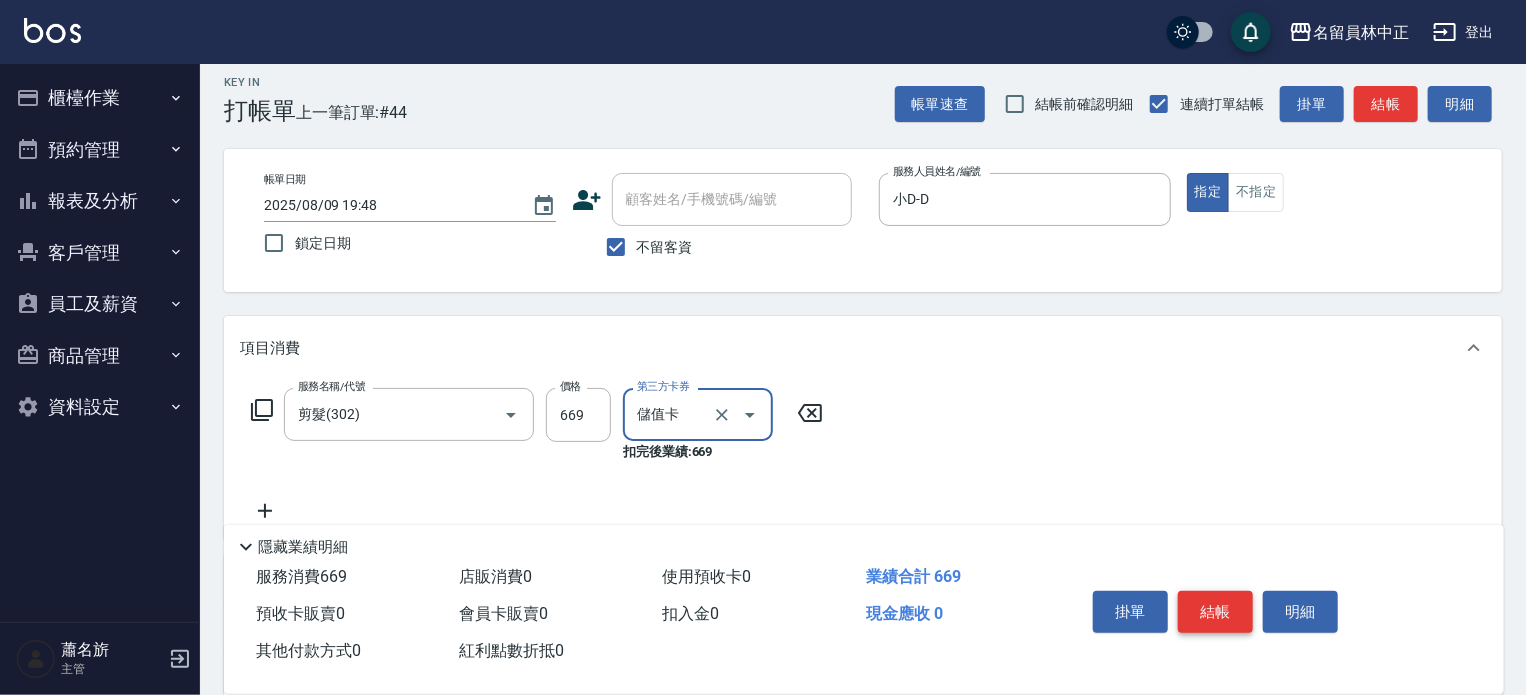click on "結帳" at bounding box center [1215, 612] 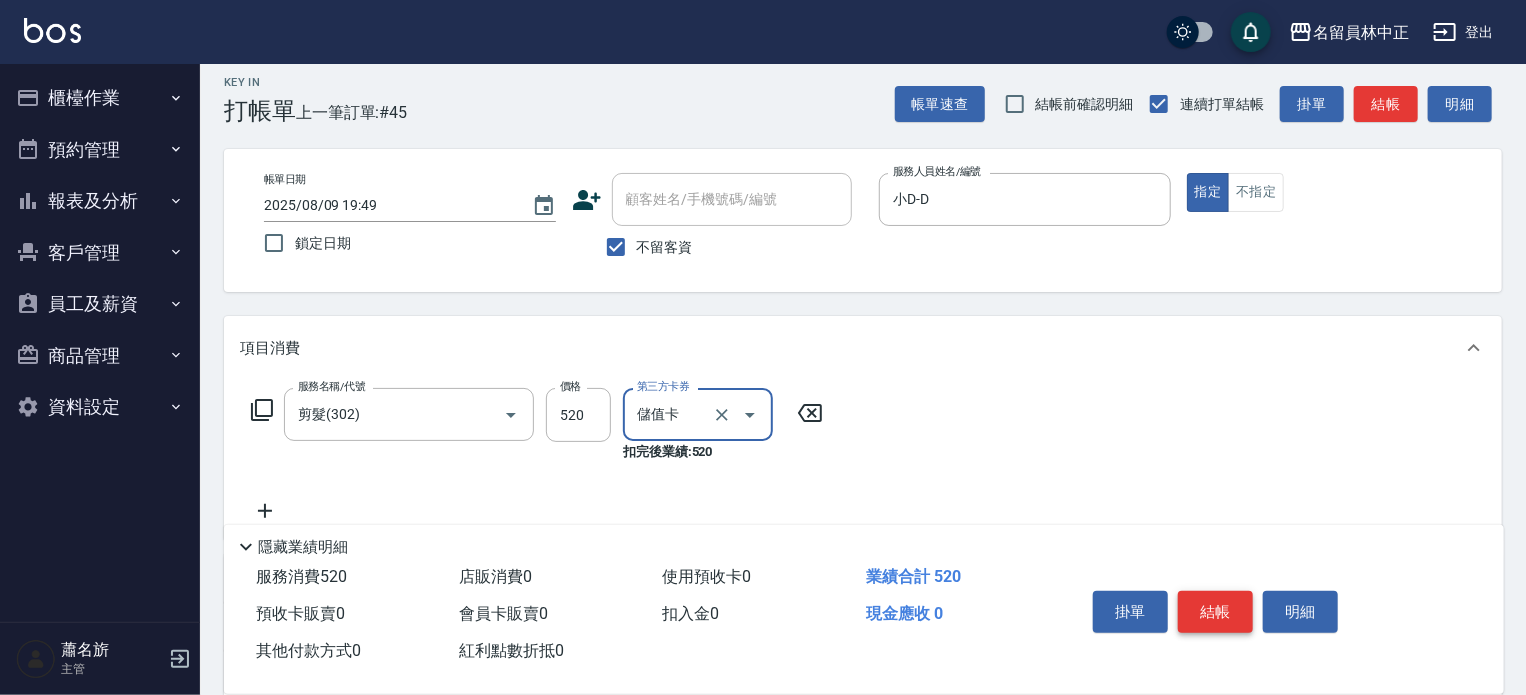 click on "結帳" at bounding box center [1215, 612] 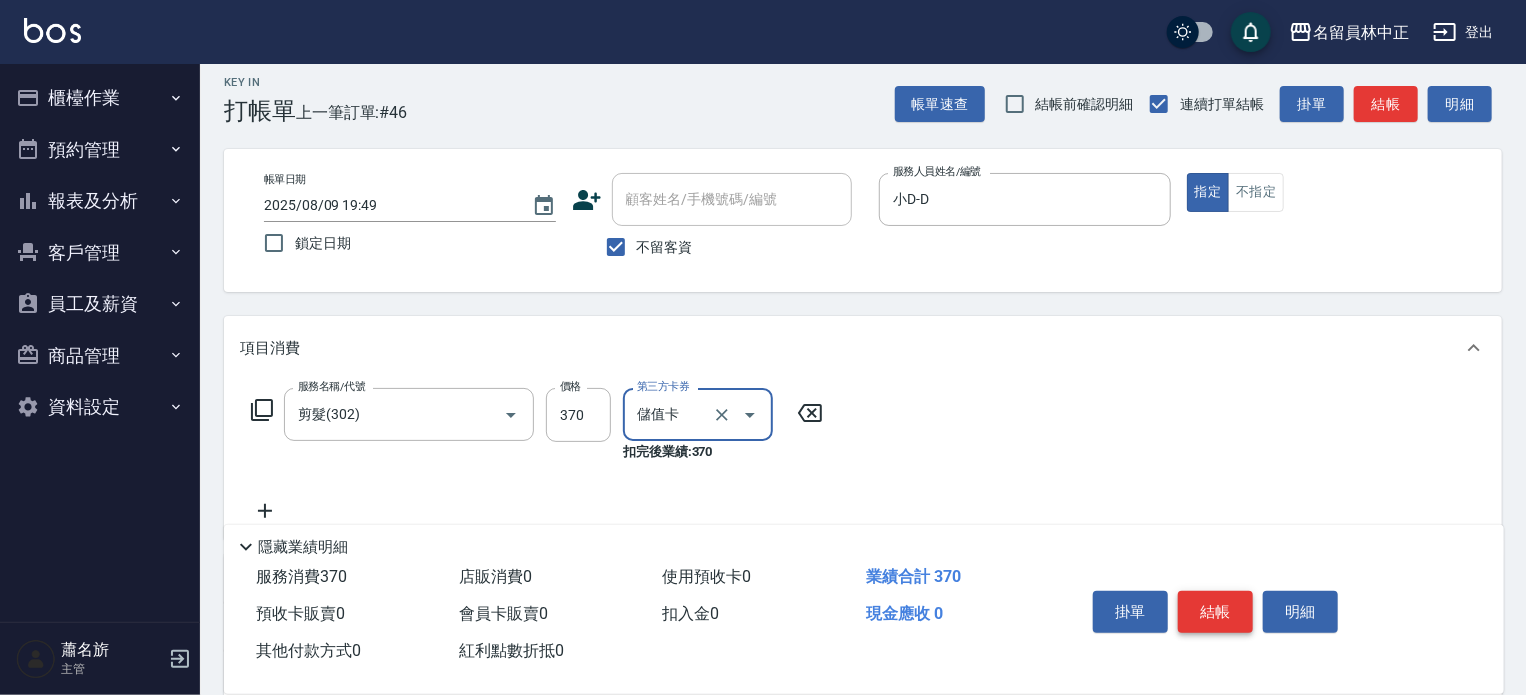 drag, startPoint x: 1196, startPoint y: 604, endPoint x: 1185, endPoint y: 564, distance: 41.484936 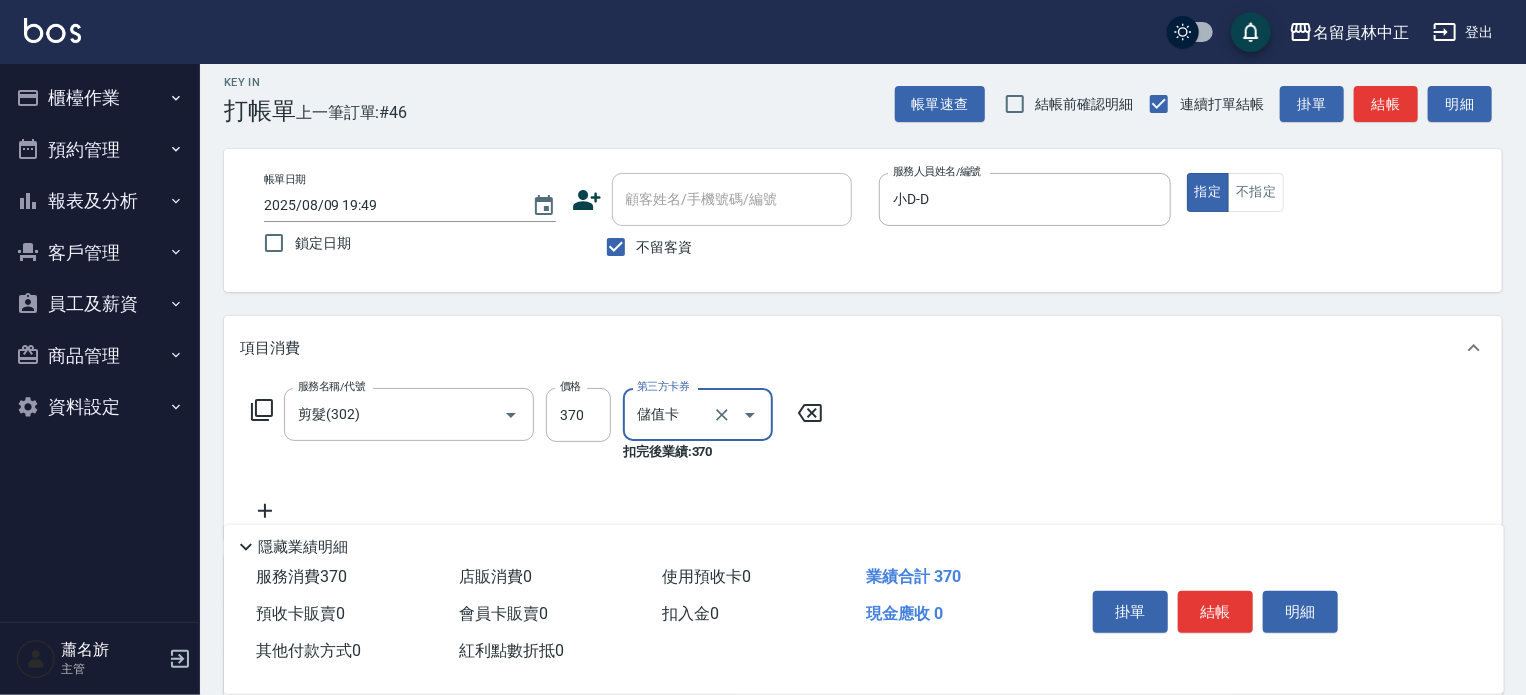 click on "結帳" at bounding box center (1215, 612) 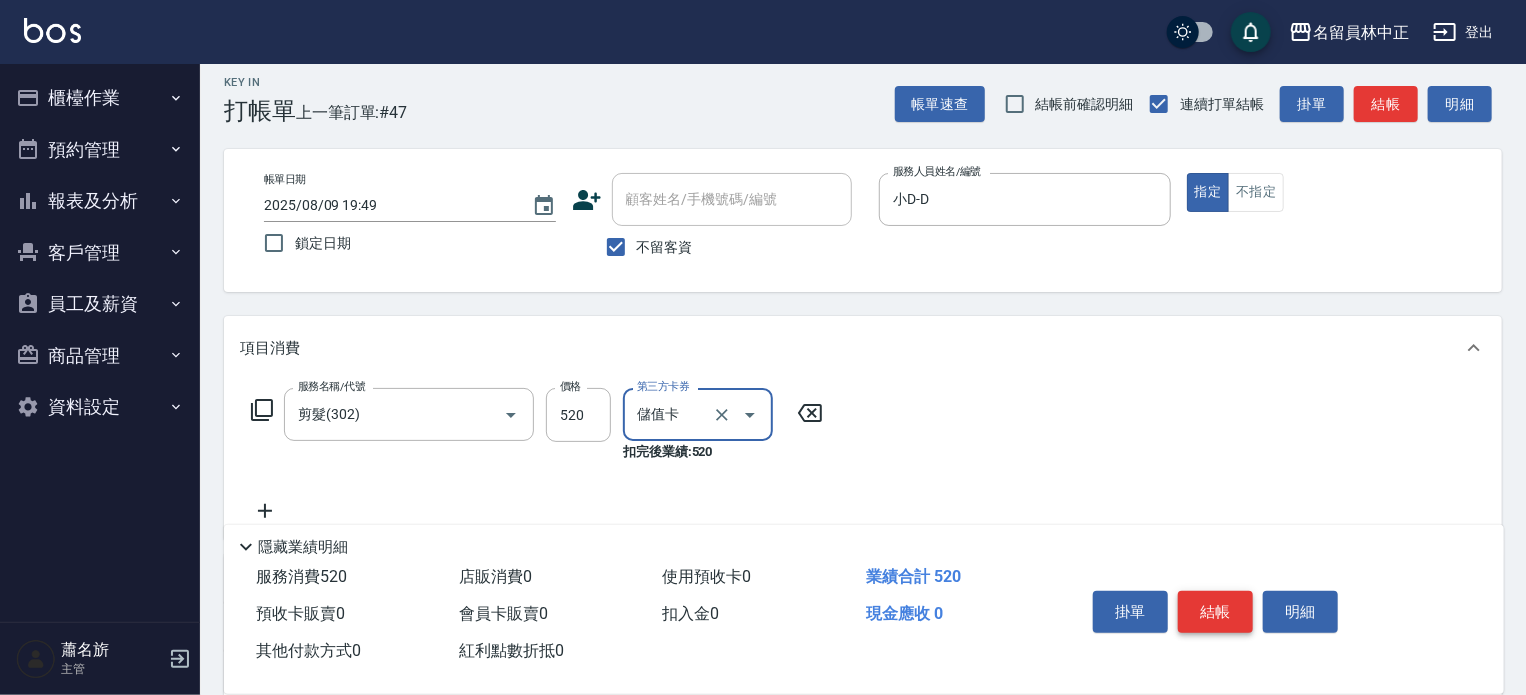 click on "結帳" at bounding box center [1215, 612] 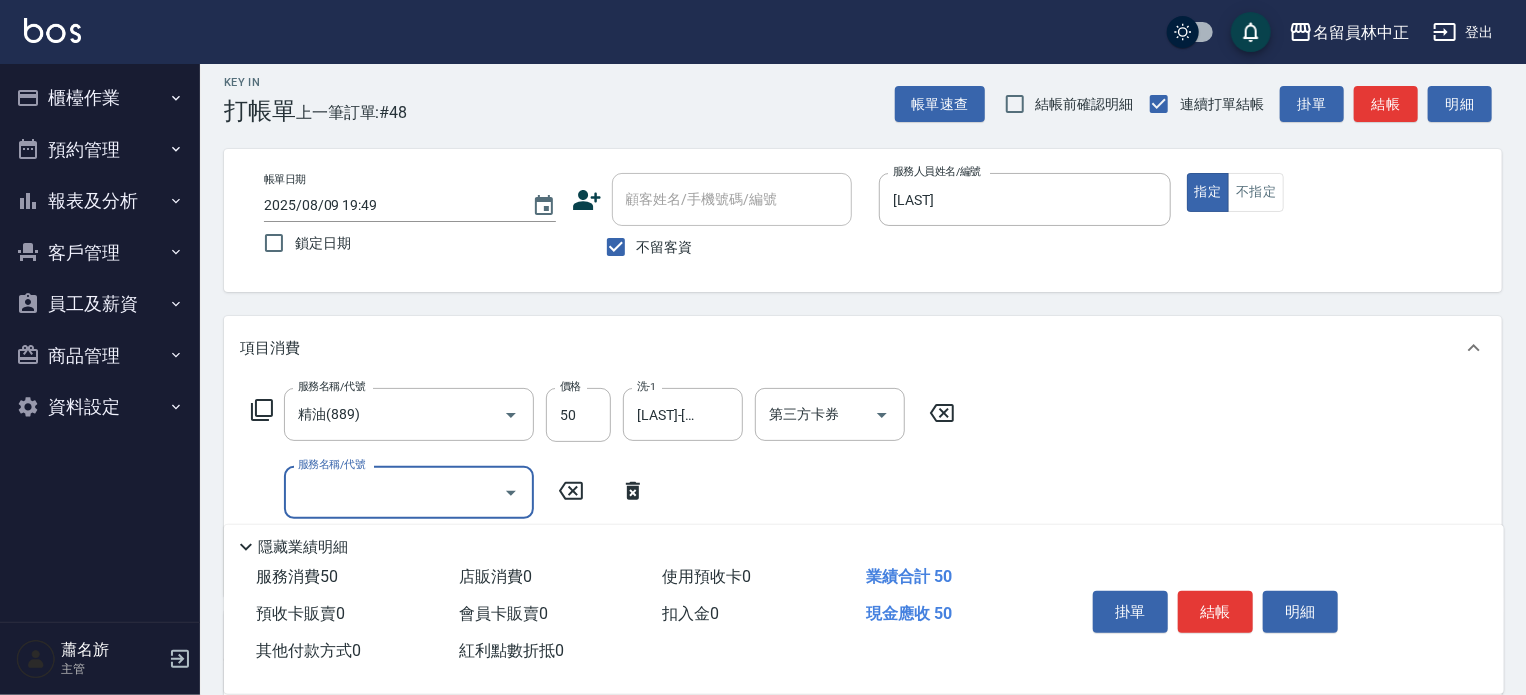 click 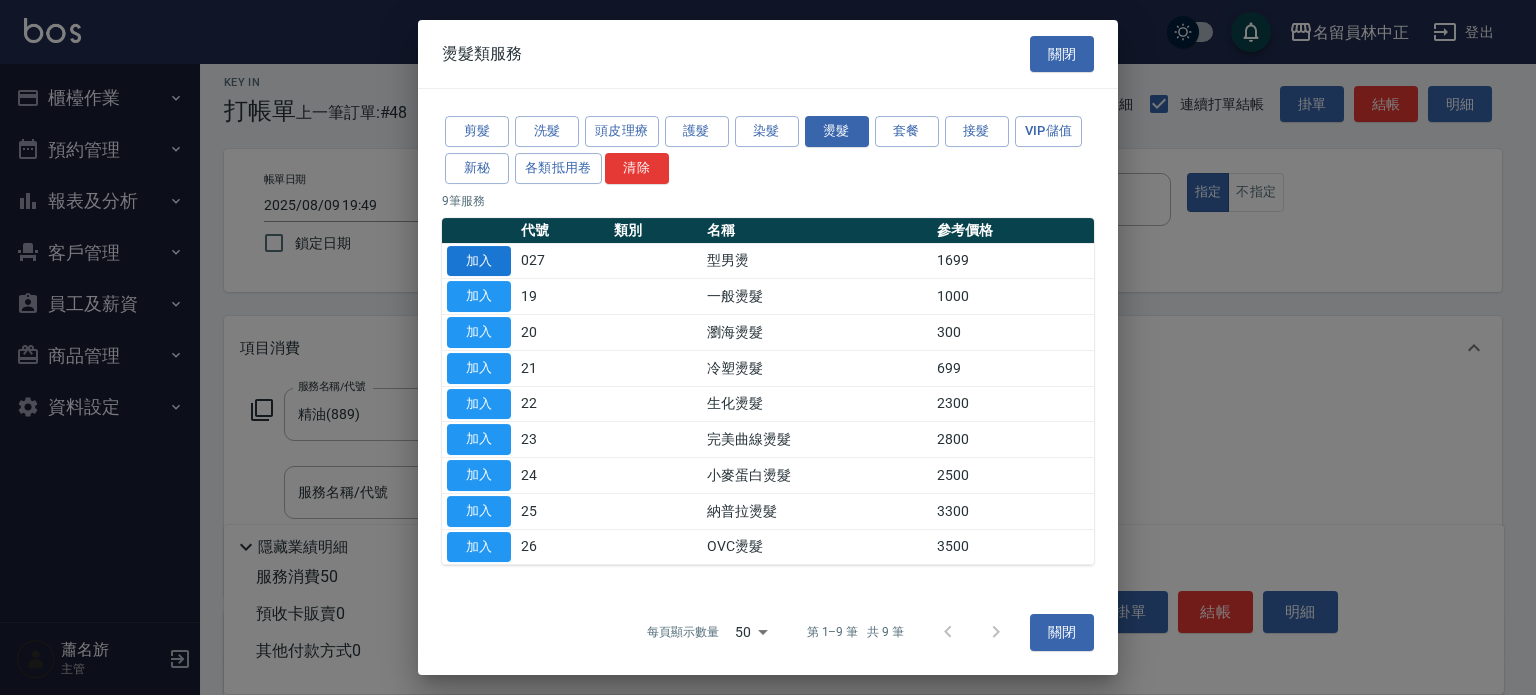 click on "加入" at bounding box center (479, 261) 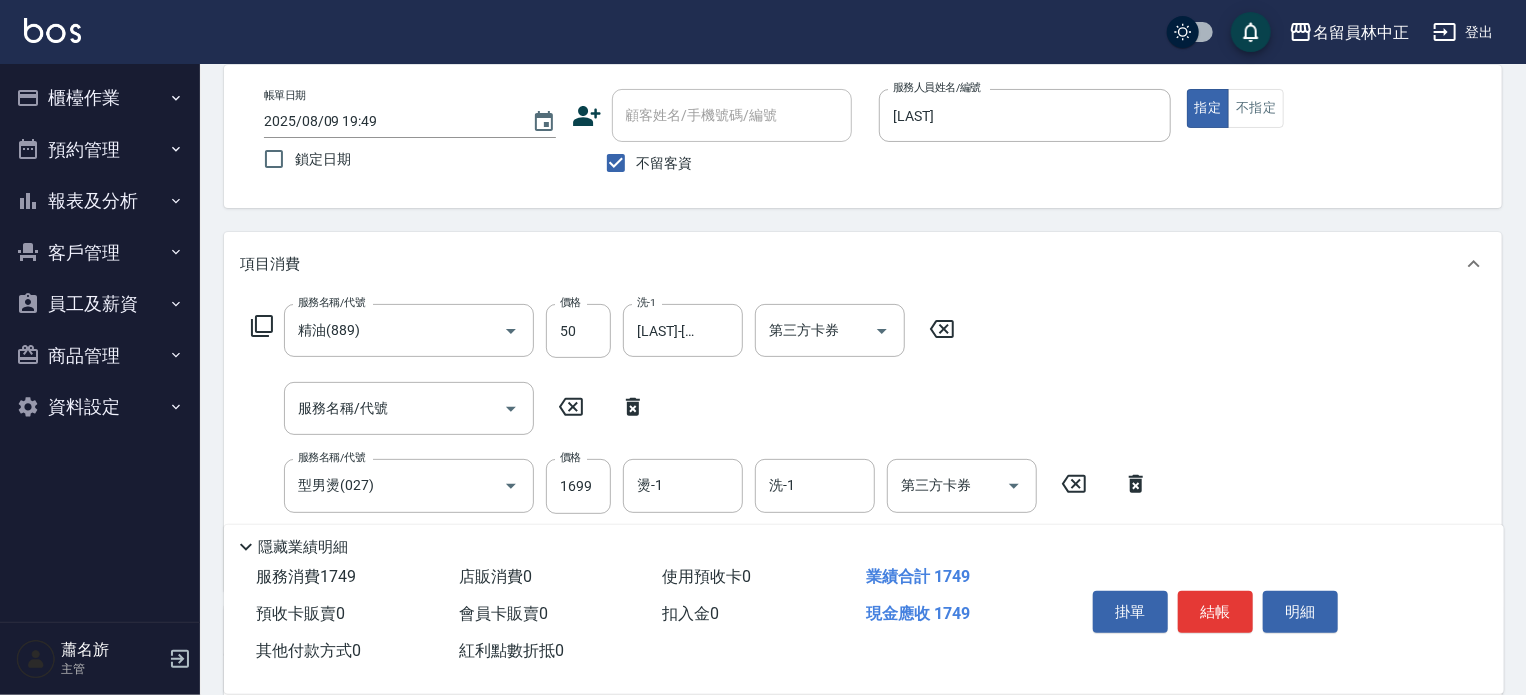 scroll, scrollTop: 212, scrollLeft: 0, axis: vertical 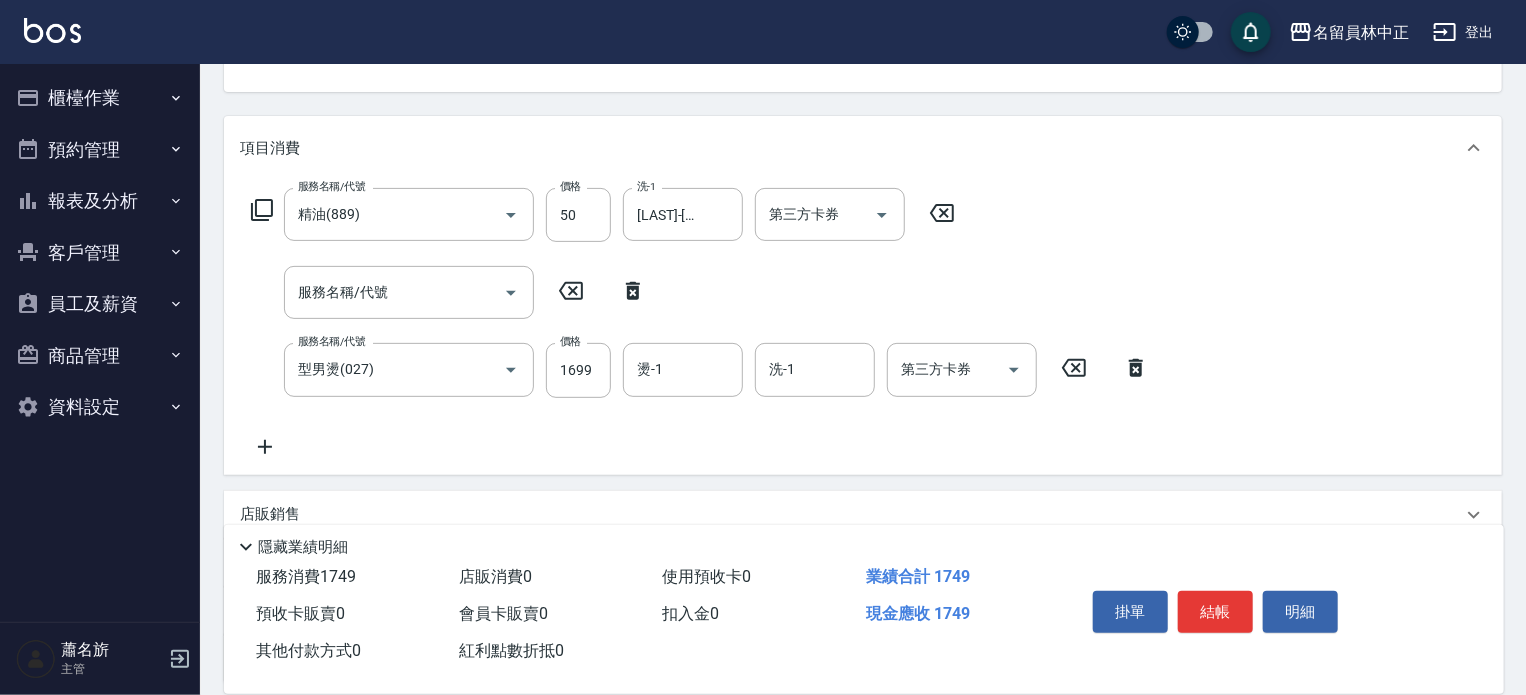 click on "燙-1 燙-1" at bounding box center [689, 370] 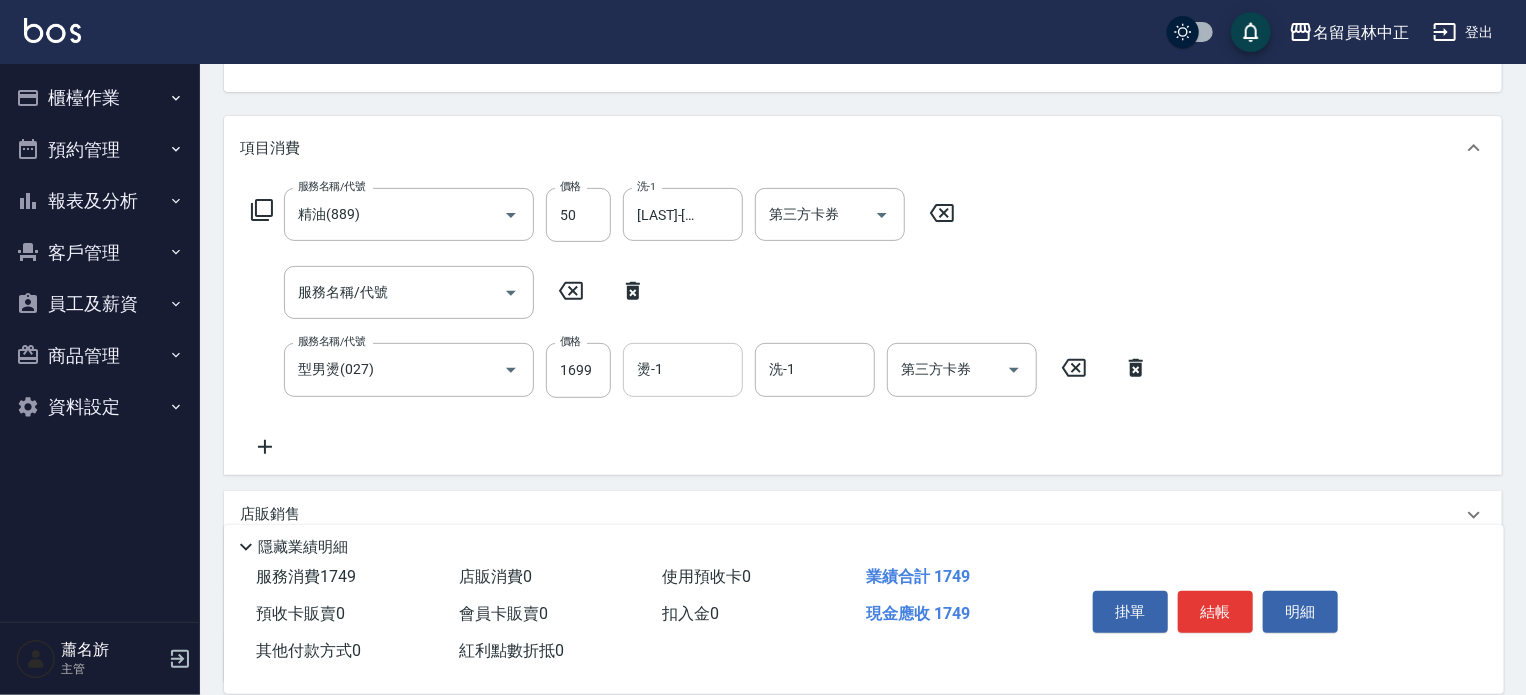 click on "燙-1" at bounding box center [683, 369] 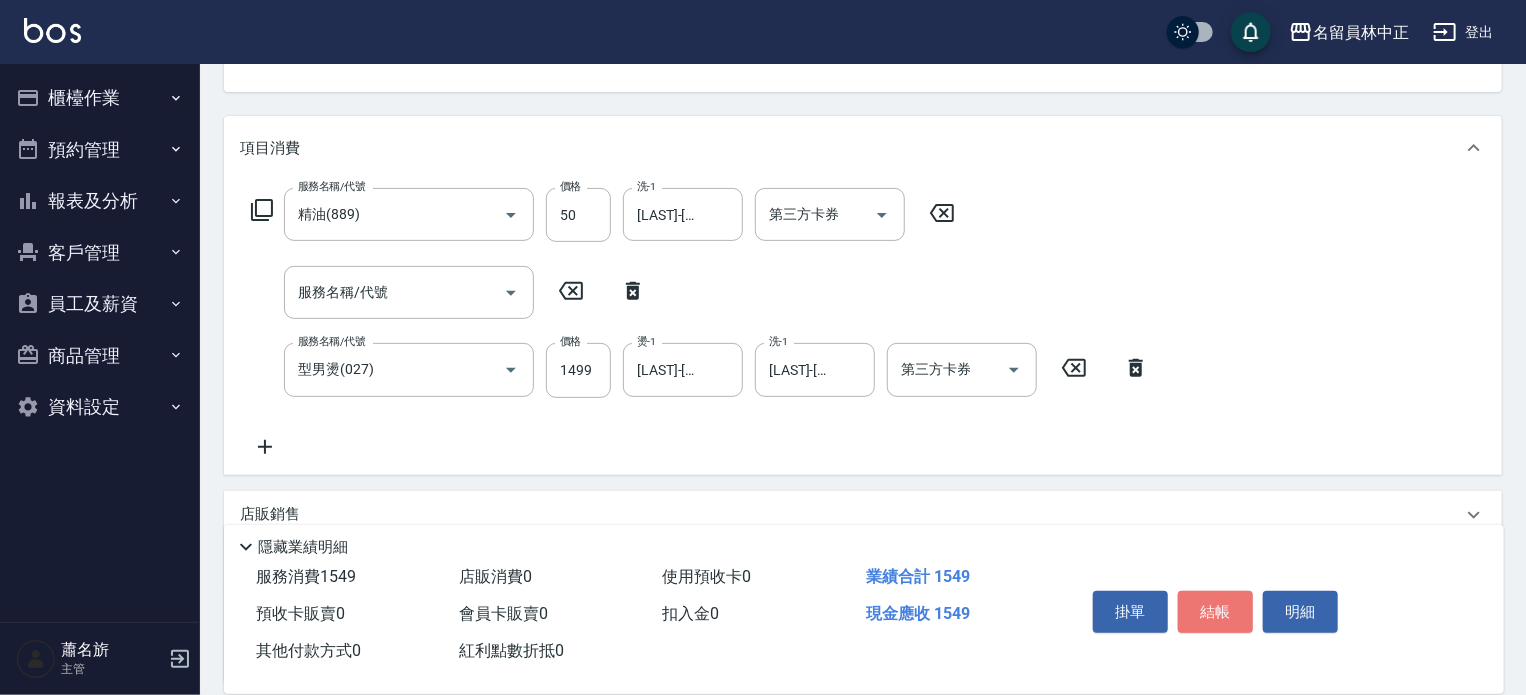 click on "結帳" at bounding box center [1215, 612] 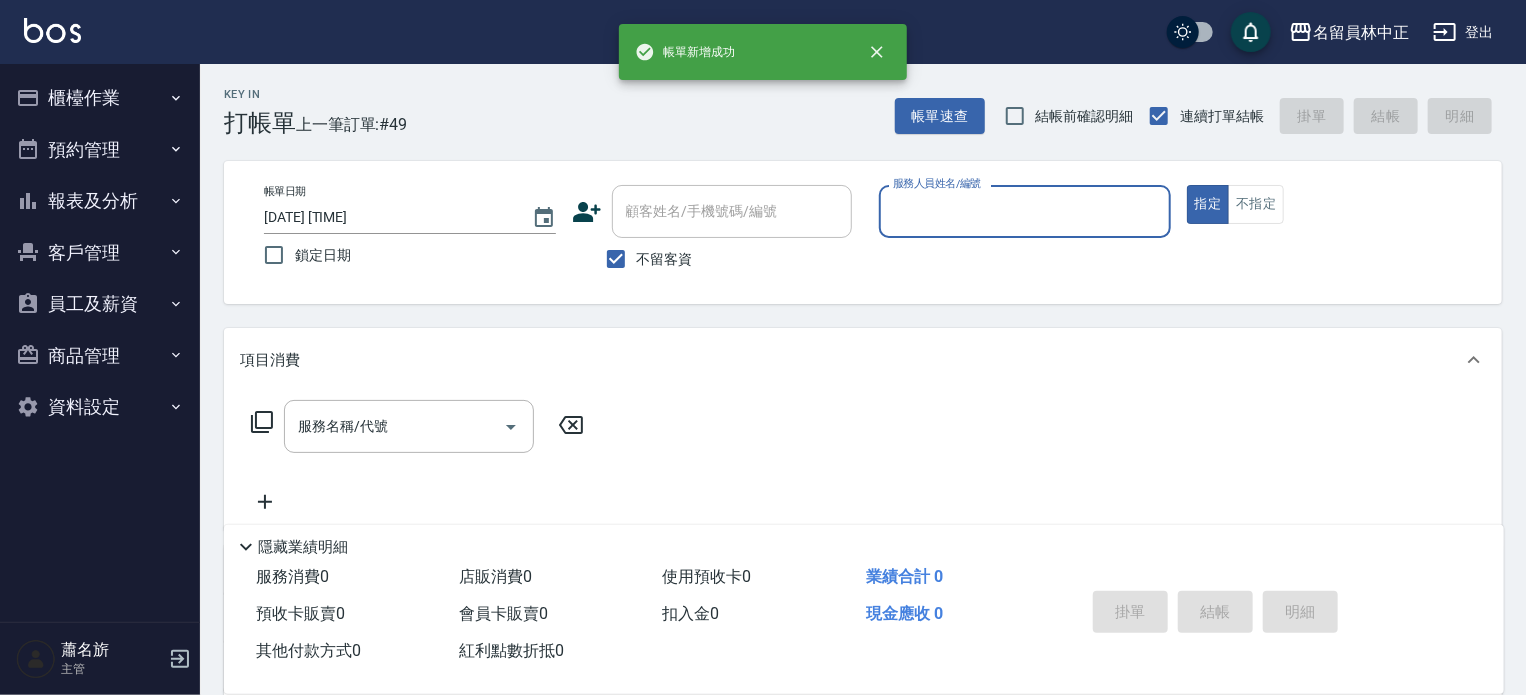 scroll, scrollTop: 0, scrollLeft: 0, axis: both 